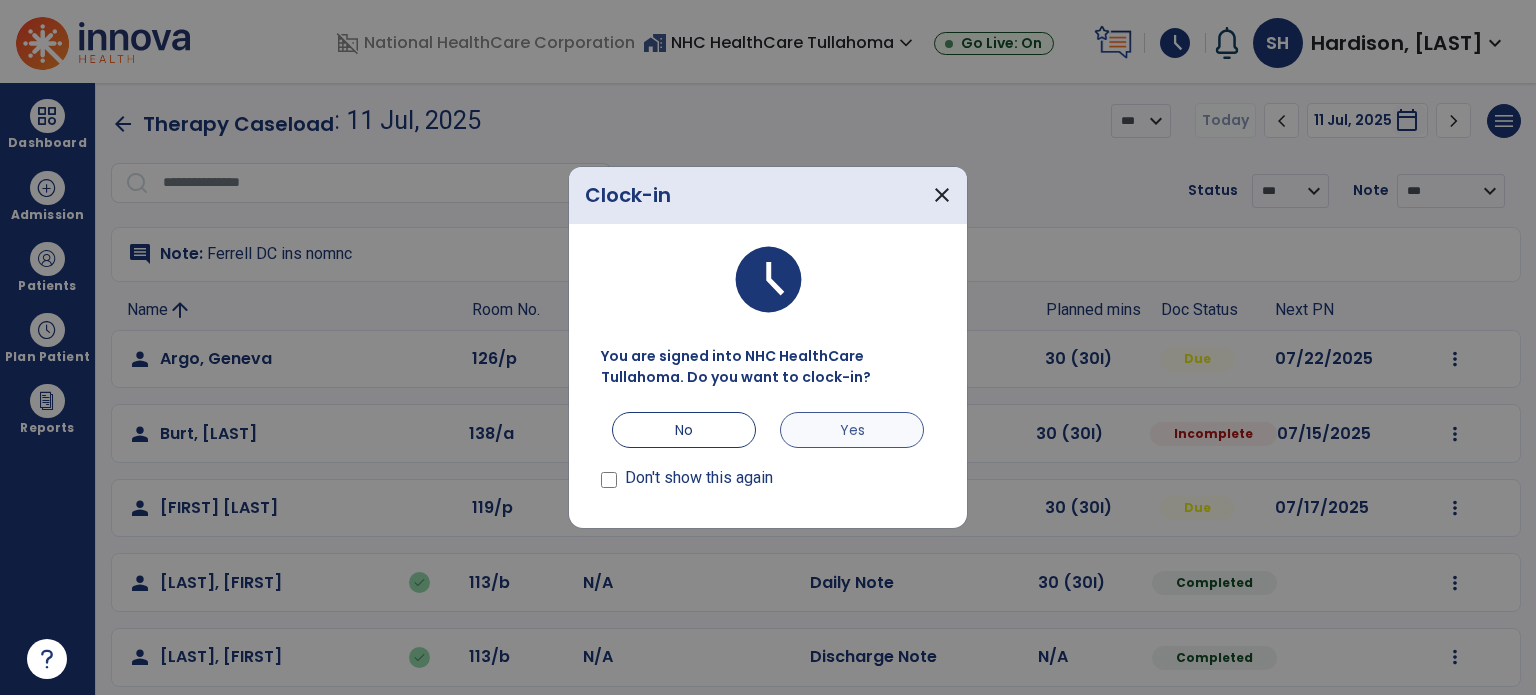 scroll, scrollTop: 0, scrollLeft: 0, axis: both 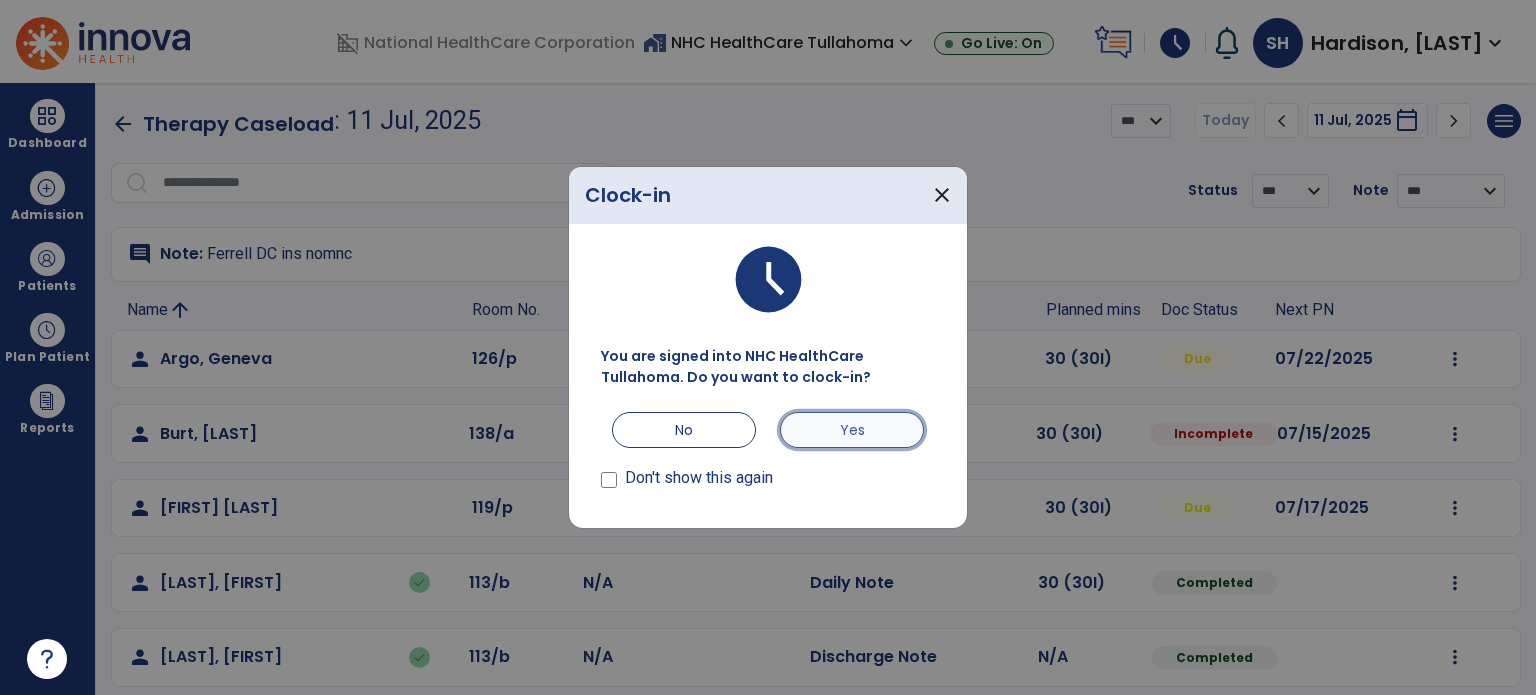 click on "Yes" at bounding box center [852, 430] 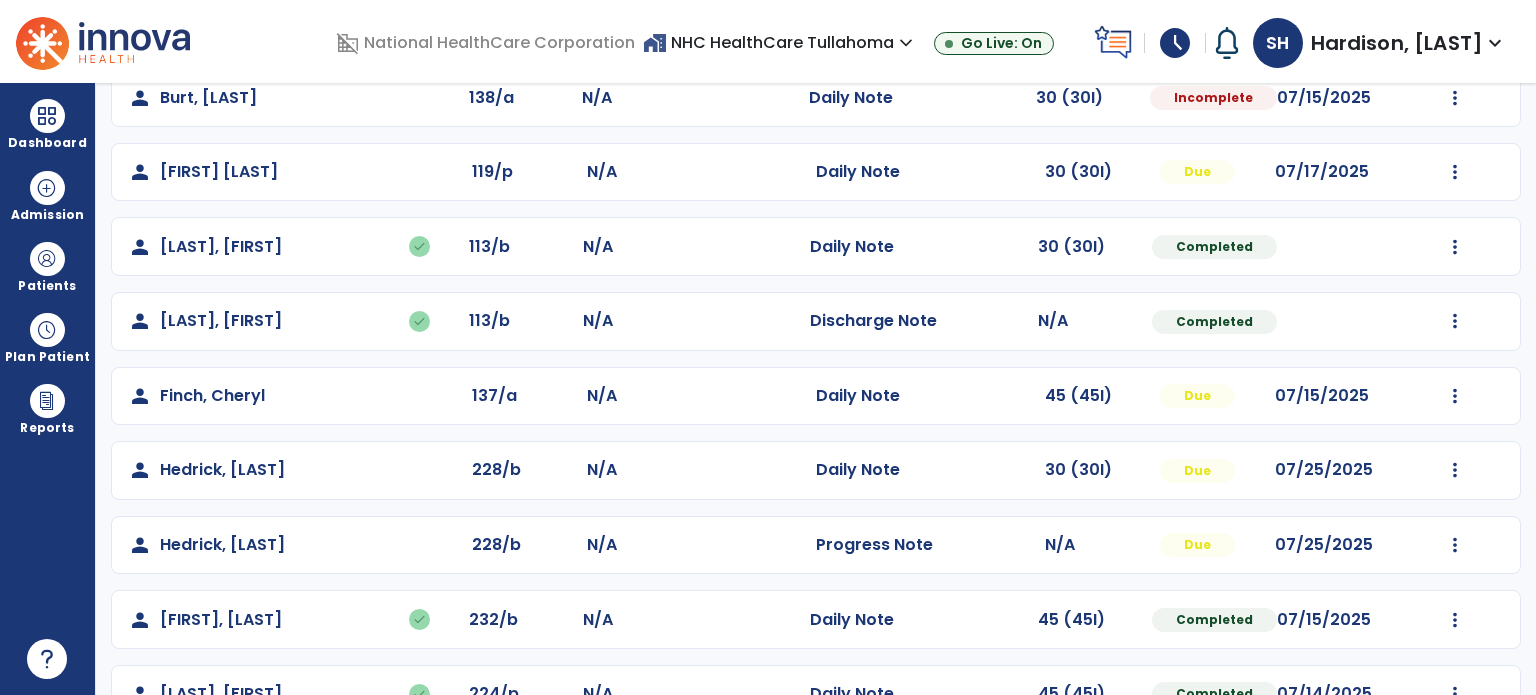 scroll, scrollTop: 346, scrollLeft: 0, axis: vertical 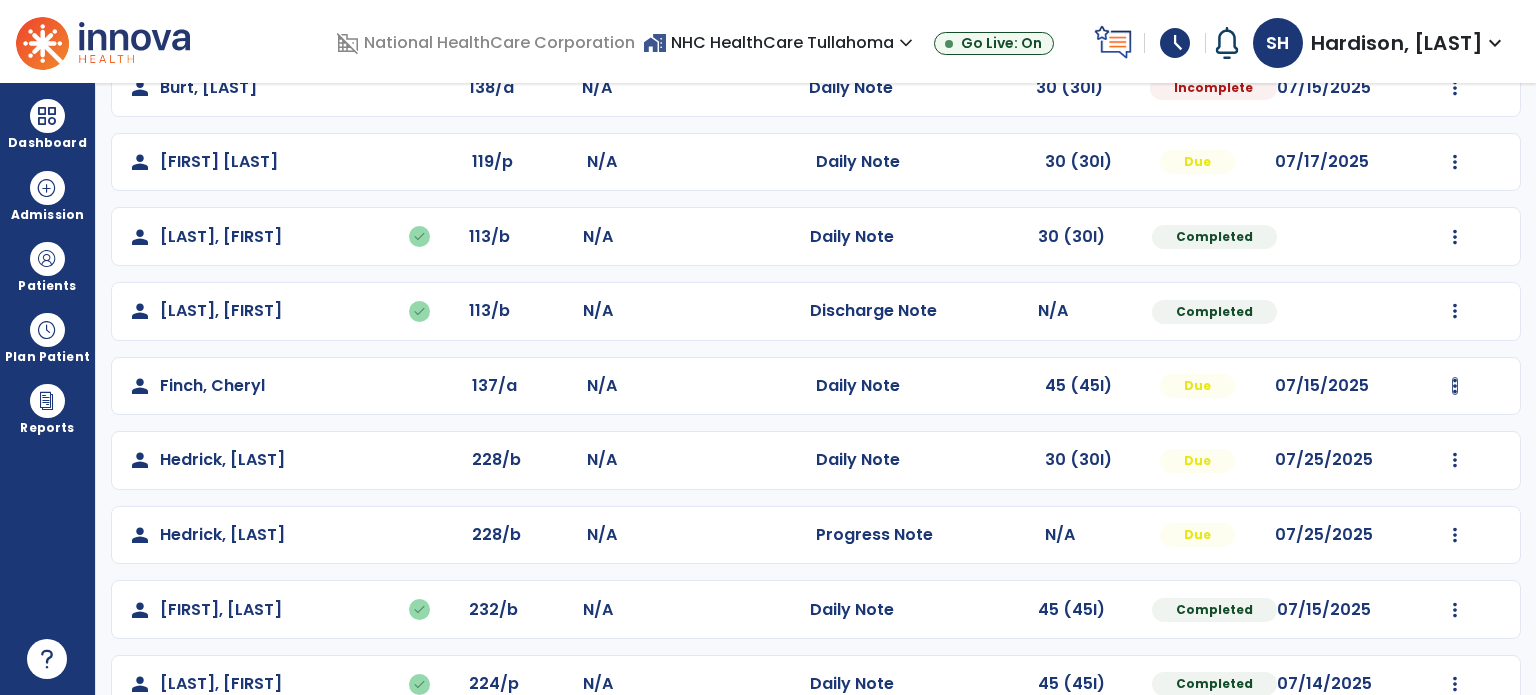click at bounding box center [1455, 13] 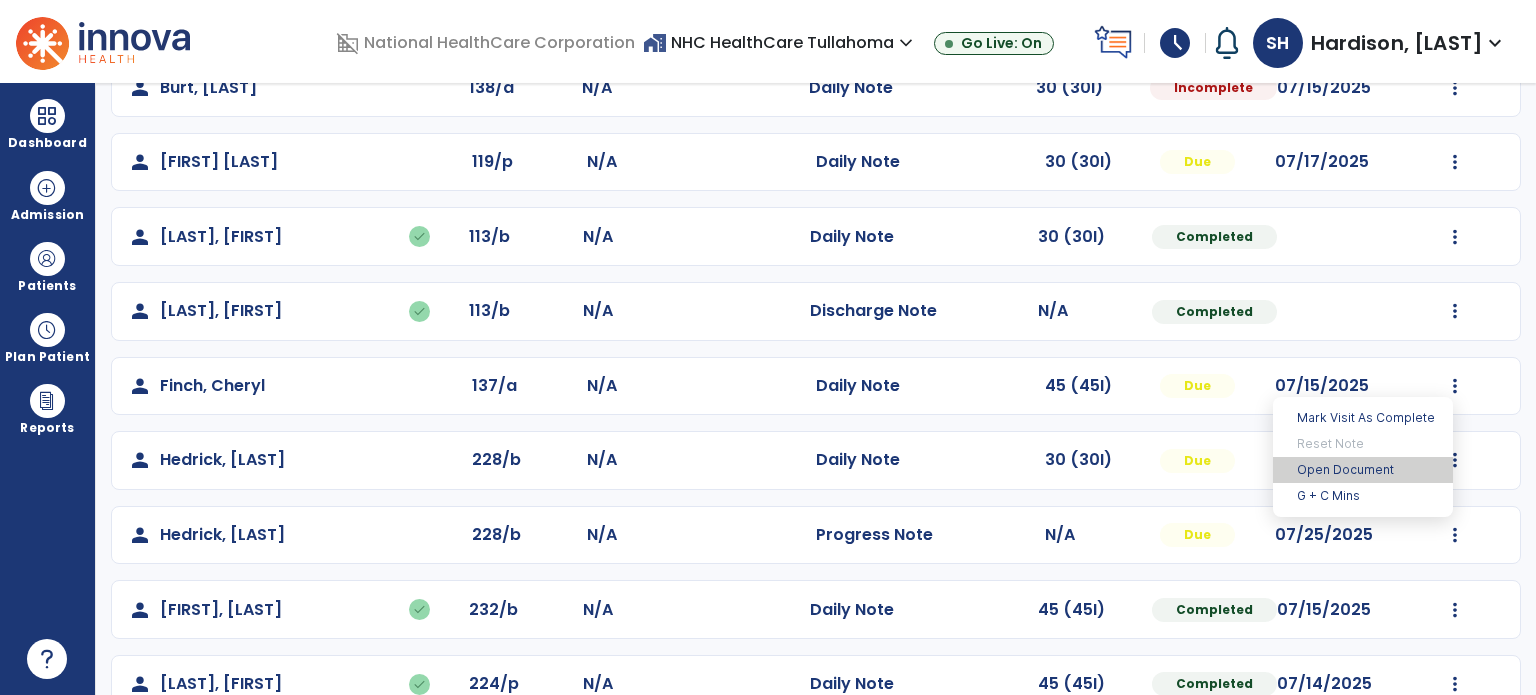 click on "Open Document" at bounding box center (1363, 470) 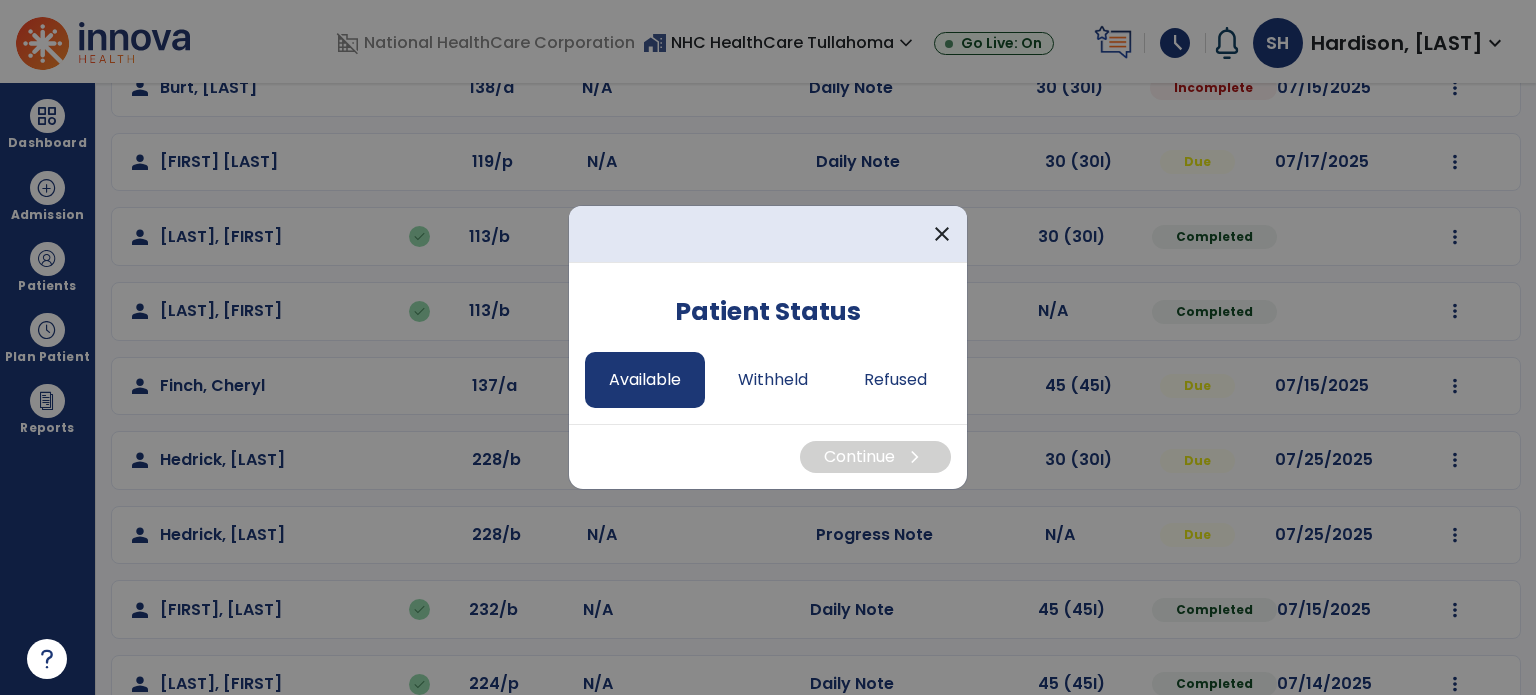 click on "Available" at bounding box center (645, 380) 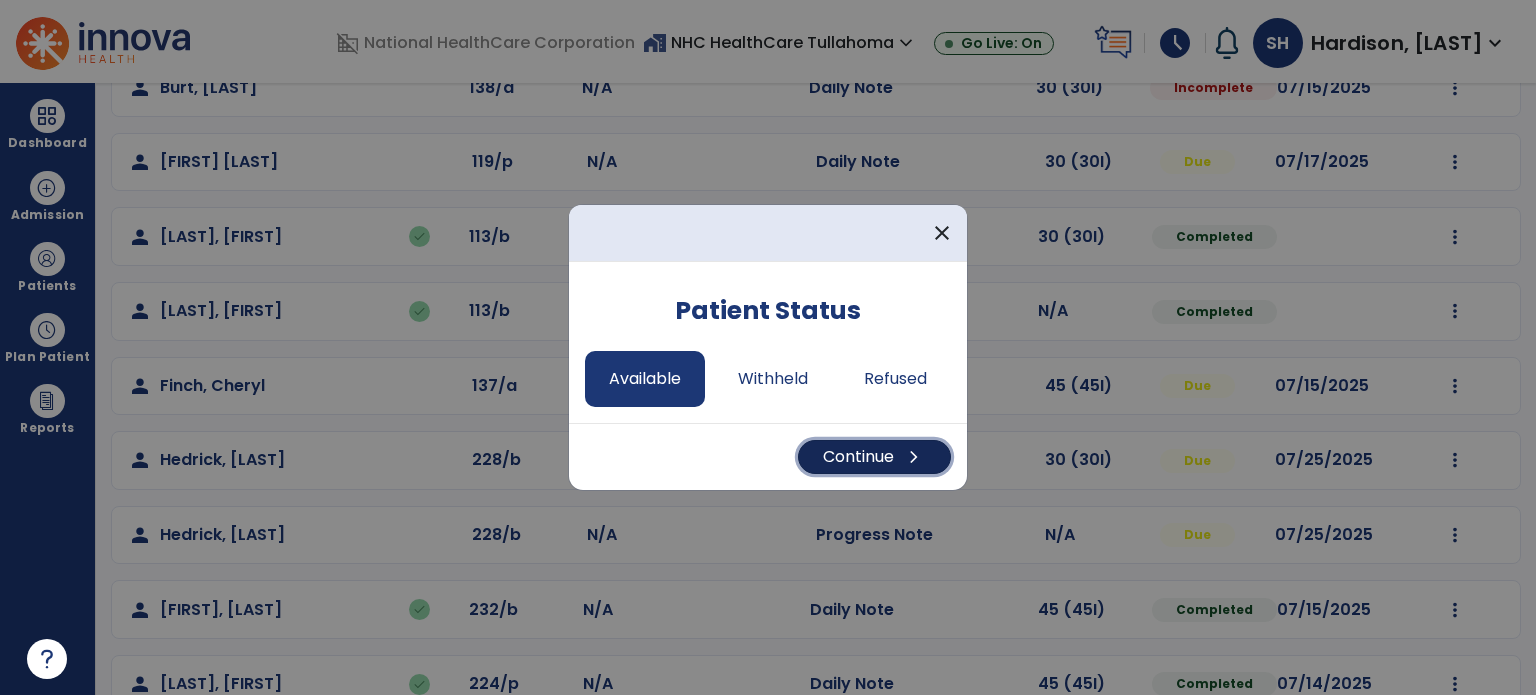 click on "Continue   chevron_right" at bounding box center [874, 457] 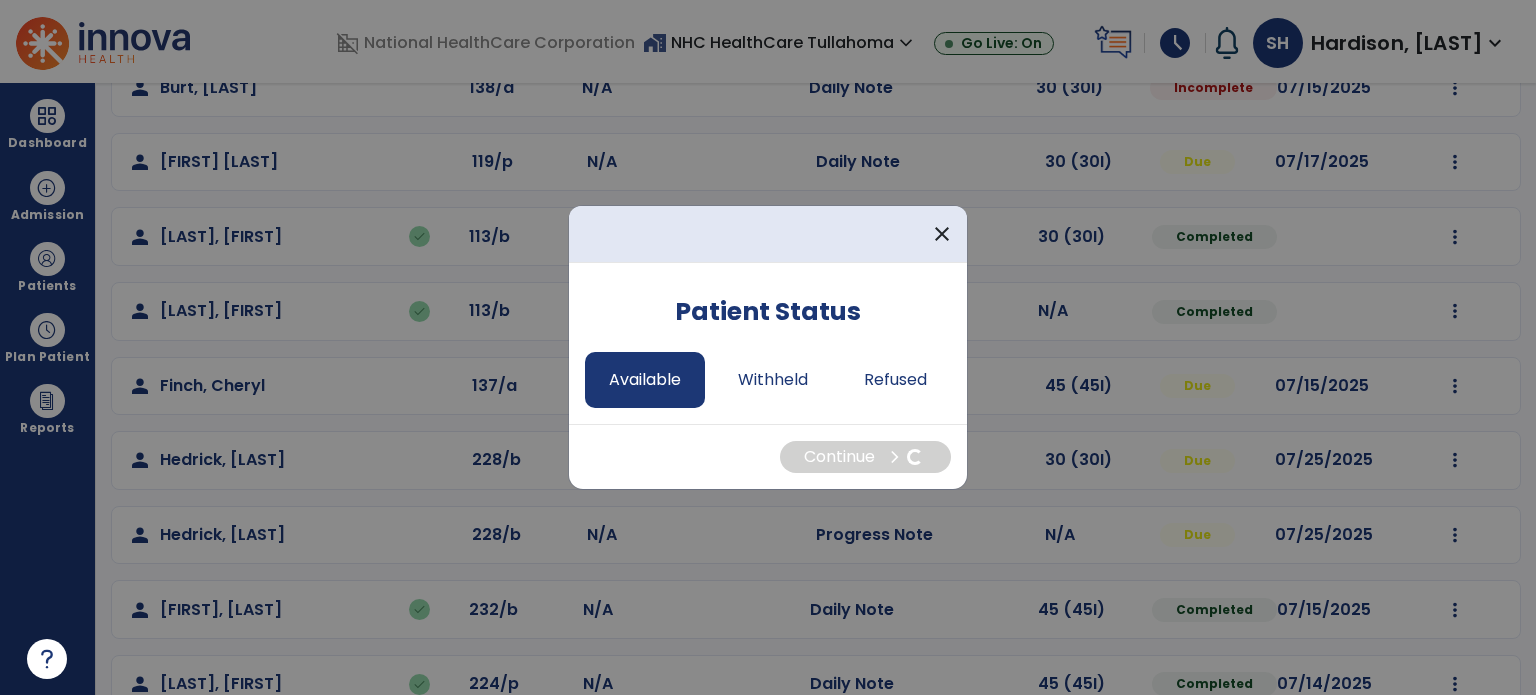 select on "*" 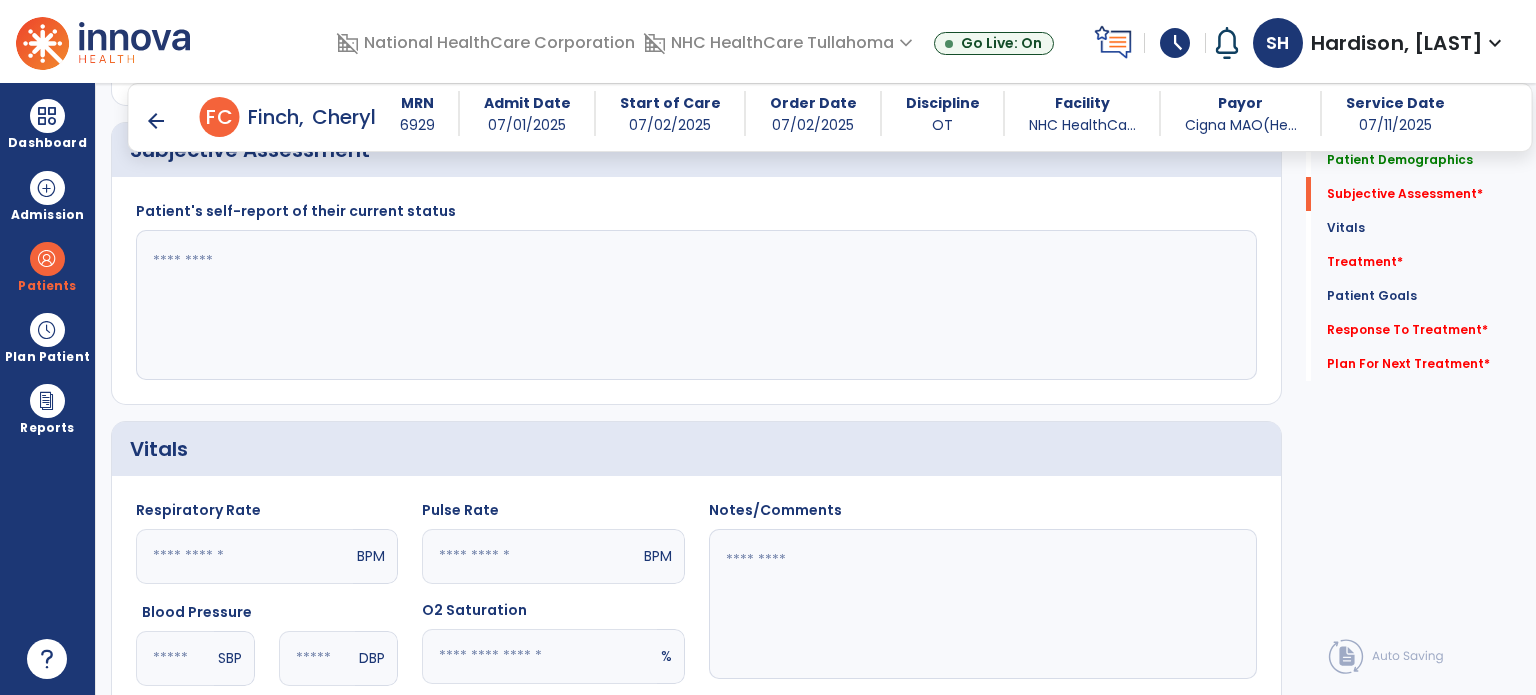 scroll, scrollTop: 805, scrollLeft: 0, axis: vertical 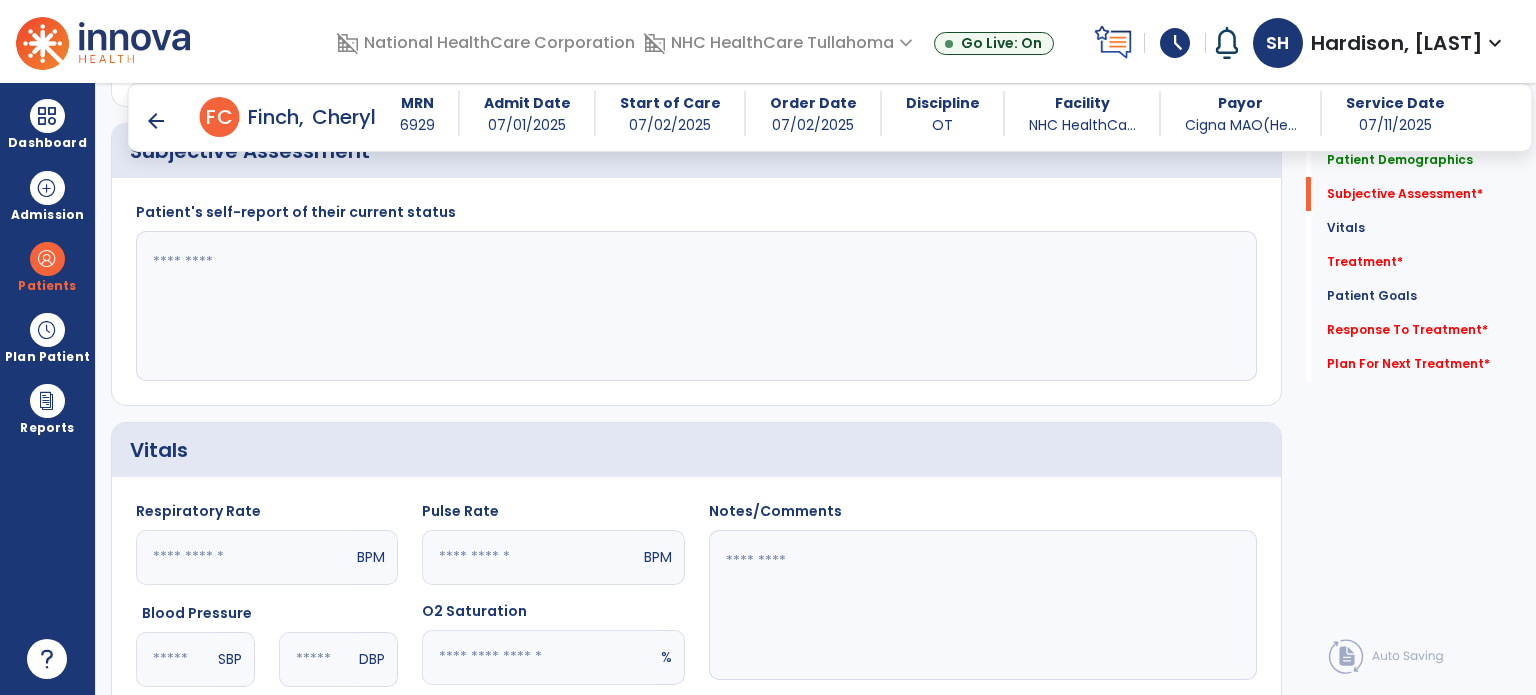 click 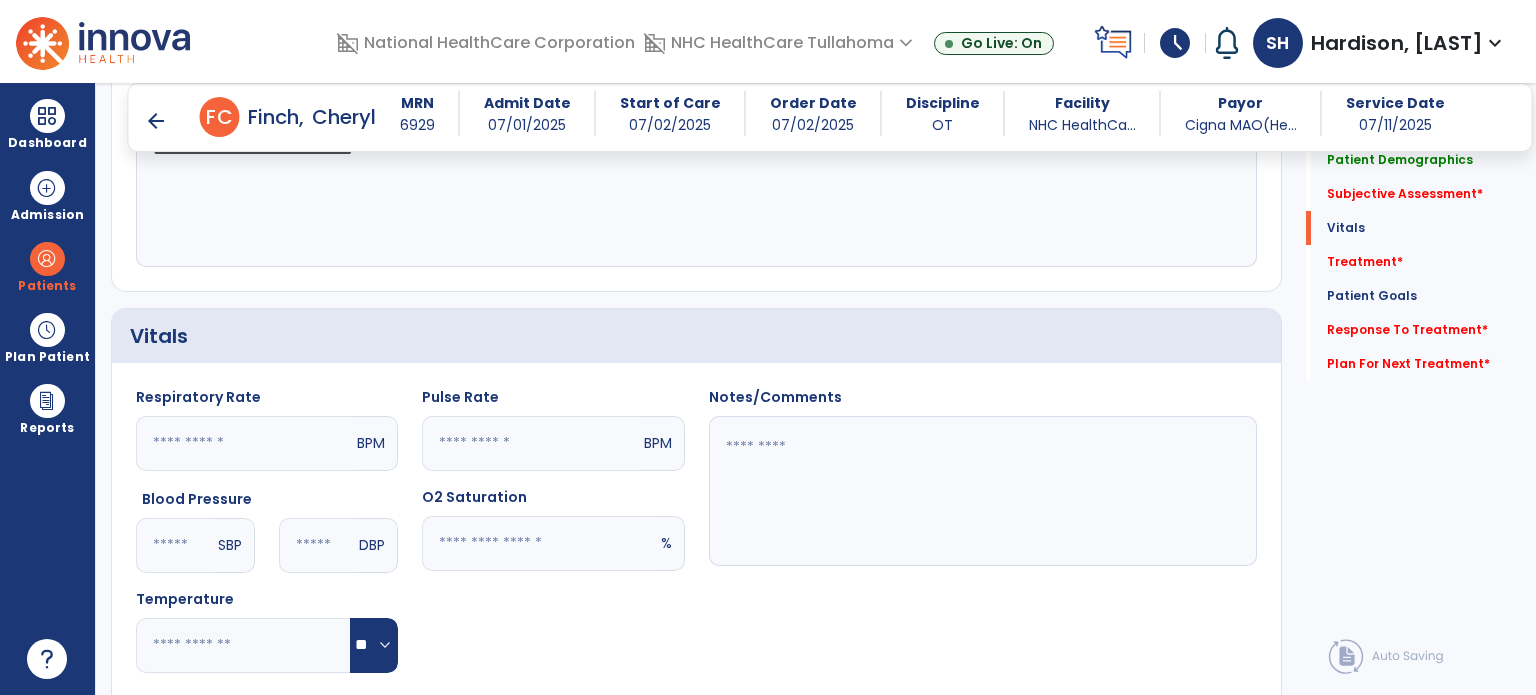 scroll, scrollTop: 960, scrollLeft: 0, axis: vertical 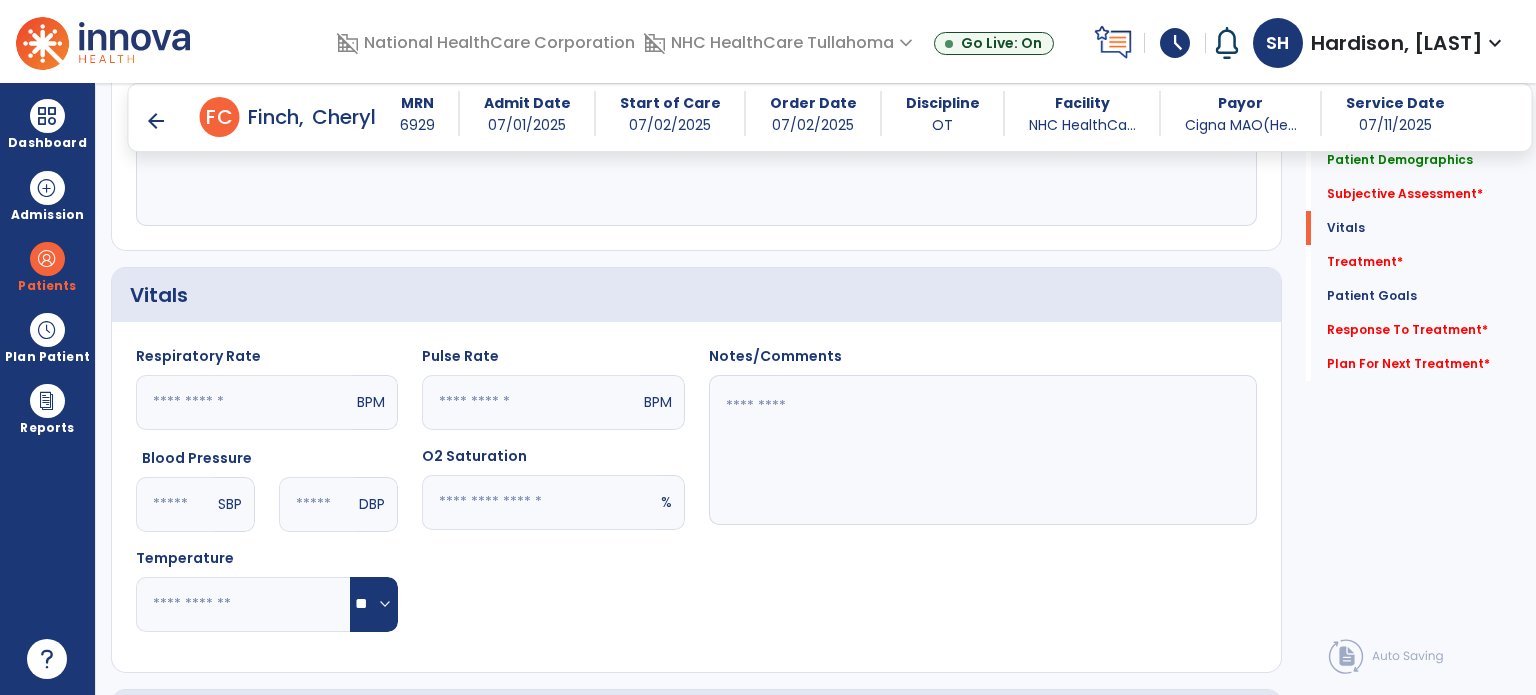 type on "**********" 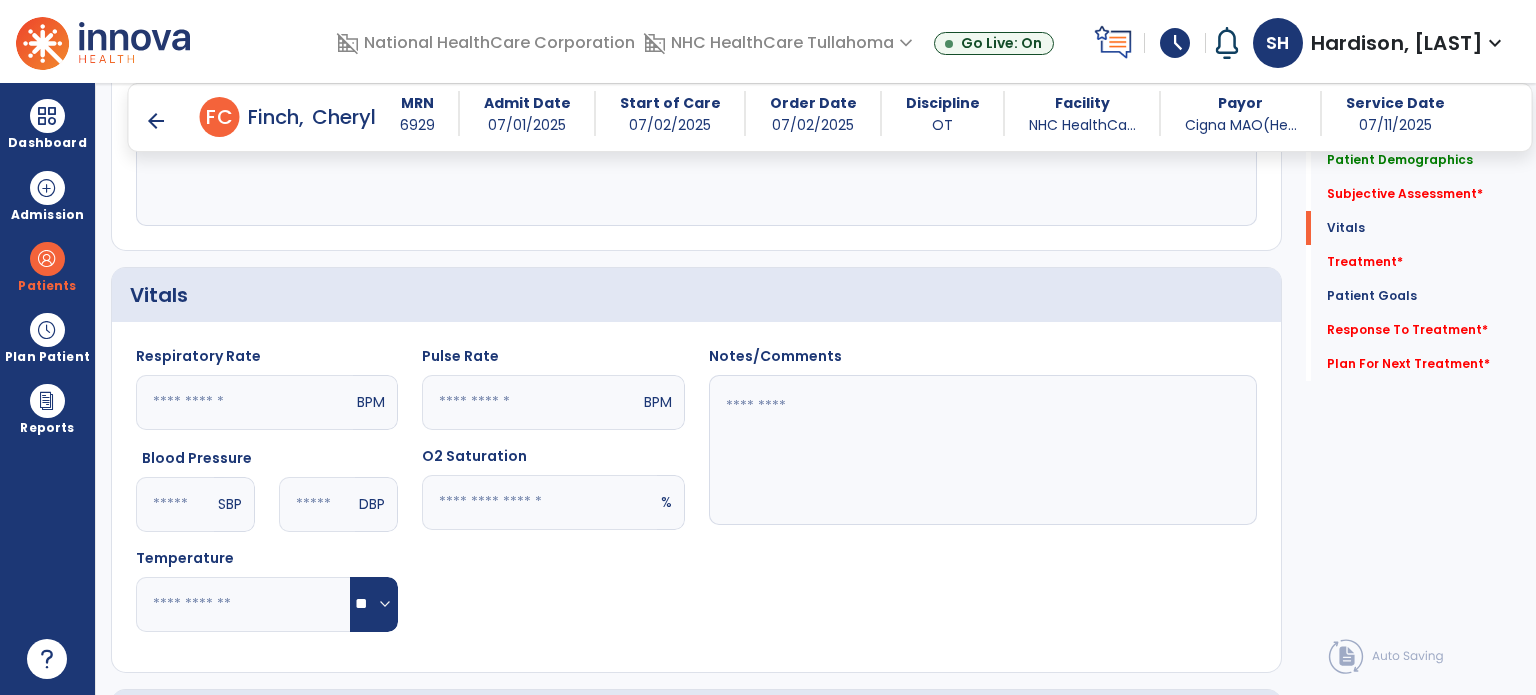 click 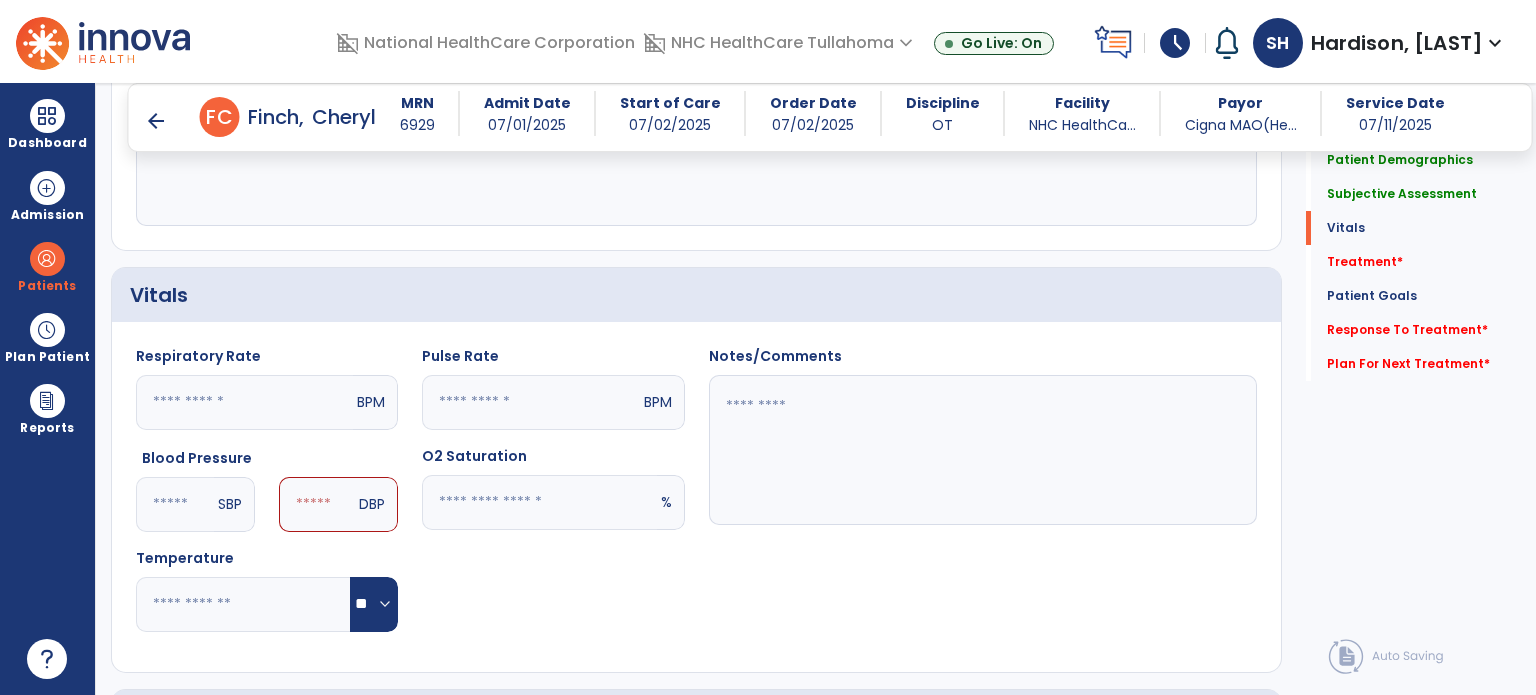 type on "***" 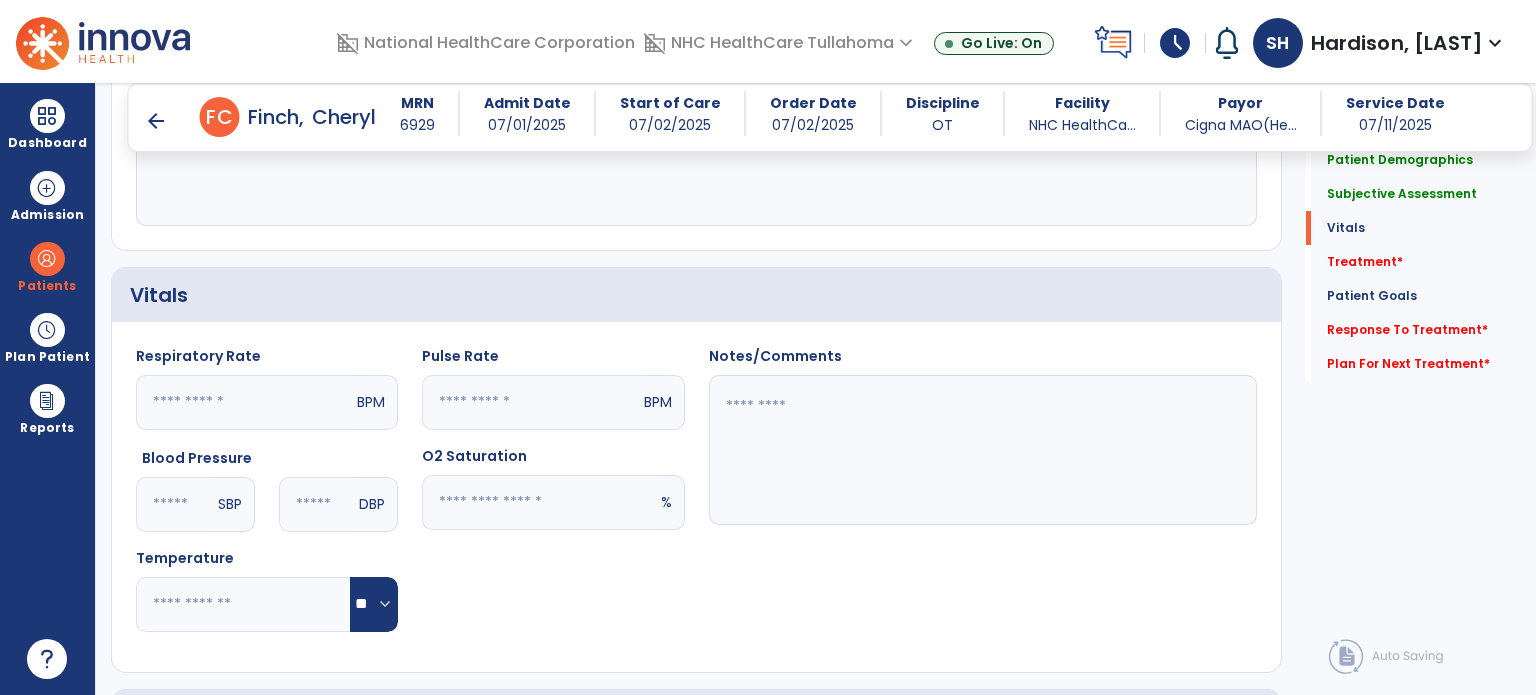 type on "**" 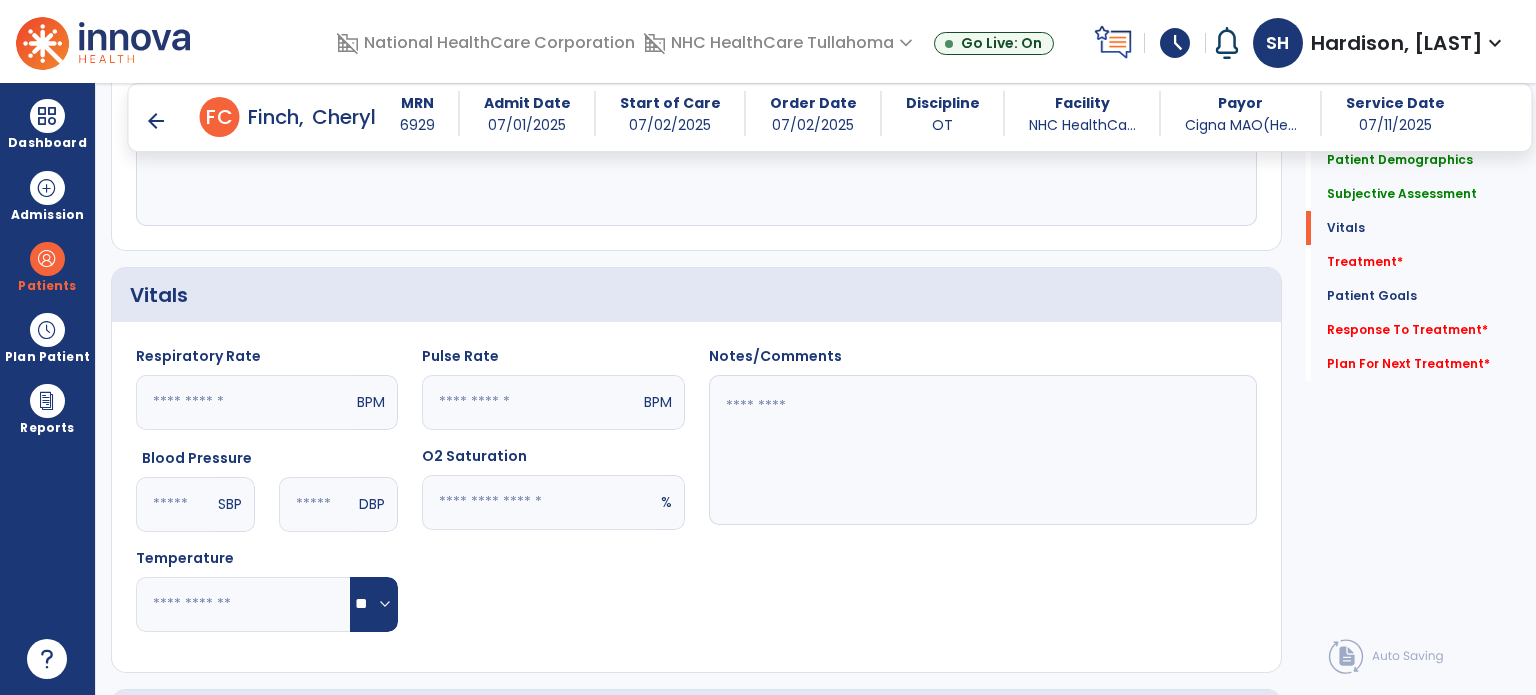 type on "**" 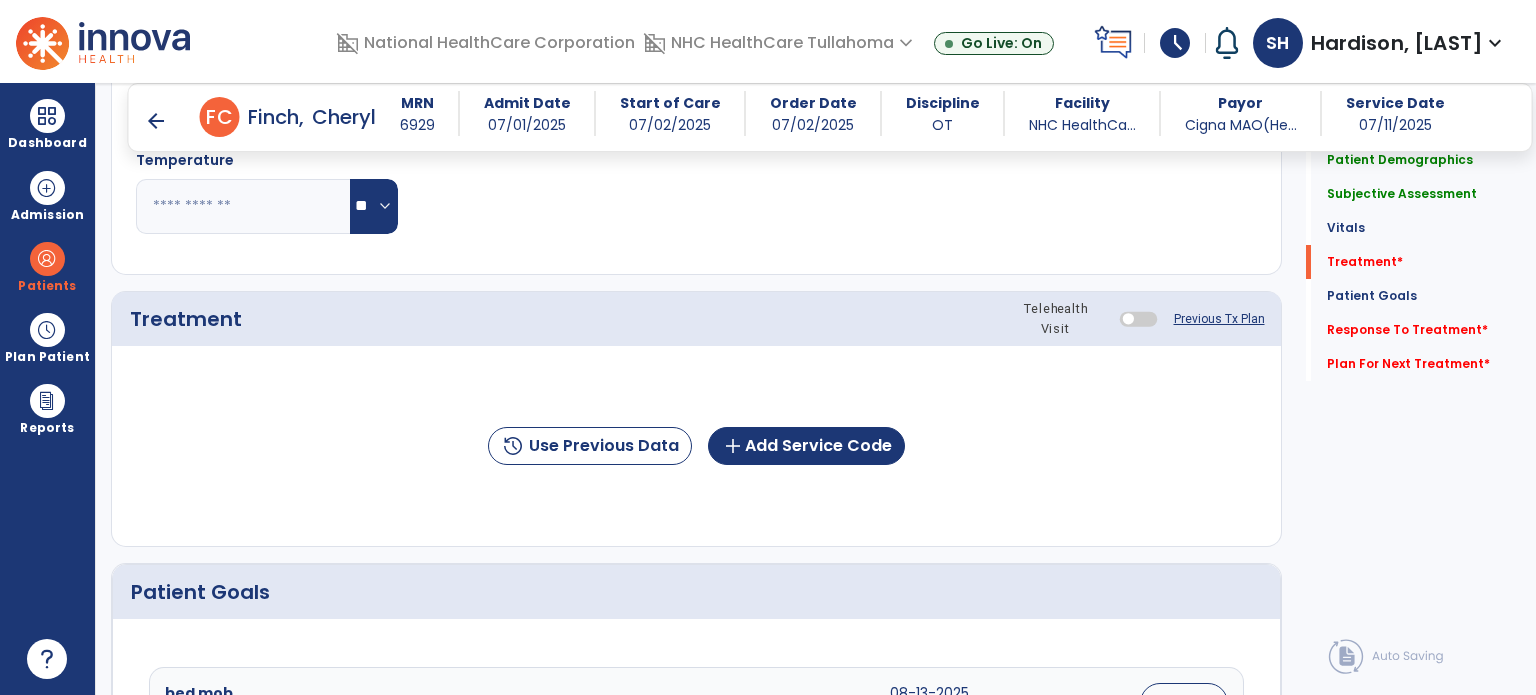 scroll, scrollTop: 1359, scrollLeft: 0, axis: vertical 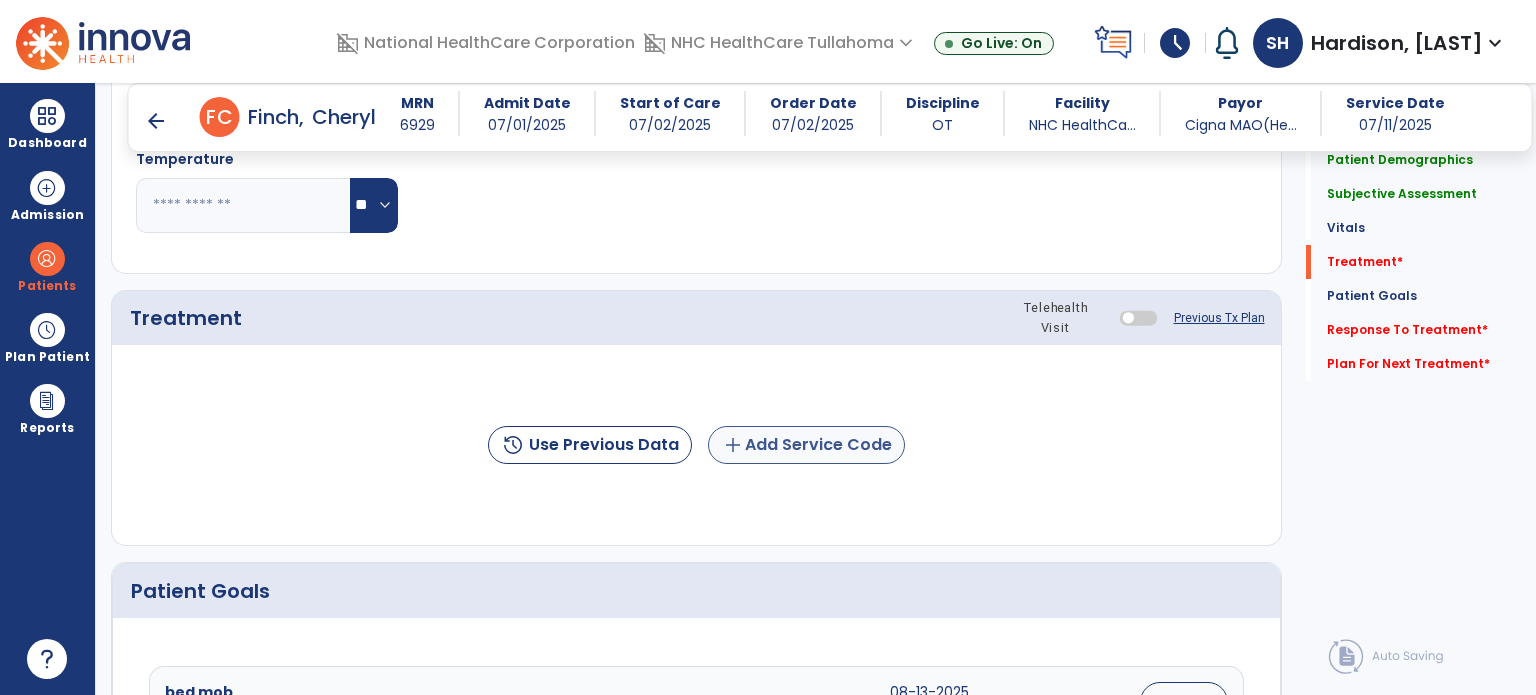 type on "**" 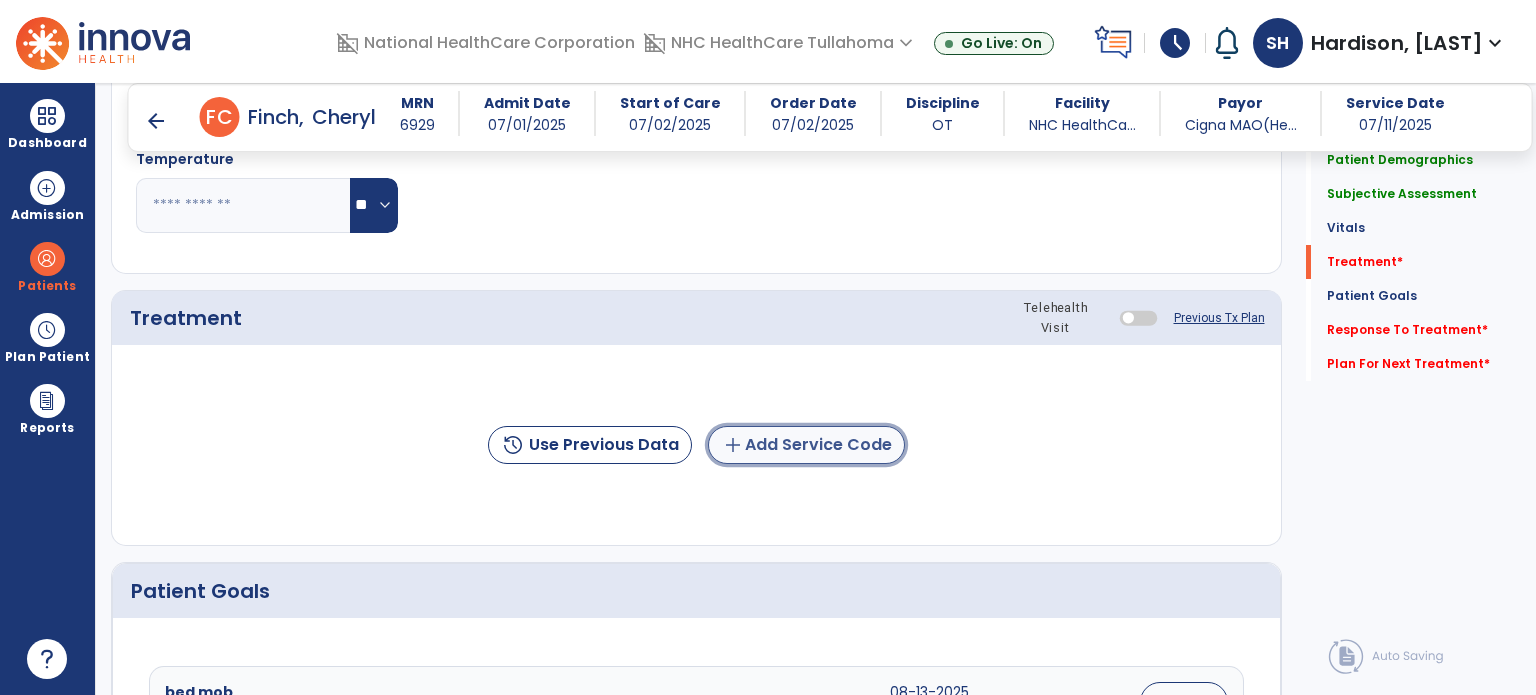 click on "add  Add Service Code" 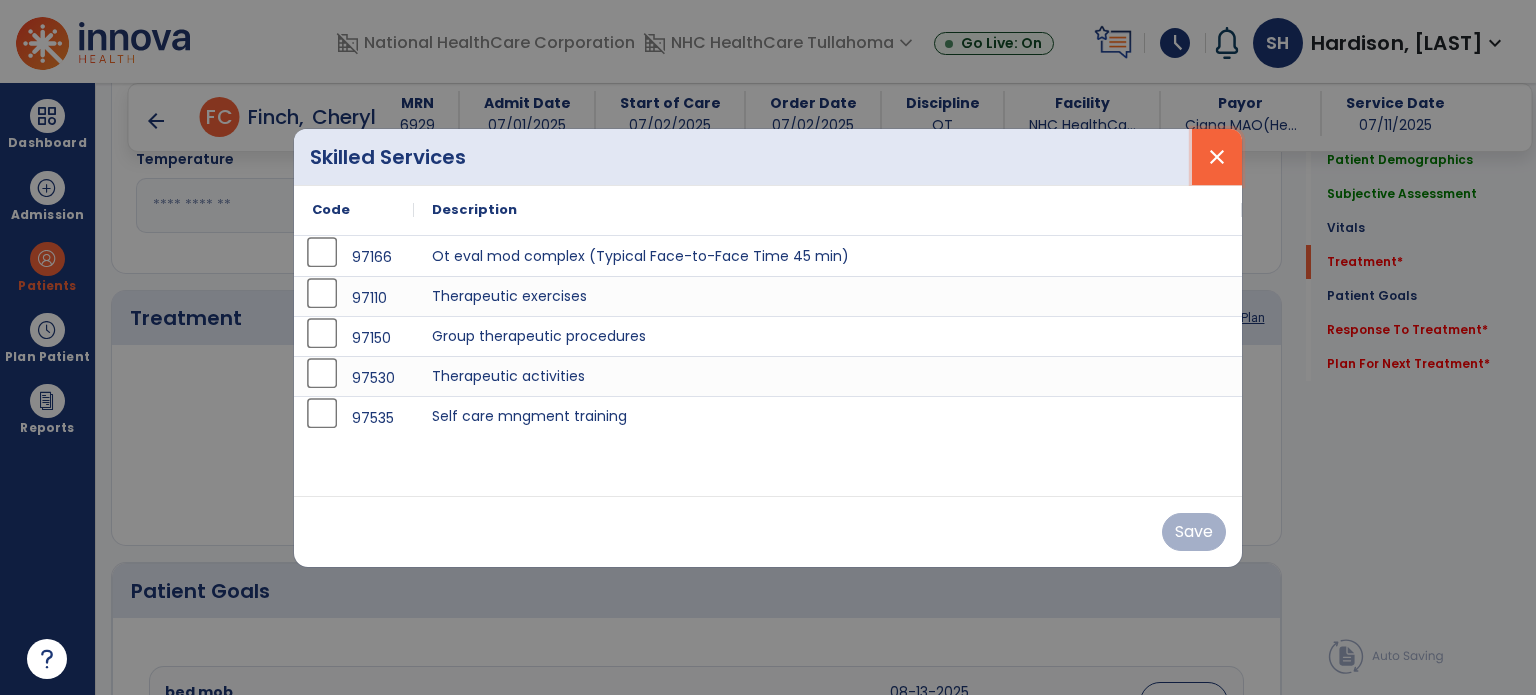 click on "close" at bounding box center (1217, 157) 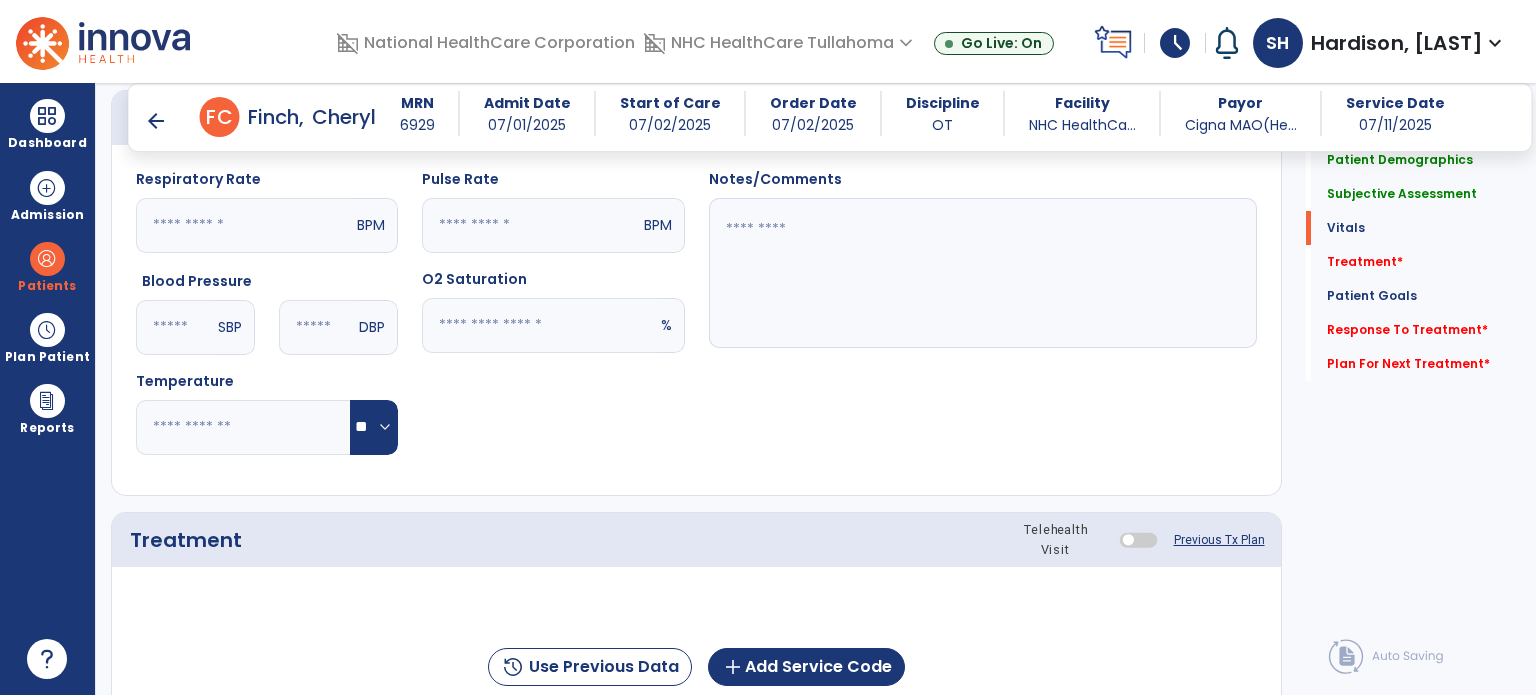 scroll, scrollTop: 1084, scrollLeft: 0, axis: vertical 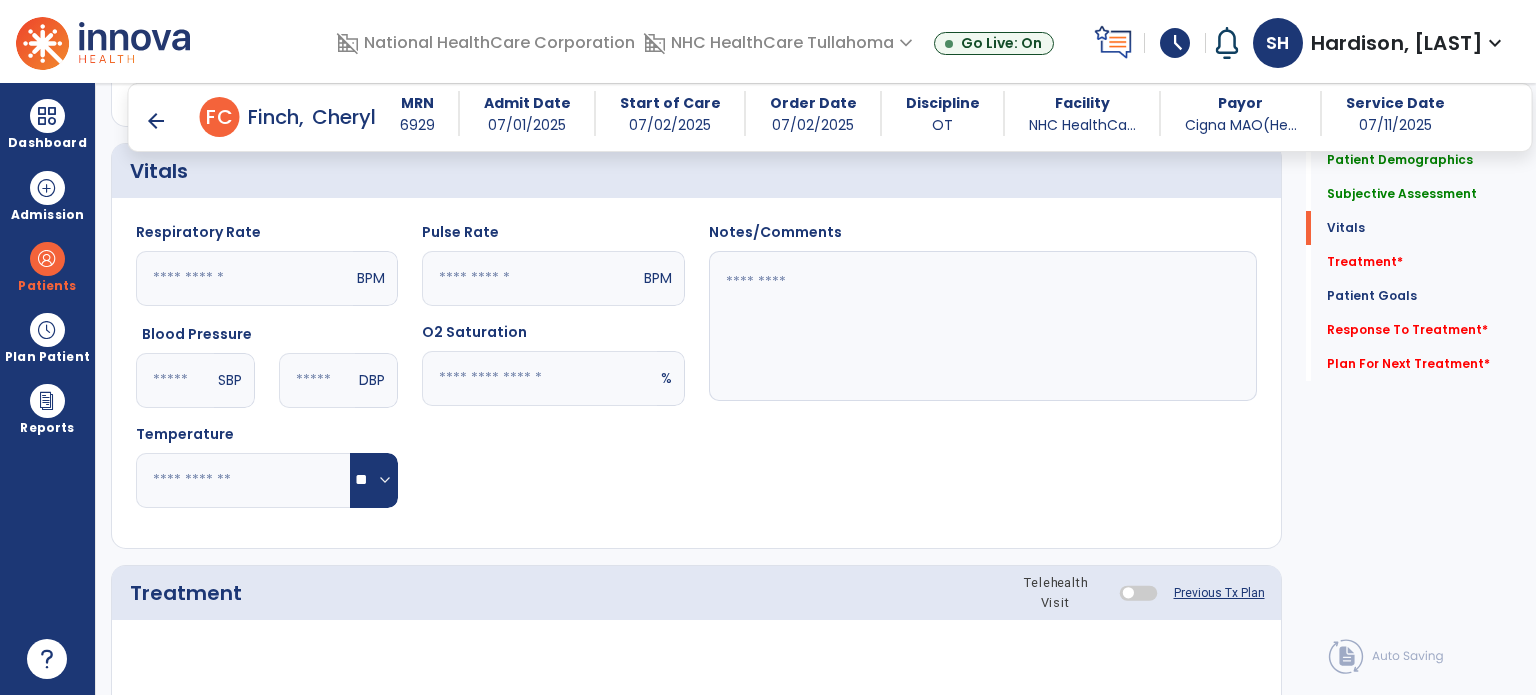 click 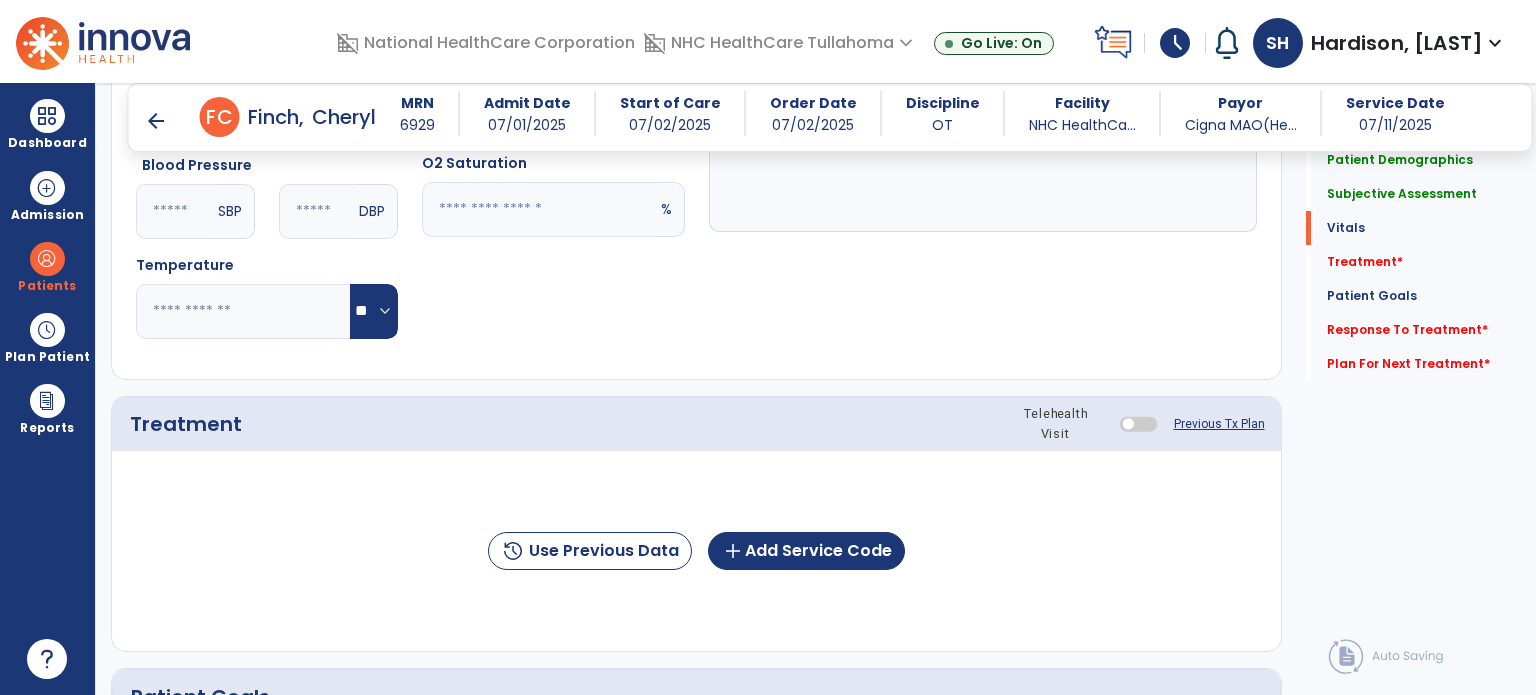 scroll, scrollTop: 1254, scrollLeft: 0, axis: vertical 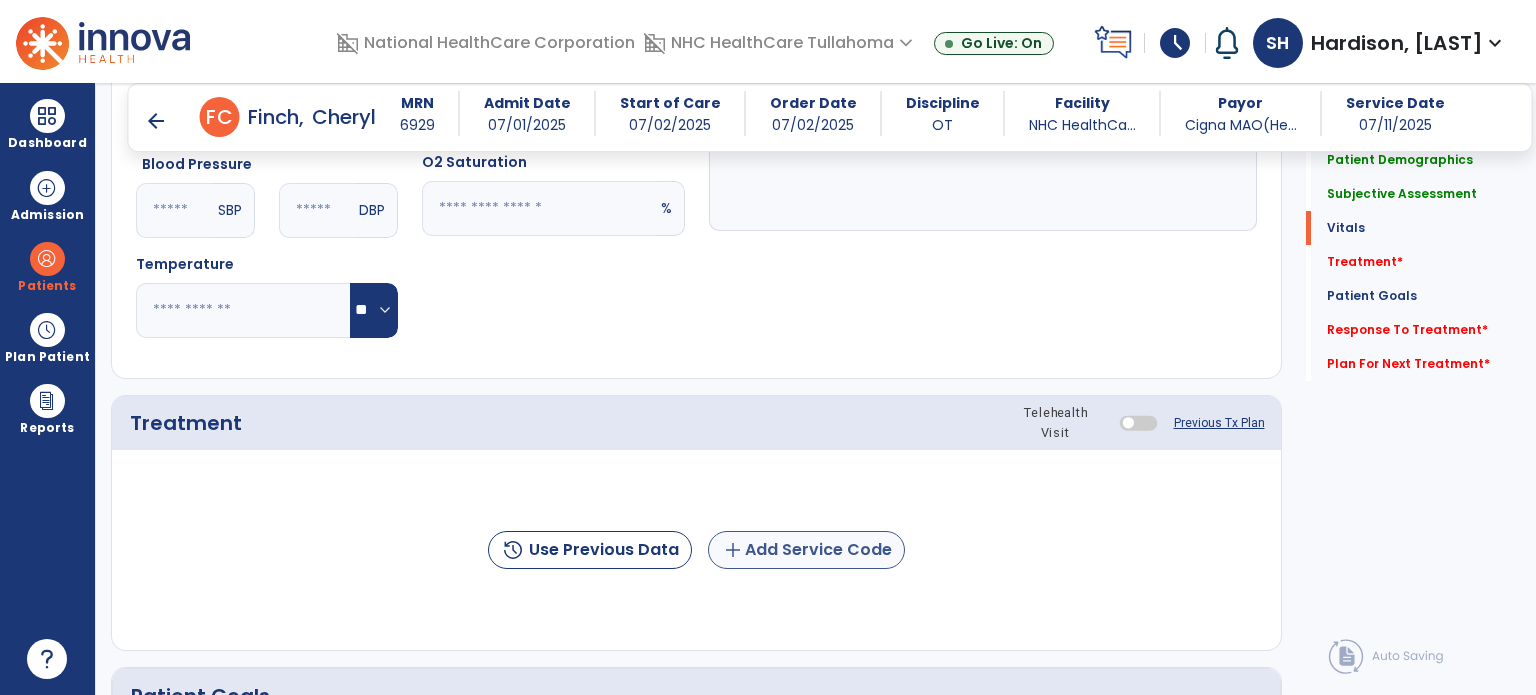 type on "**********" 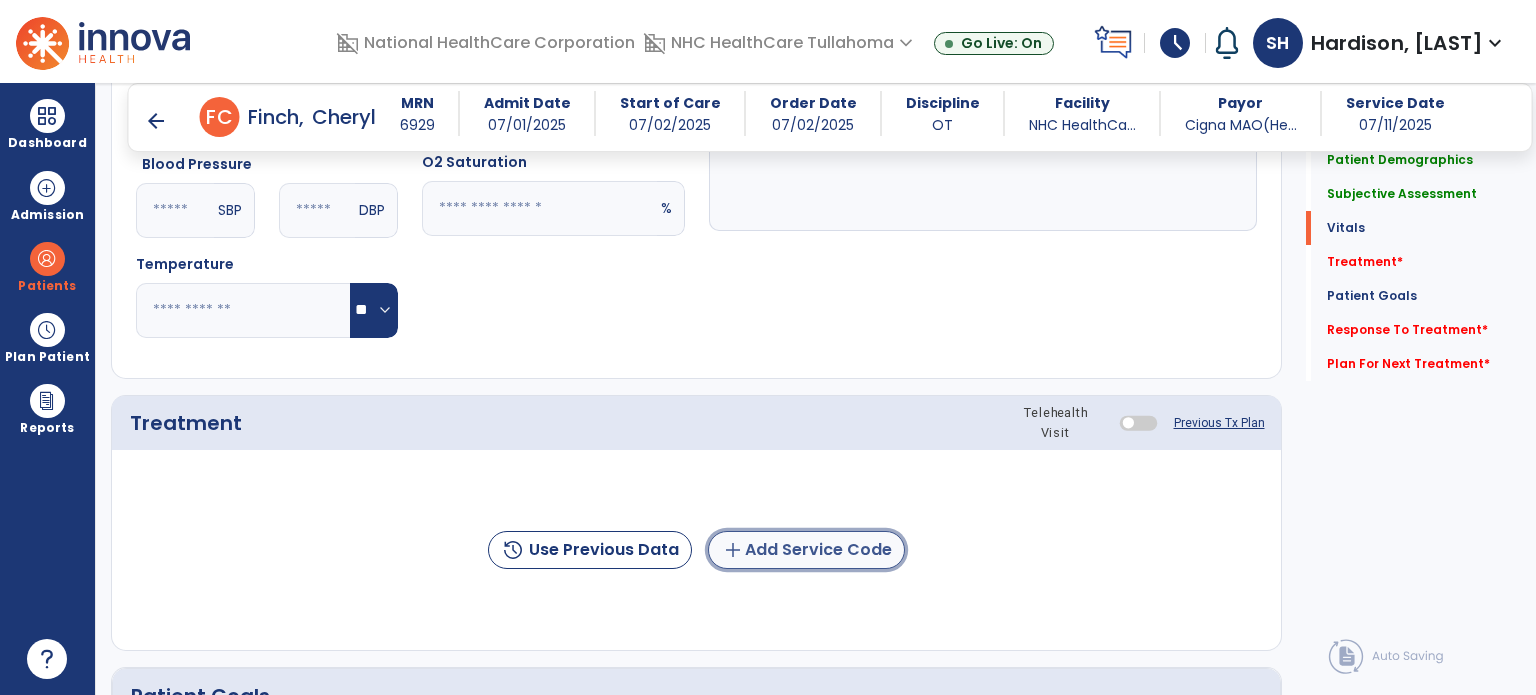 click on "add  Add Service Code" 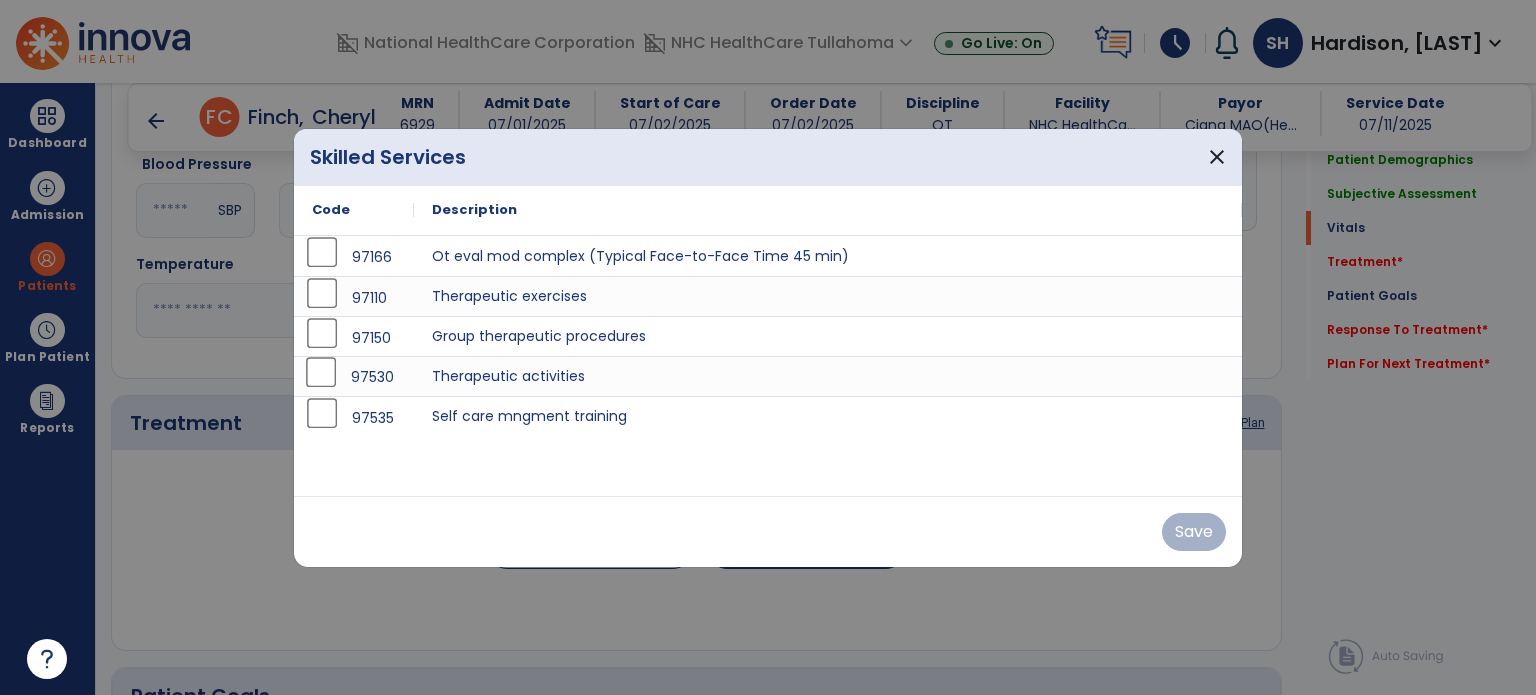 click on "97530" at bounding box center [354, 376] 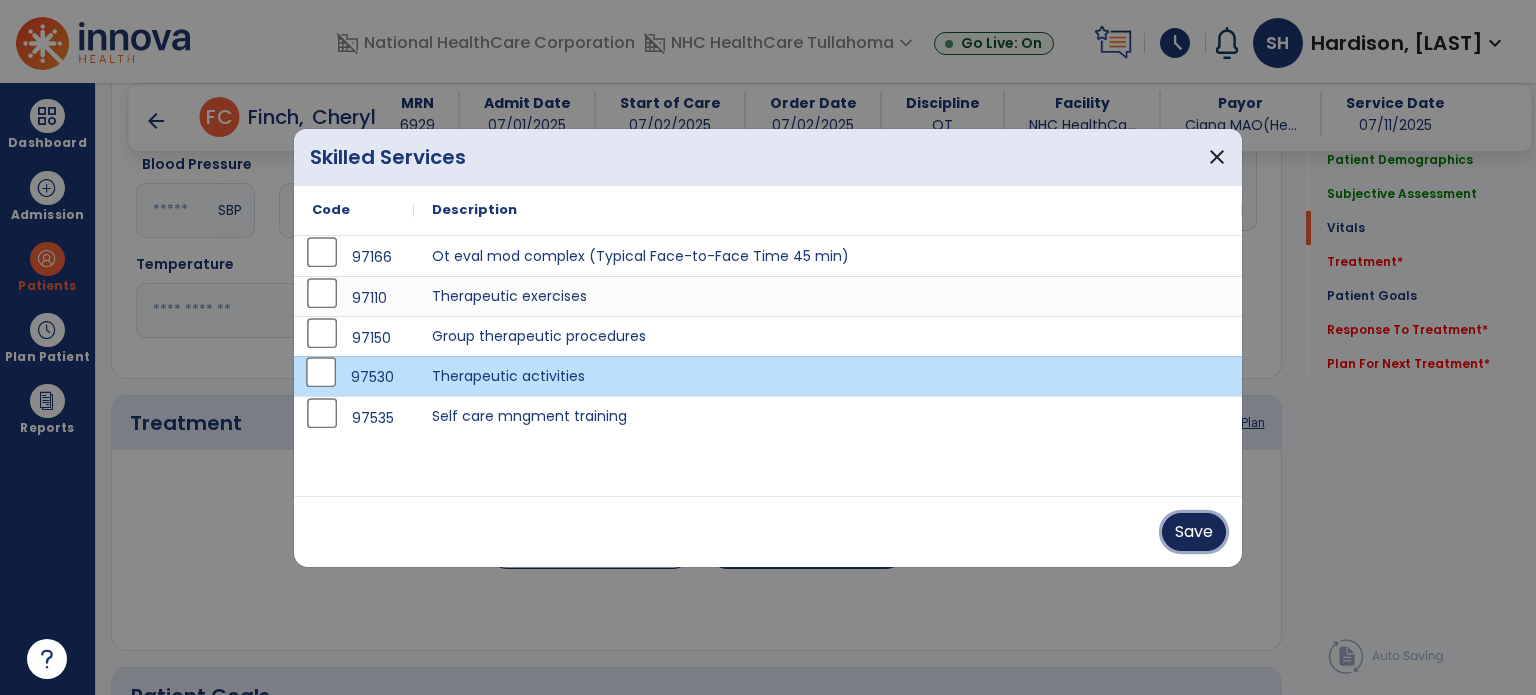click on "Save" at bounding box center [1194, 532] 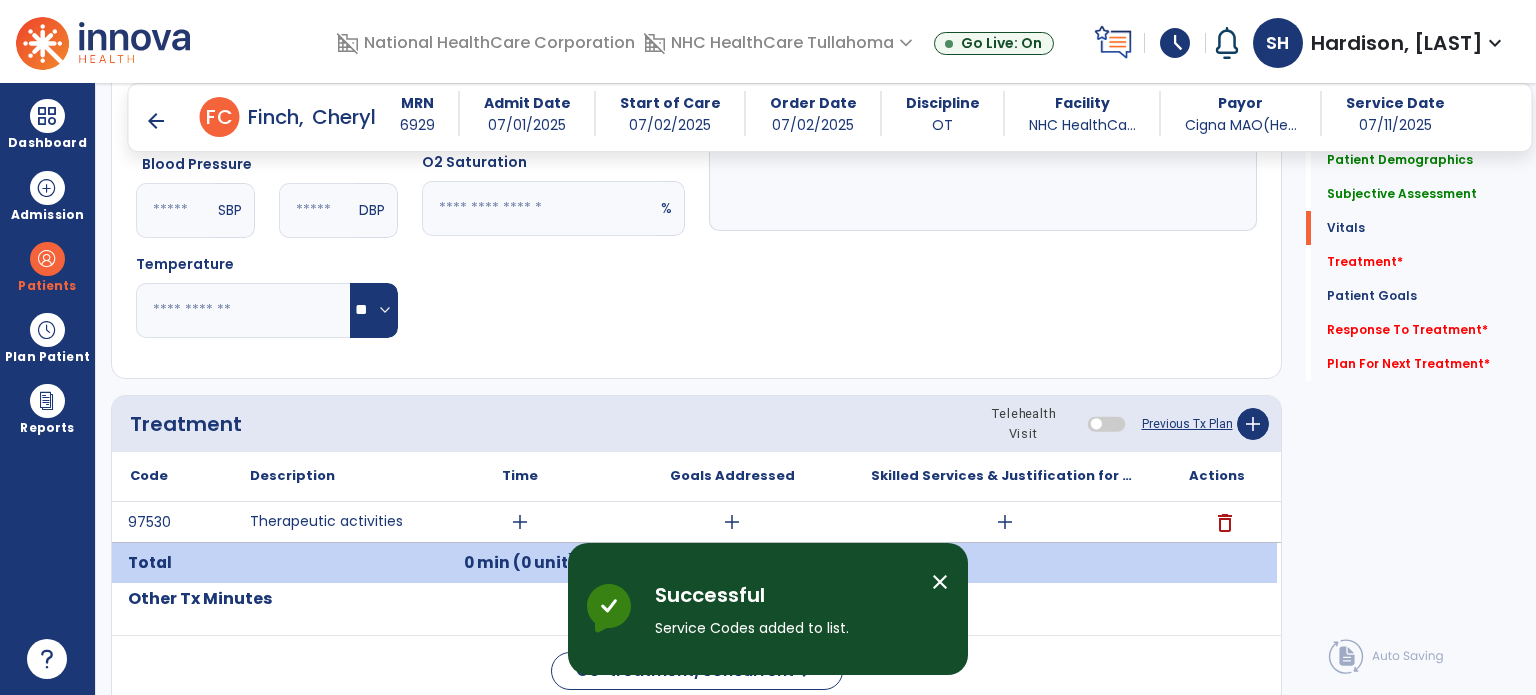 click on "add" at bounding box center [520, 522] 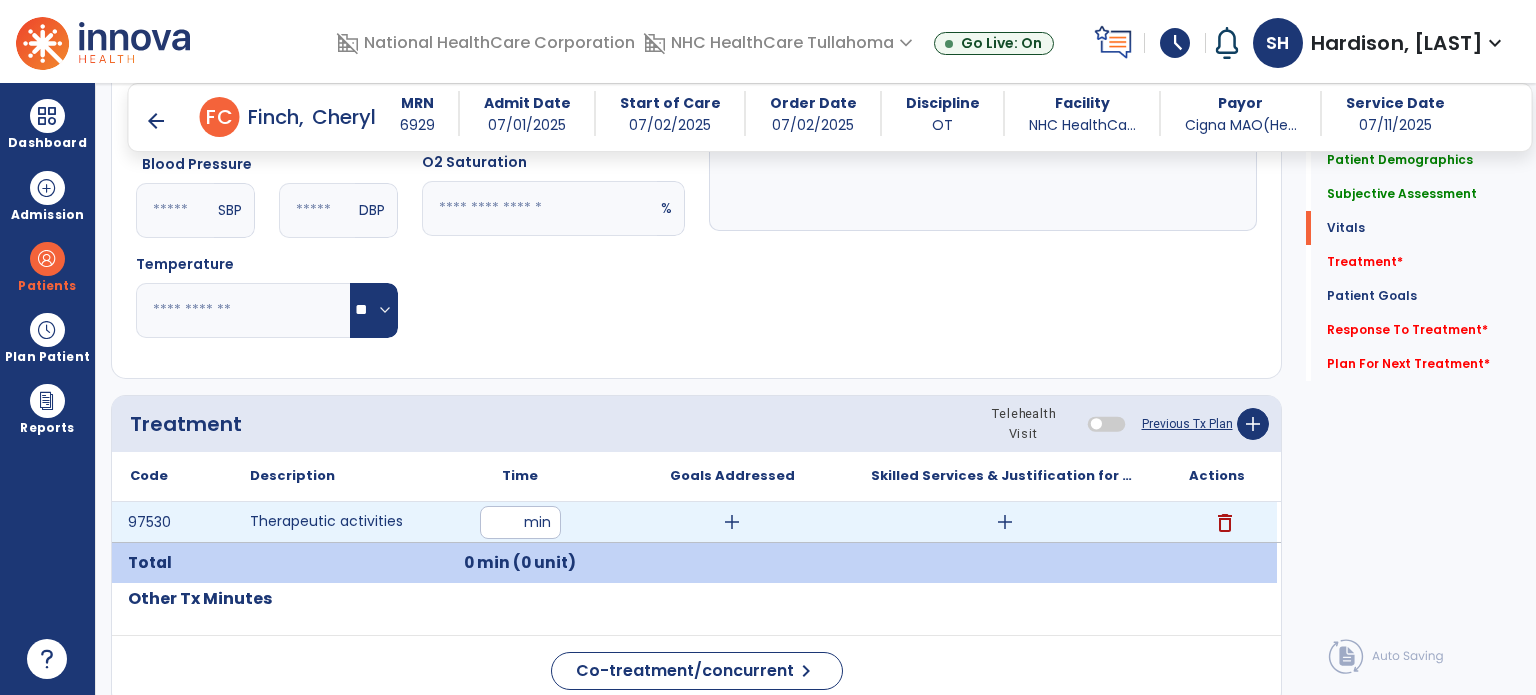 type on "**" 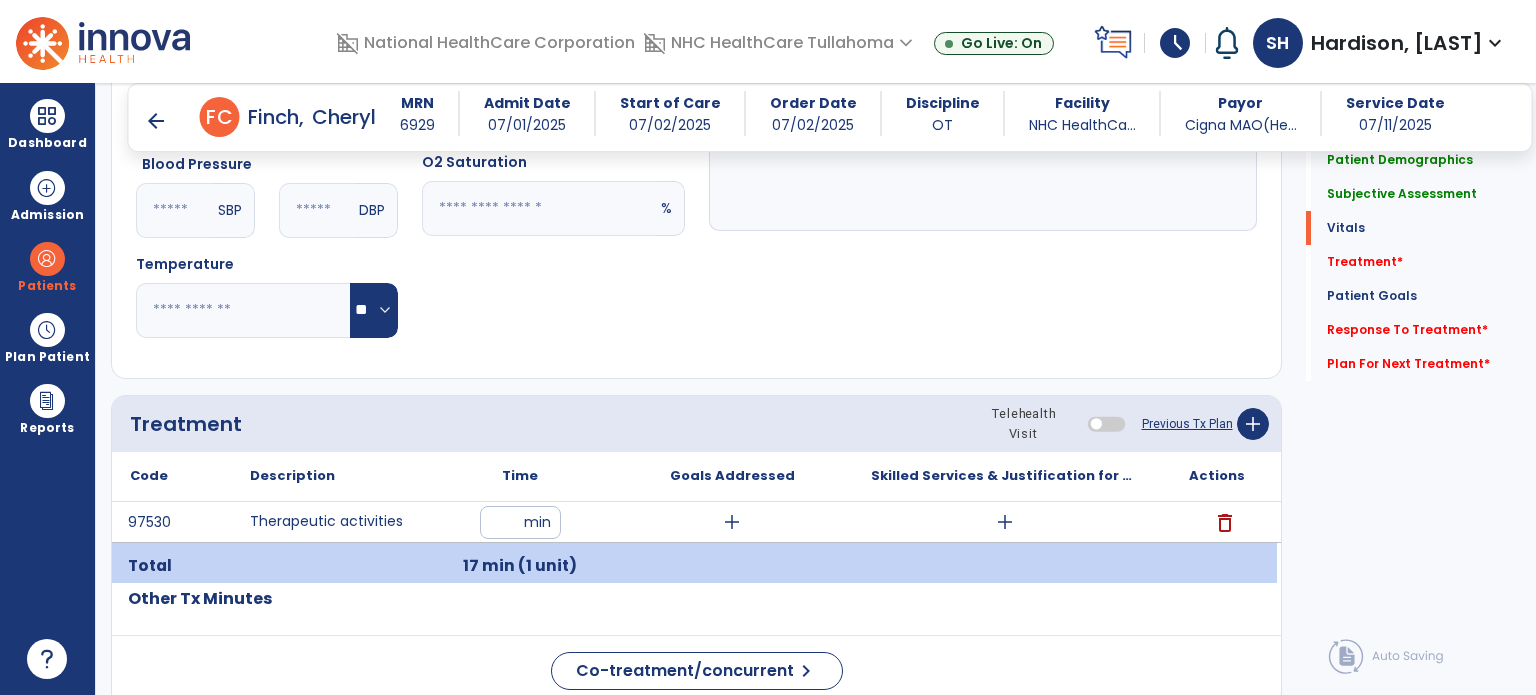 click on "add" at bounding box center [1005, 522] 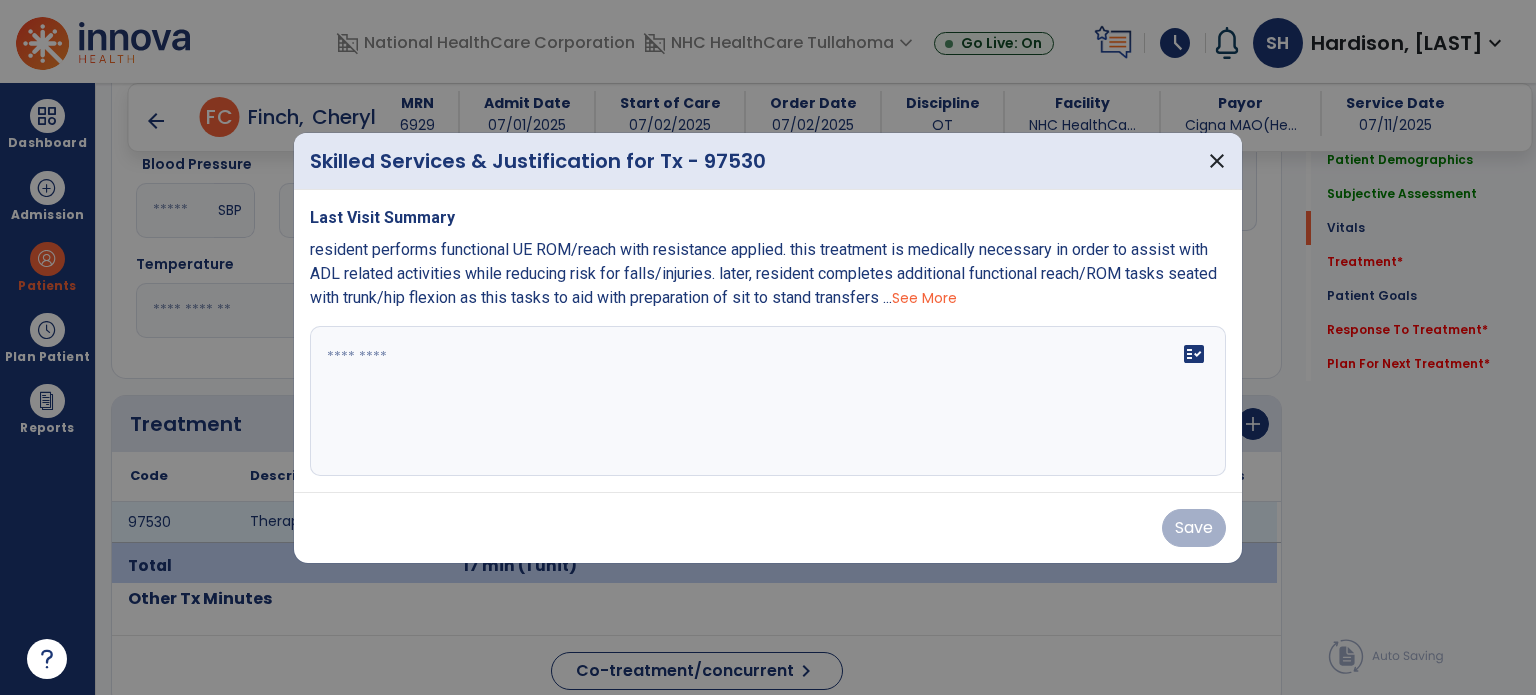 click on "See More" at bounding box center [924, 298] 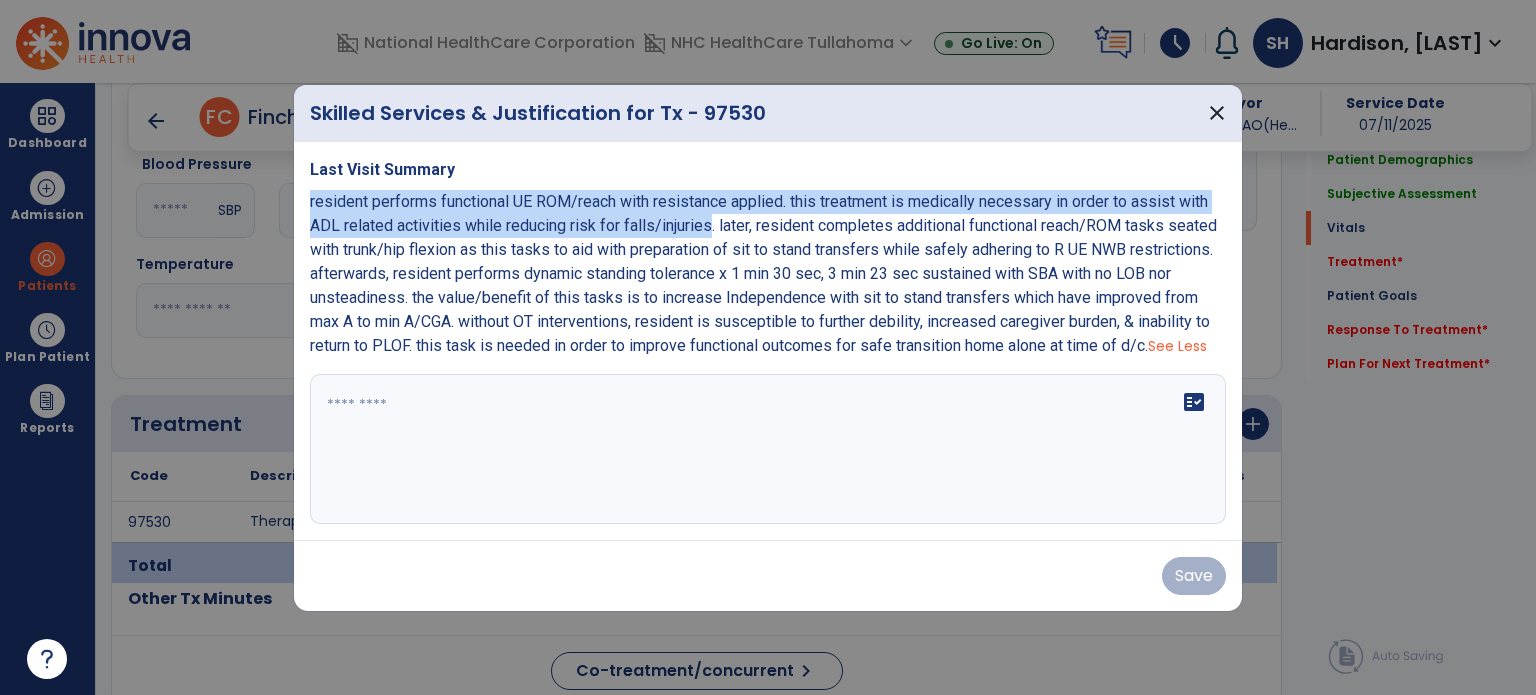 drag, startPoint x: 312, startPoint y: 195, endPoint x: 704, endPoint y: 207, distance: 392.18362 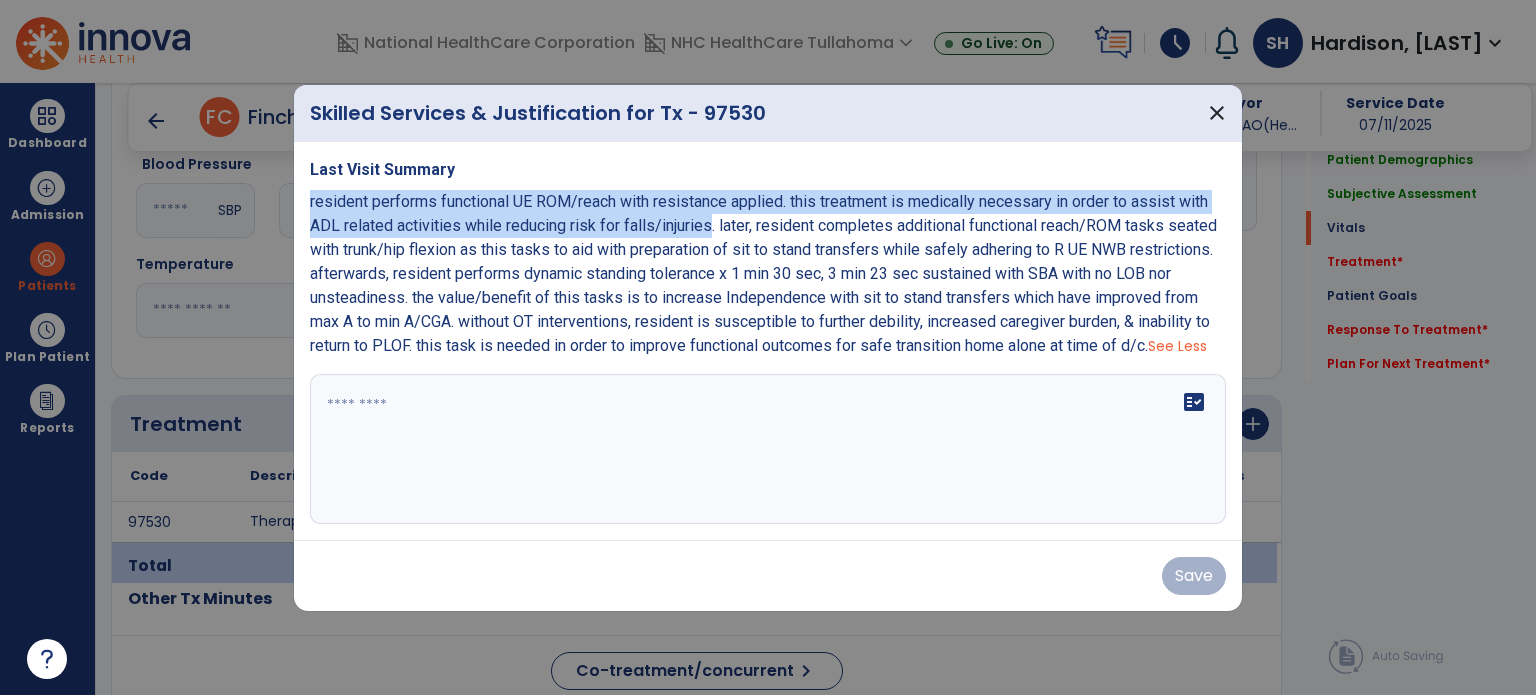 click on "resident performs functional UE ROM/reach with resistance applied. this treatment is medically necessary in order to assist with ADL related activities while reducing risk for falls/injuries. later, resident completes additional functional reach/ROM tasks seated with trunk/hip flexion as this tasks to aid with preparation of sit to stand transfers while safely adhering to R UE NWB restrictions. afterwards, resident performs dynamic standing tolerance x 1 min 30 sec, 3 min 23 sec sustained with SBA with no LOB nor unsteadiness. the value/benefit of this tasks is to increase Independence with sit to stand transfers which have improved from max A to min A/CGA. without OT interventions, resident is susceptible to further debility, increased caregiver burden, & inability to return to PLOF. this task is needed in order to improve functional outcomes for safe transition home alone at time of d/c." at bounding box center [763, 273] 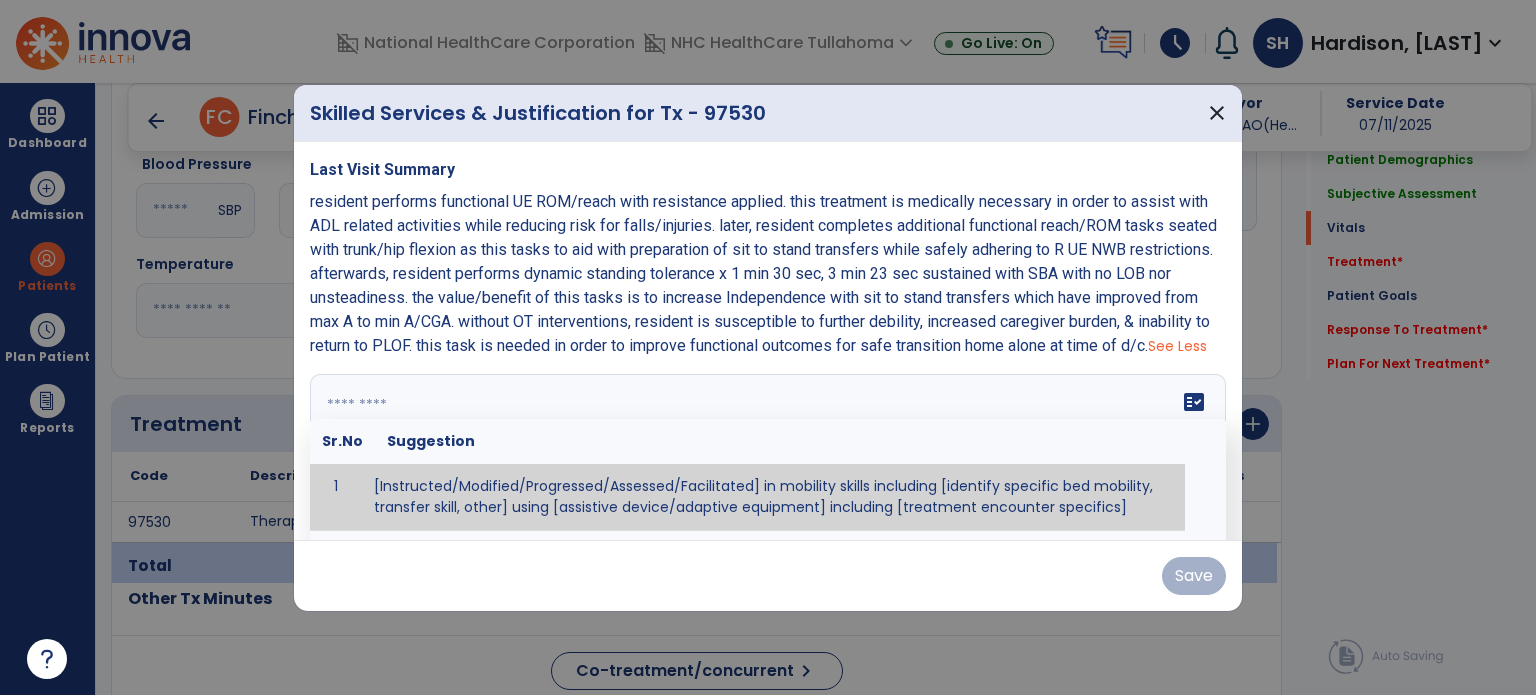 paste on "**********" 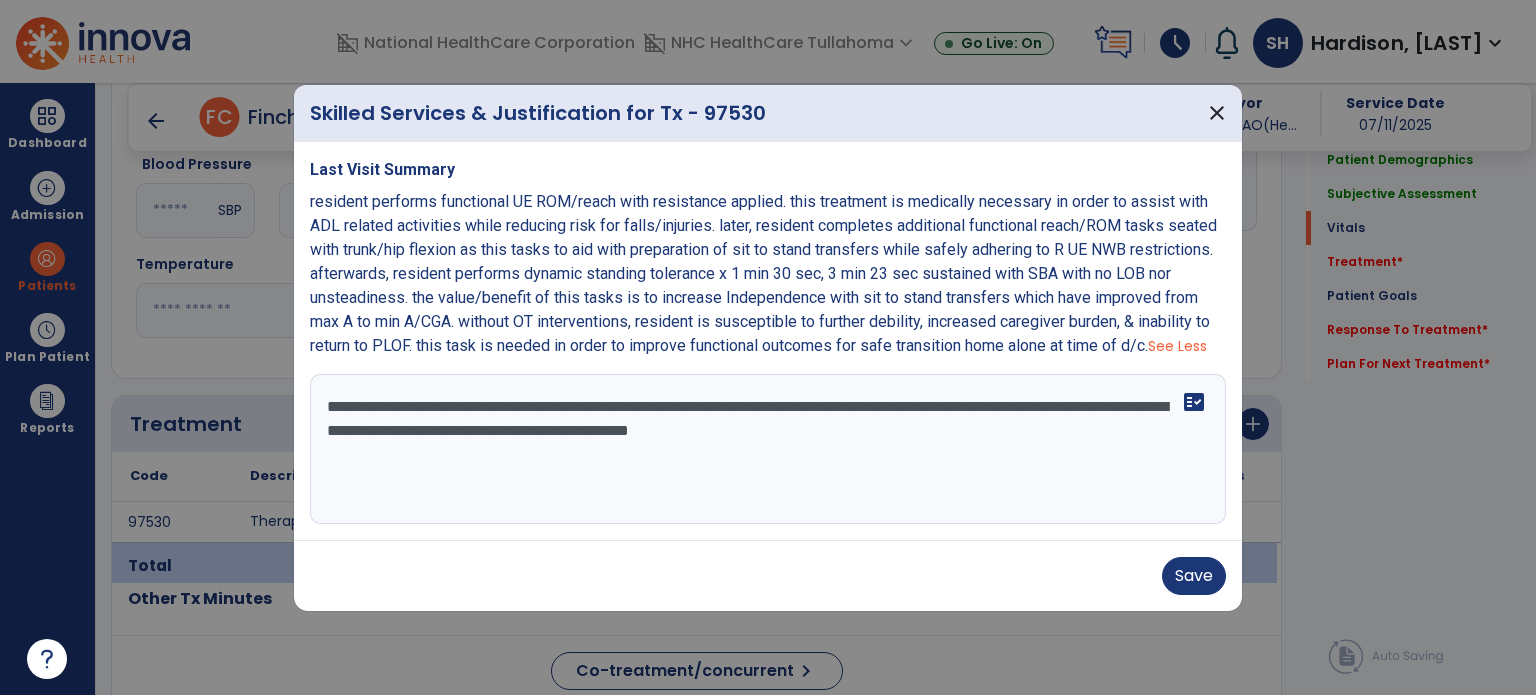 click on "**********" at bounding box center [768, 449] 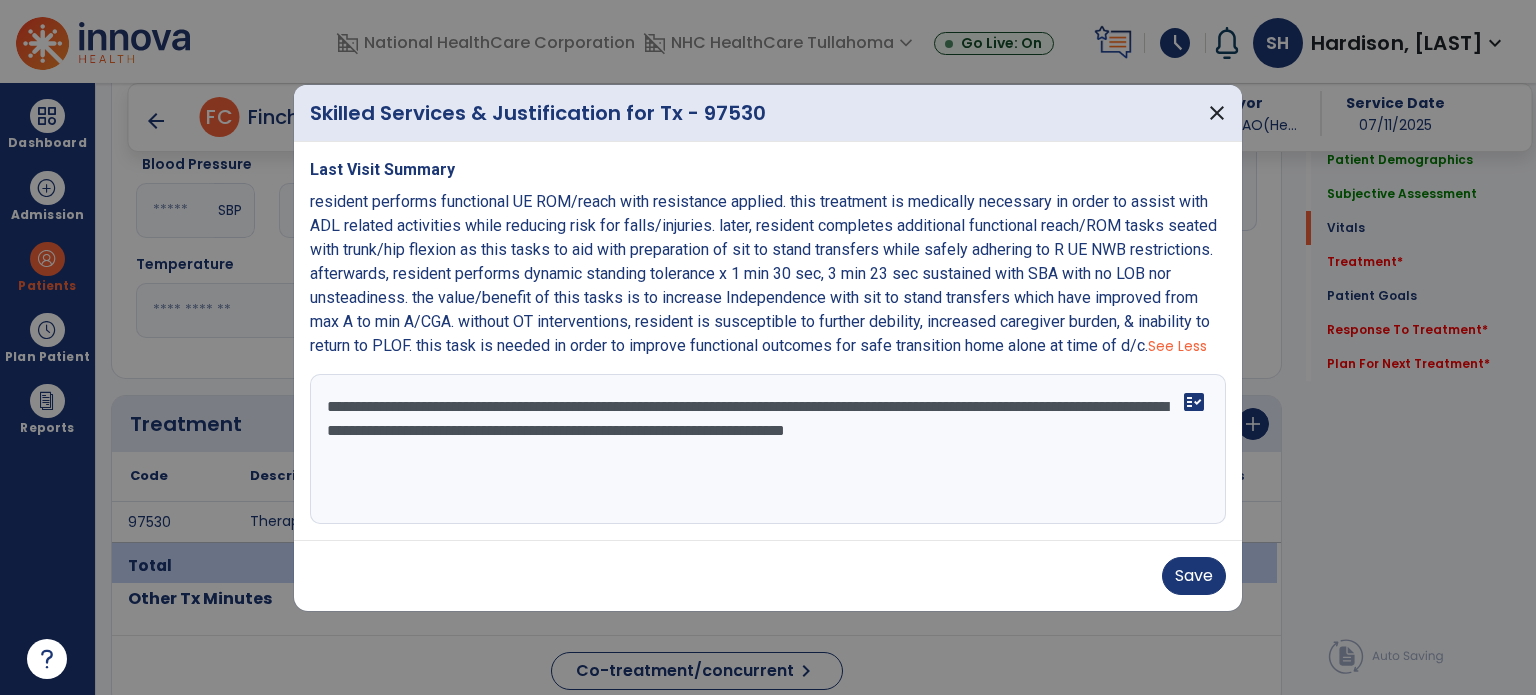 click on "**********" at bounding box center (768, 449) 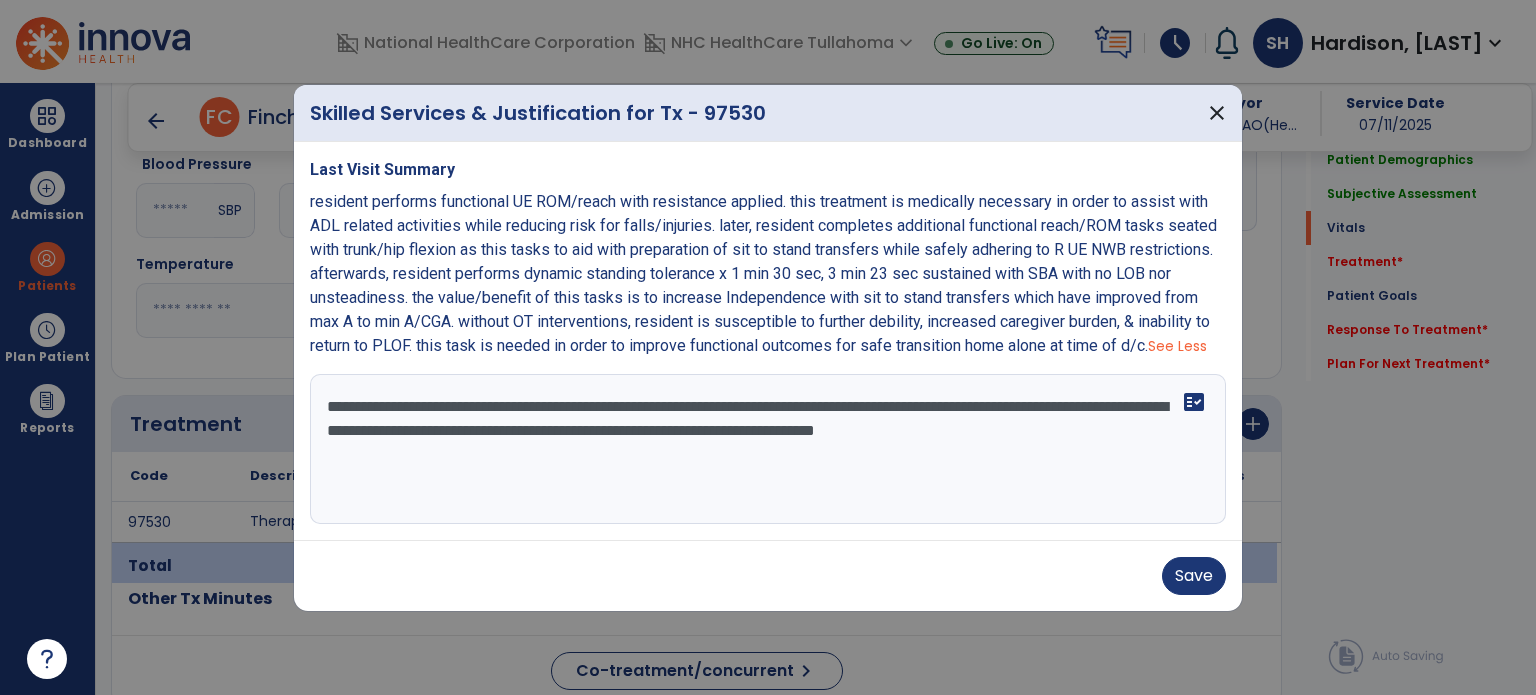 click on "**********" at bounding box center (768, 449) 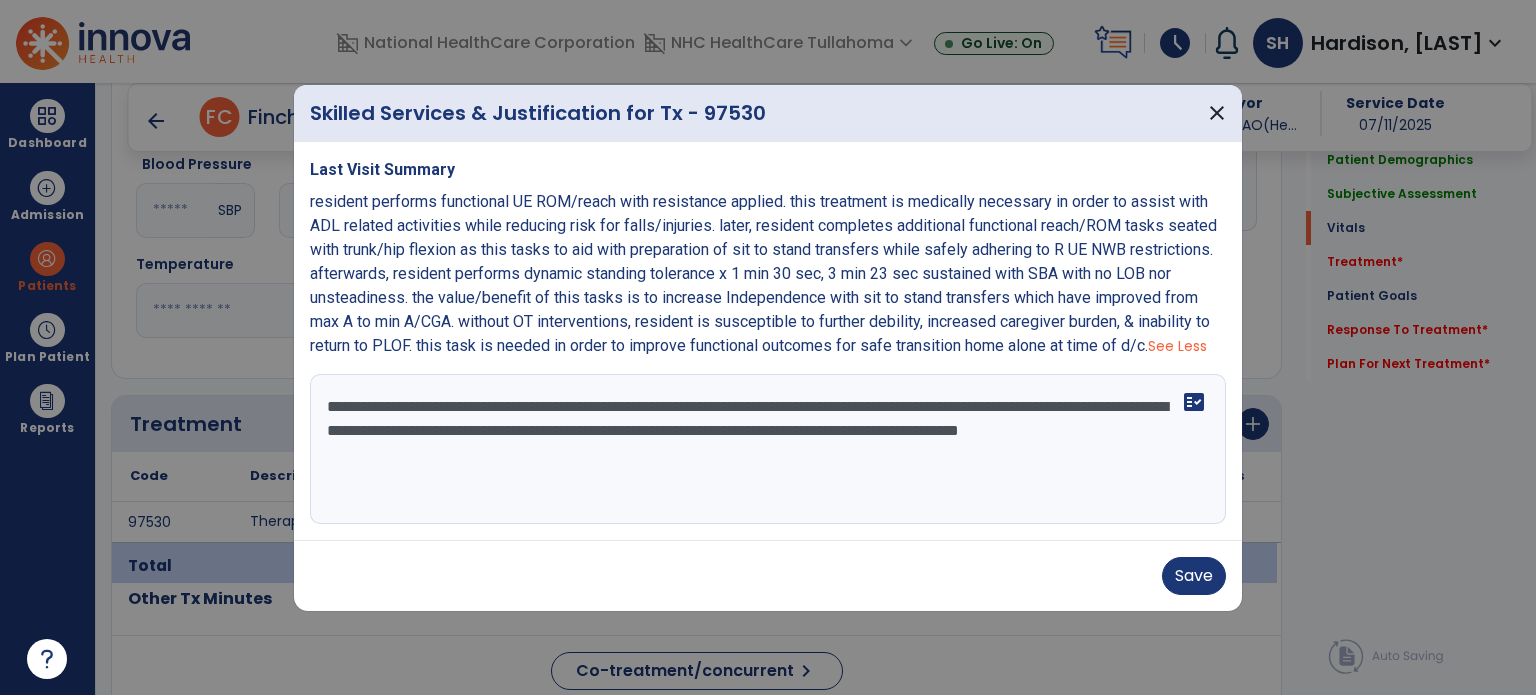 click on "resident performs functional UE ROM/reach with resistance applied. this treatment is medically necessary in order to assist with ADL related activities while reducing risk for falls/injuries. later, resident completes additional functional reach/ROM tasks seated with trunk/hip flexion as this tasks to aid with preparation of sit to stand transfers while safely adhering to R UE NWB restrictions. afterwards, resident performs dynamic standing tolerance x 1 min 30 sec, 3 min 23 sec sustained with SBA with no LOB nor unsteadiness. the value/benefit of this tasks is to increase Independence with sit to stand transfers which have improved from max A to min A/CGA. without OT interventions, resident is susceptible to further debility, increased caregiver burden, & inability to return to PLOF. this task is needed in order to improve functional outcomes for safe transition home alone at time of d/c." at bounding box center (763, 273) 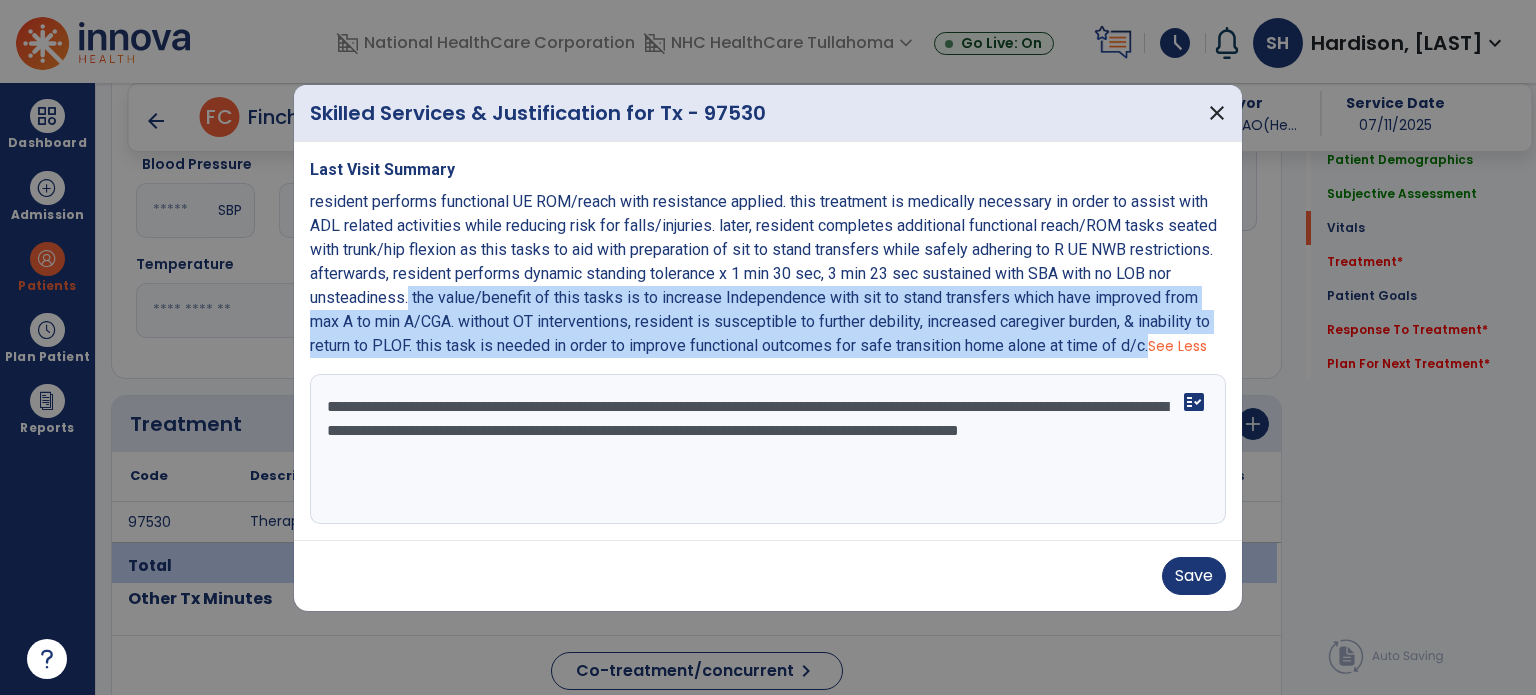 drag, startPoint x: 406, startPoint y: 286, endPoint x: 1172, endPoint y: 343, distance: 768.11786 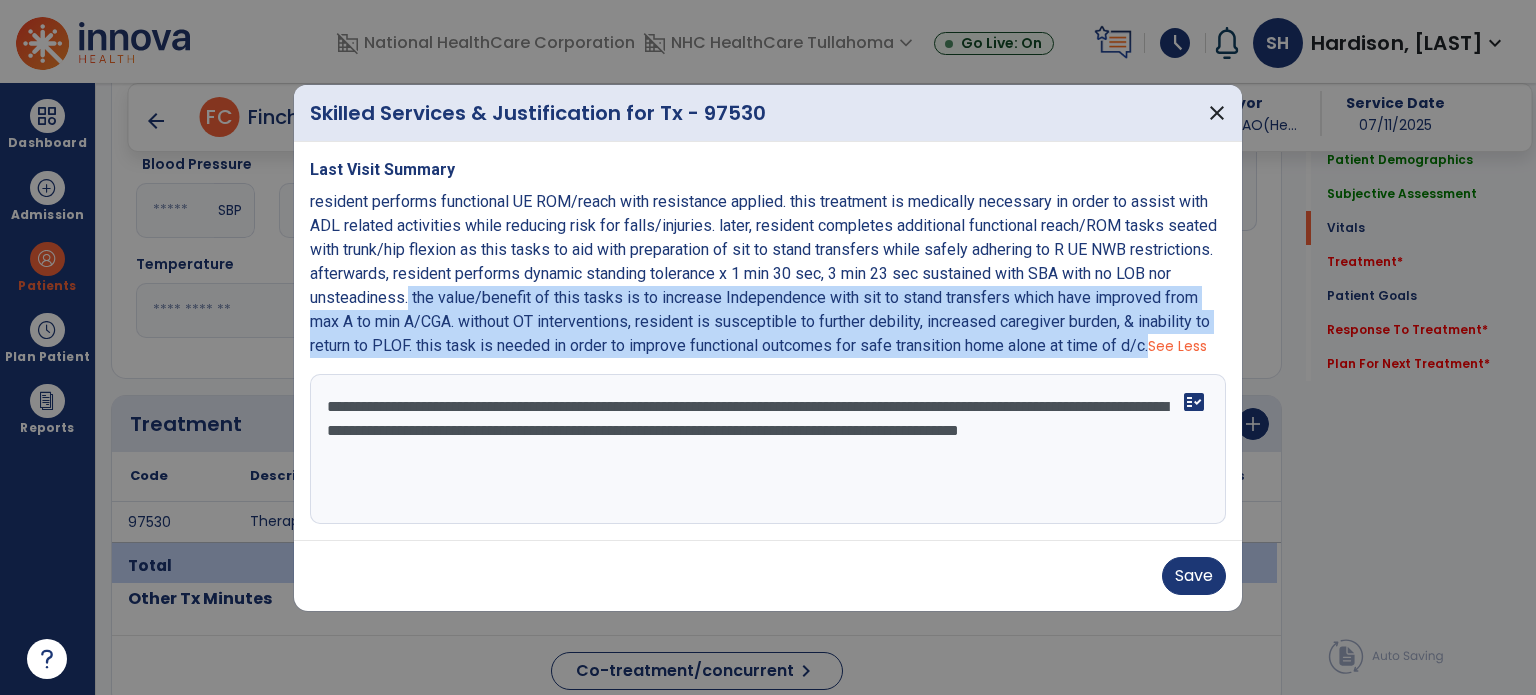 click on "resident performs functional UE ROM/reach with resistance applied. this treatment is medically necessary in order to assist with ADL related activities while reducing risk for falls/injuries. later, resident completes additional functional reach/ROM tasks seated with trunk/hip flexion as this tasks to aid with preparation of sit to stand transfers while safely adhering to R UE NWB restrictions. afterwards, resident performs dynamic standing tolerance x 1 min 30 sec, 3 min 23 sec sustained with SBA with no LOB nor unsteadiness. the value/benefit of this tasks is to increase Independence with sit to stand transfers which have improved from max A to min A/CGA. without OT interventions, resident is susceptible to further debility, increased caregiver burden, & inability to return to PLOF. this task is needed in order to improve functional outcomes for safe transition home alone at time of d/c." at bounding box center (763, 273) 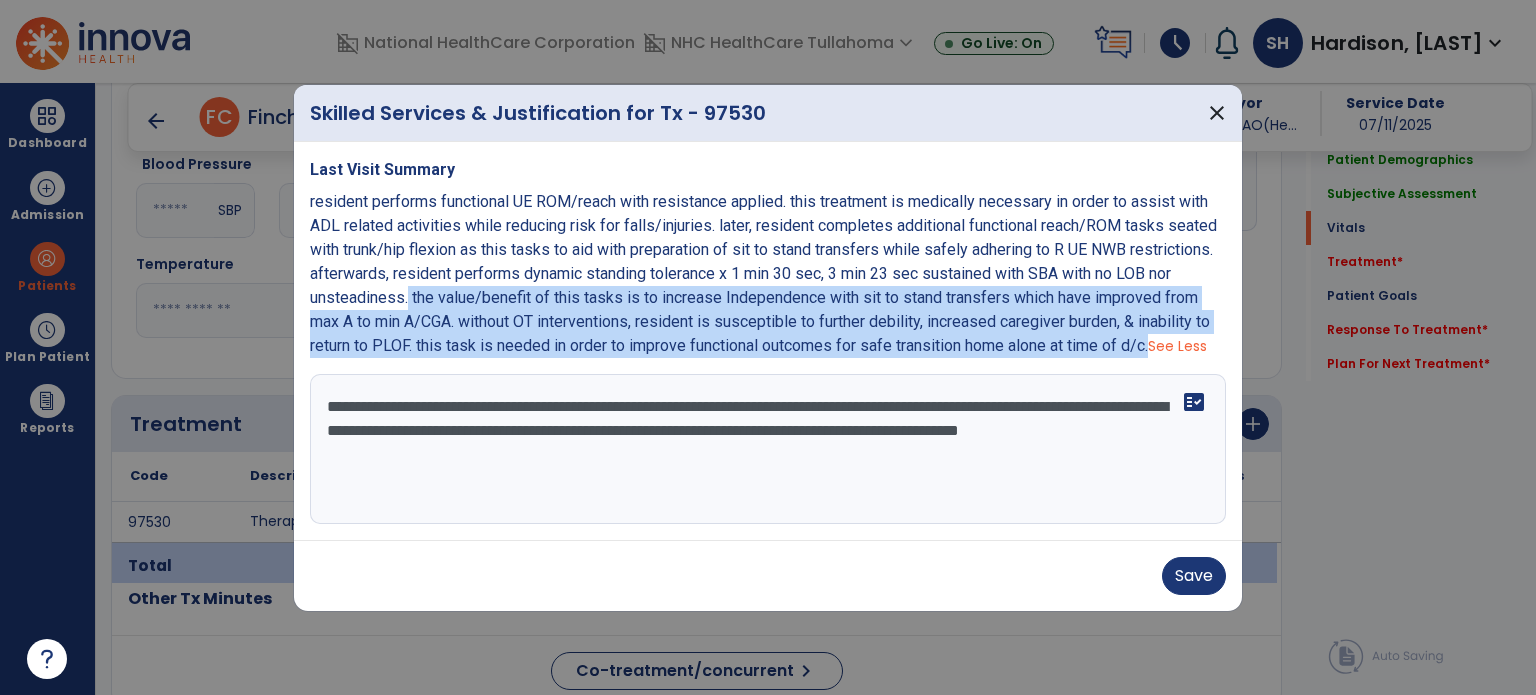 copy on "the value/benefit of this tasks is to increase Independence with sit to stand transfers which have improved from max A to min A/CGA. without OT interventions, resident is susceptible to further debility, increased caregiver burden, & inability to return to PLOF. this task is needed in order to improve functional outcomes for safe transition home alone at time of d/c." 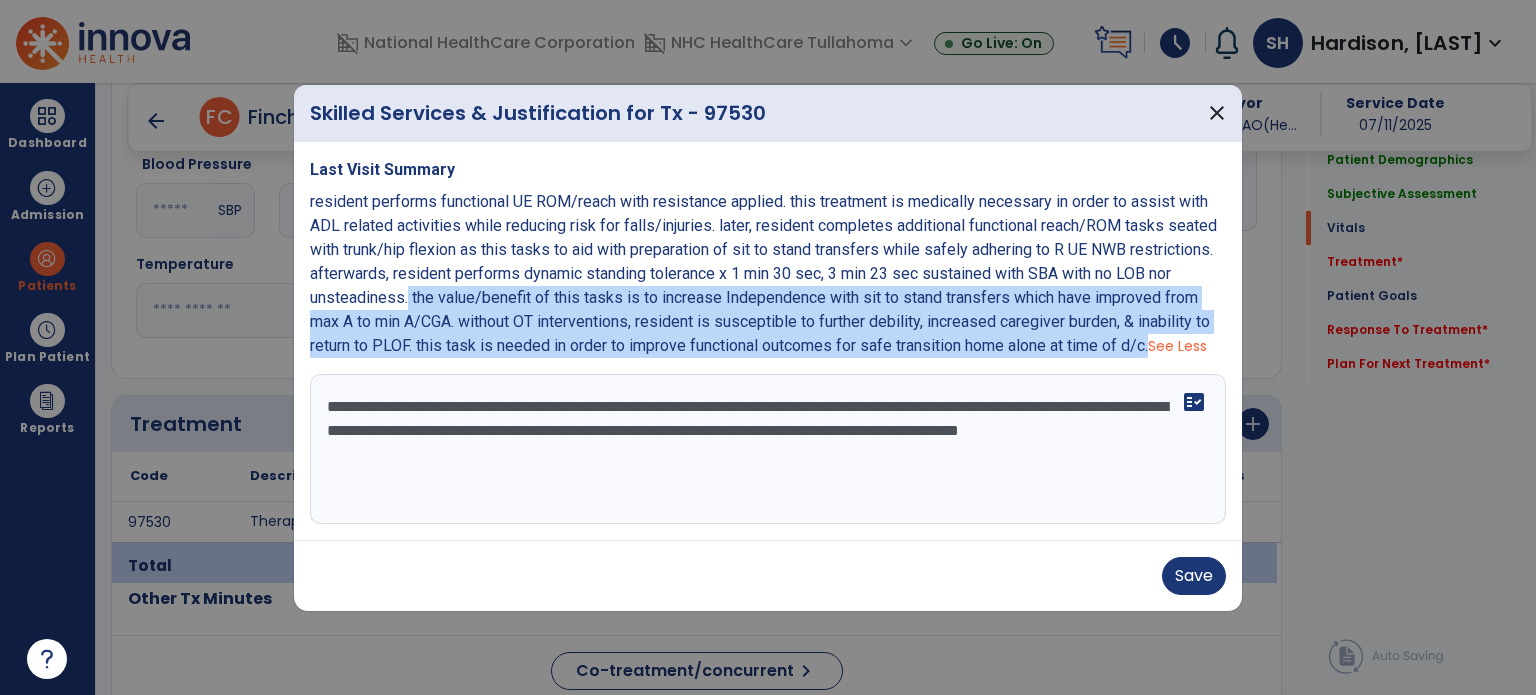 click on "**********" at bounding box center (768, 449) 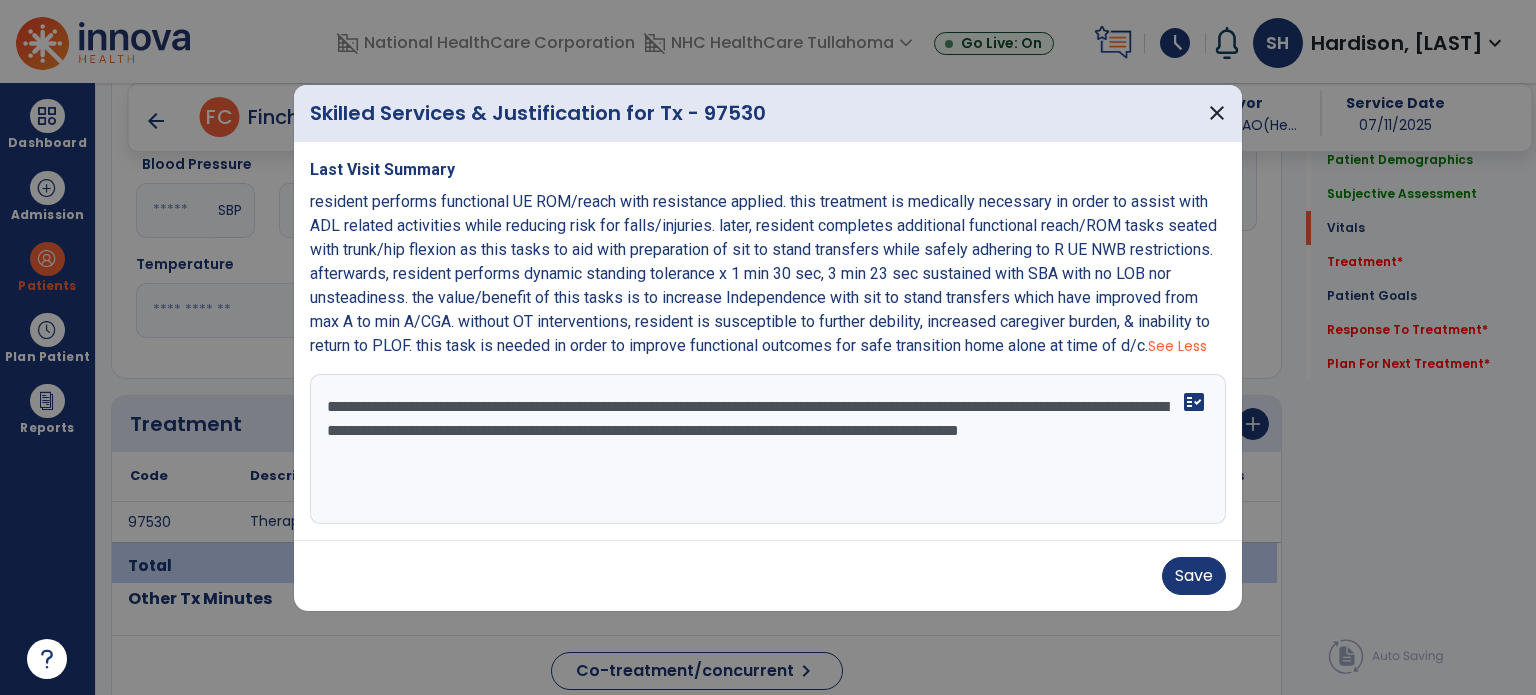 paste on "**********" 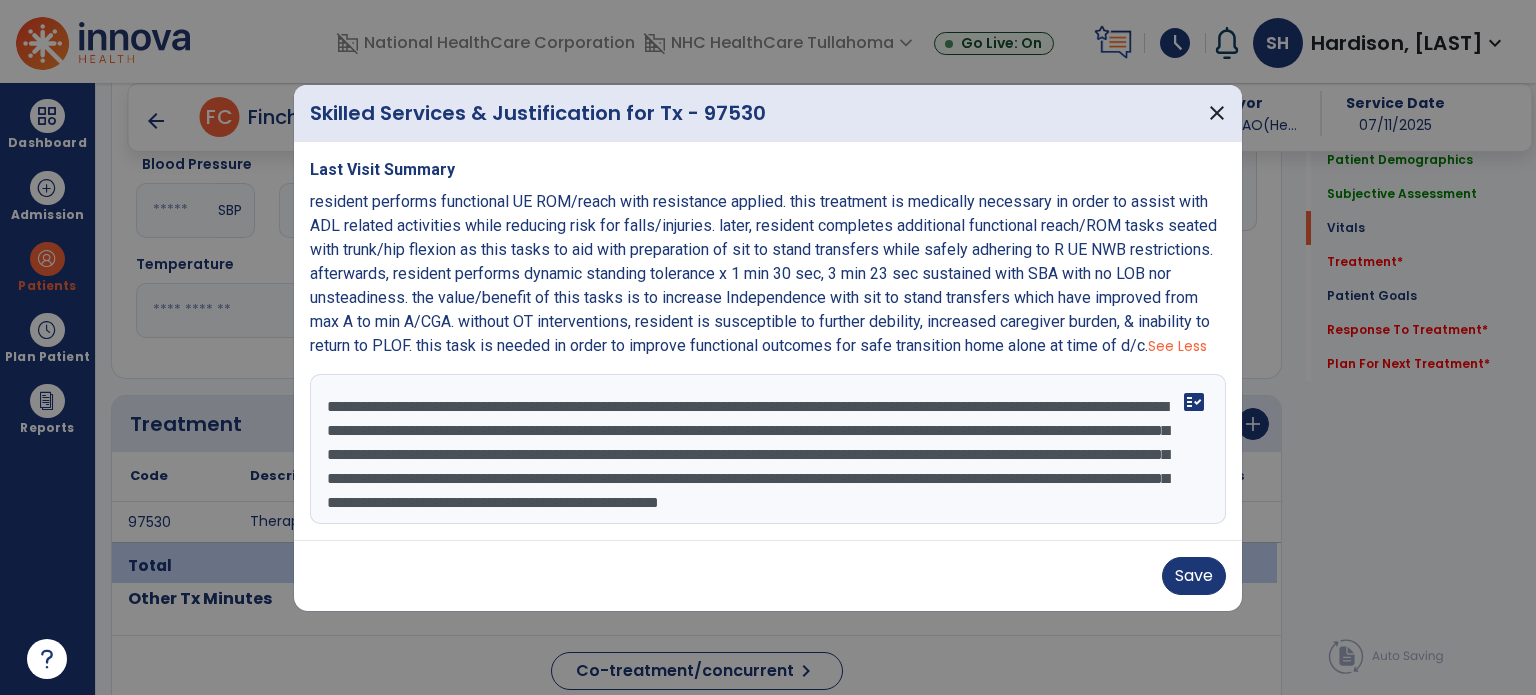 scroll, scrollTop: 15, scrollLeft: 0, axis: vertical 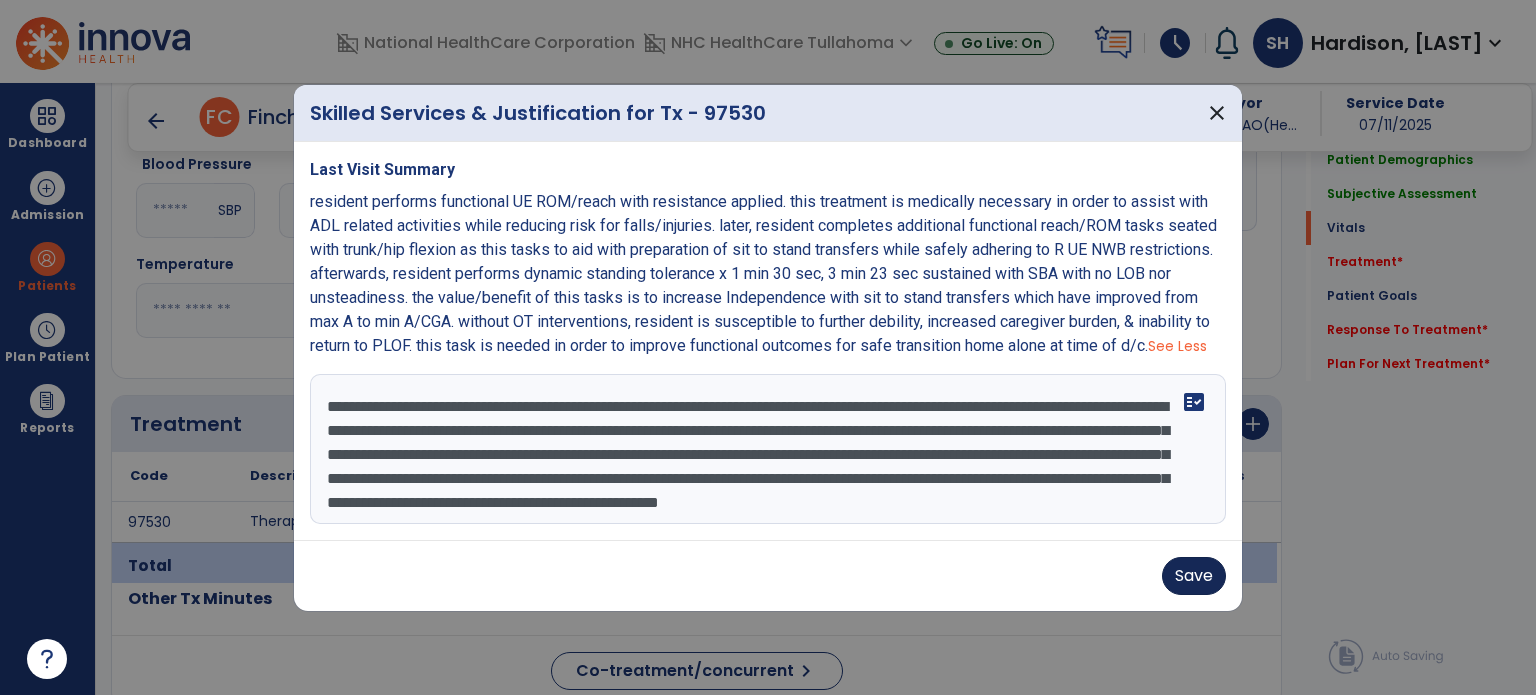 type on "**********" 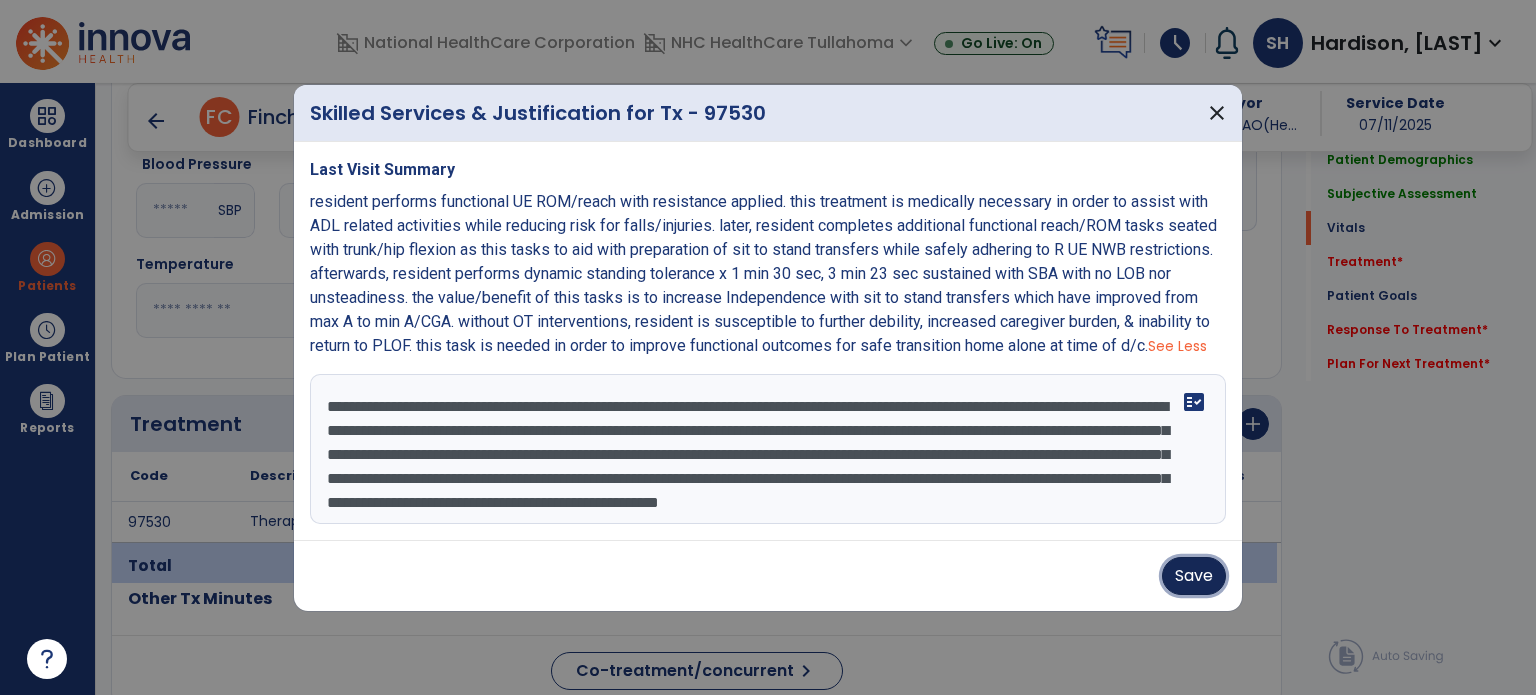 click on "Save" at bounding box center [1194, 576] 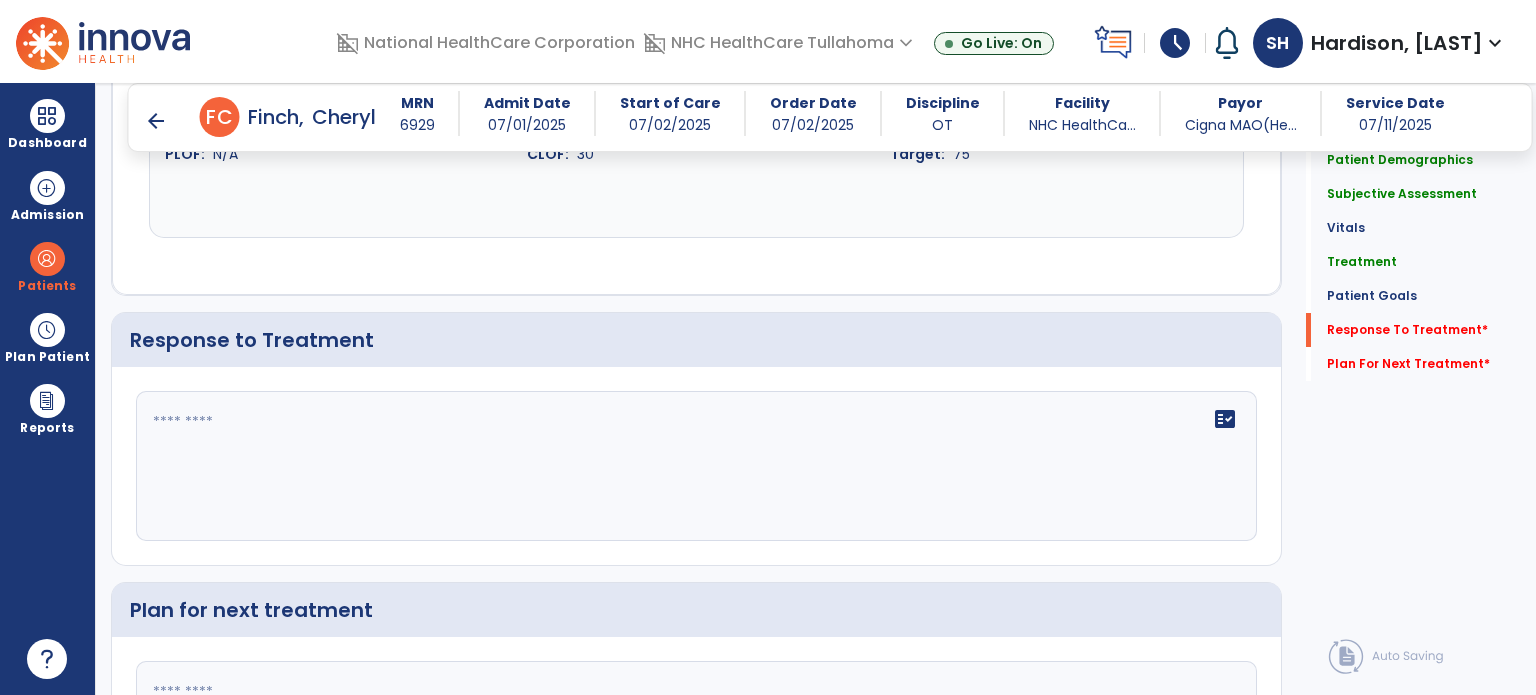scroll, scrollTop: 3073, scrollLeft: 0, axis: vertical 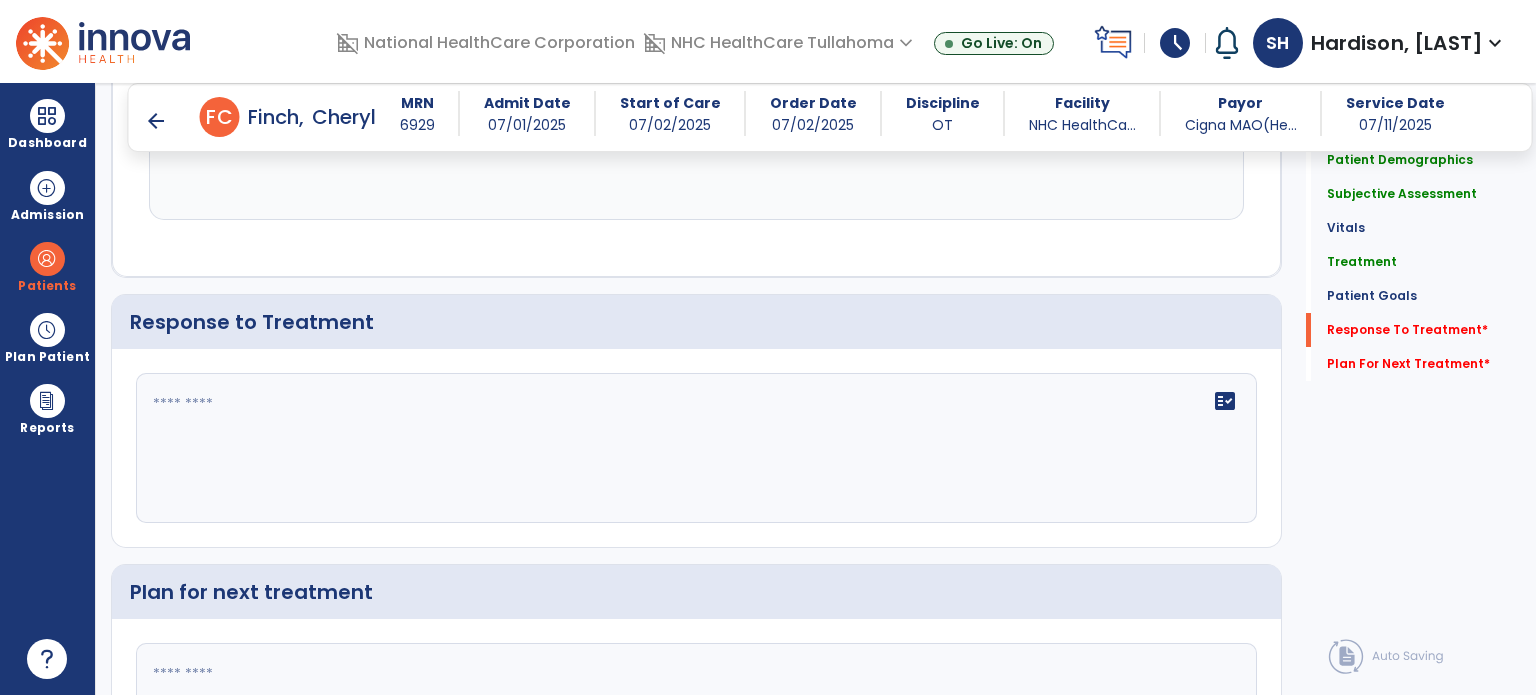 click 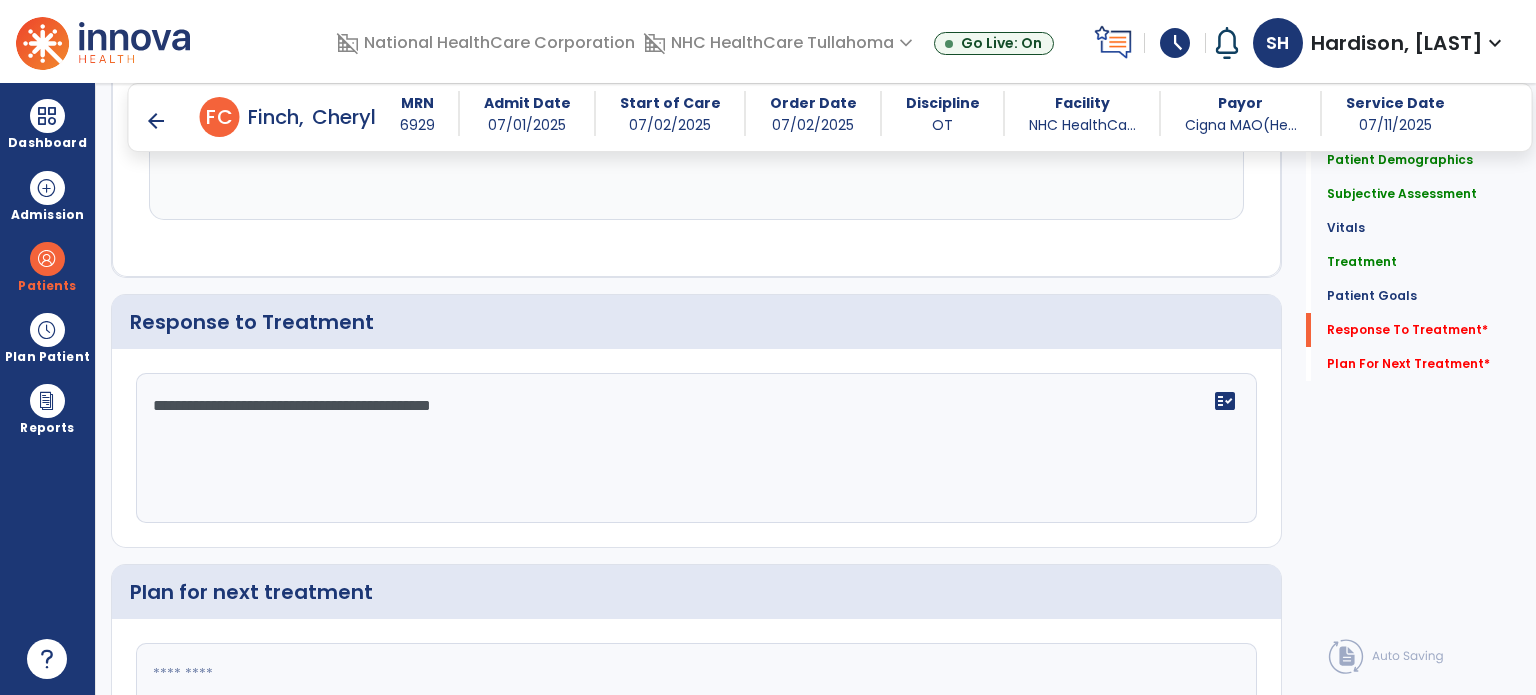 type on "**********" 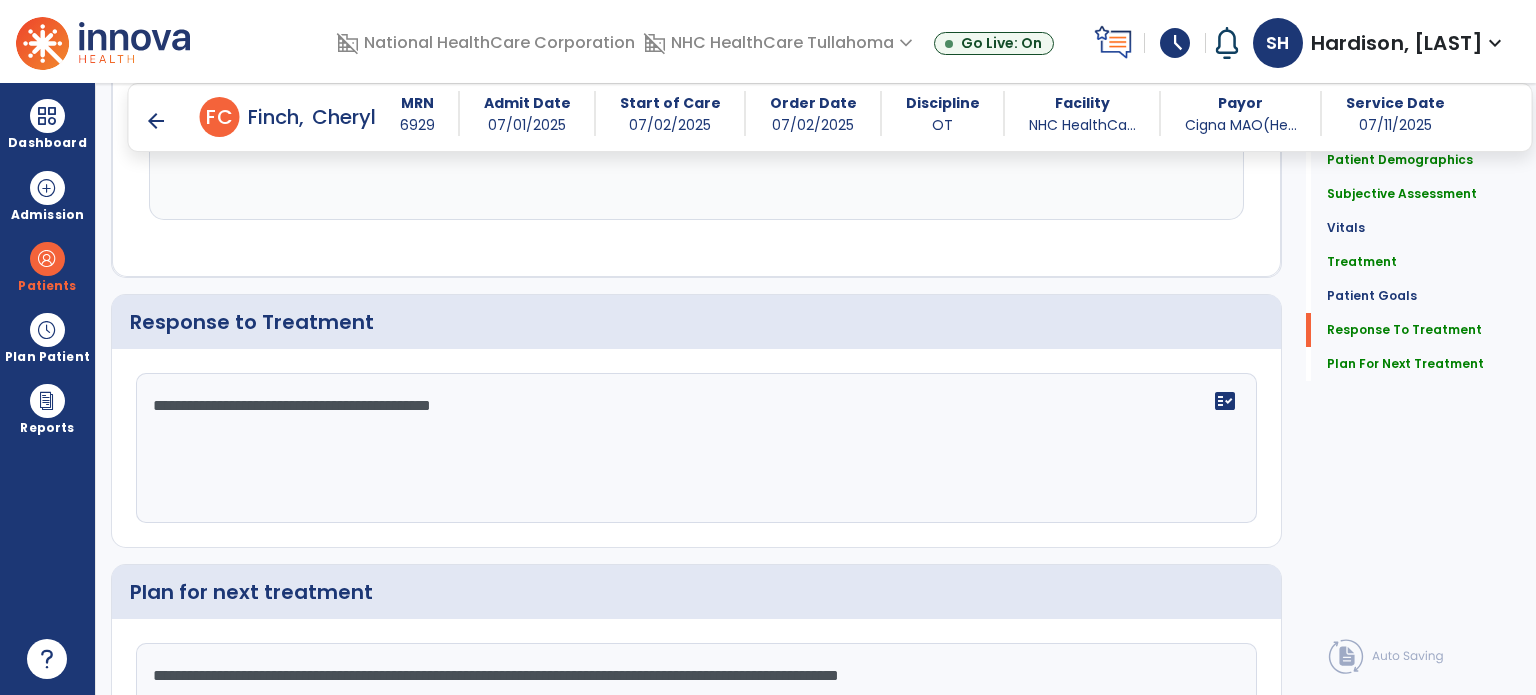scroll, scrollTop: 3073, scrollLeft: 0, axis: vertical 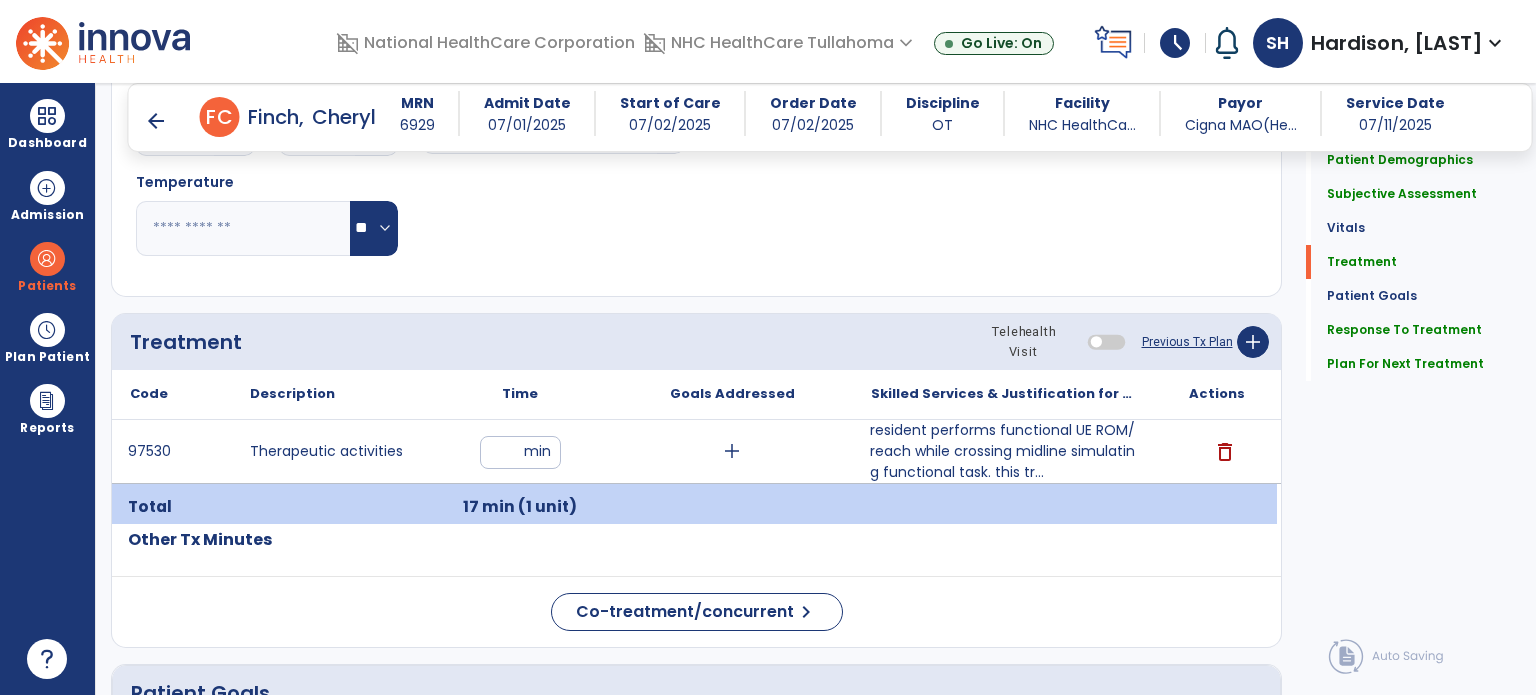 type on "**********" 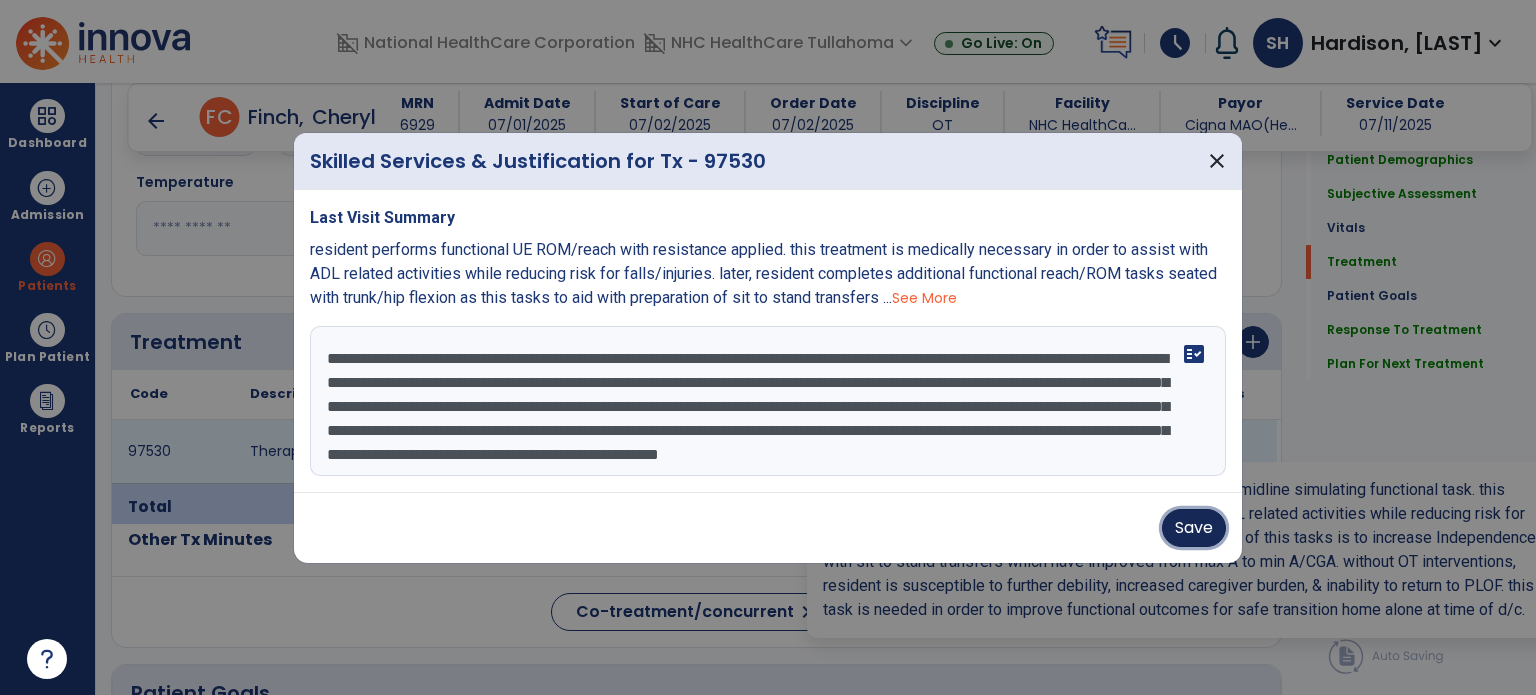 click on "Save" at bounding box center (1194, 528) 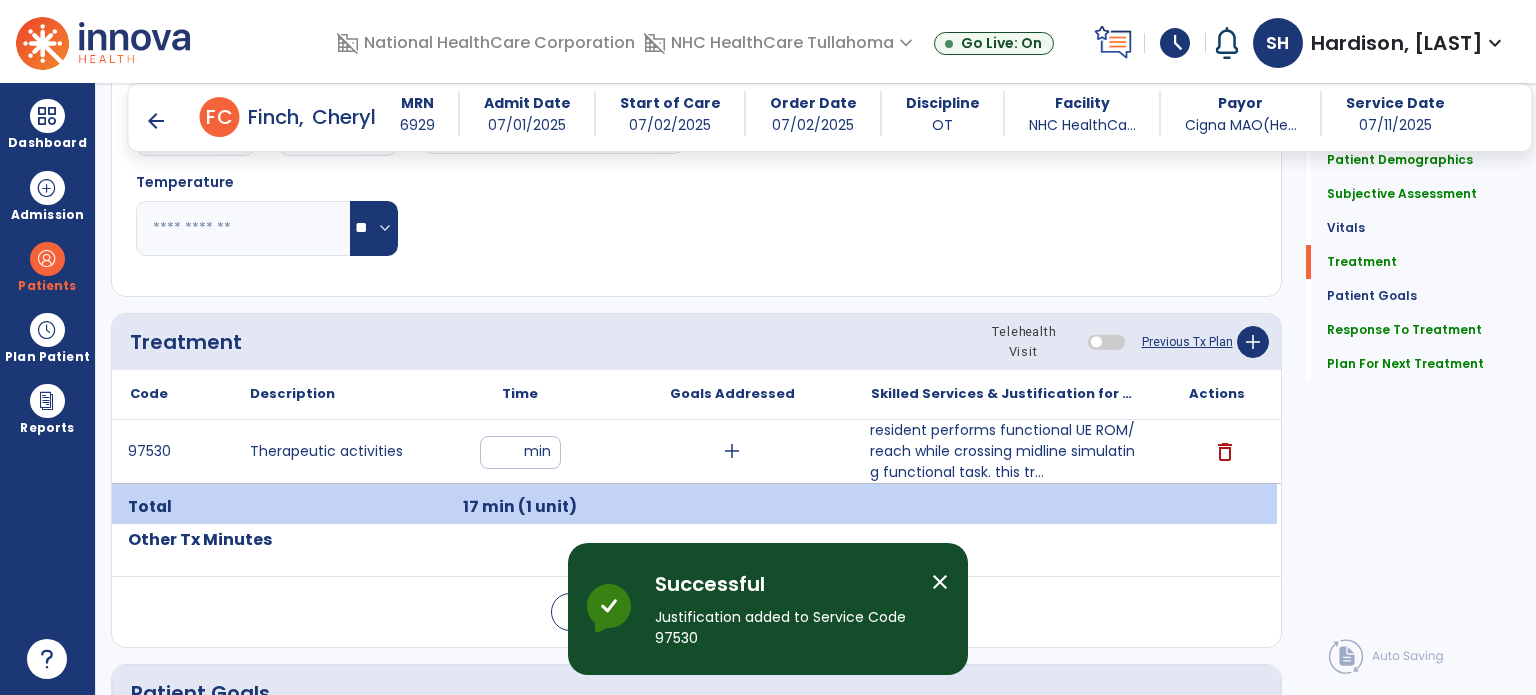 click on "**" at bounding box center (520, 452) 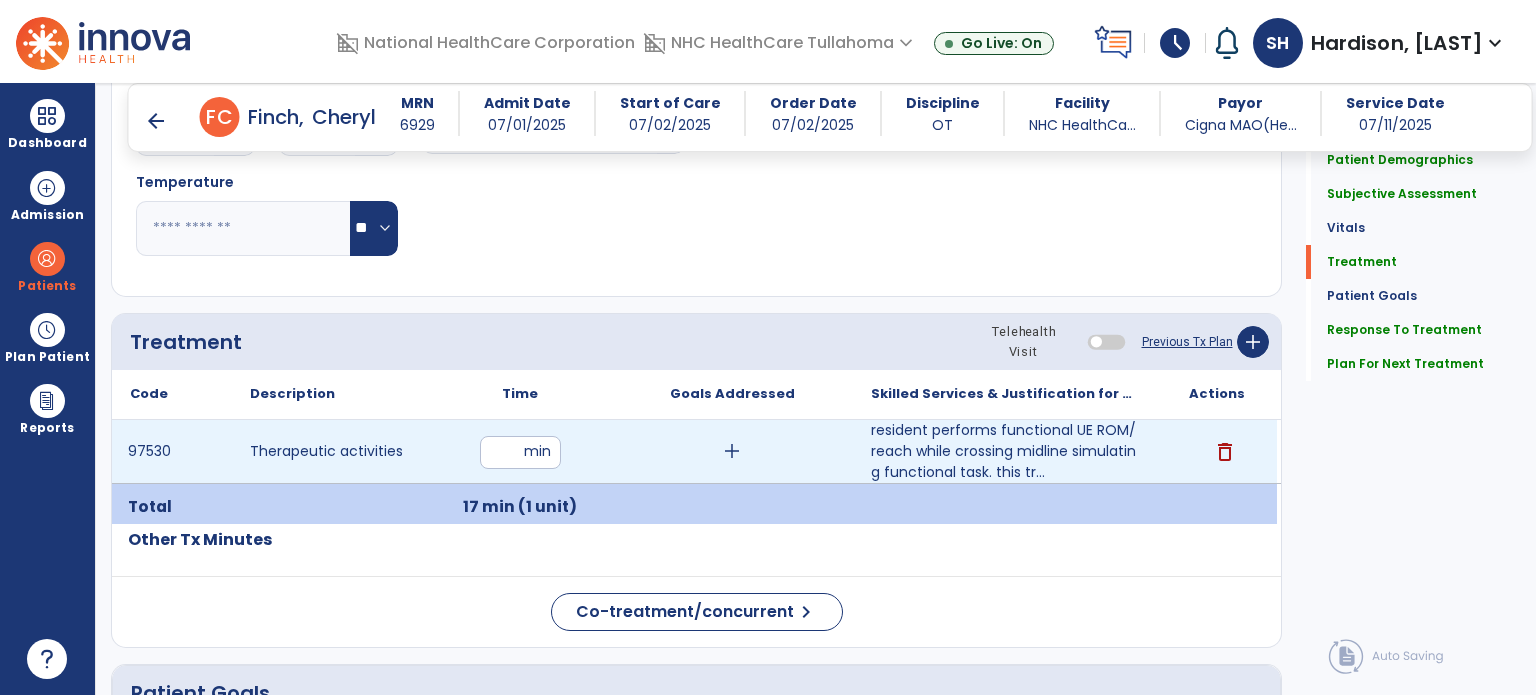 type on "*" 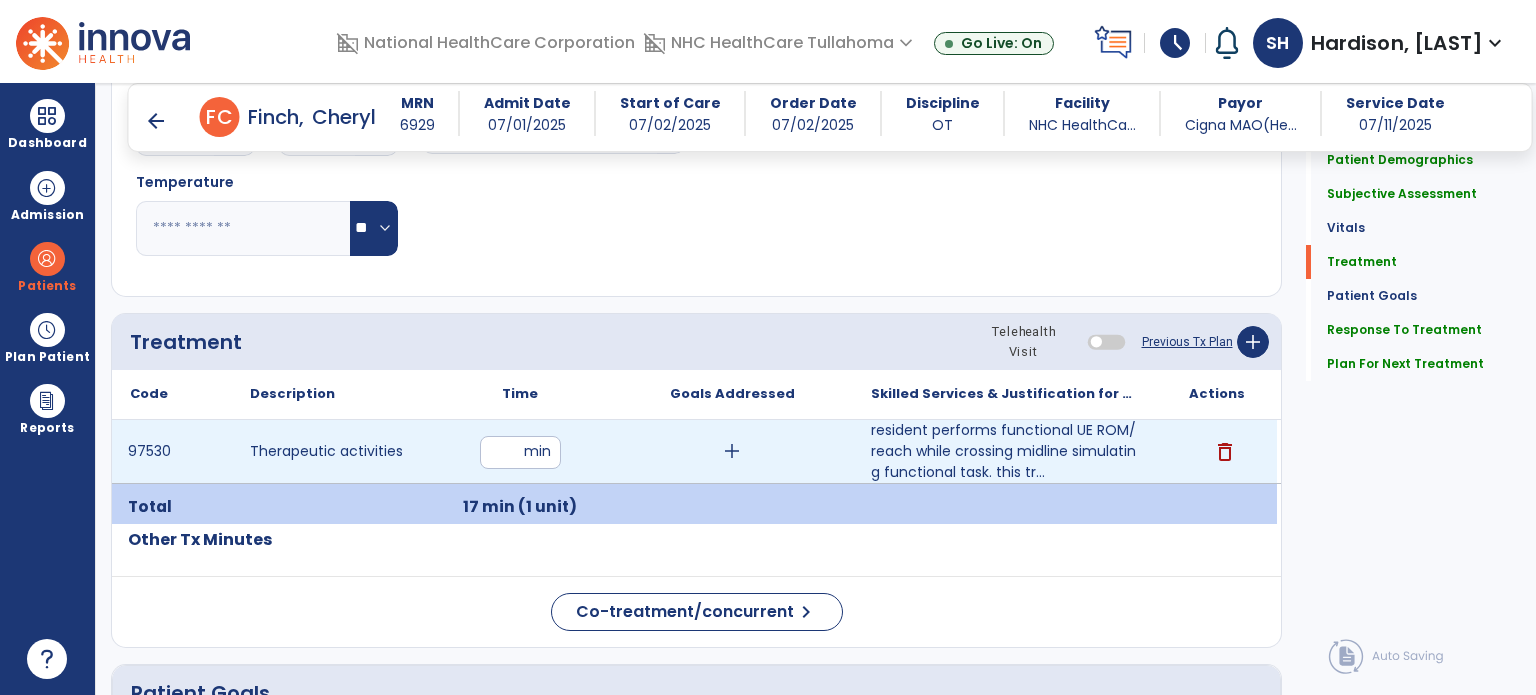 type on "**" 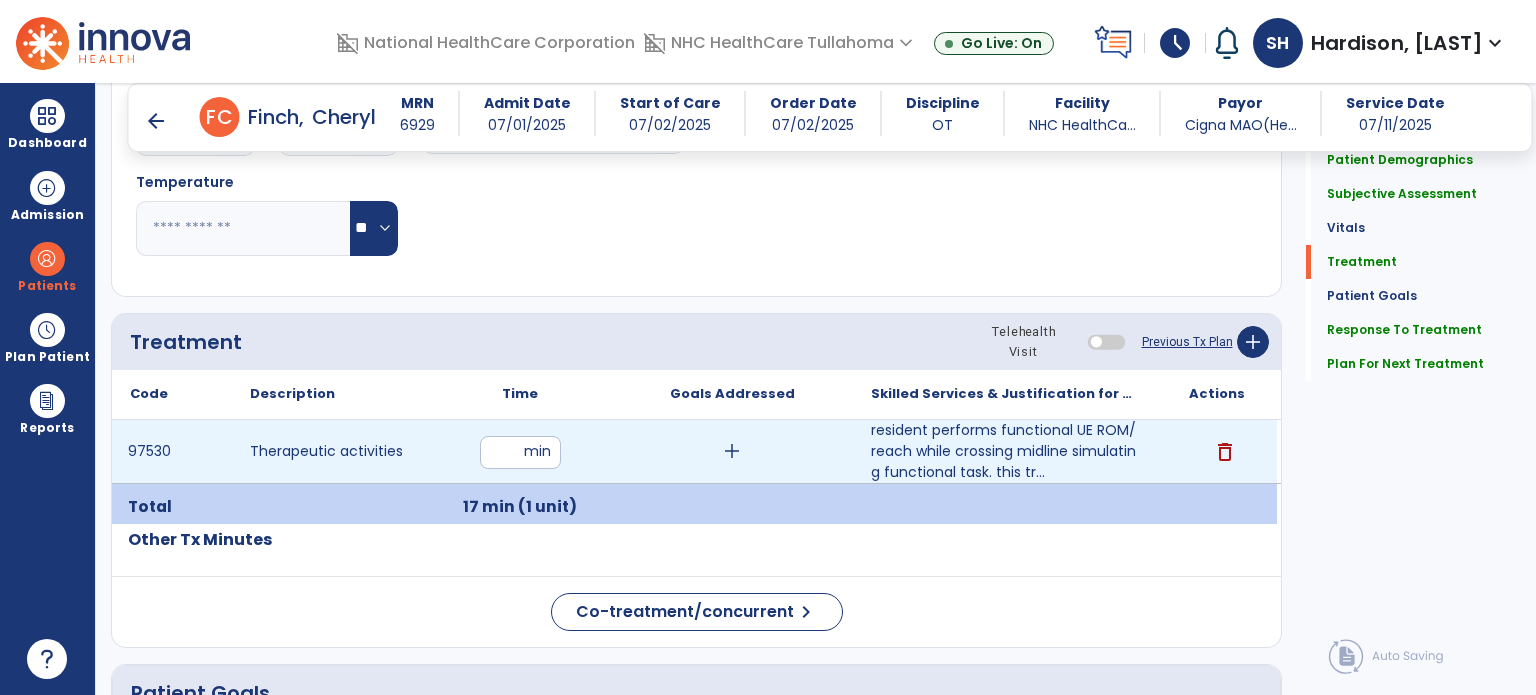 click on "**********" 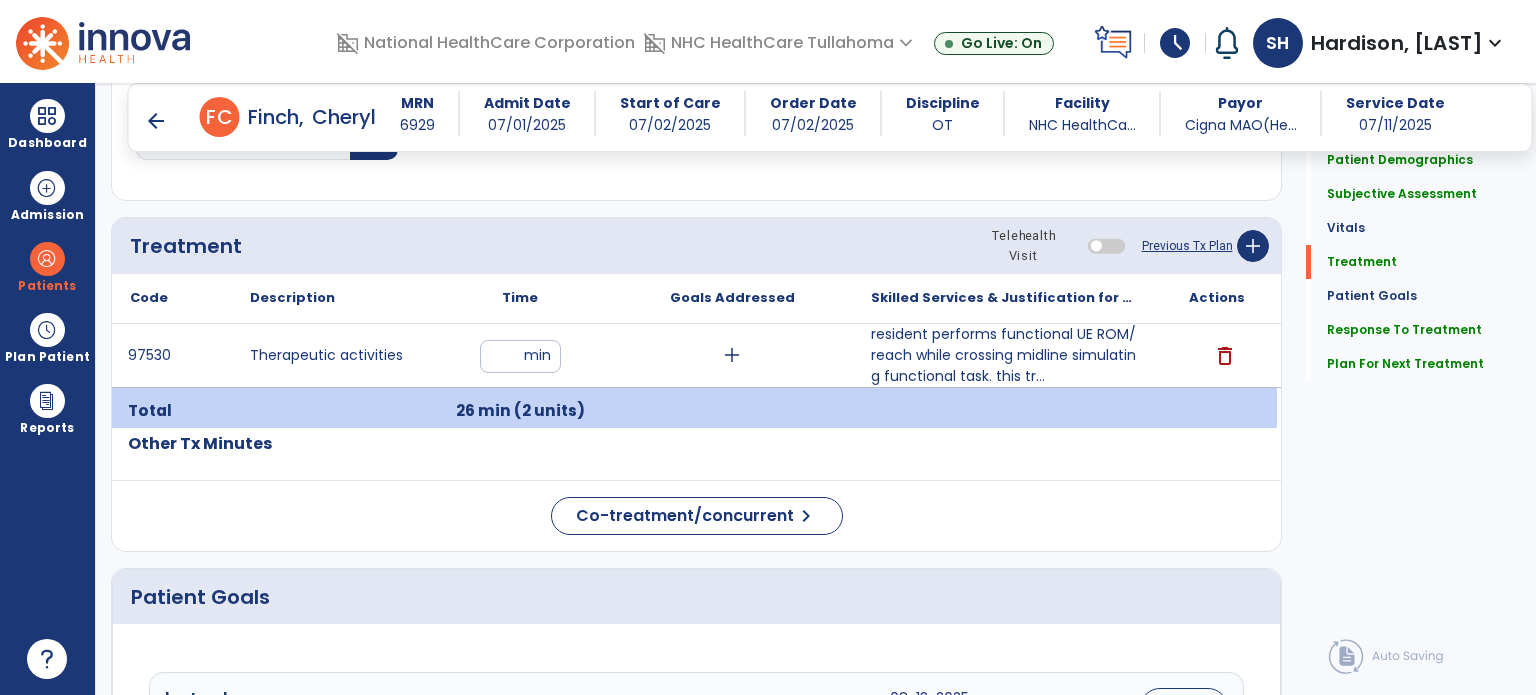 scroll, scrollTop: 1431, scrollLeft: 0, axis: vertical 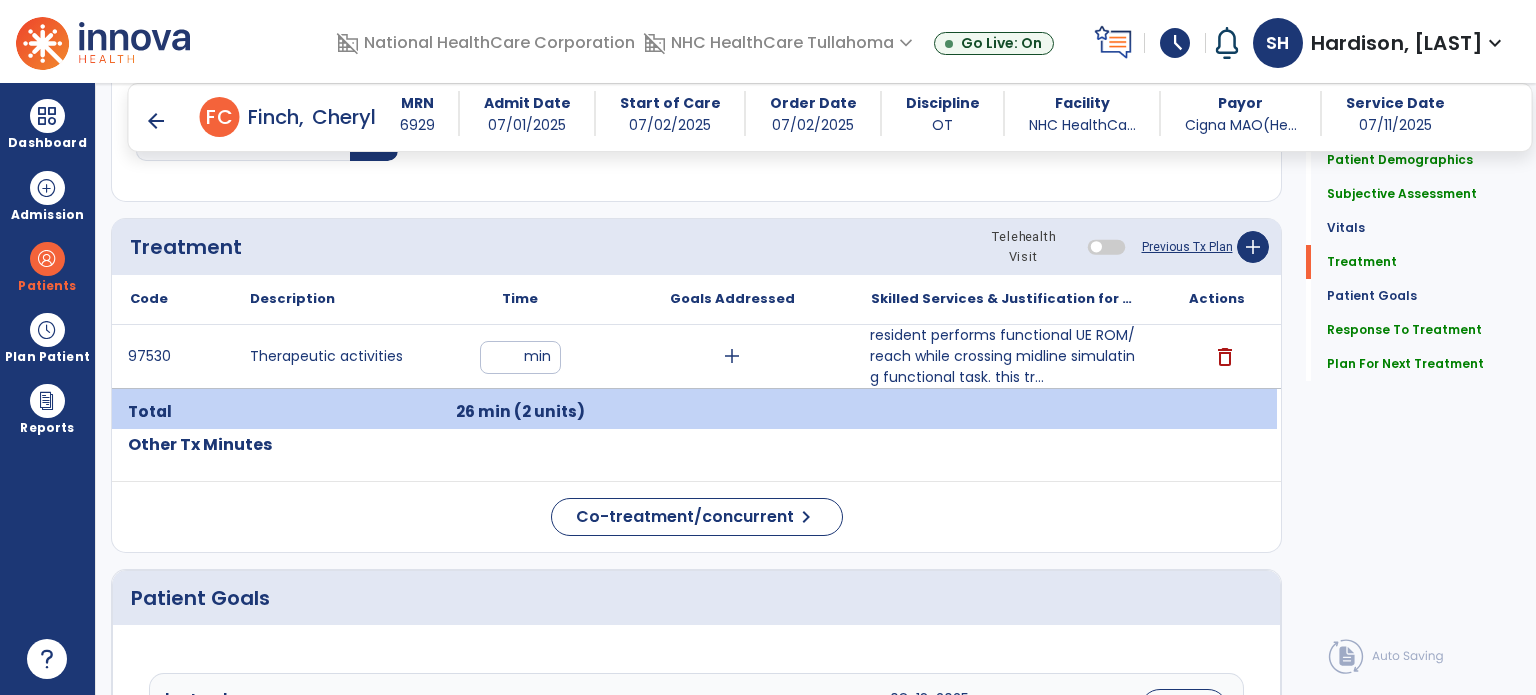 click on "resident performs functional UE ROM/reach while crossing midline simulating functional task. this tr..." at bounding box center (1004, 356) 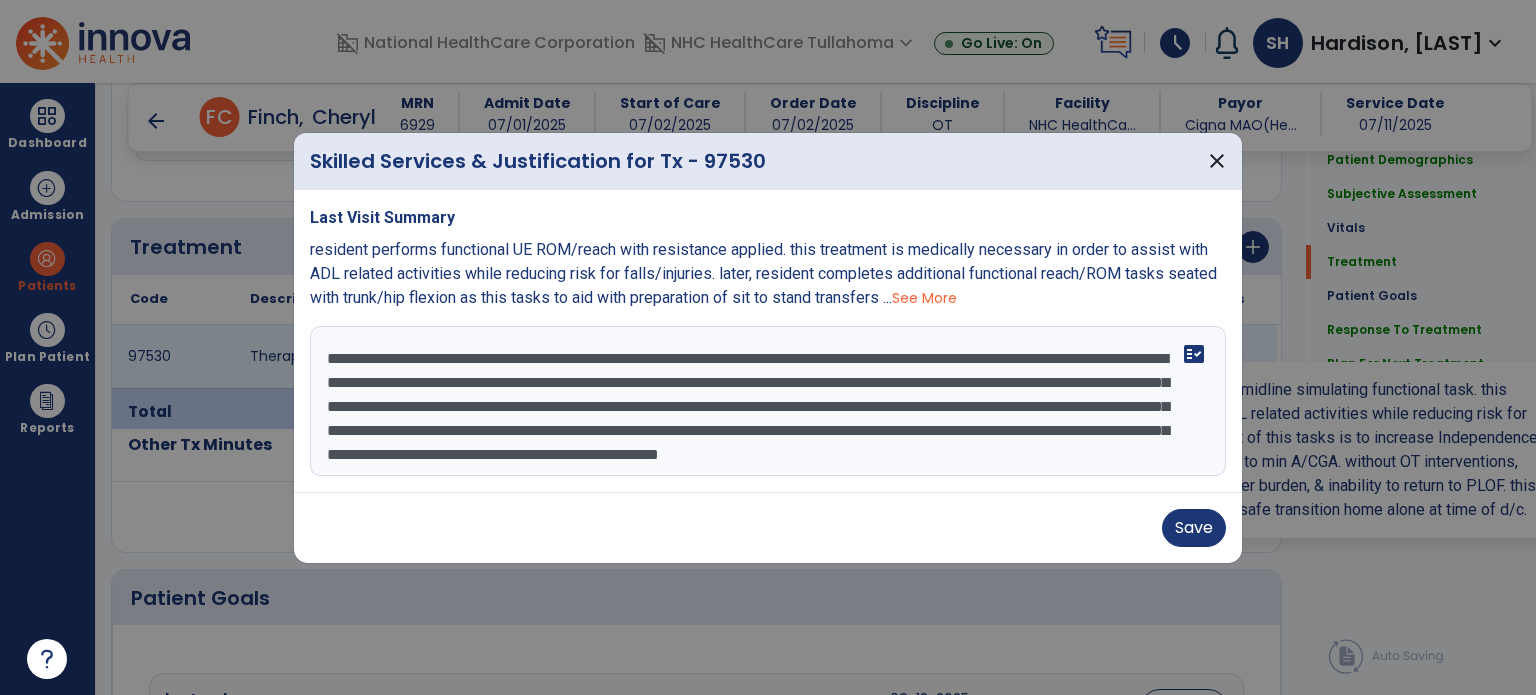 scroll, scrollTop: 24, scrollLeft: 0, axis: vertical 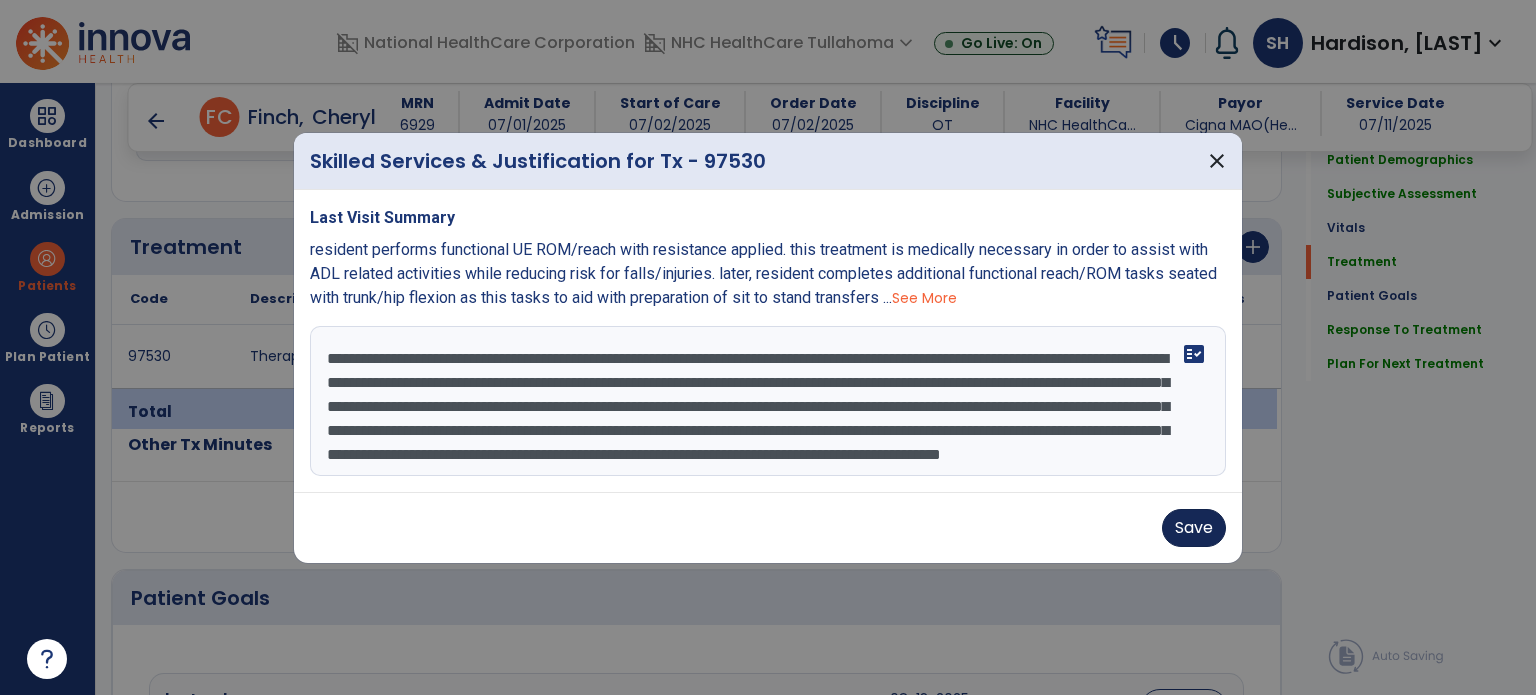 type on "**********" 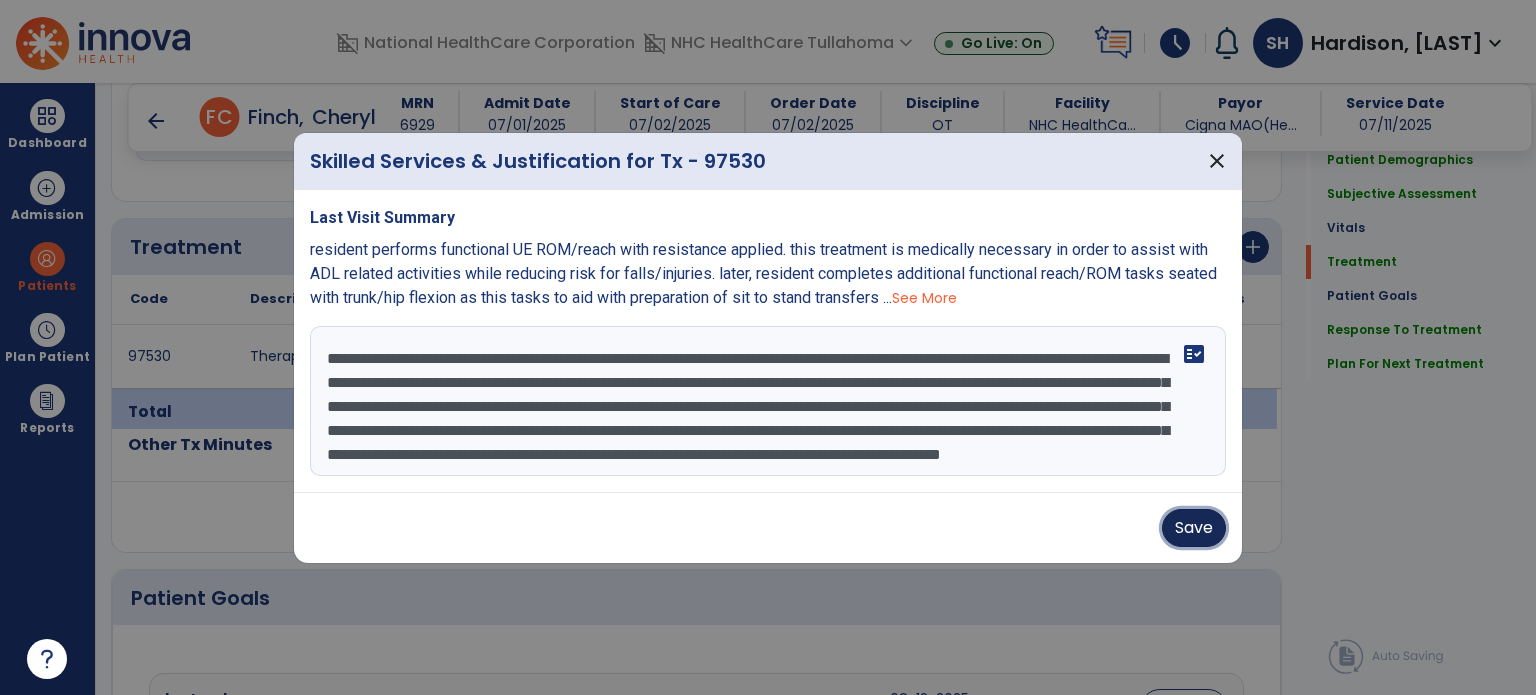 click on "Save" at bounding box center [1194, 528] 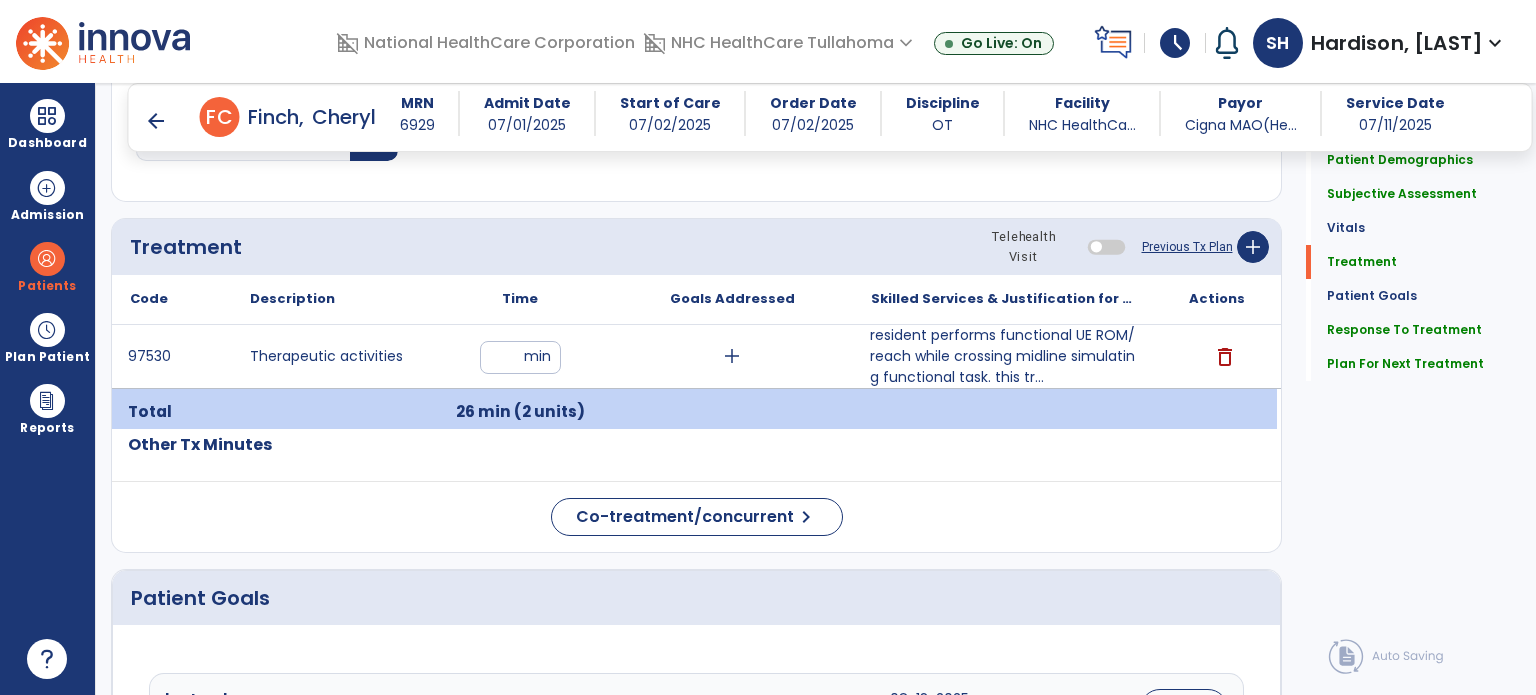 click on "Code
Description
Time" 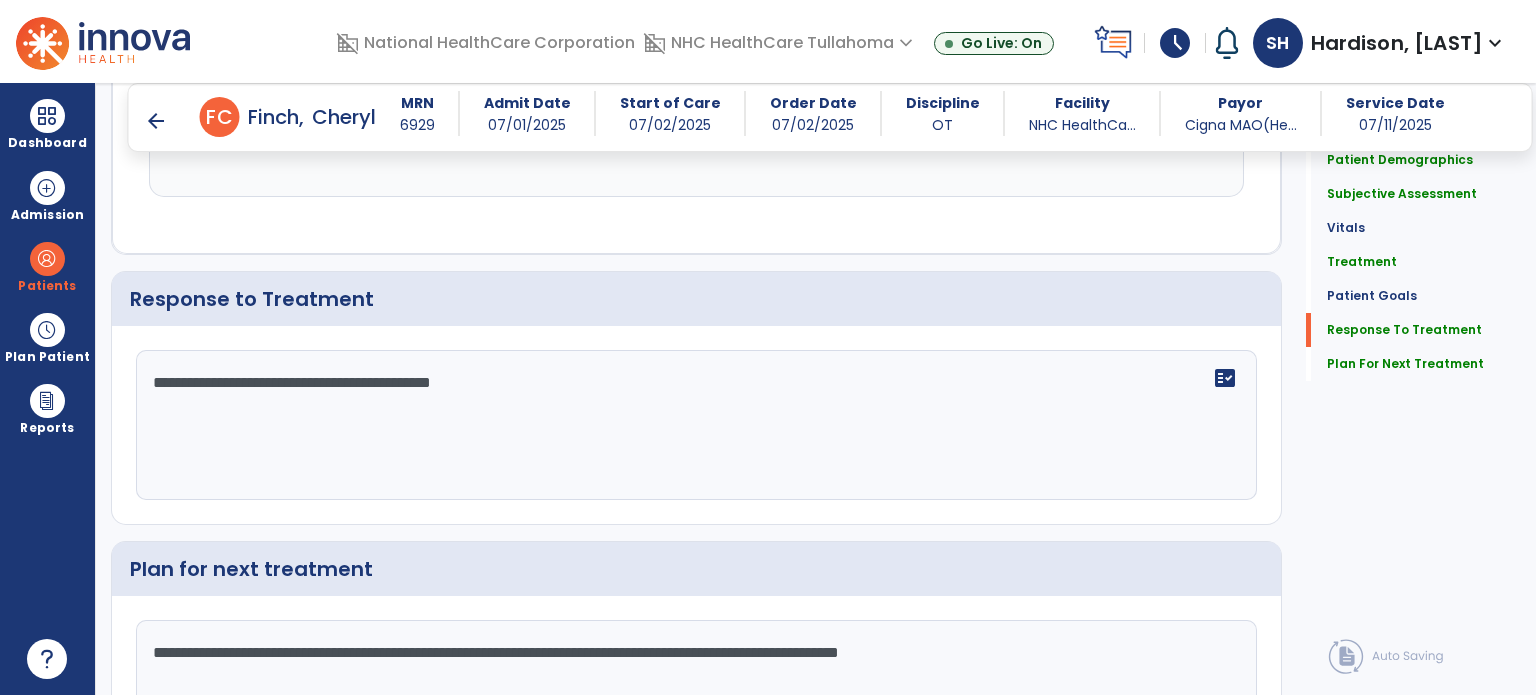scroll, scrollTop: 3254, scrollLeft: 0, axis: vertical 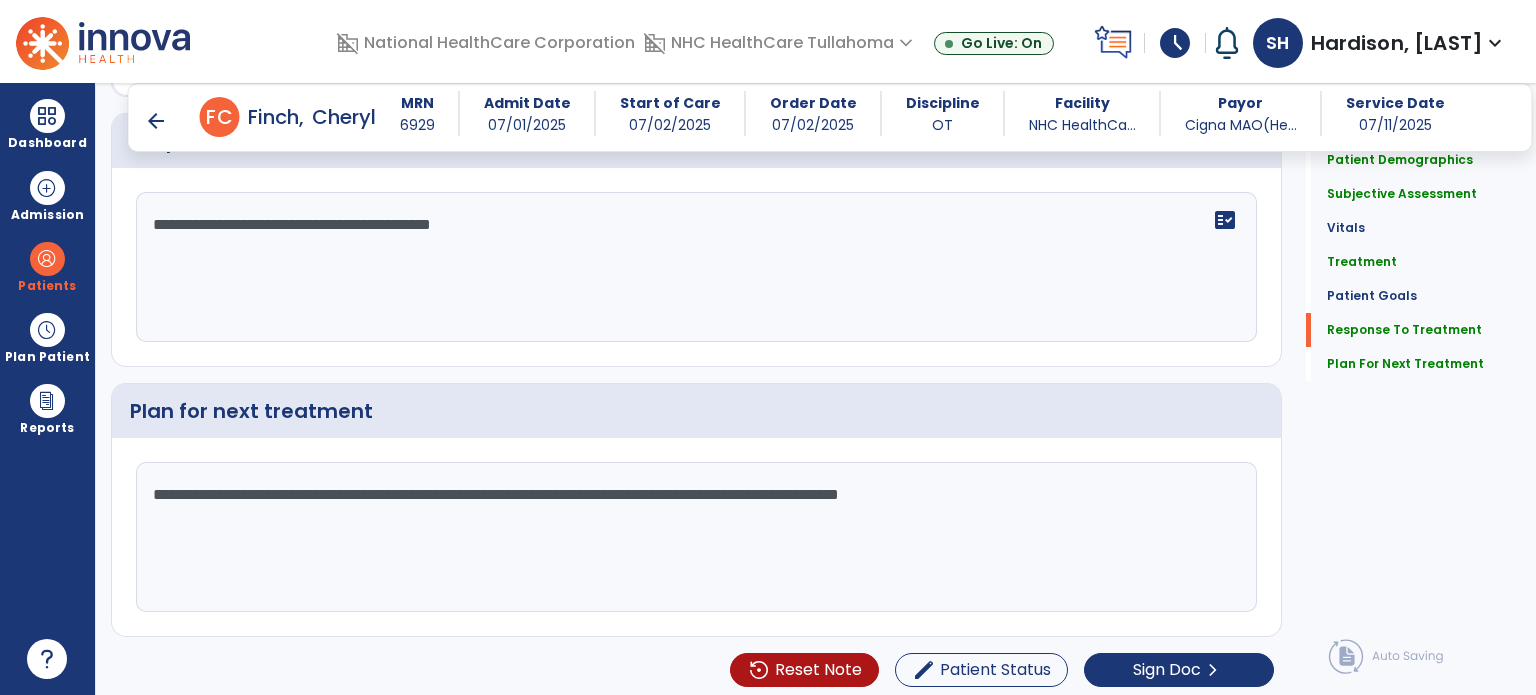 click on "arrow_back" at bounding box center [156, 121] 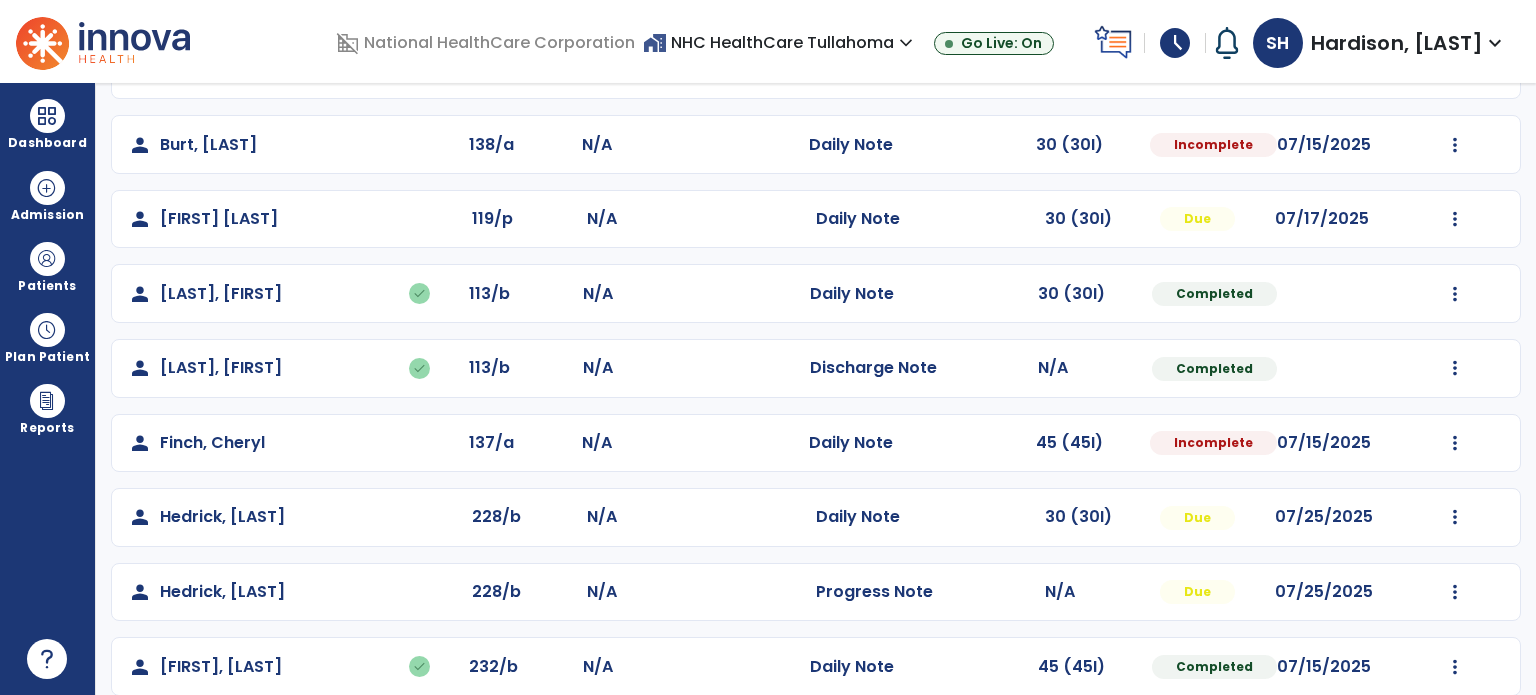 scroll, scrollTop: 318, scrollLeft: 0, axis: vertical 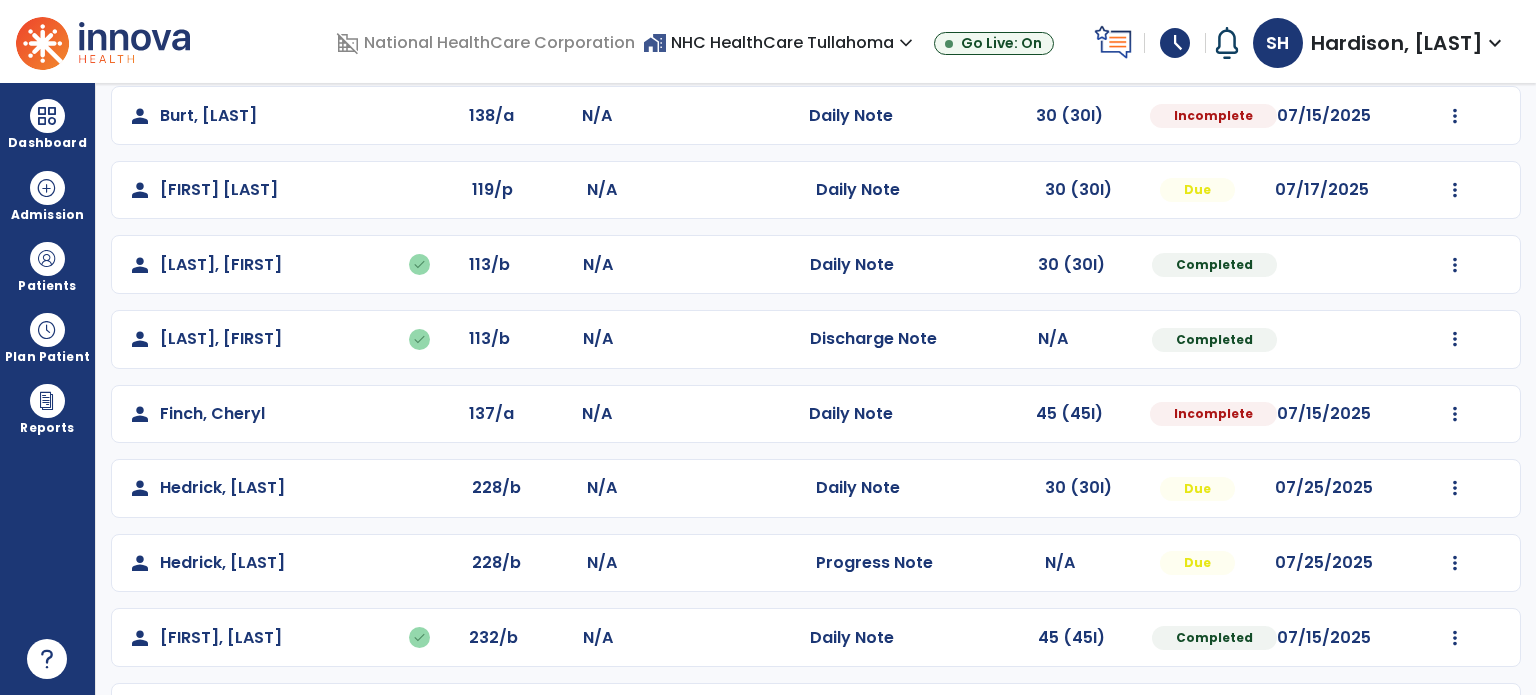 click on "Daily Note" 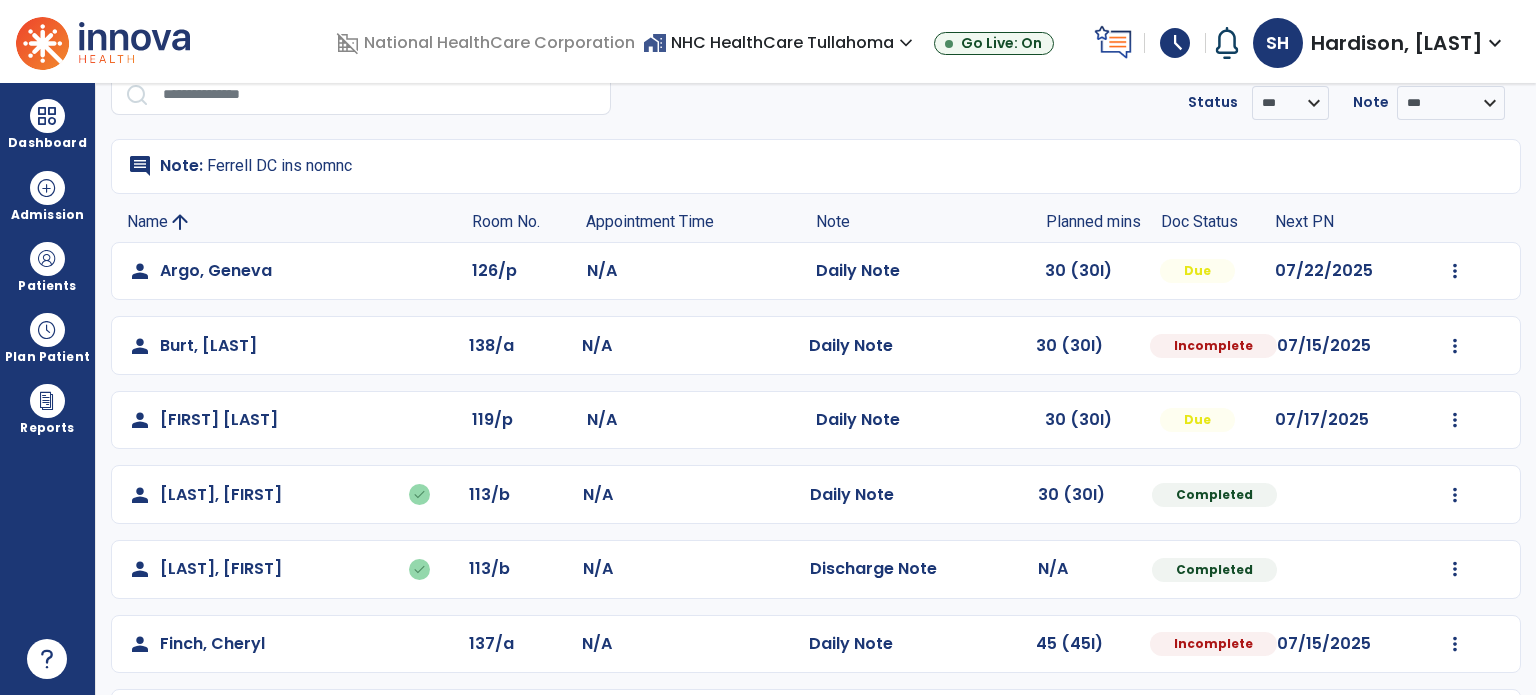 scroll, scrollTop: 86, scrollLeft: 0, axis: vertical 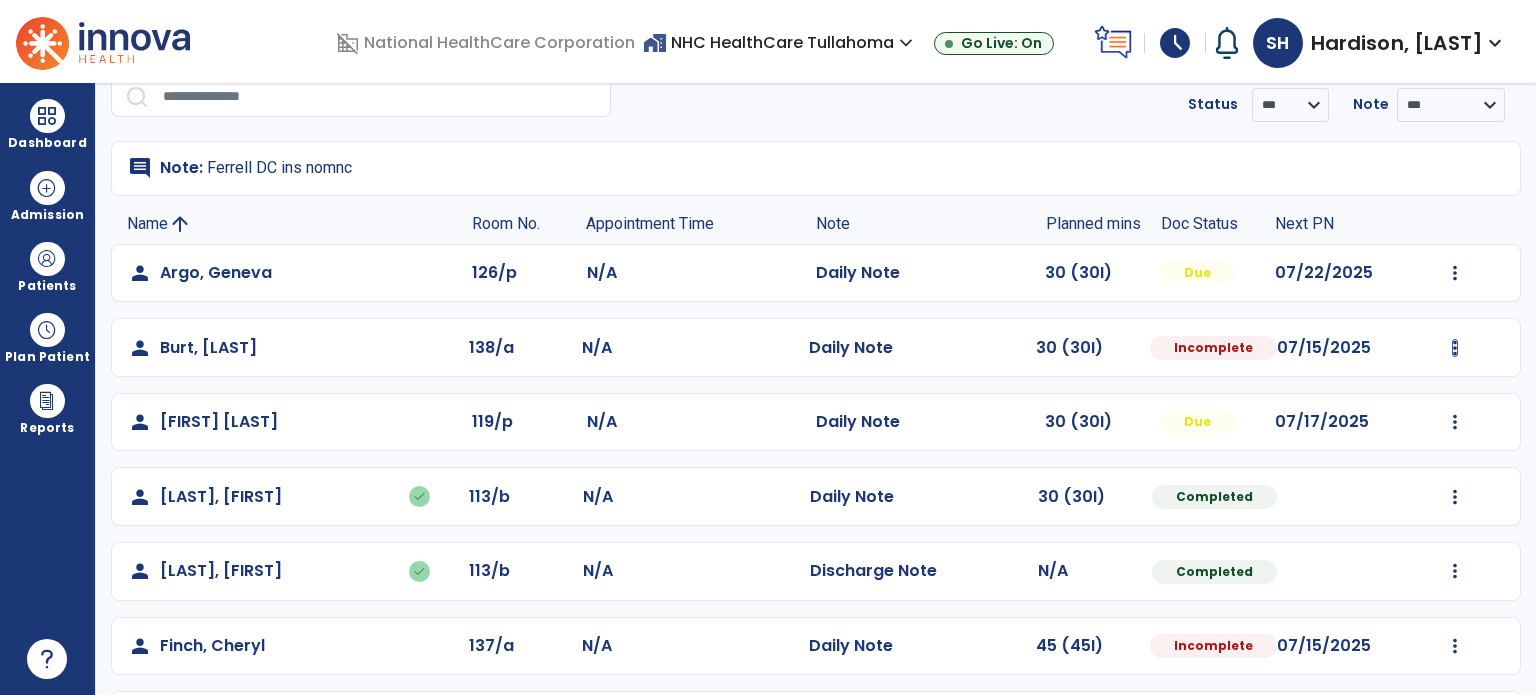 click at bounding box center [1455, 273] 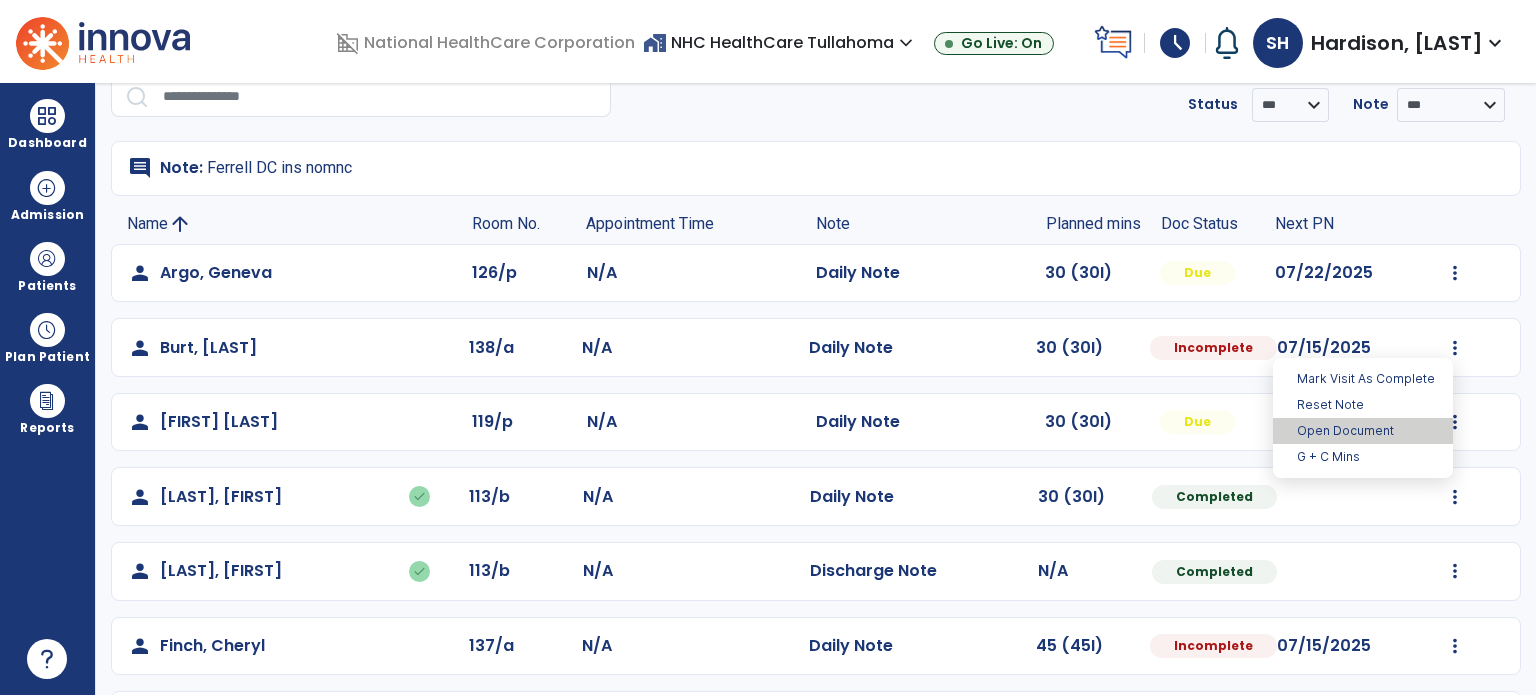 click on "Open Document" at bounding box center (1363, 431) 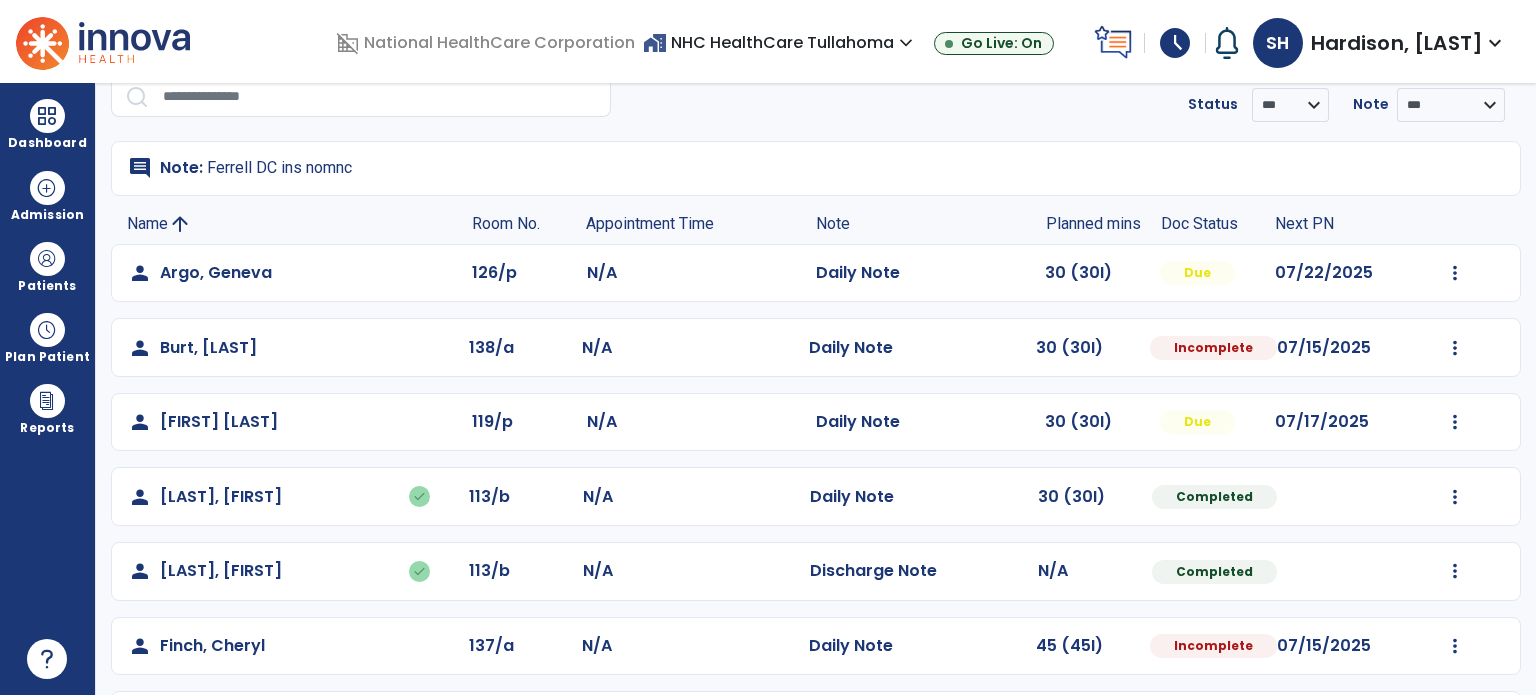 select on "*" 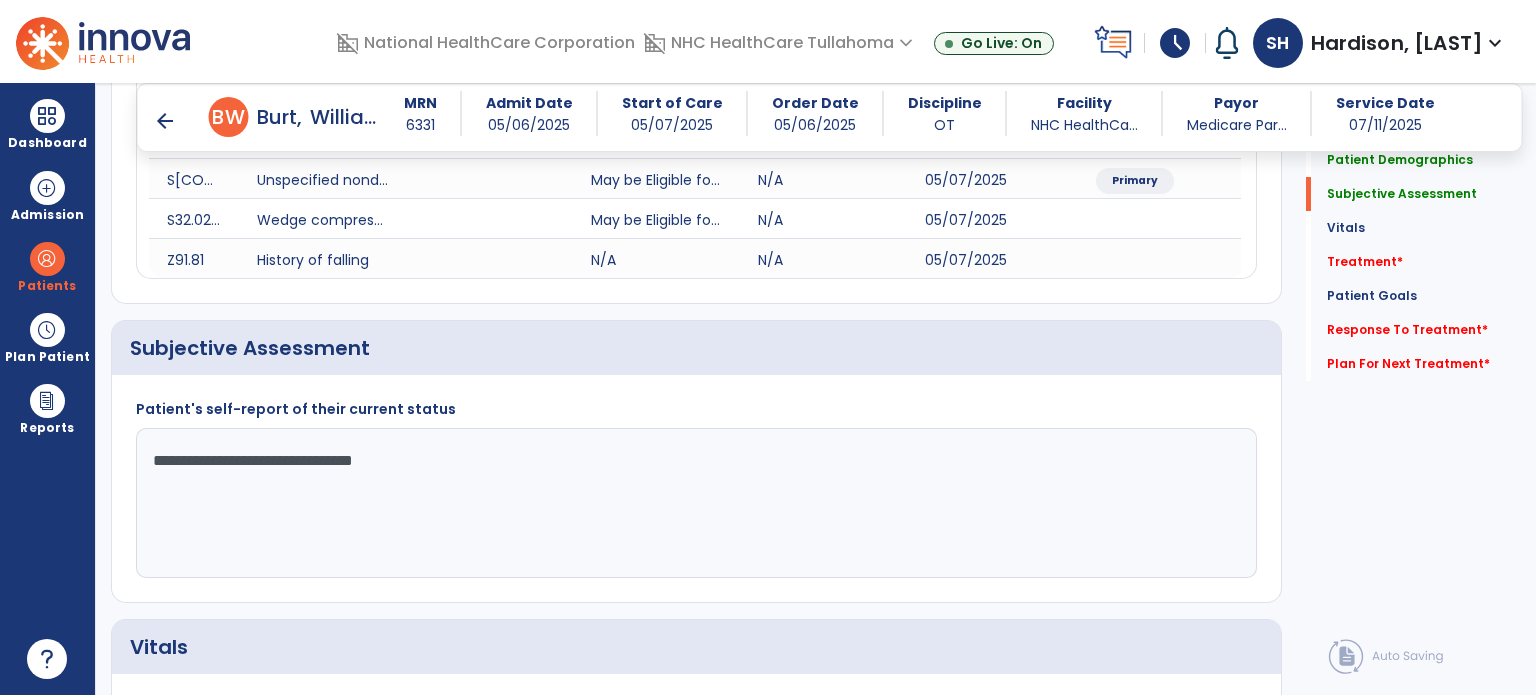 scroll, scrollTop: 357, scrollLeft: 0, axis: vertical 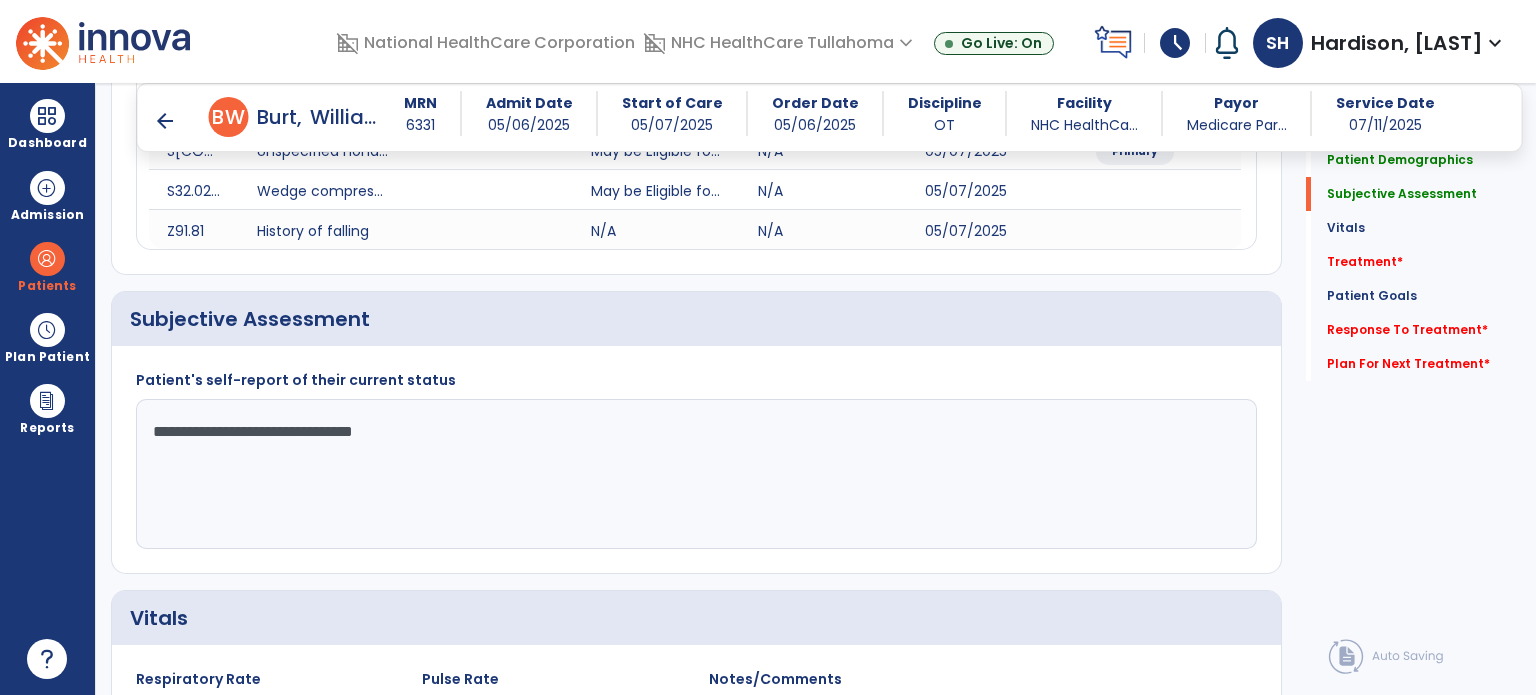 click on "**********" 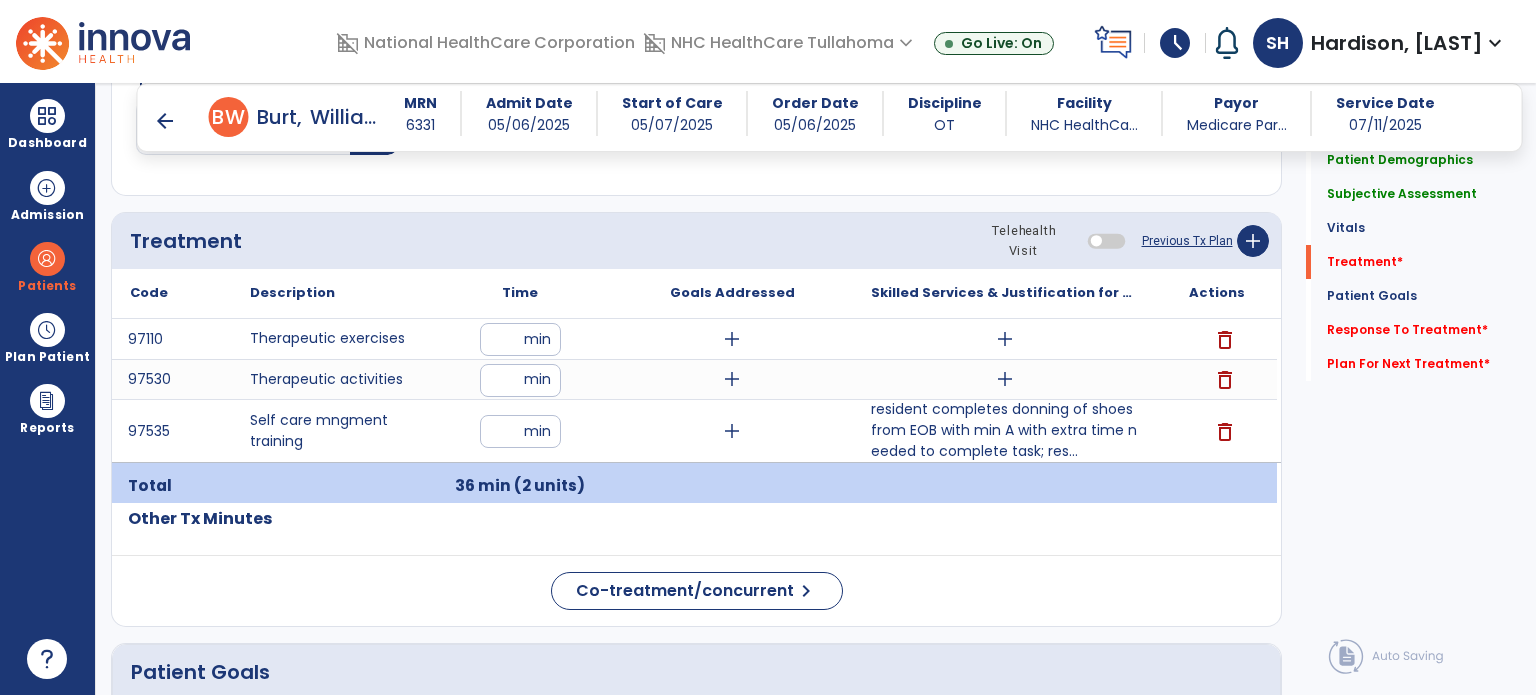 scroll, scrollTop: 1156, scrollLeft: 0, axis: vertical 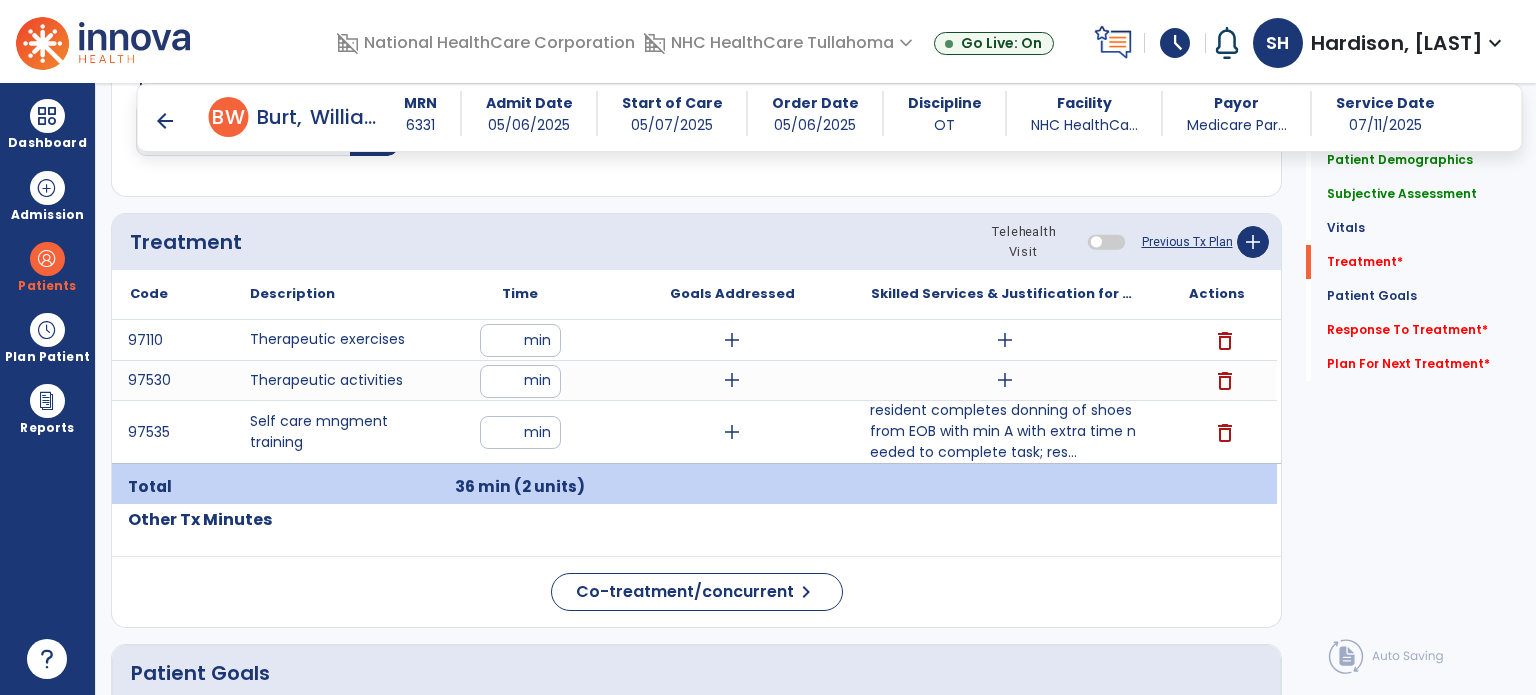 click on "resident completes donning of shoes from EOB with min A with extra time needed to complete task; res..." at bounding box center (1004, 431) 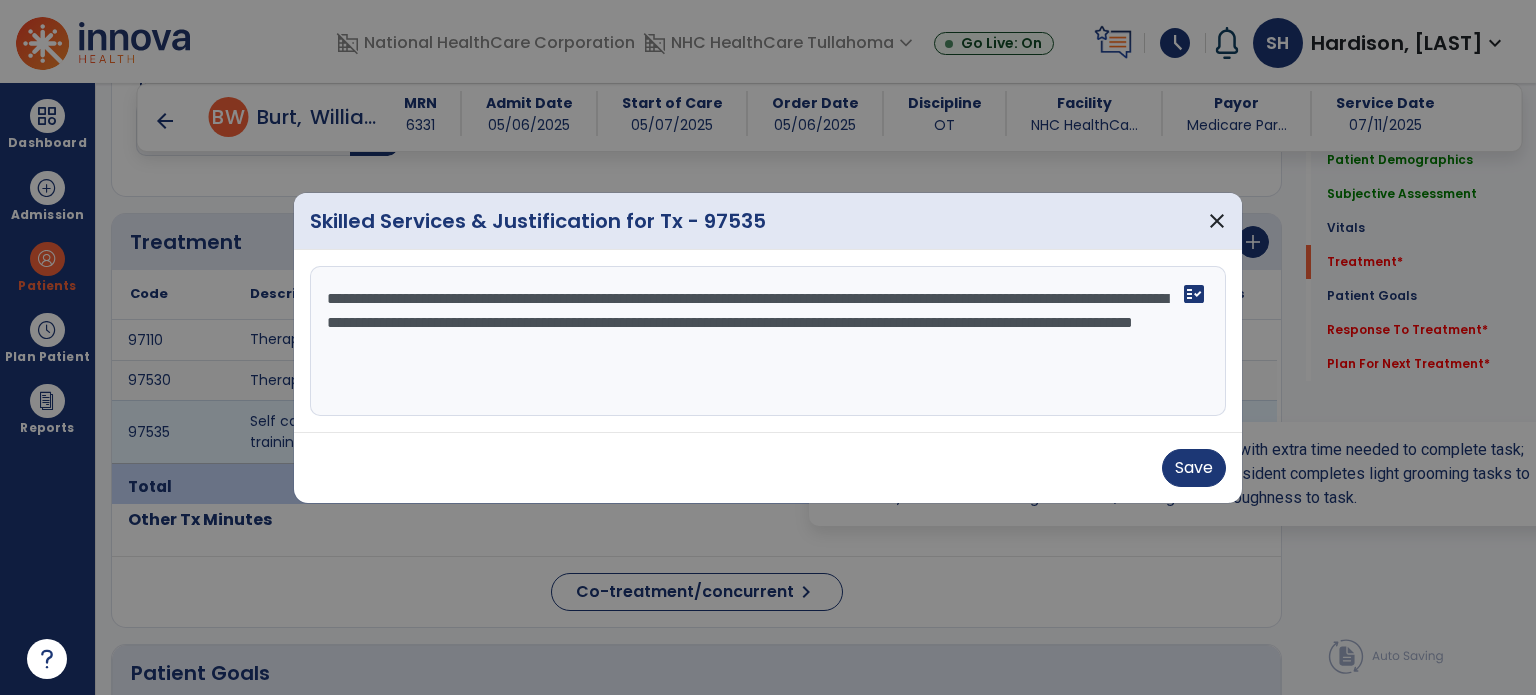 click on "**********" at bounding box center (768, 341) 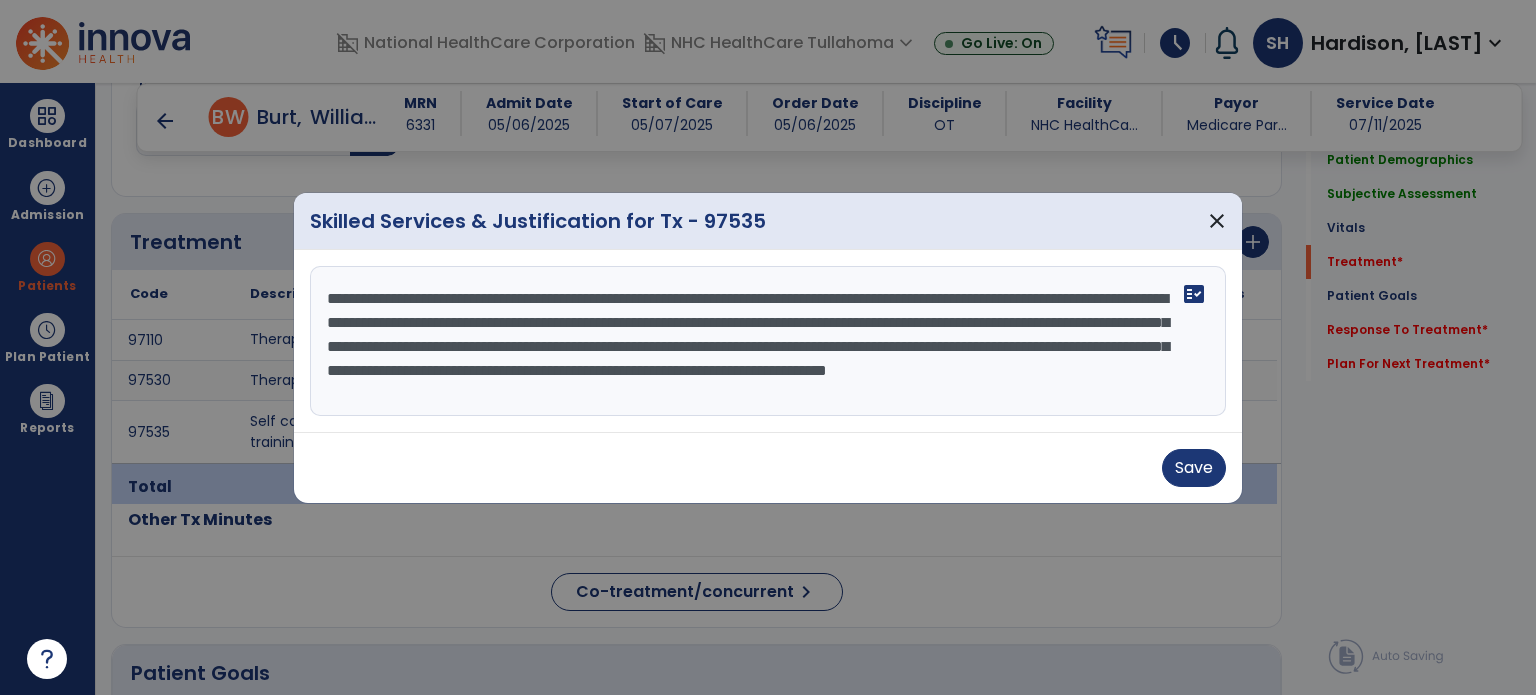 click on "**********" at bounding box center (768, 341) 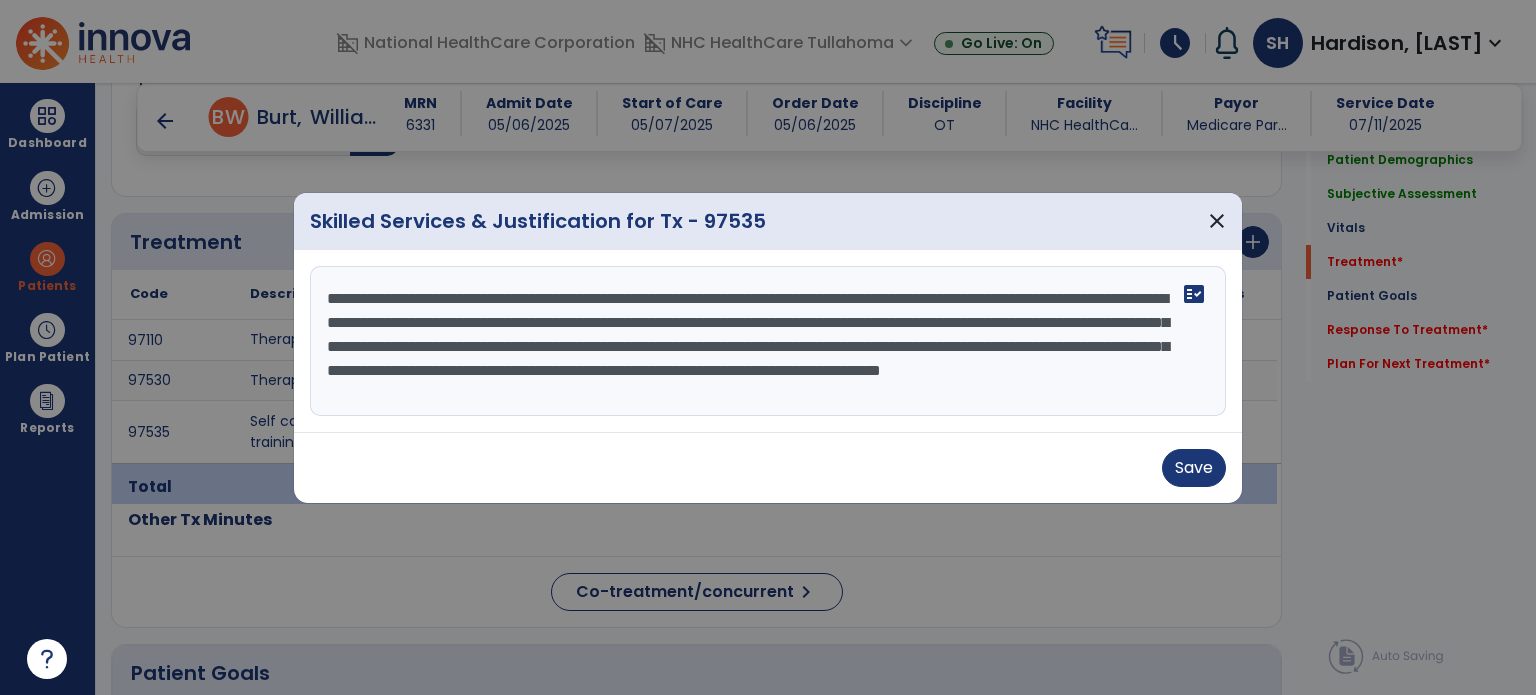 scroll, scrollTop: 15, scrollLeft: 0, axis: vertical 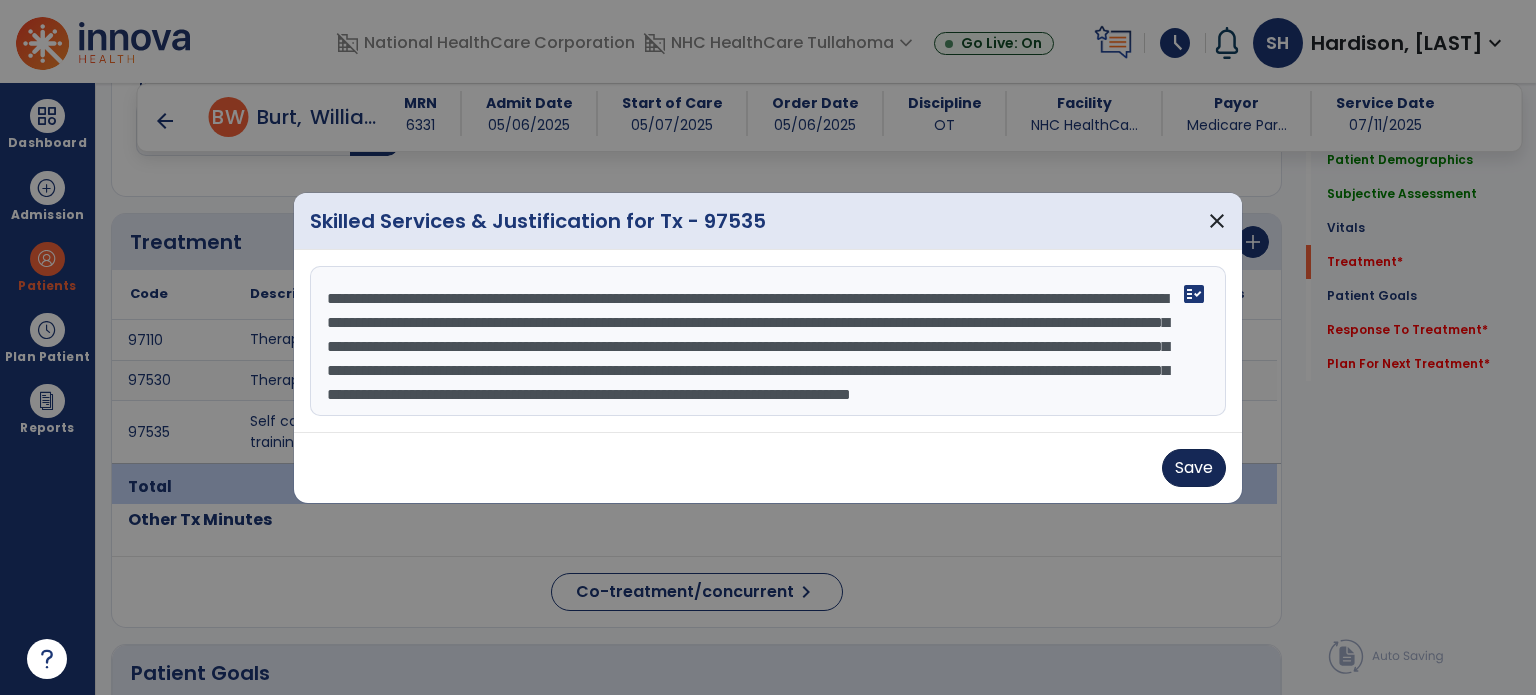 type on "**********" 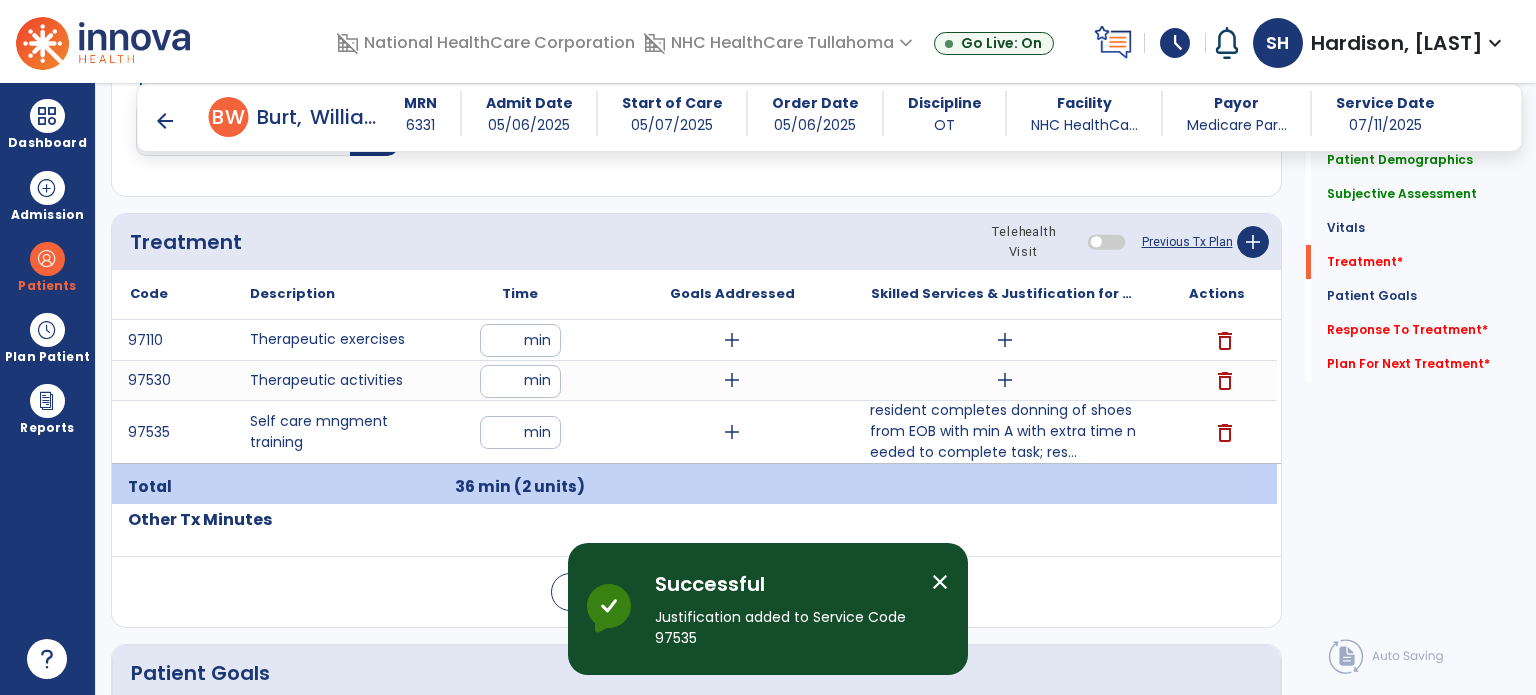 click on "resident completes donning of shoes from EOB with min A with extra time needed to complete task; res..." at bounding box center (1004, 431) 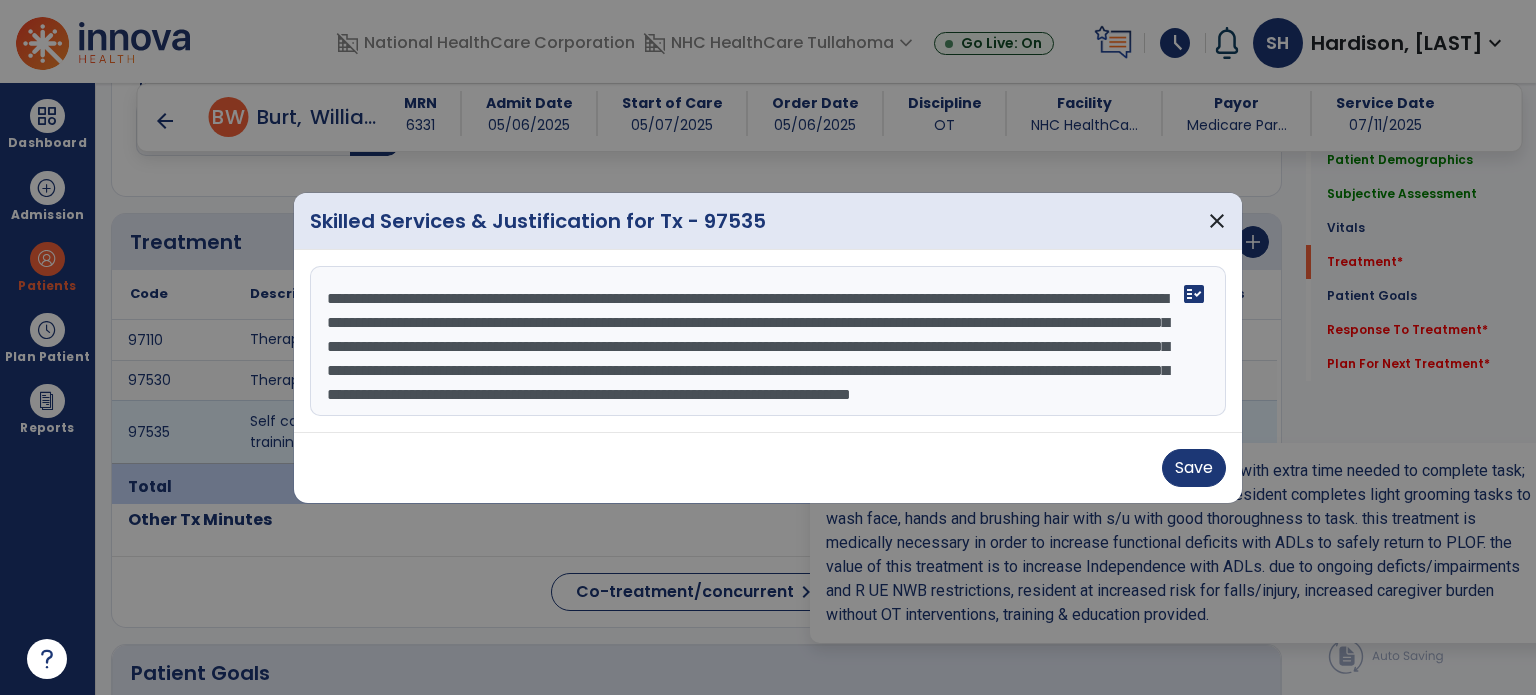 scroll, scrollTop: 48, scrollLeft: 0, axis: vertical 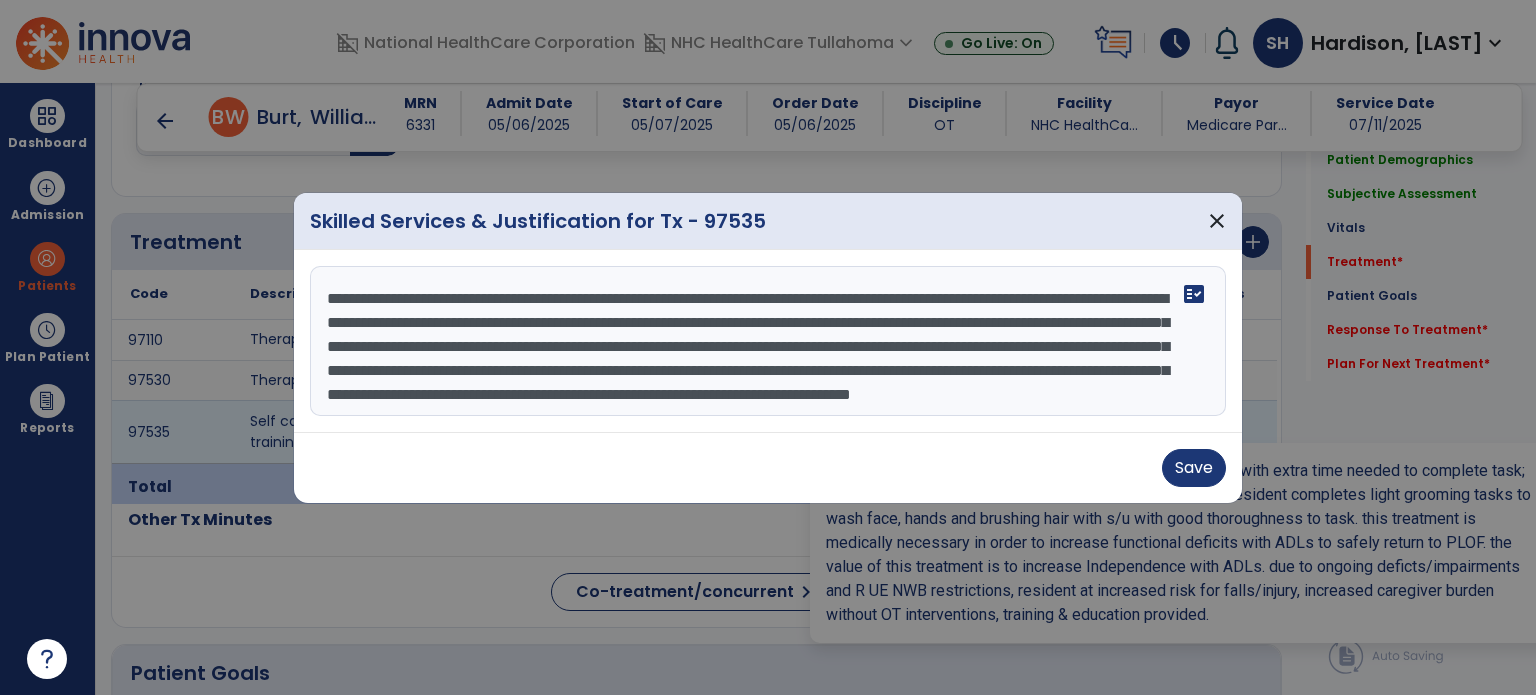 click on "**********" at bounding box center [768, 341] 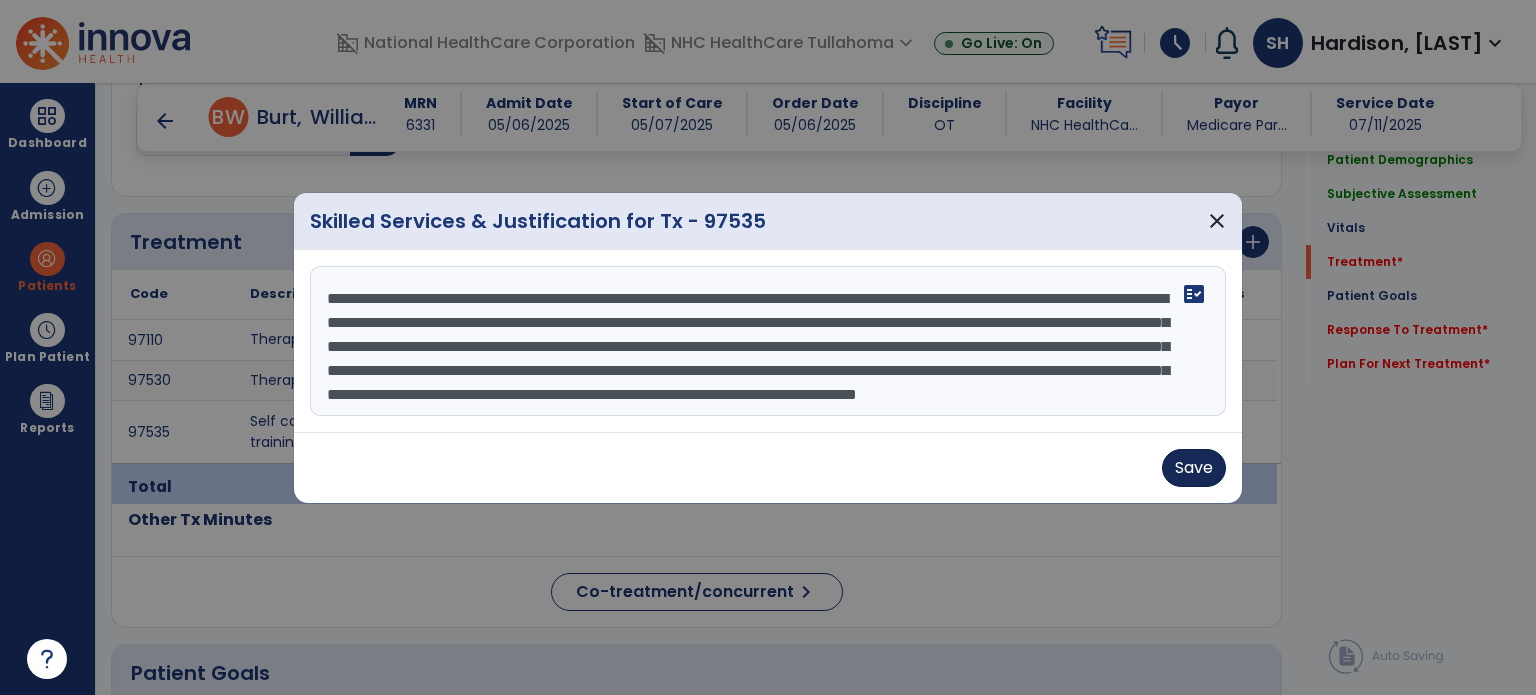type on "**********" 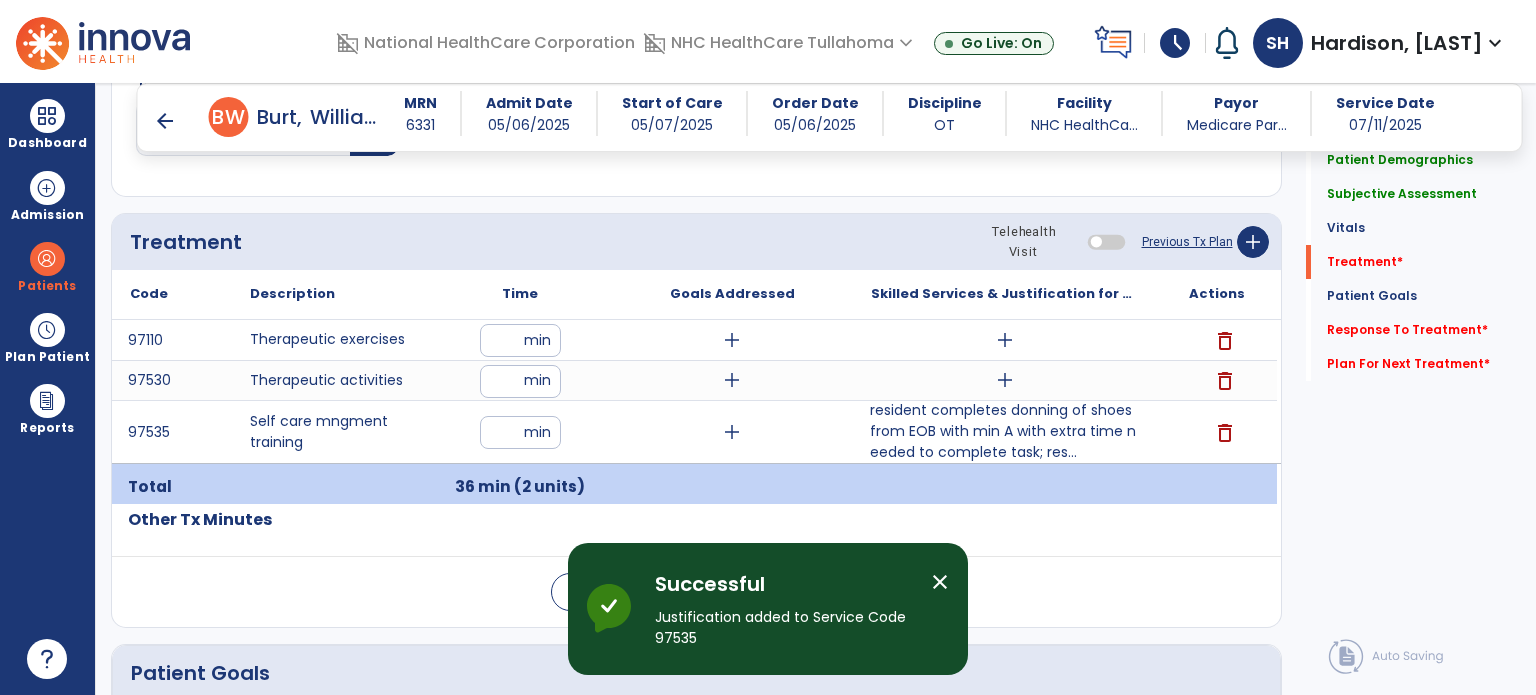 click on "add" at bounding box center (1005, 380) 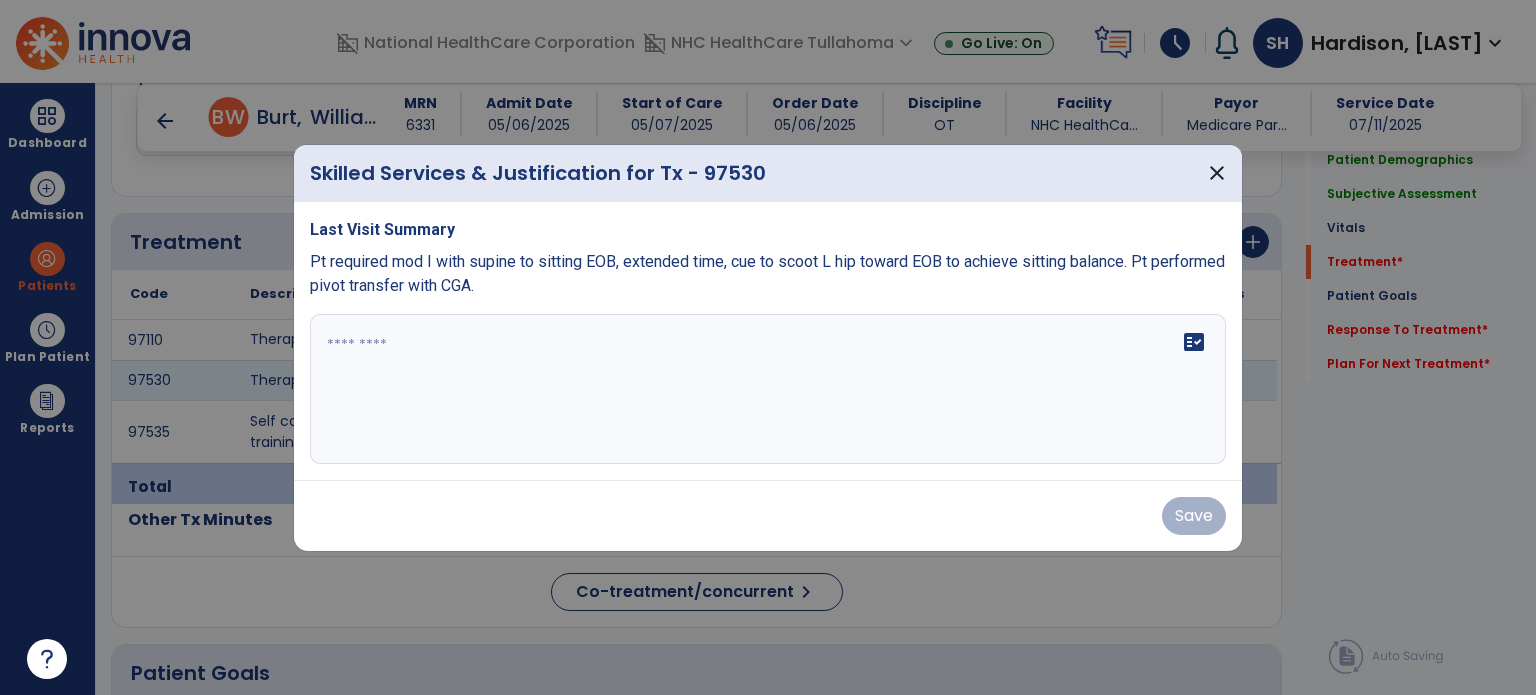 click on "fact_check" at bounding box center (768, 389) 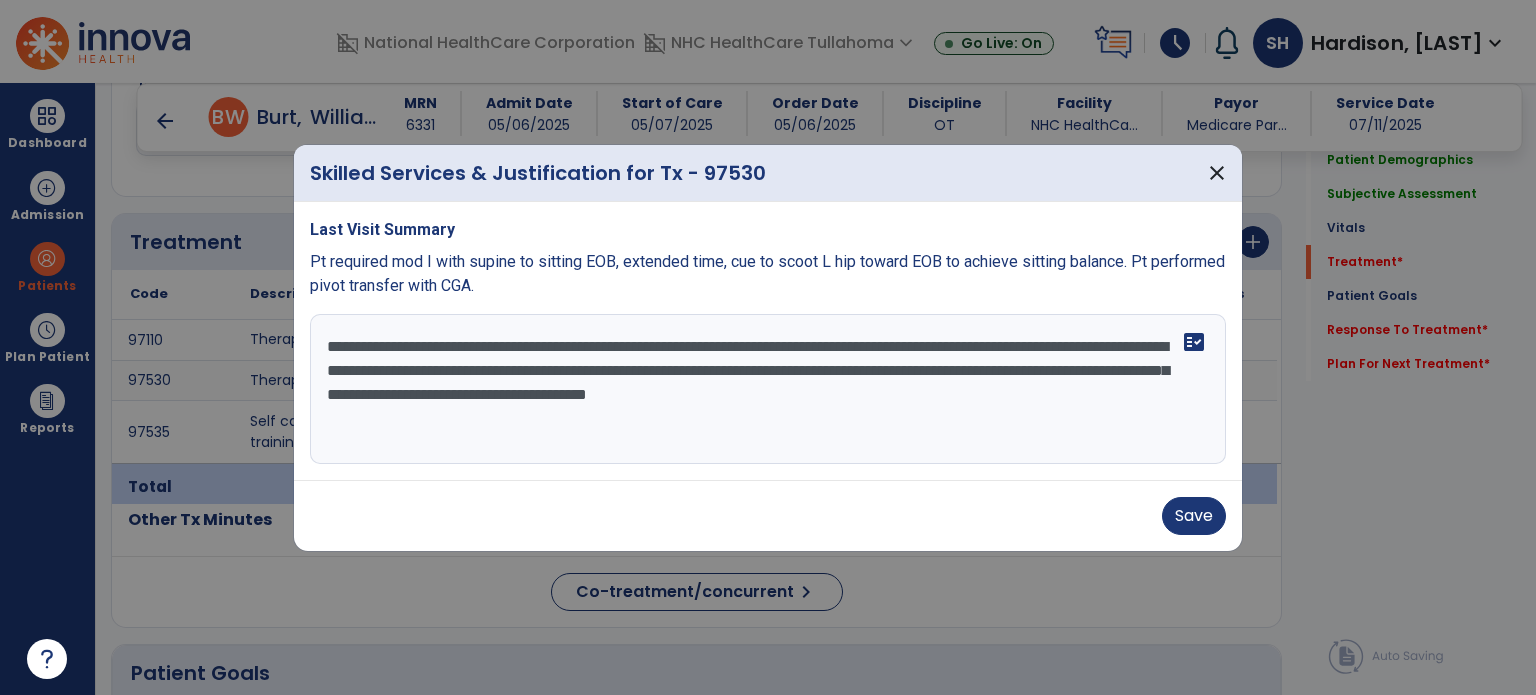 click on "**********" at bounding box center (768, 389) 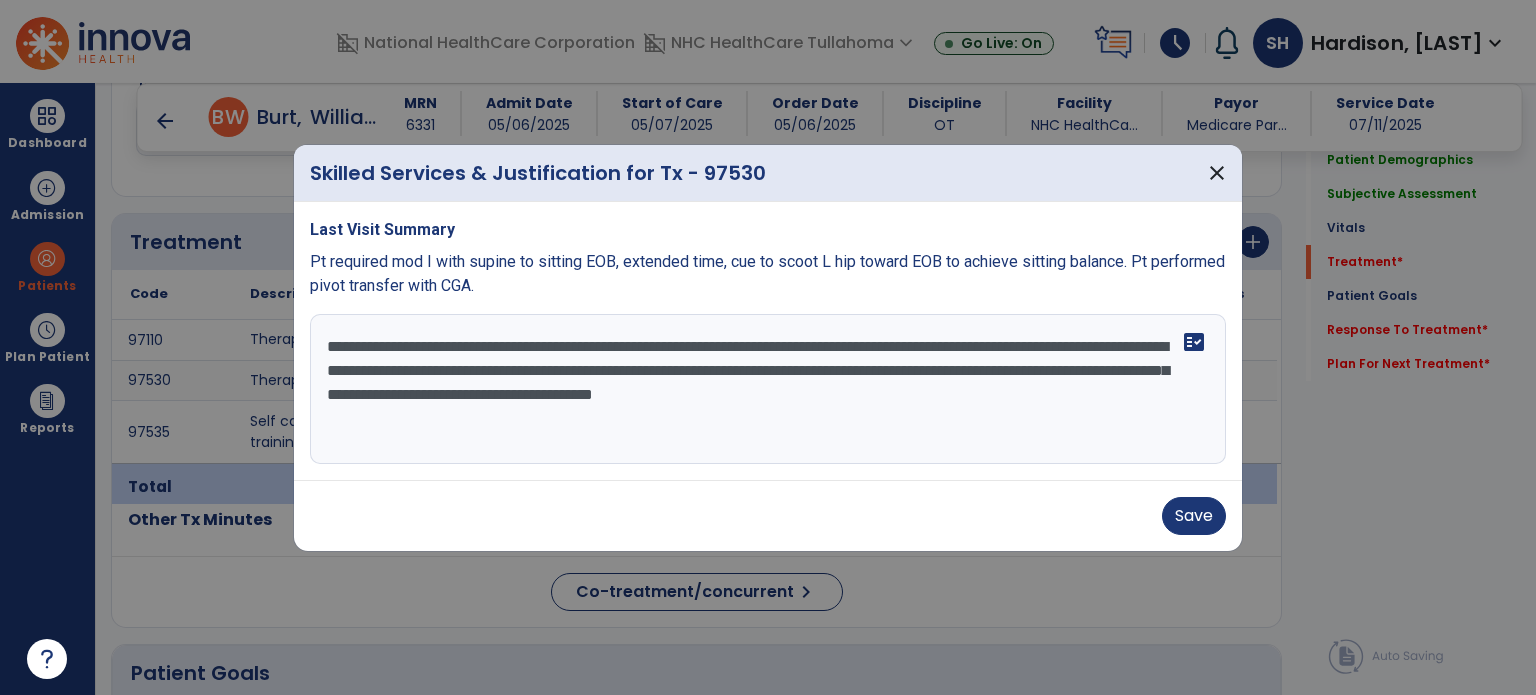 click on "**********" at bounding box center [768, 389] 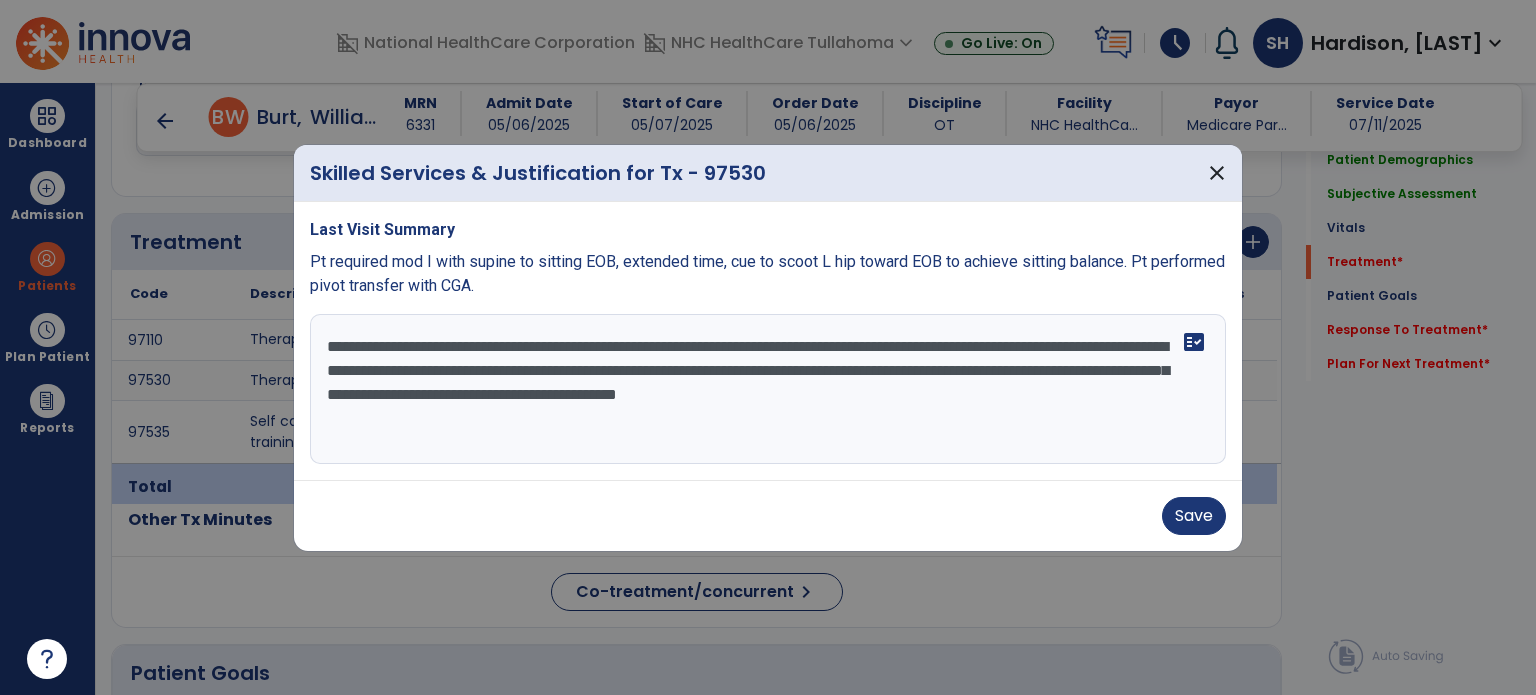 click on "**********" at bounding box center [768, 389] 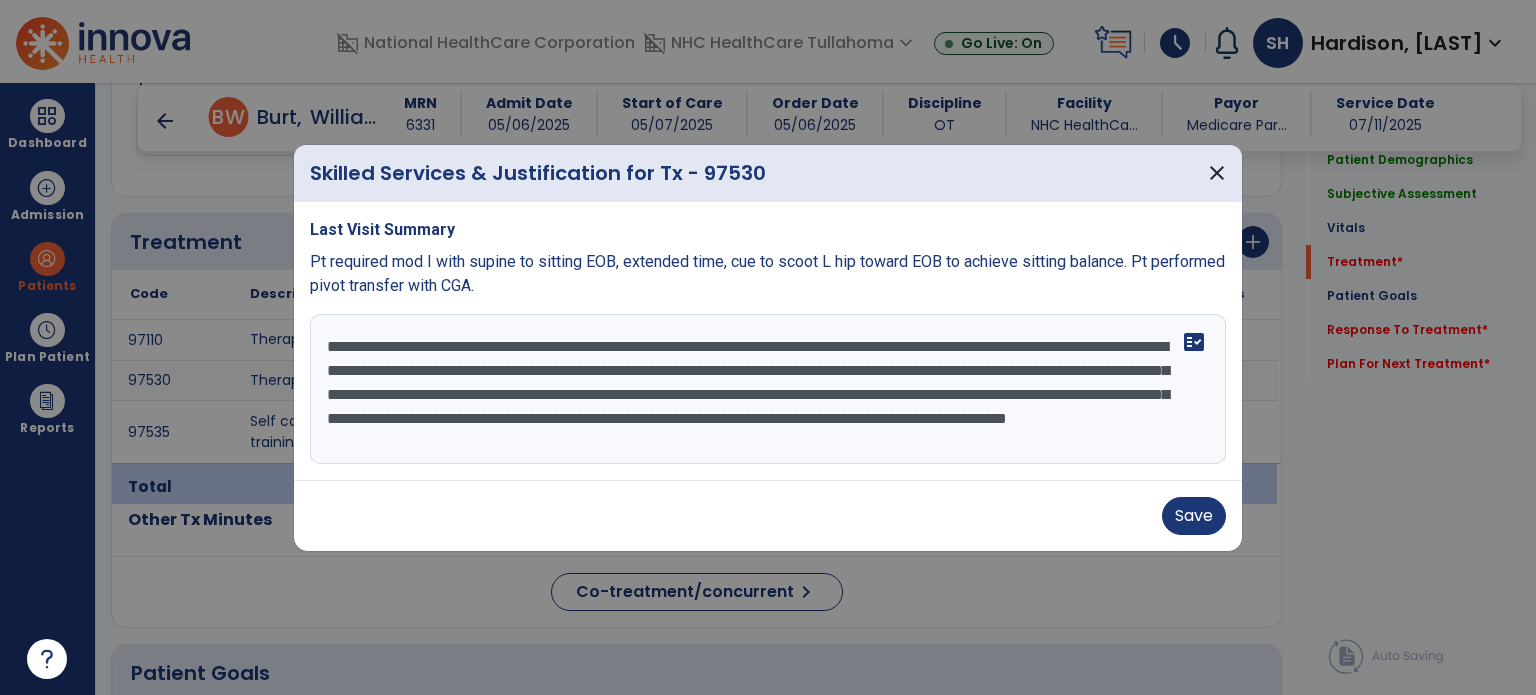 scroll, scrollTop: 15, scrollLeft: 0, axis: vertical 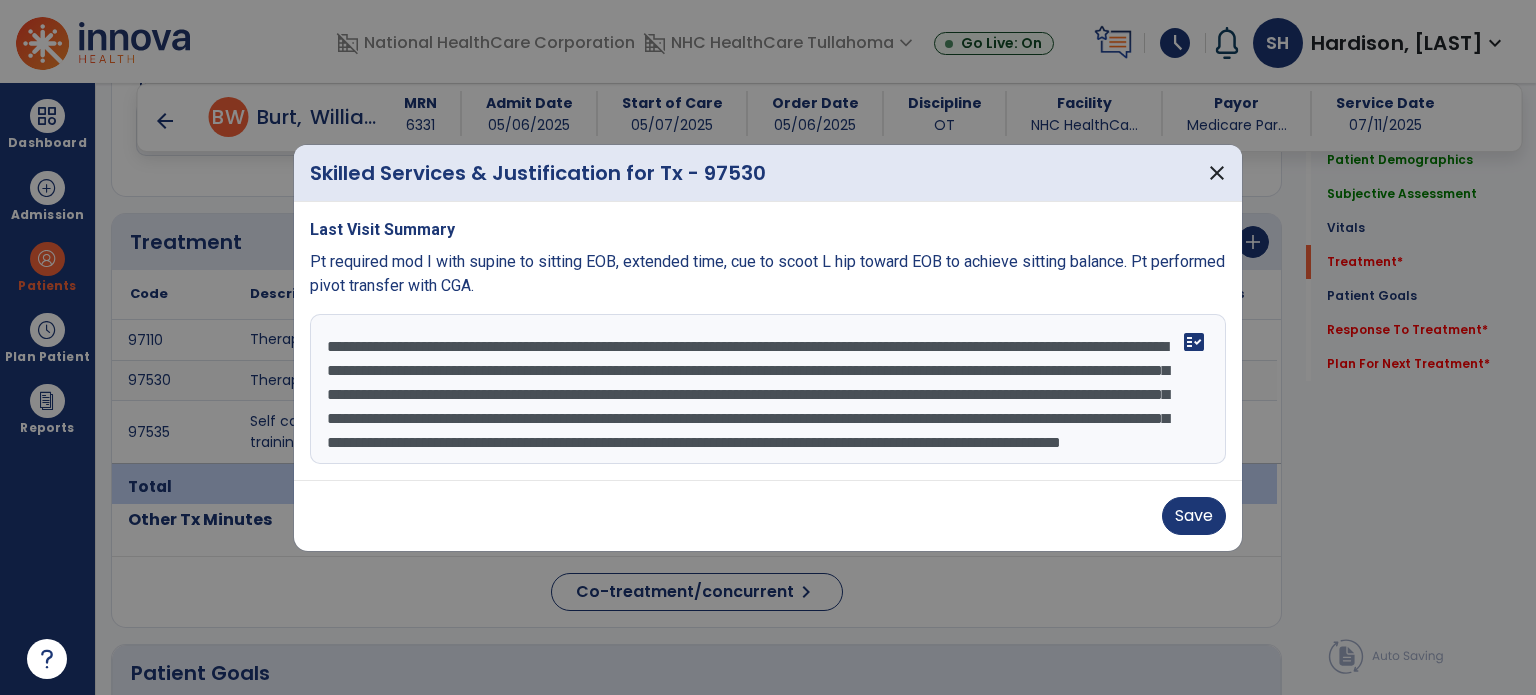 click on "**********" at bounding box center (768, 389) 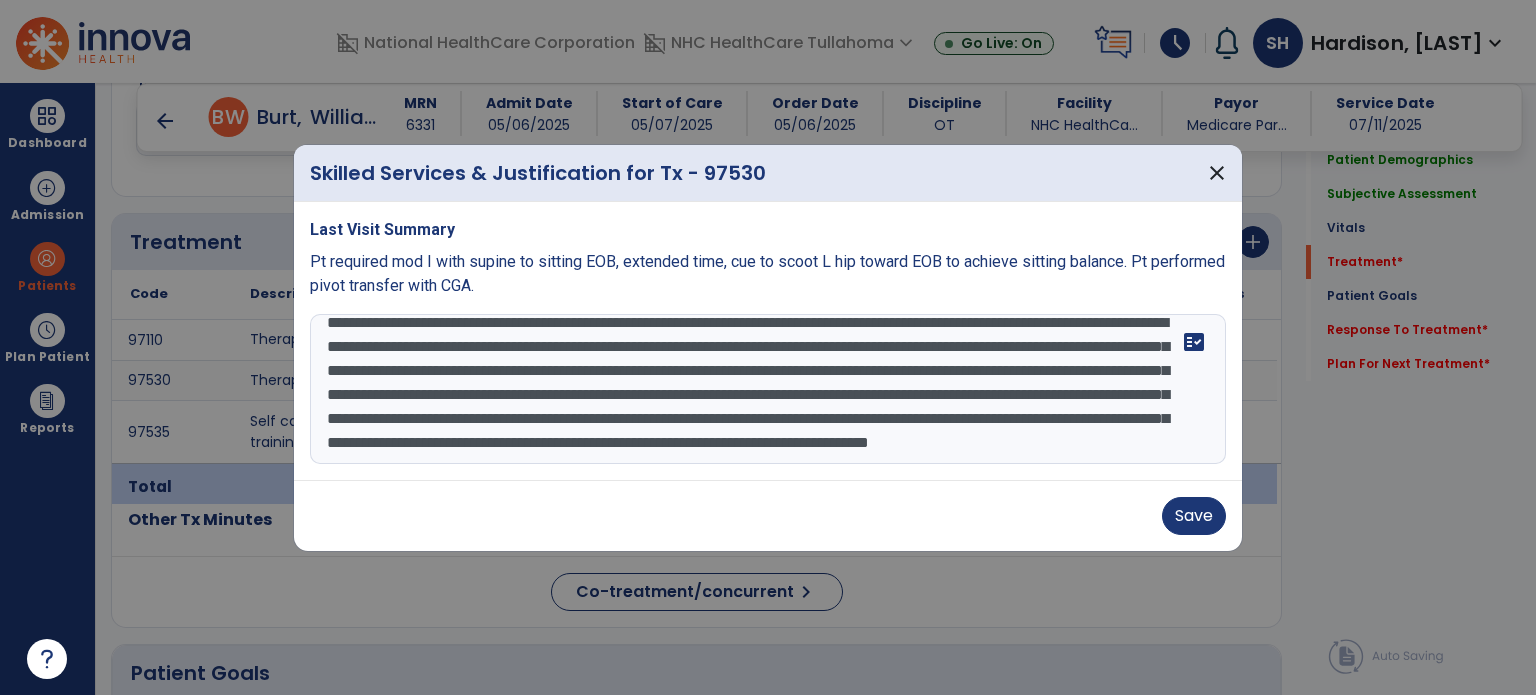click on "**********" at bounding box center (768, 389) 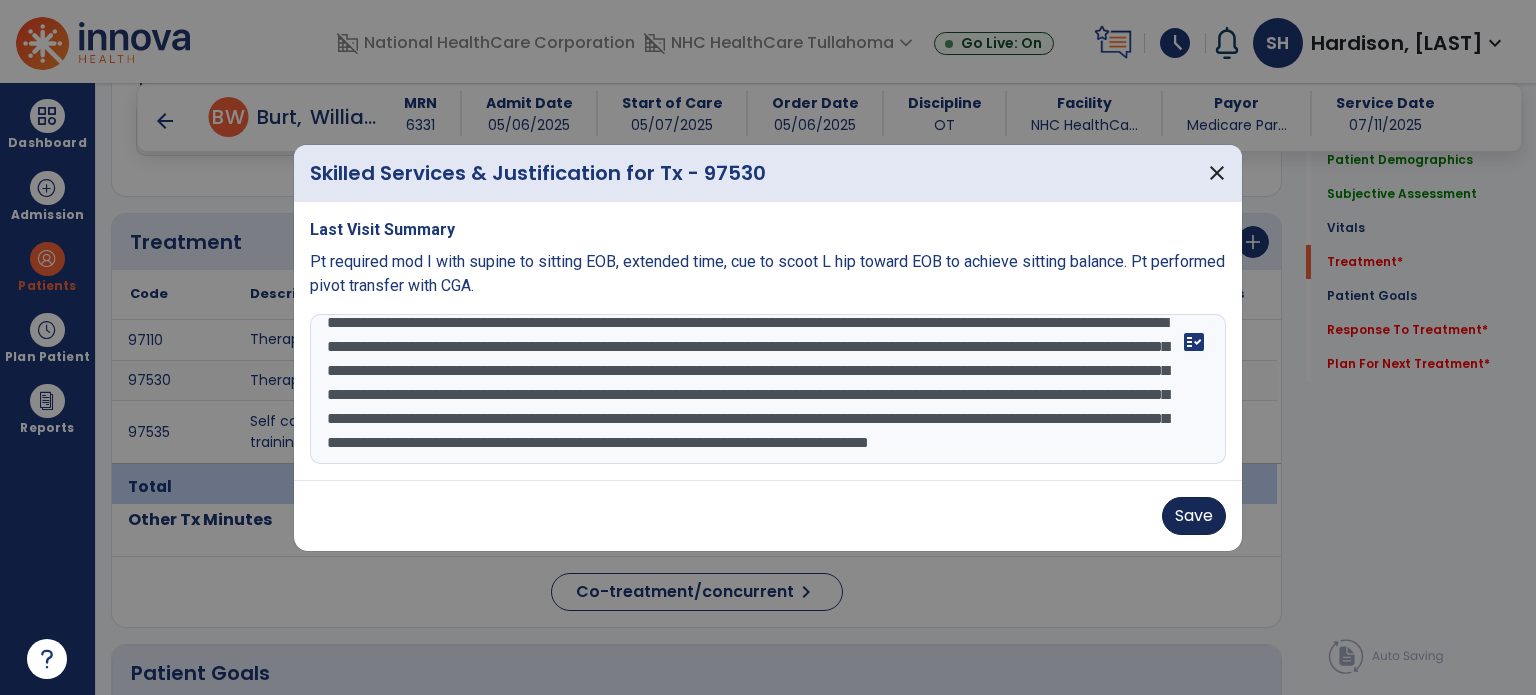 type on "**********" 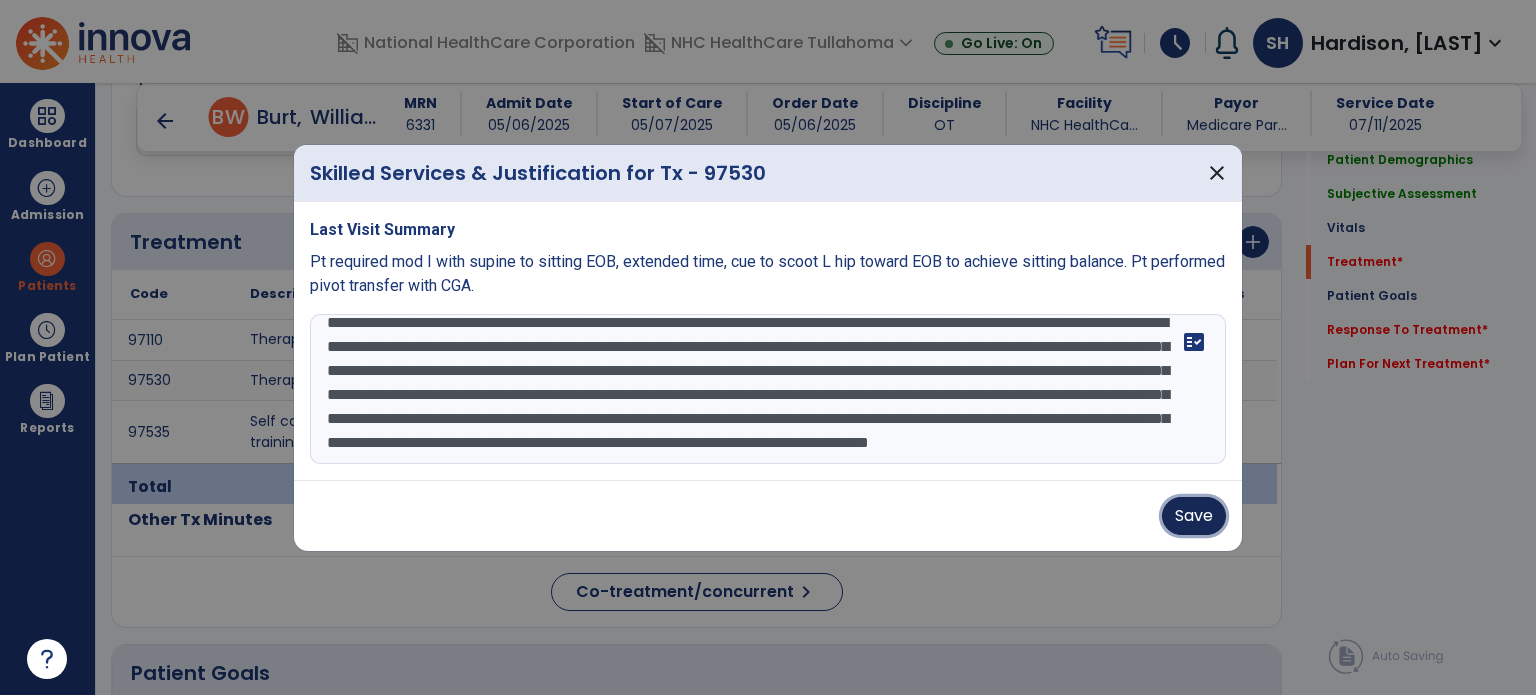 click on "Save" at bounding box center (1194, 516) 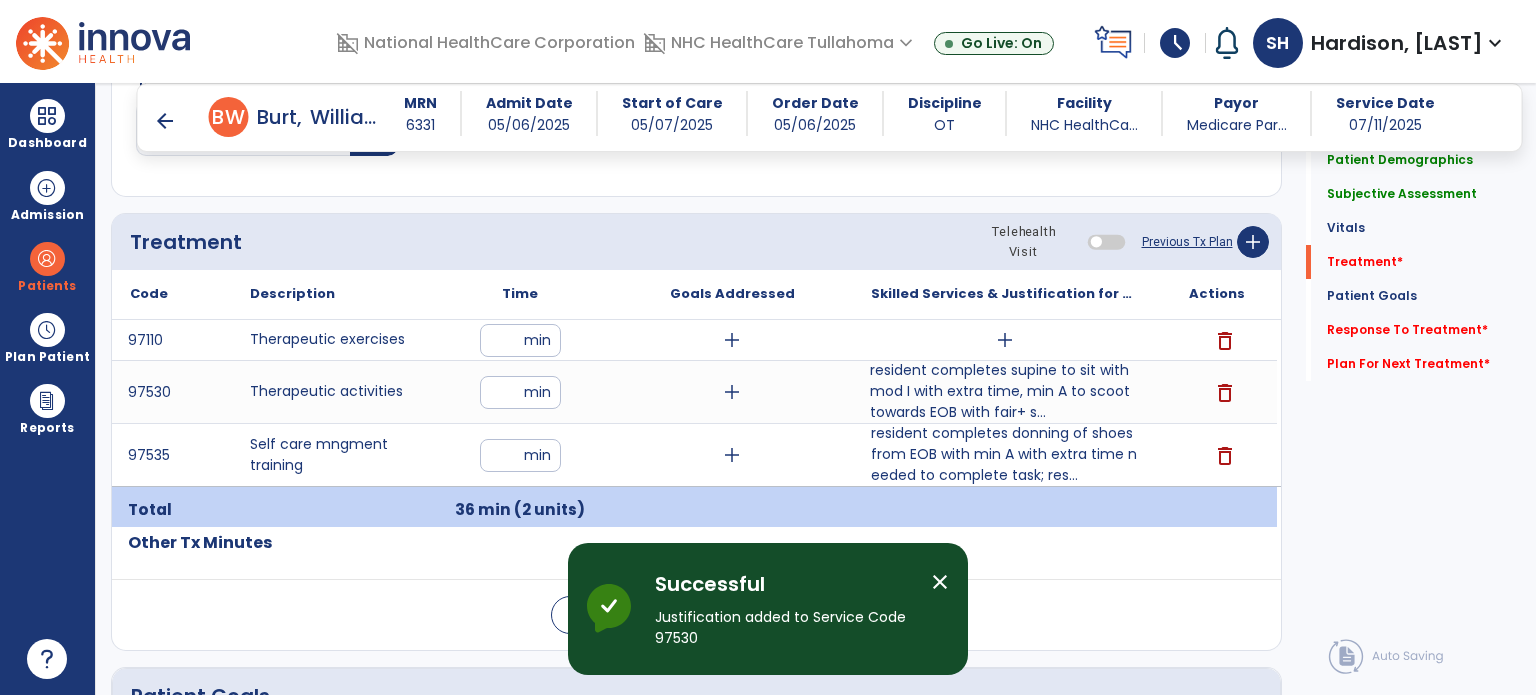click on "add" at bounding box center [1005, 340] 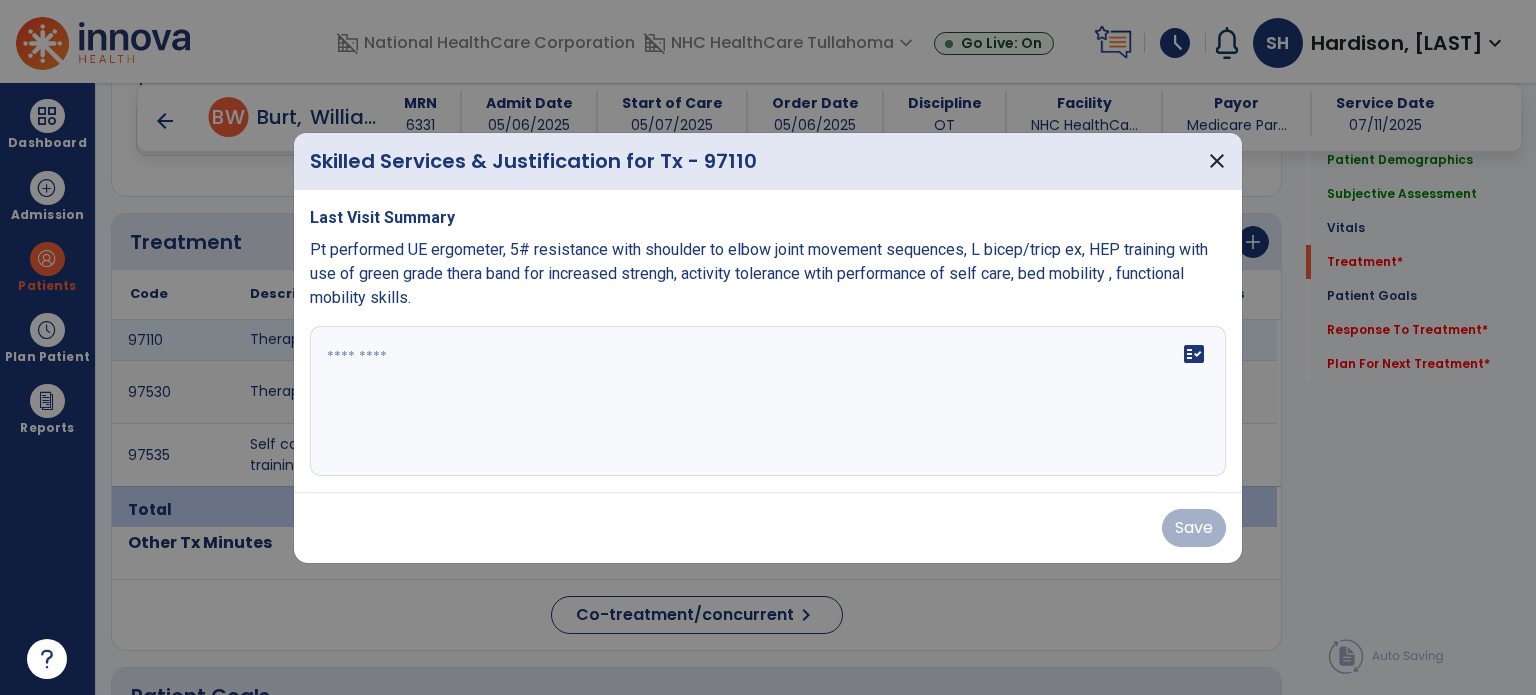 click at bounding box center [768, 401] 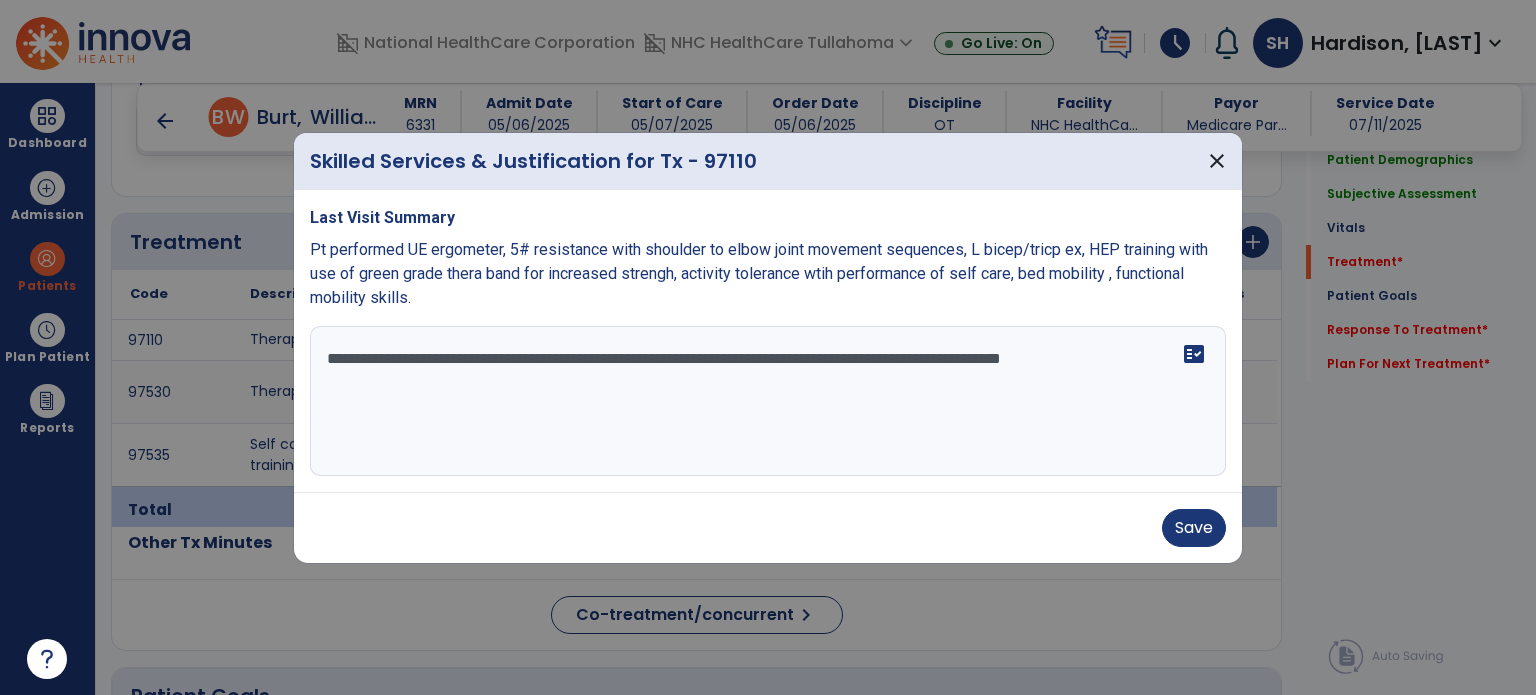 click on "**********" at bounding box center (768, 401) 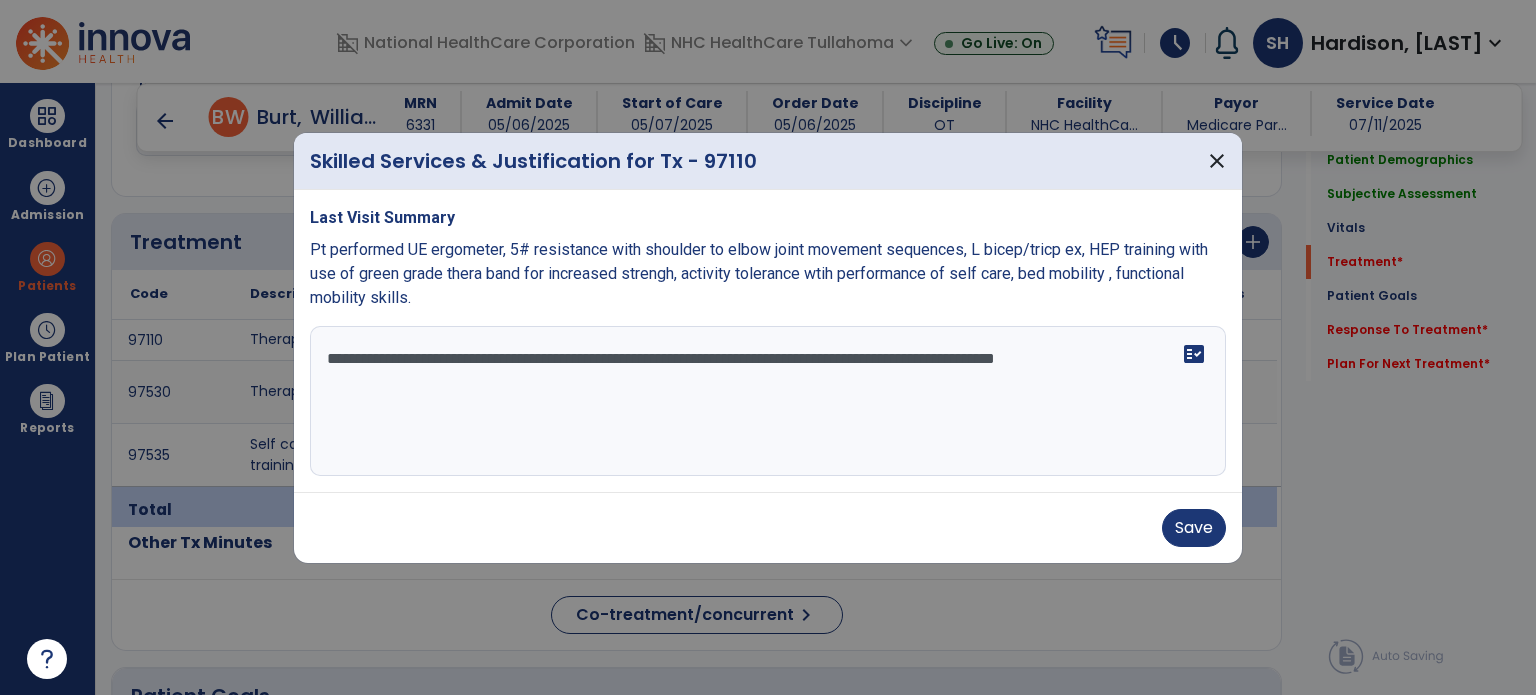 click on "**********" at bounding box center (768, 401) 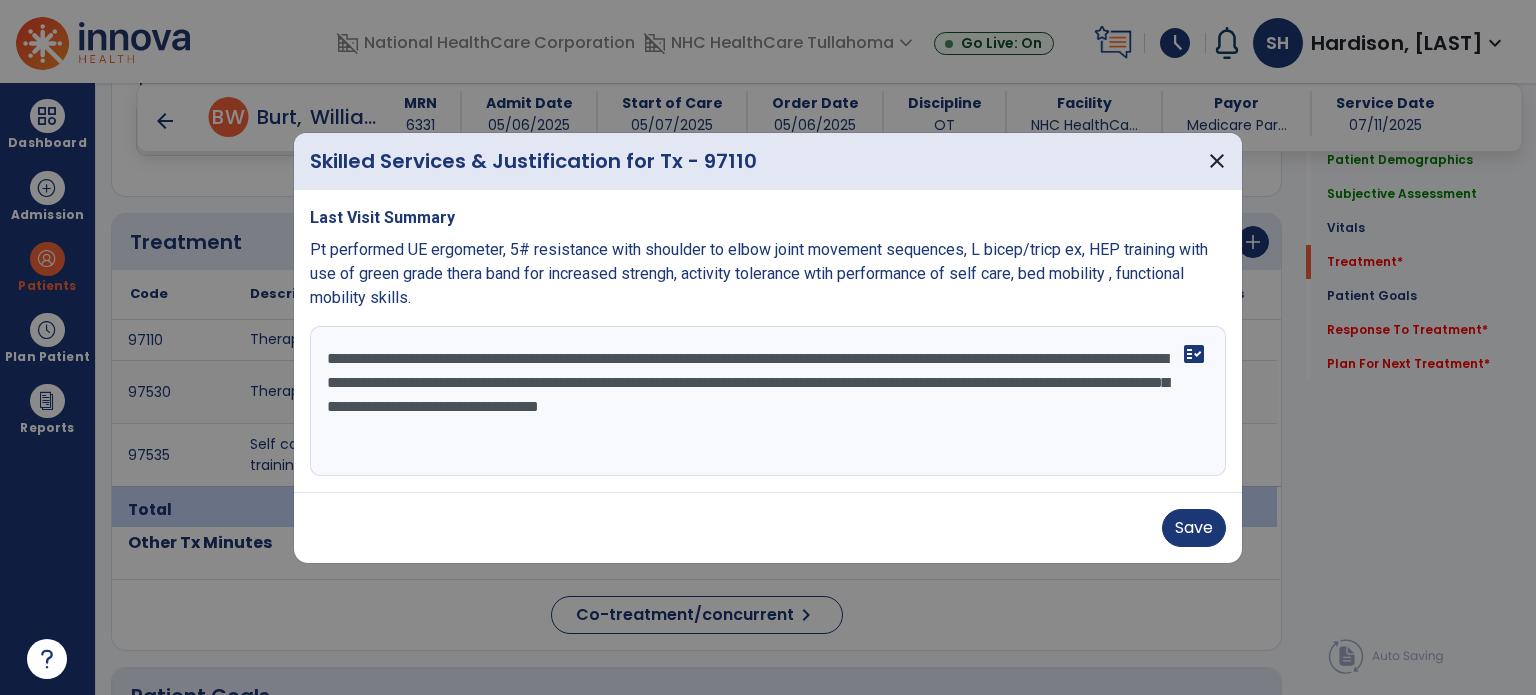 click on "**********" at bounding box center (768, 401) 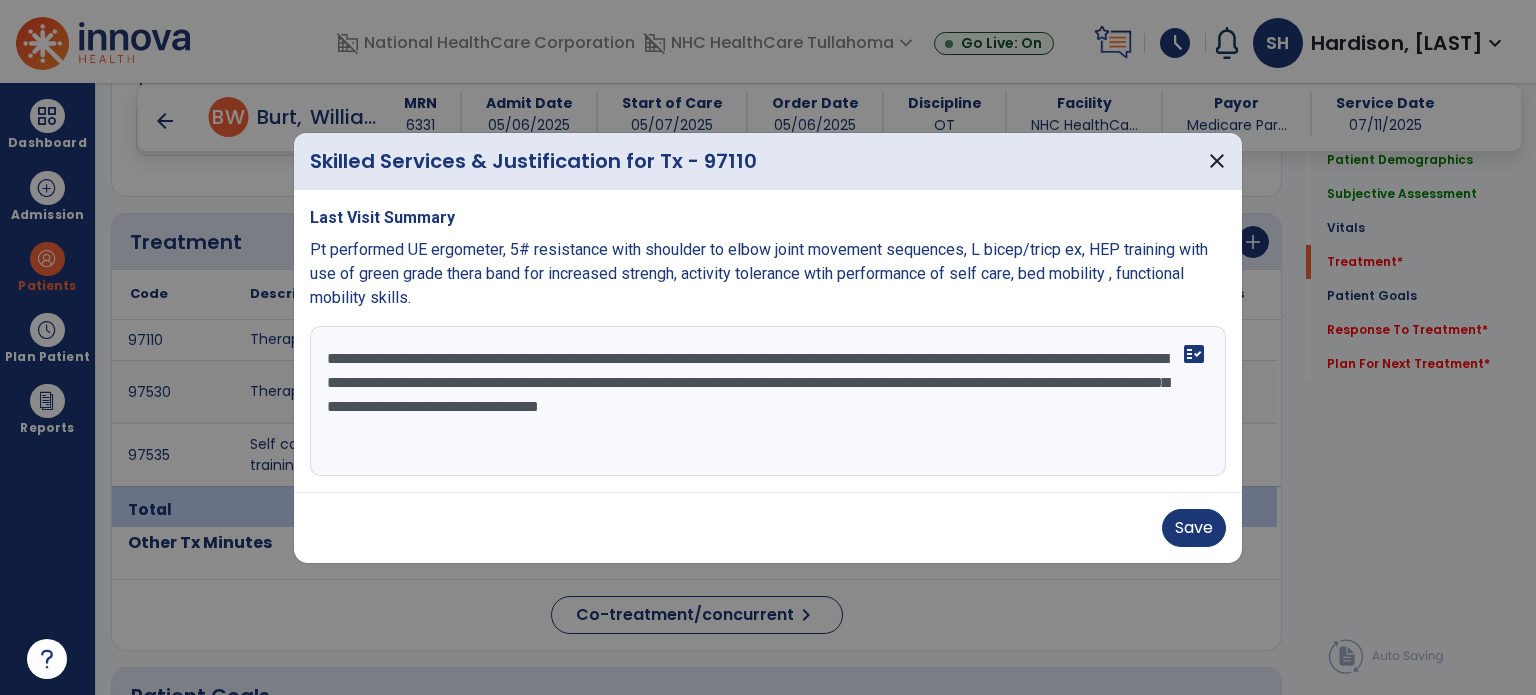 click on "**********" at bounding box center [768, 401] 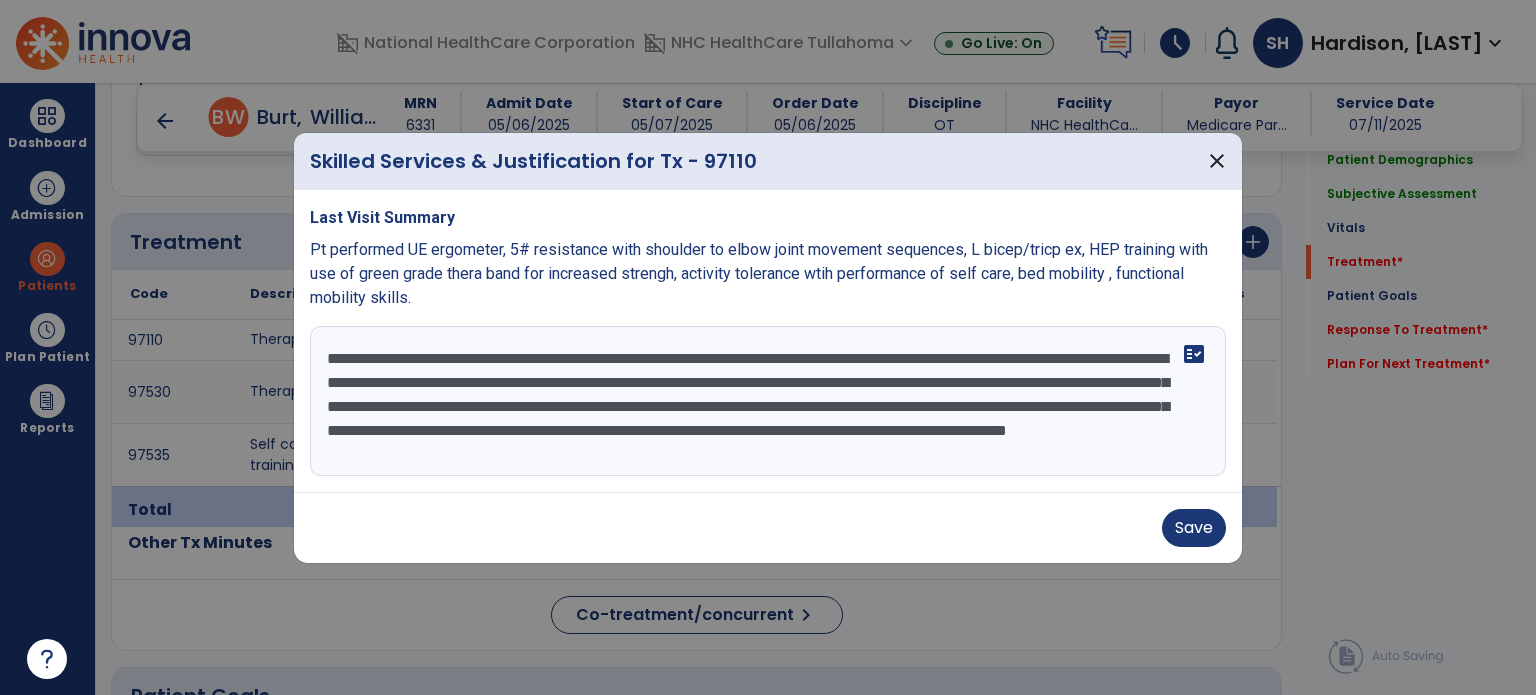 scroll, scrollTop: 15, scrollLeft: 0, axis: vertical 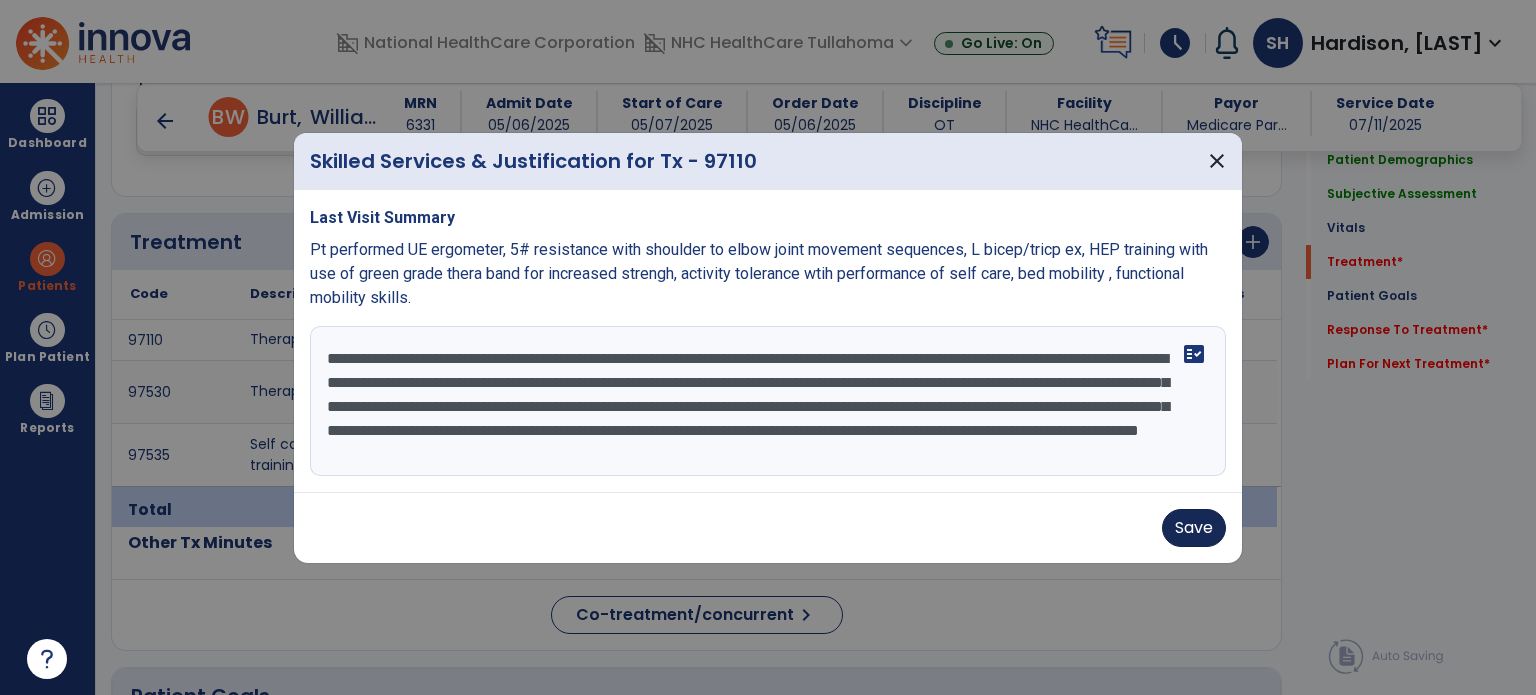 type on "**********" 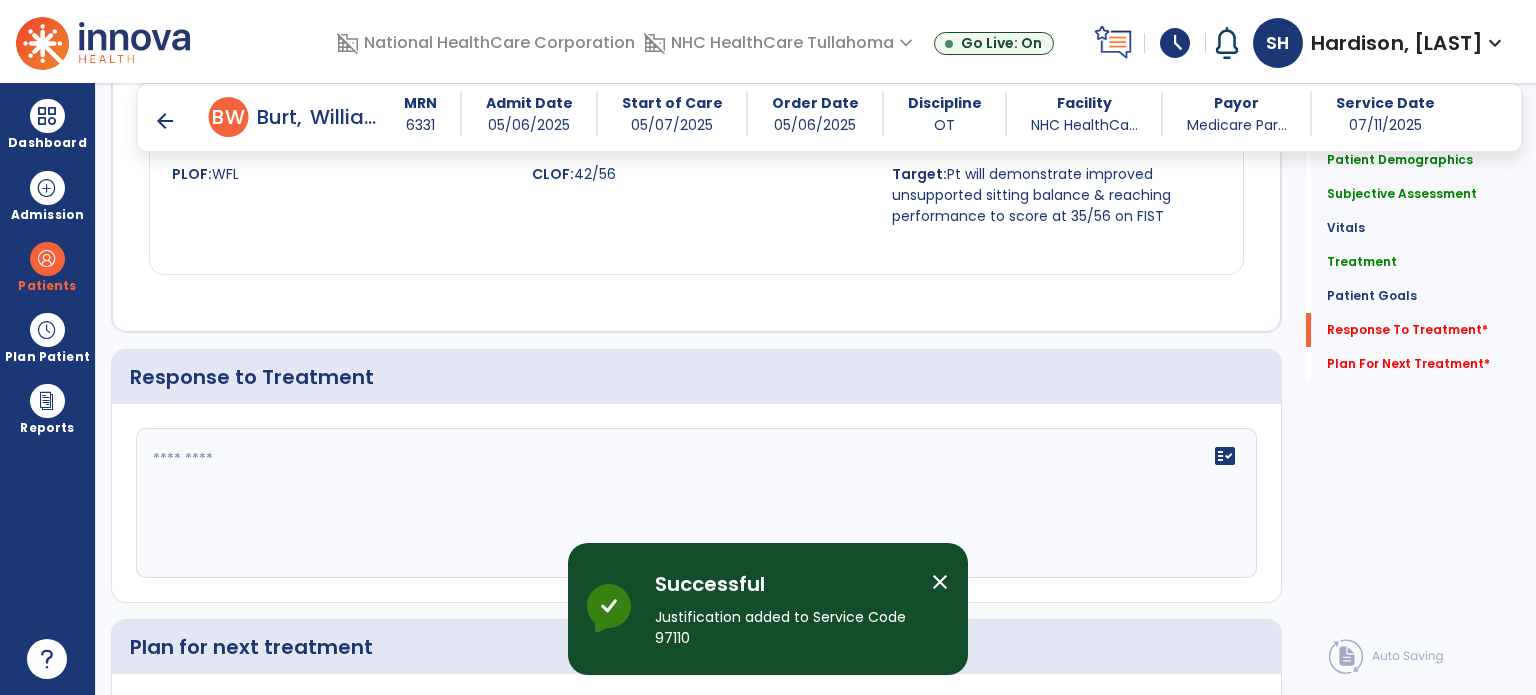 scroll, scrollTop: 2615, scrollLeft: 0, axis: vertical 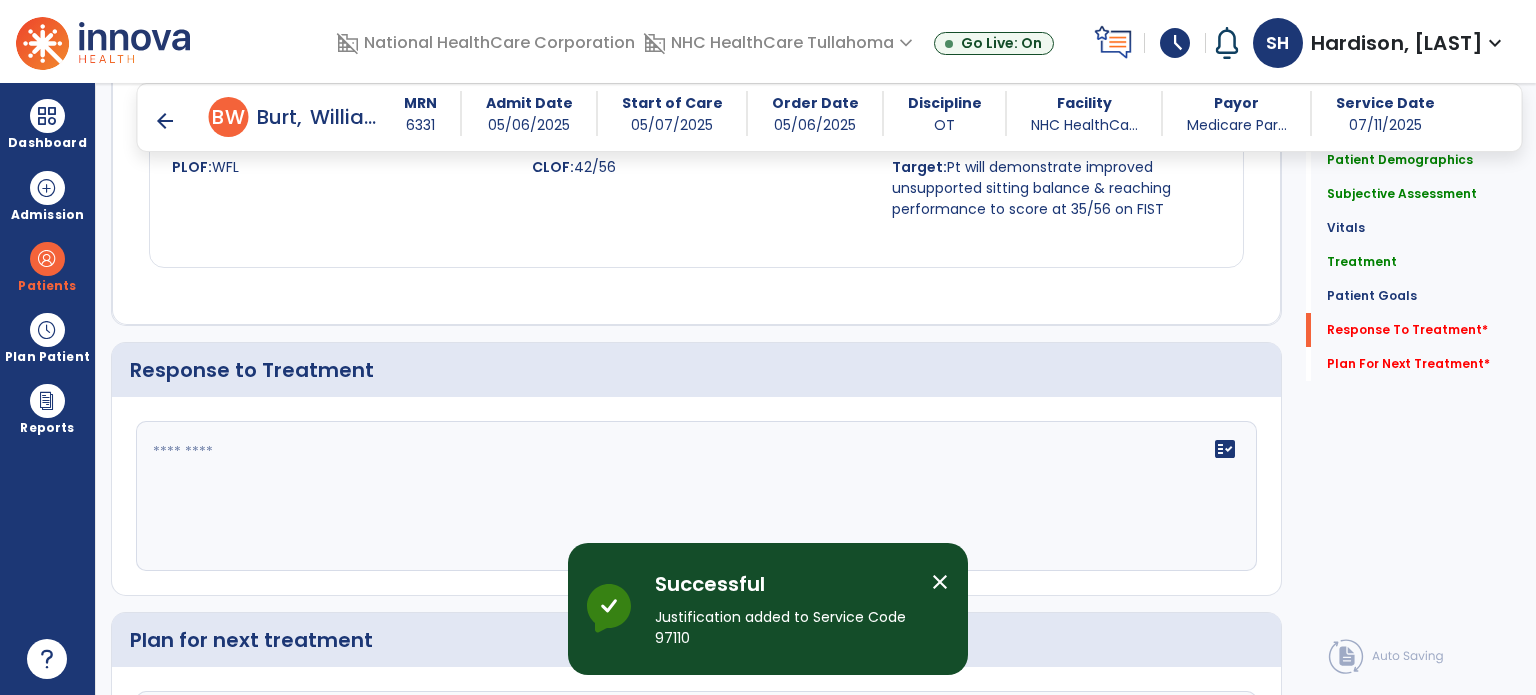 click 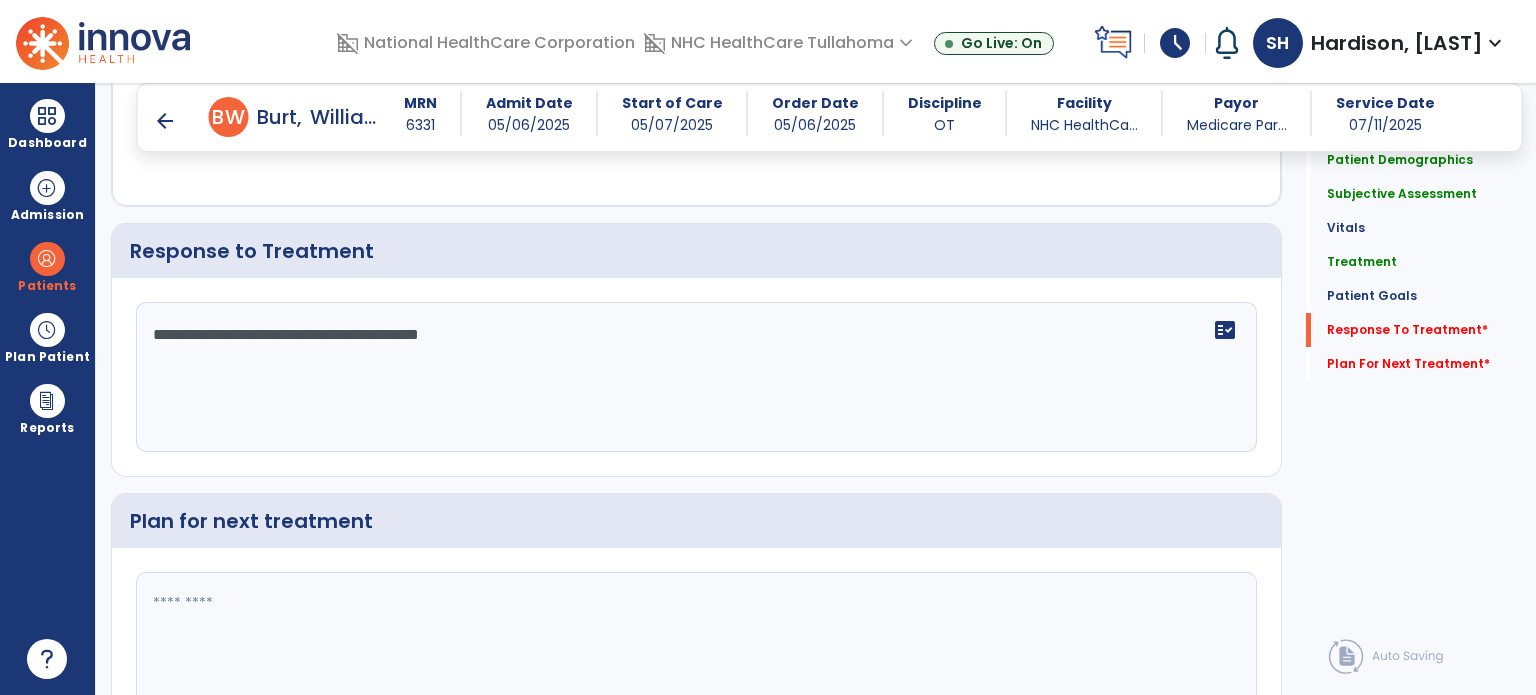 scroll, scrollTop: 2780, scrollLeft: 0, axis: vertical 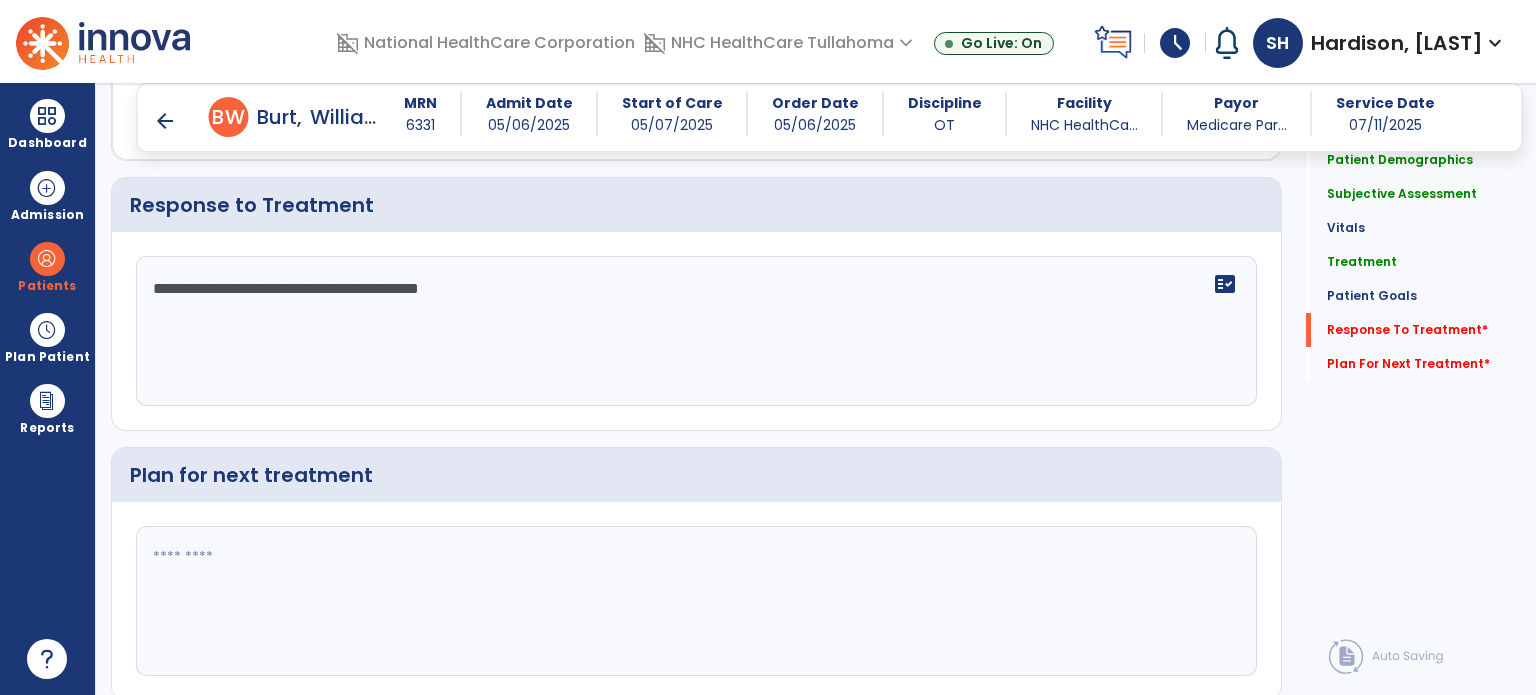 type on "**********" 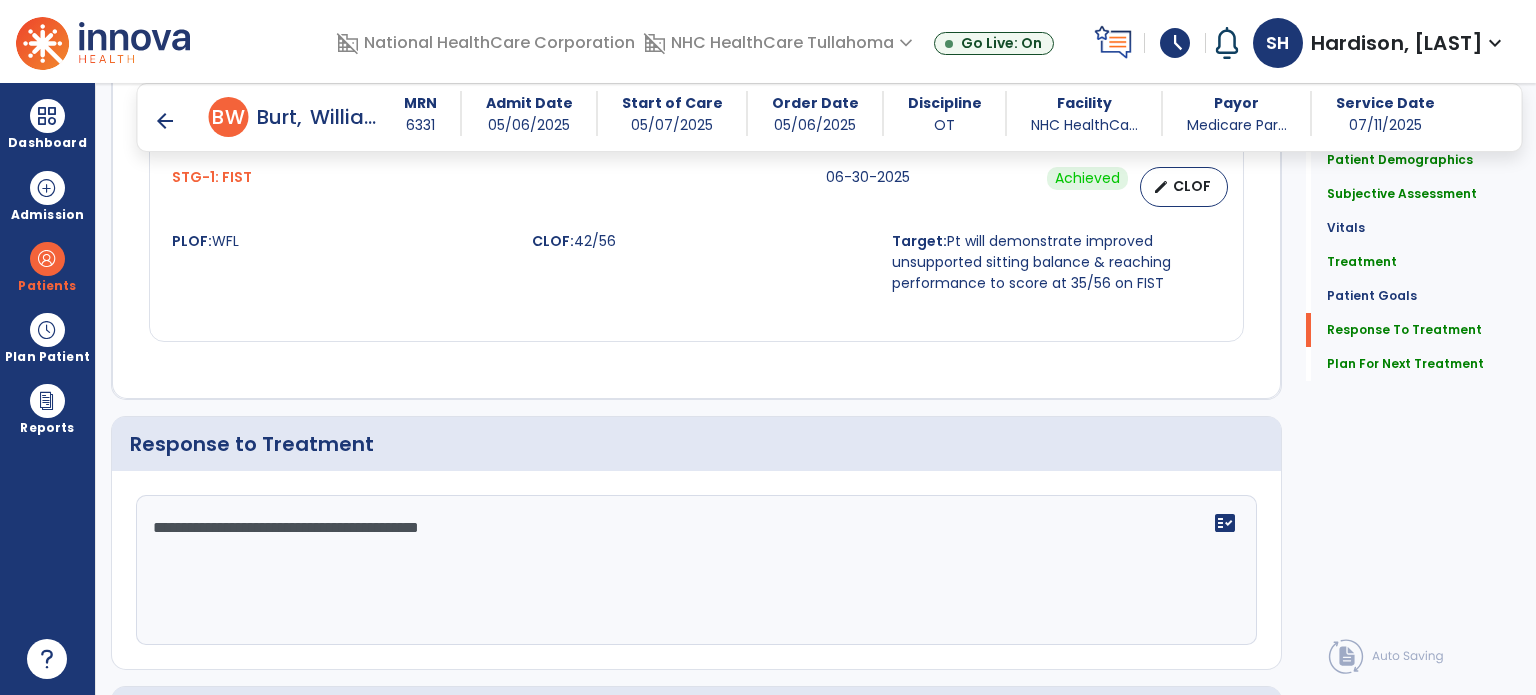 scroll, scrollTop: 2845, scrollLeft: 0, axis: vertical 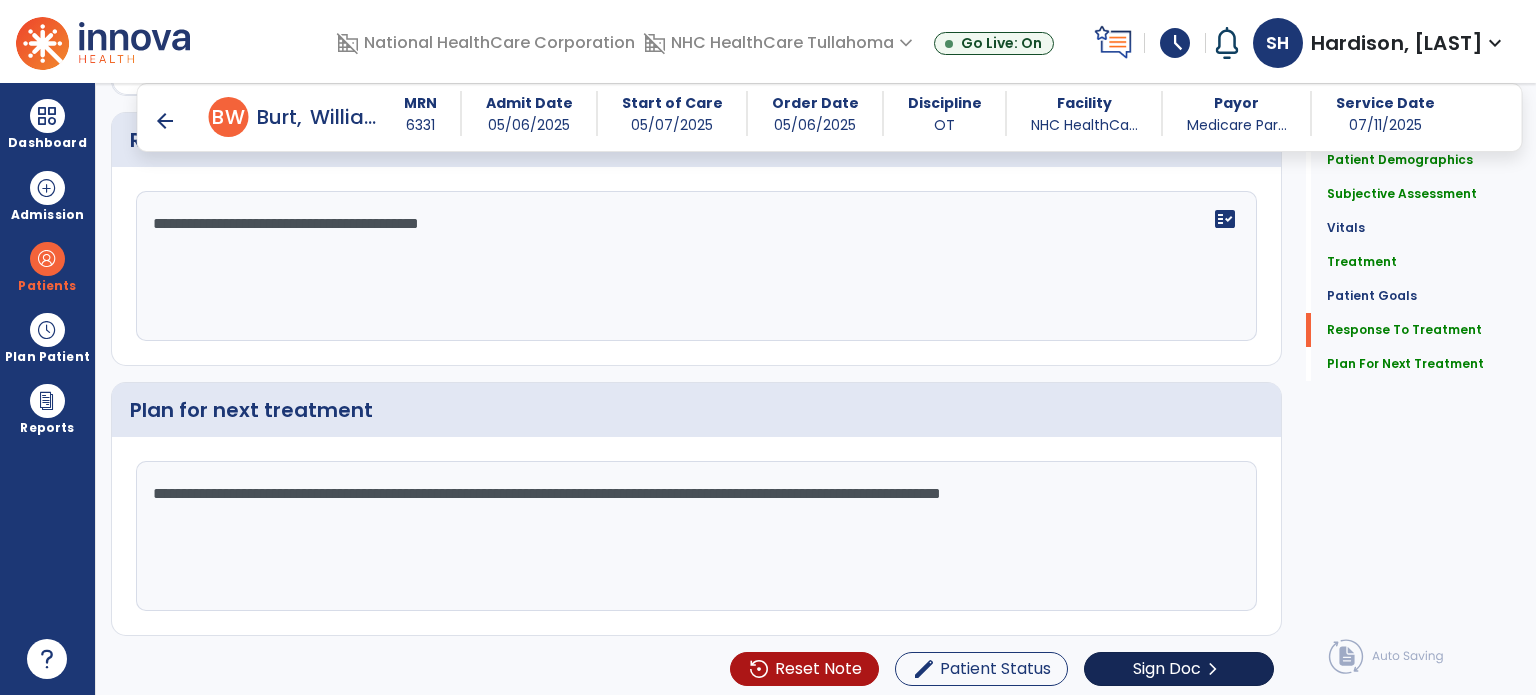 type on "**********" 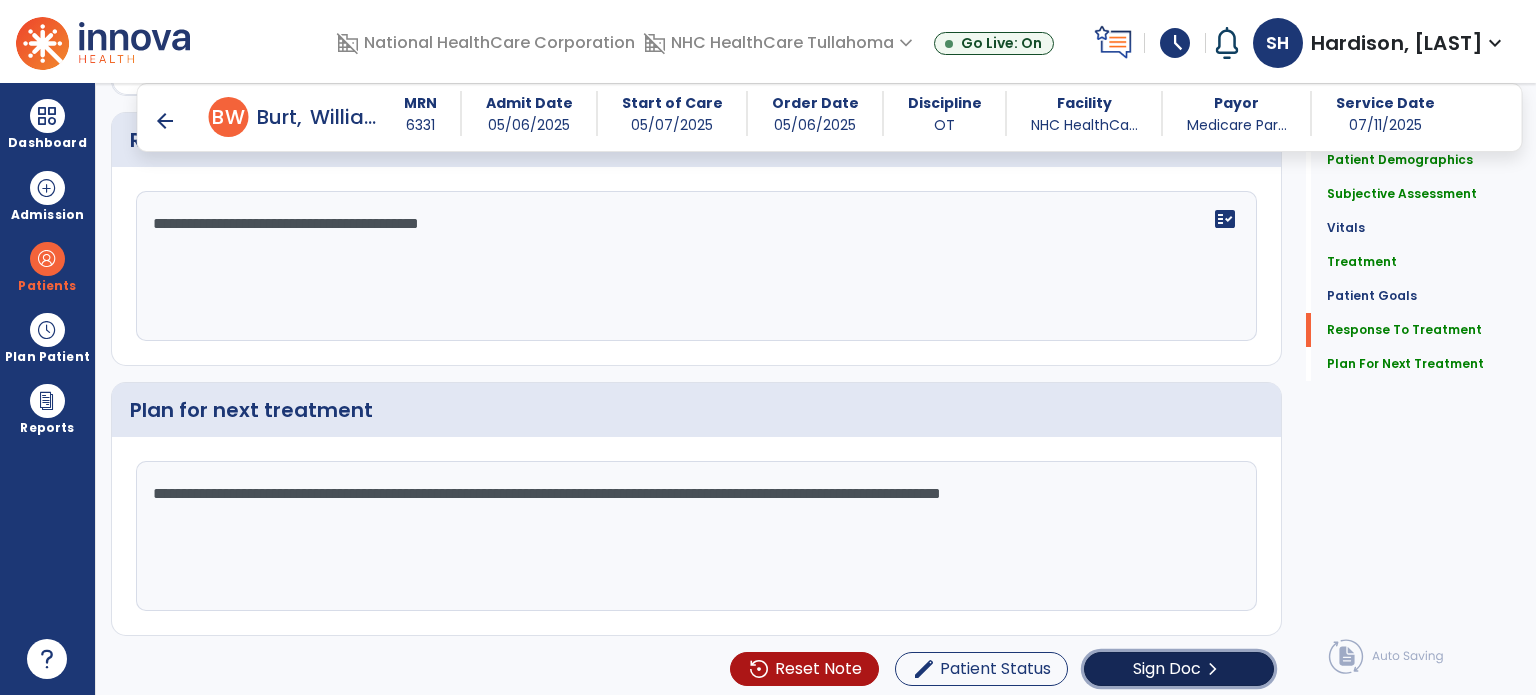 click on "Sign Doc" 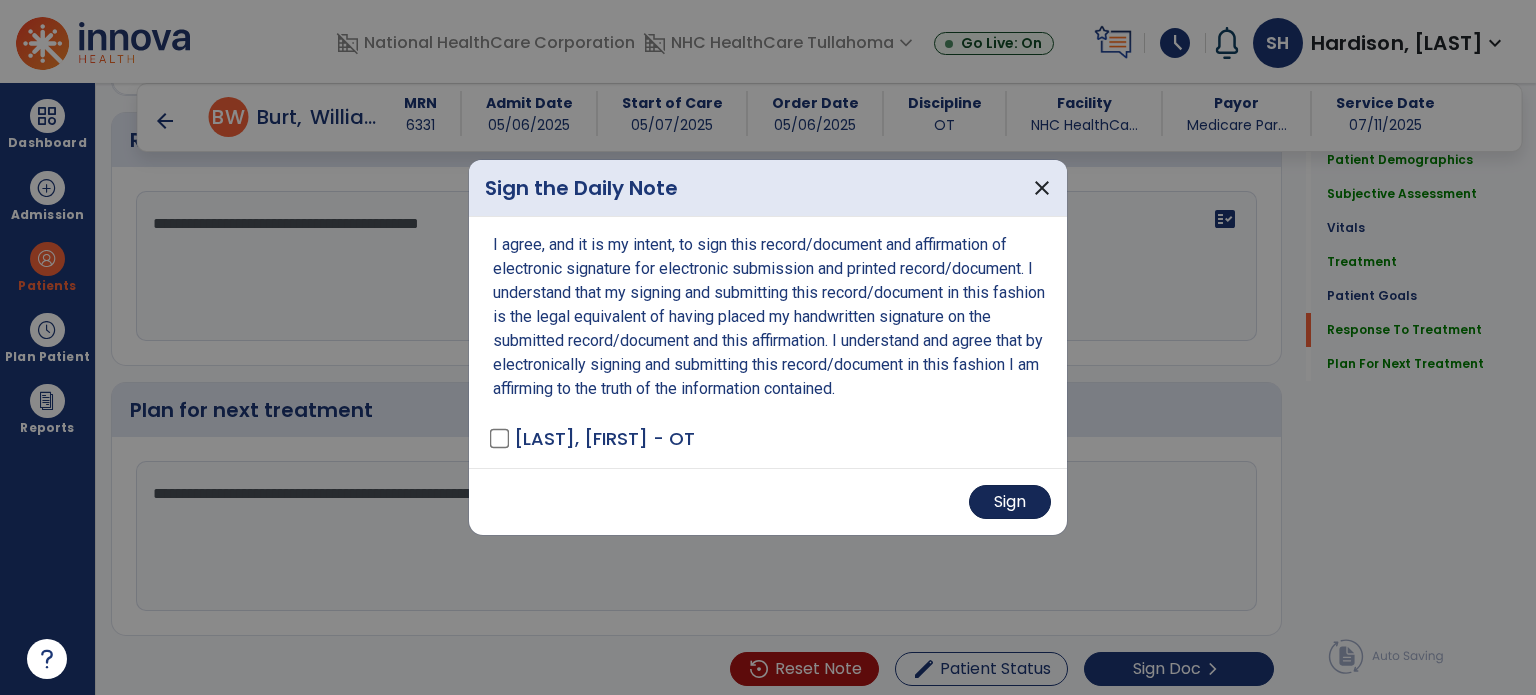 click on "Sign" at bounding box center (1010, 502) 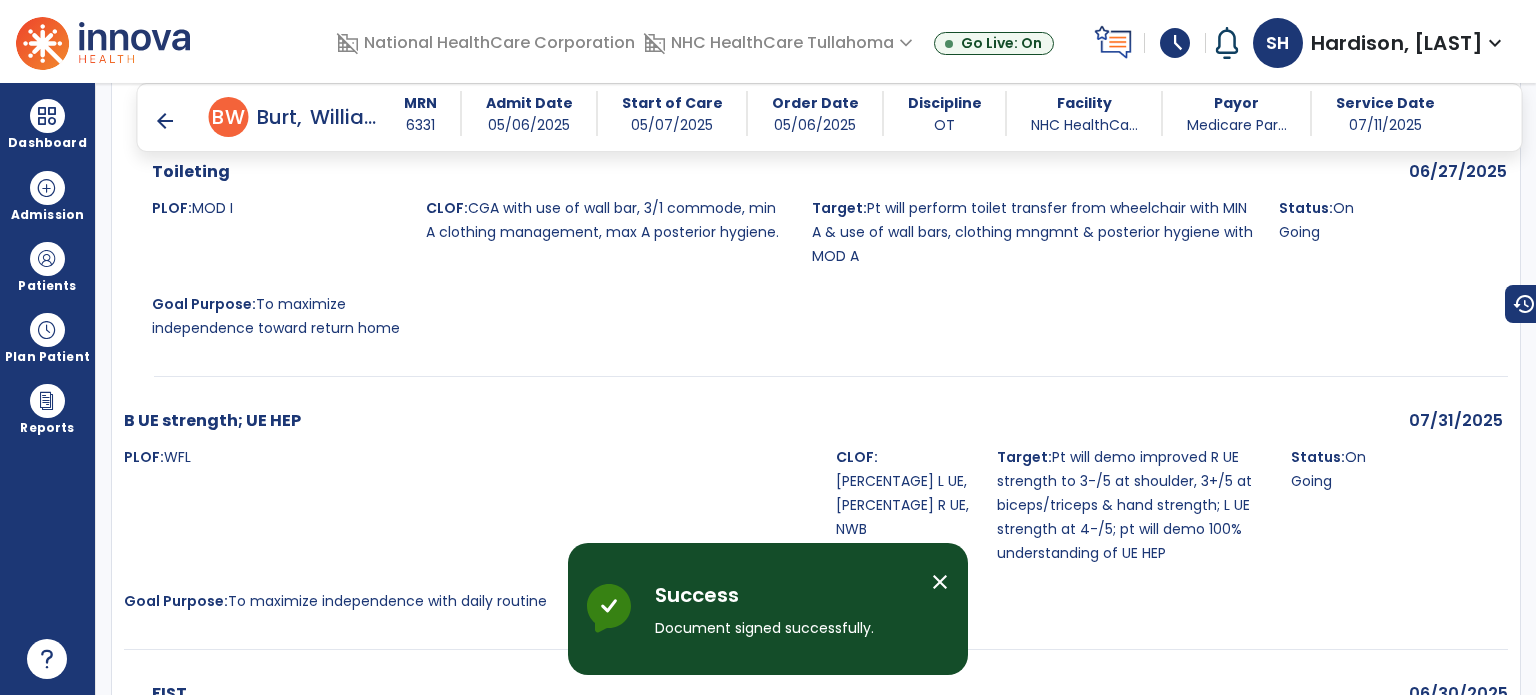 scroll, scrollTop: 4920, scrollLeft: 0, axis: vertical 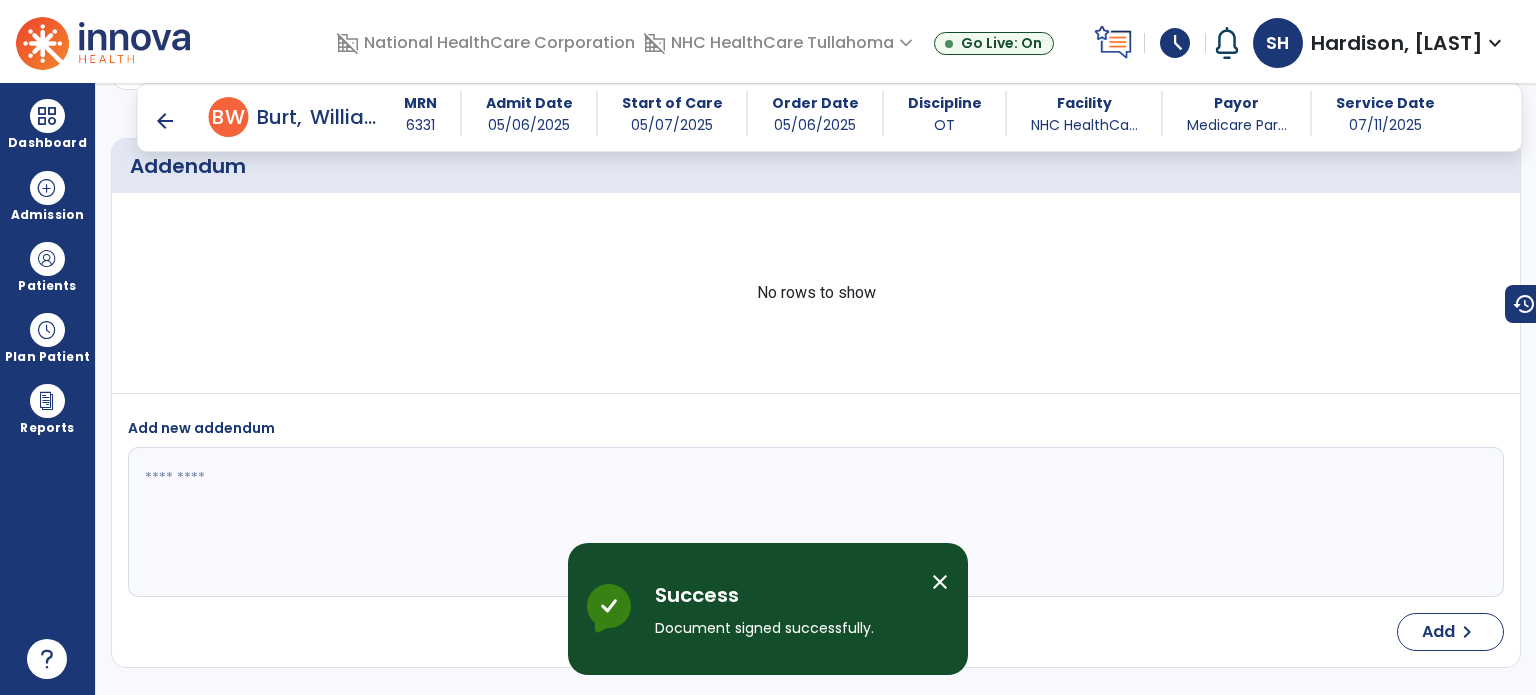 click on "arrow_back" at bounding box center (165, 121) 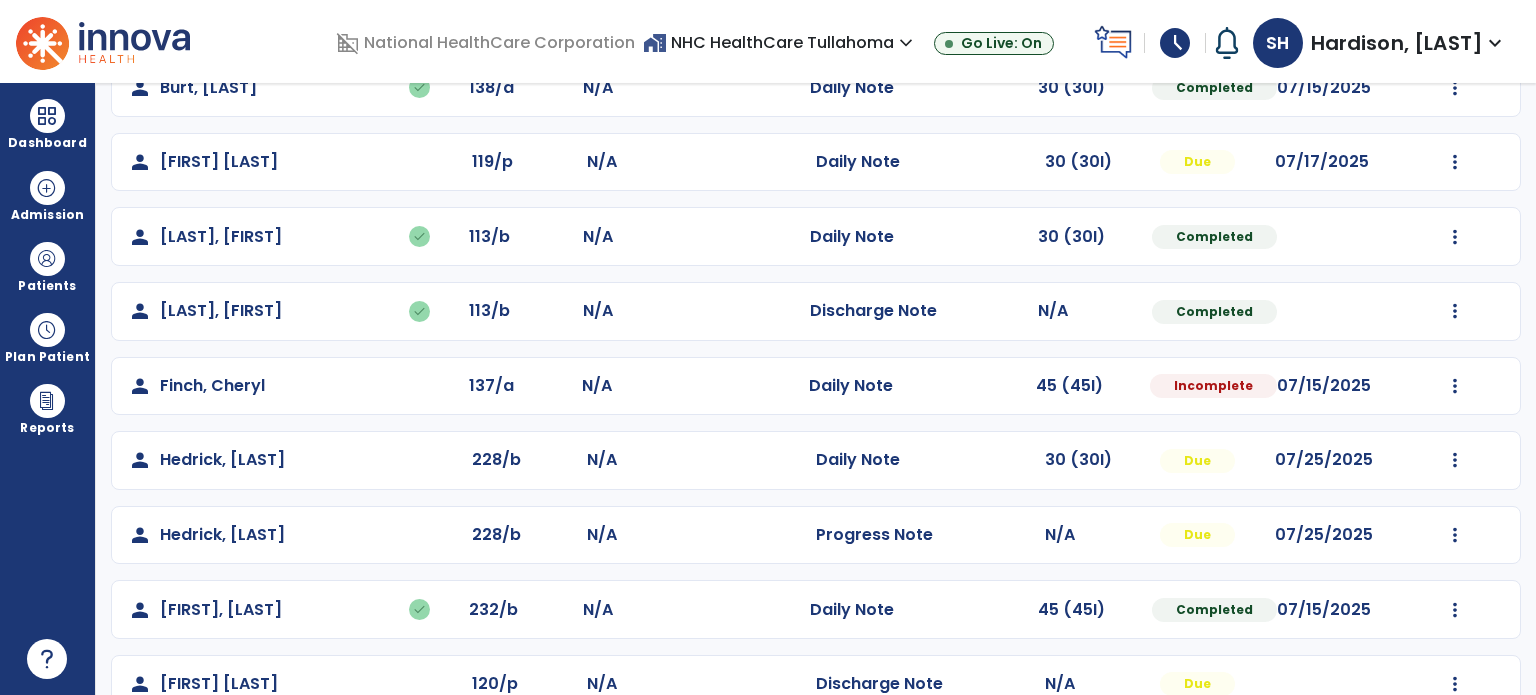 scroll, scrollTop: 392, scrollLeft: 0, axis: vertical 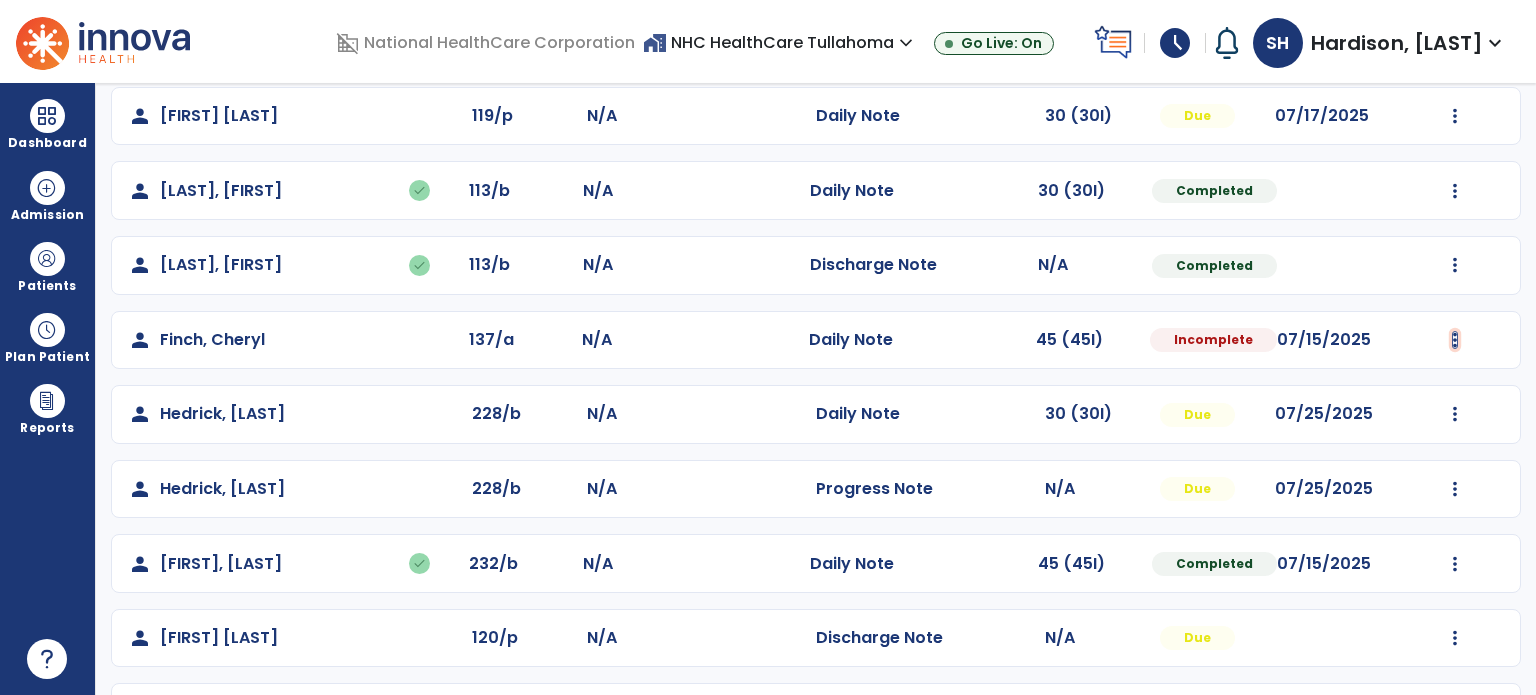 click at bounding box center [1455, -33] 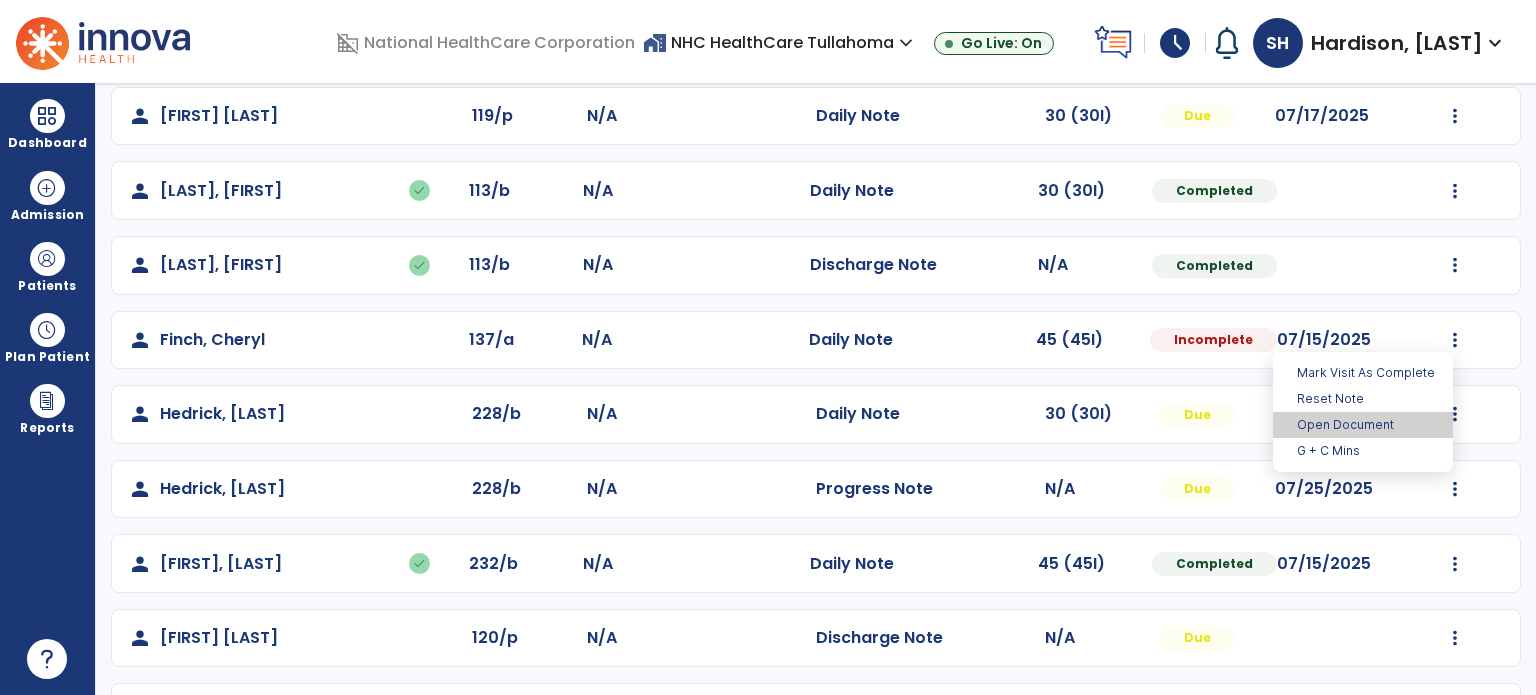 click on "Open Document" at bounding box center (1363, 425) 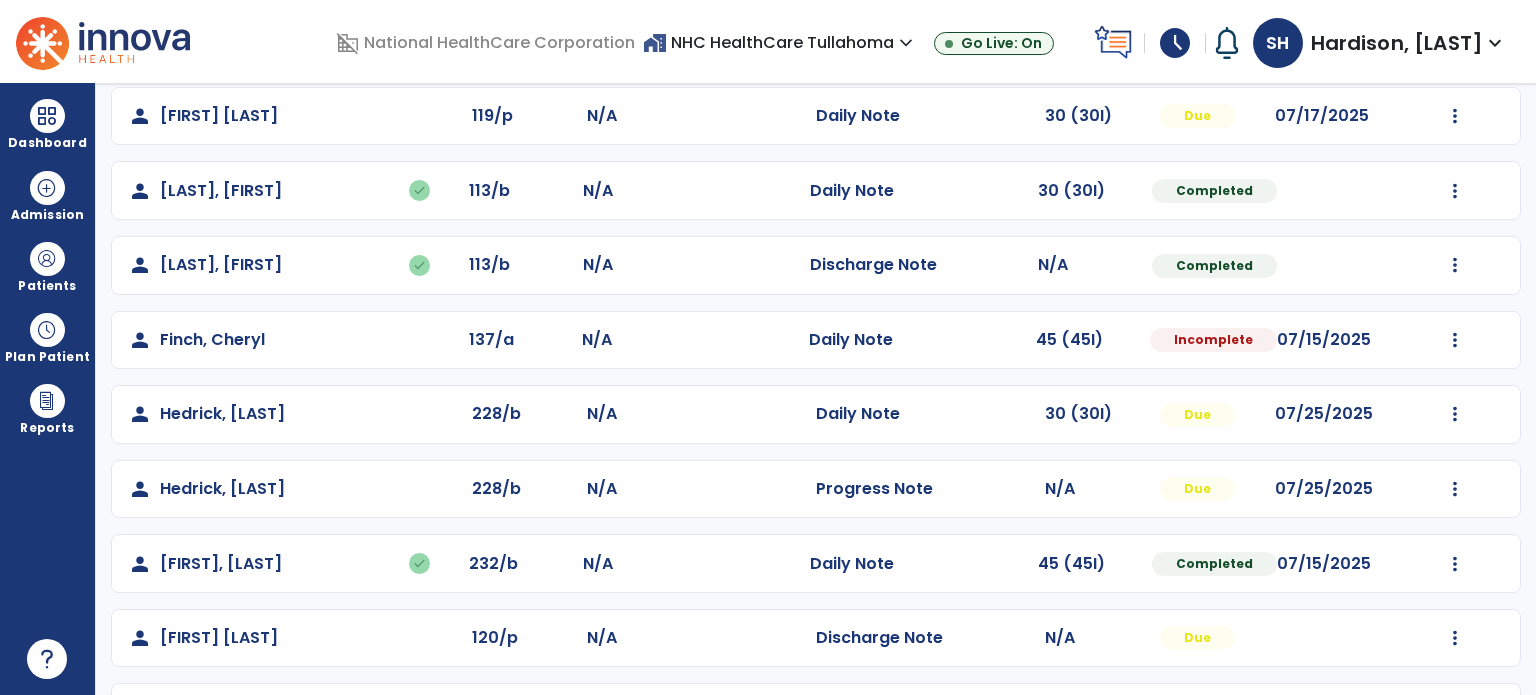 select on "*" 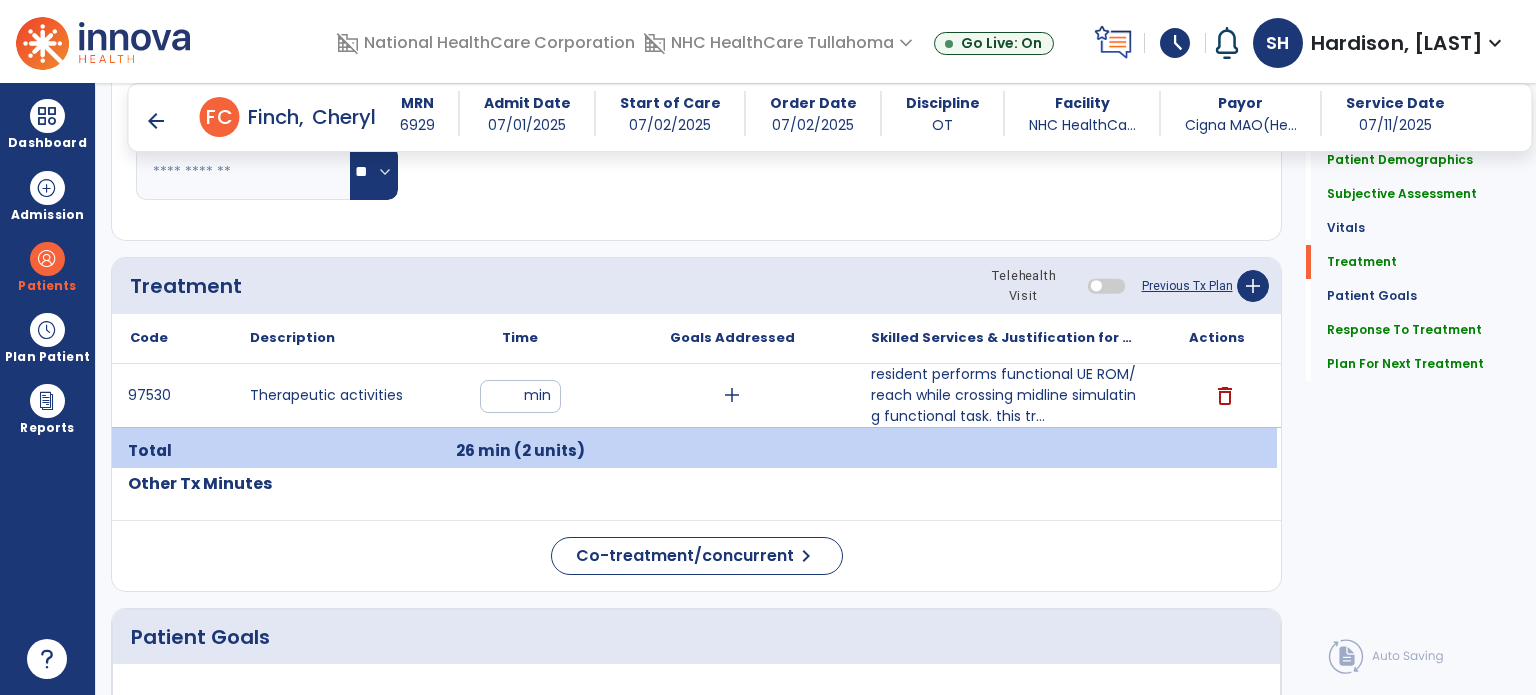 scroll, scrollTop: 1388, scrollLeft: 0, axis: vertical 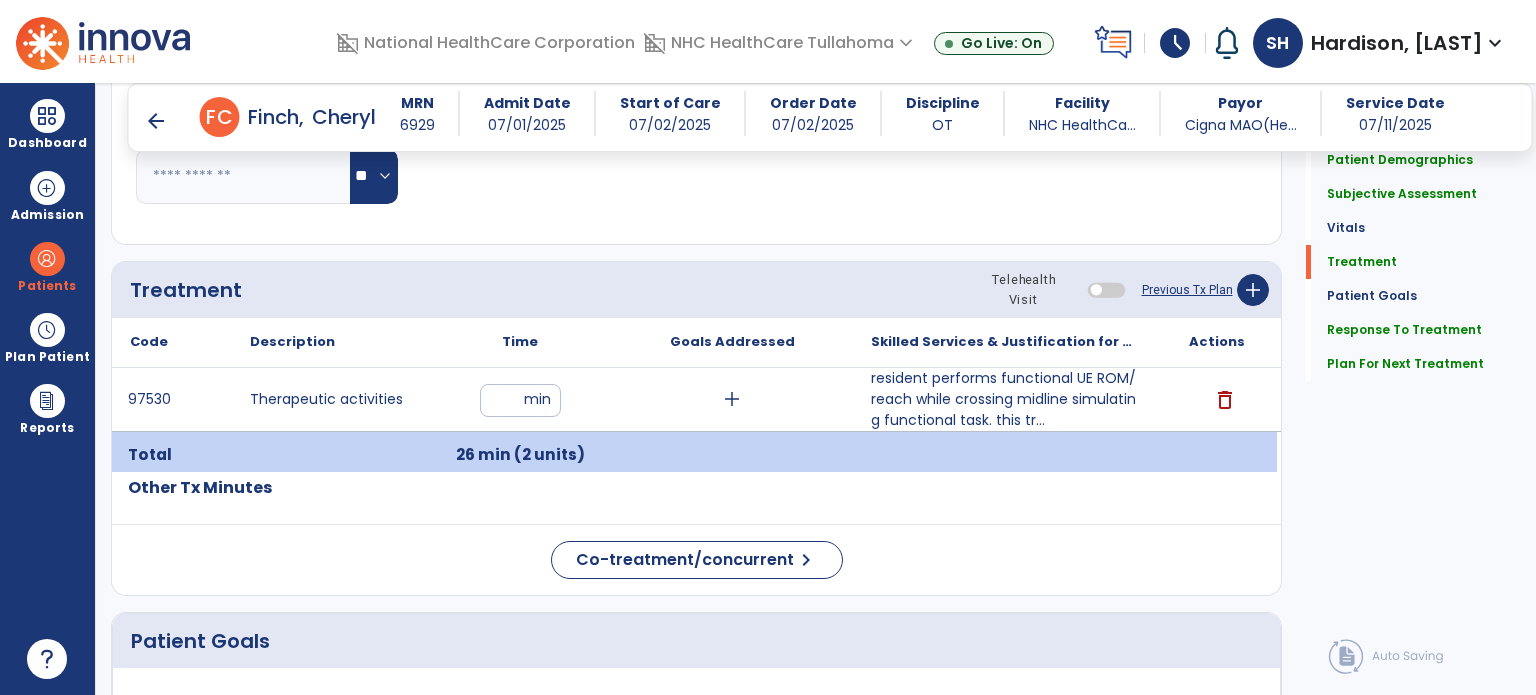 click on "**" at bounding box center (520, 400) 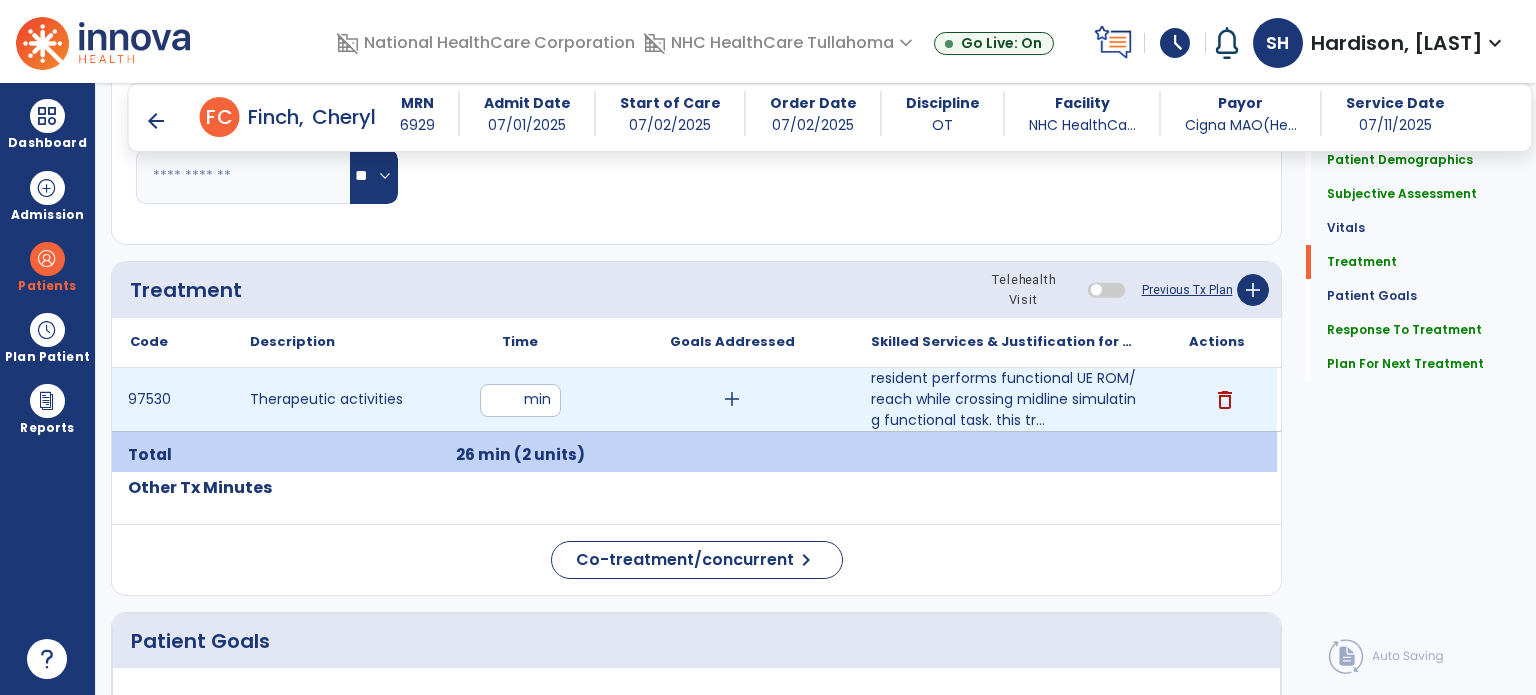 type on "**" 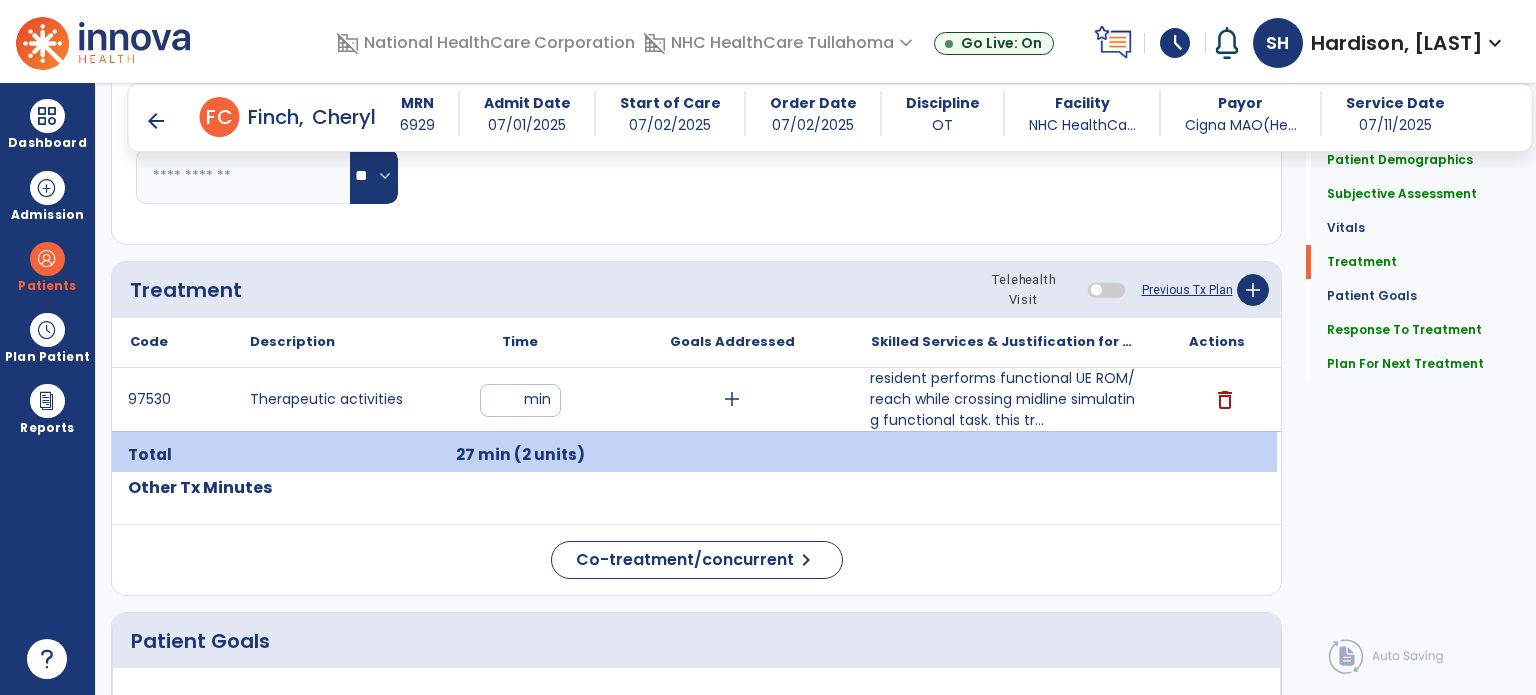 click on "resident performs functional UE ROM/reach while crossing midline simulating functional task. this tr..." at bounding box center (1004, 399) 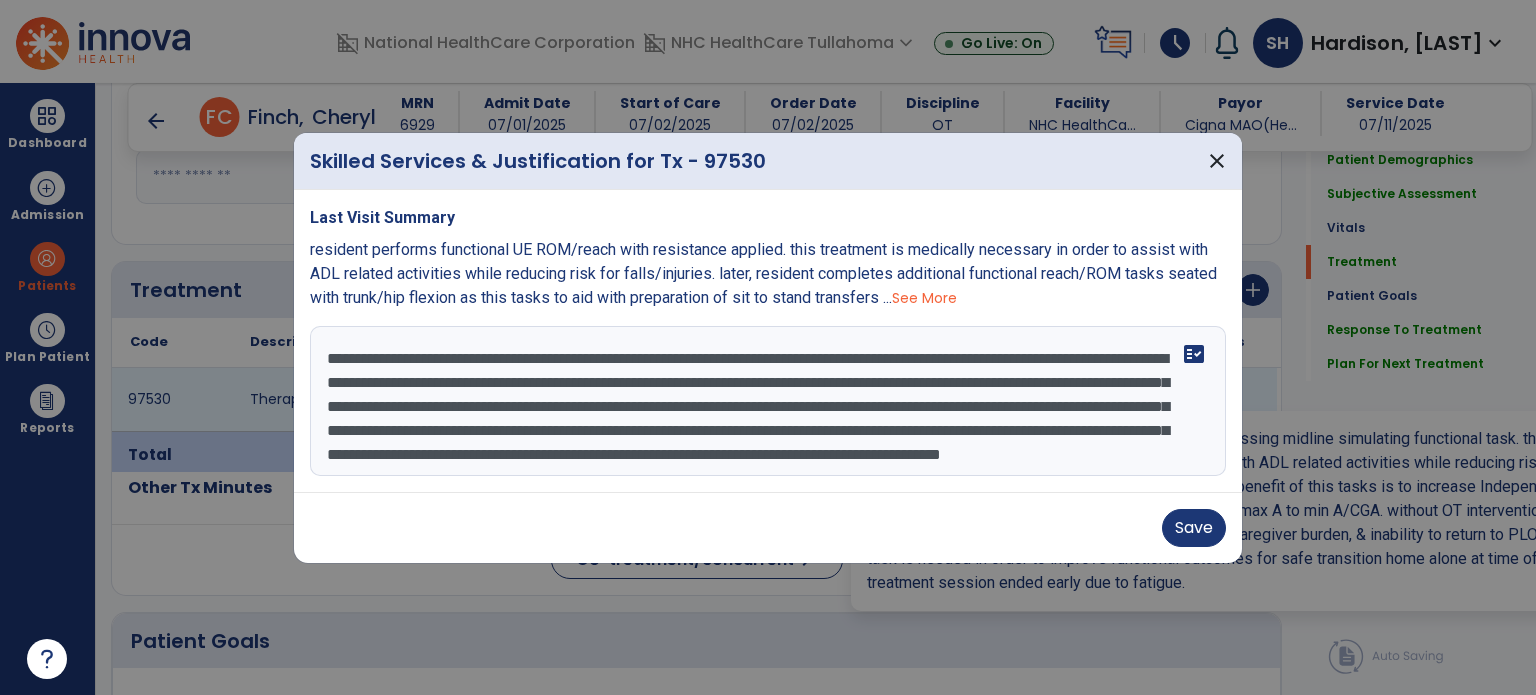 scroll, scrollTop: 48, scrollLeft: 0, axis: vertical 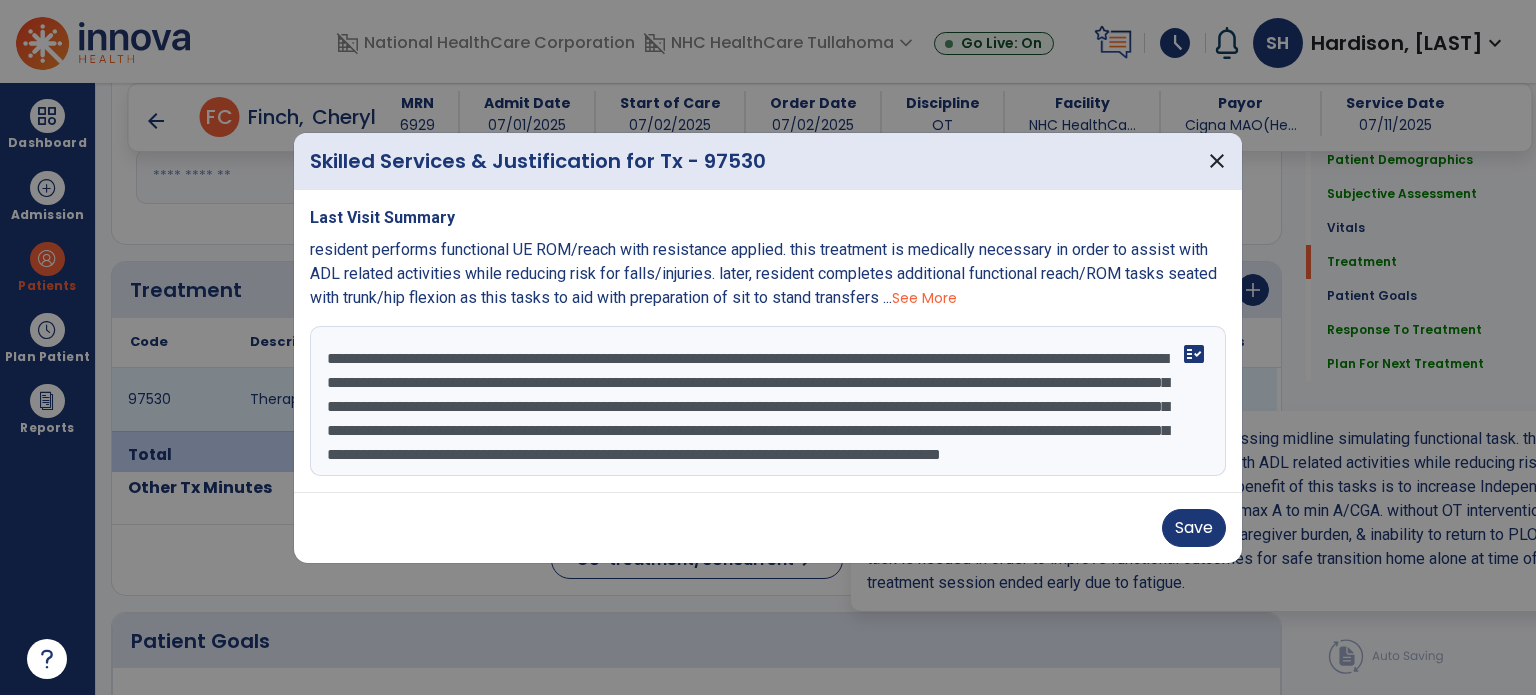 click on "**********" at bounding box center (768, 401) 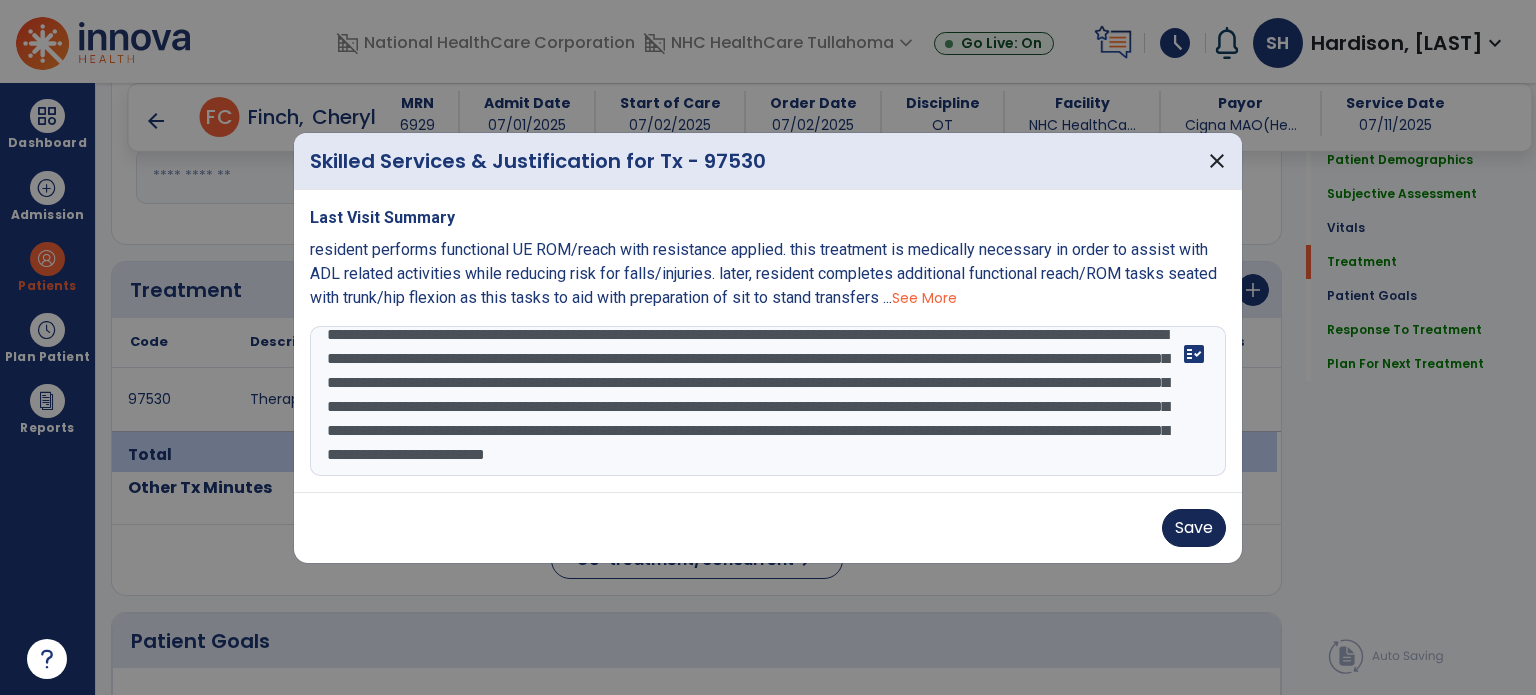 type on "**********" 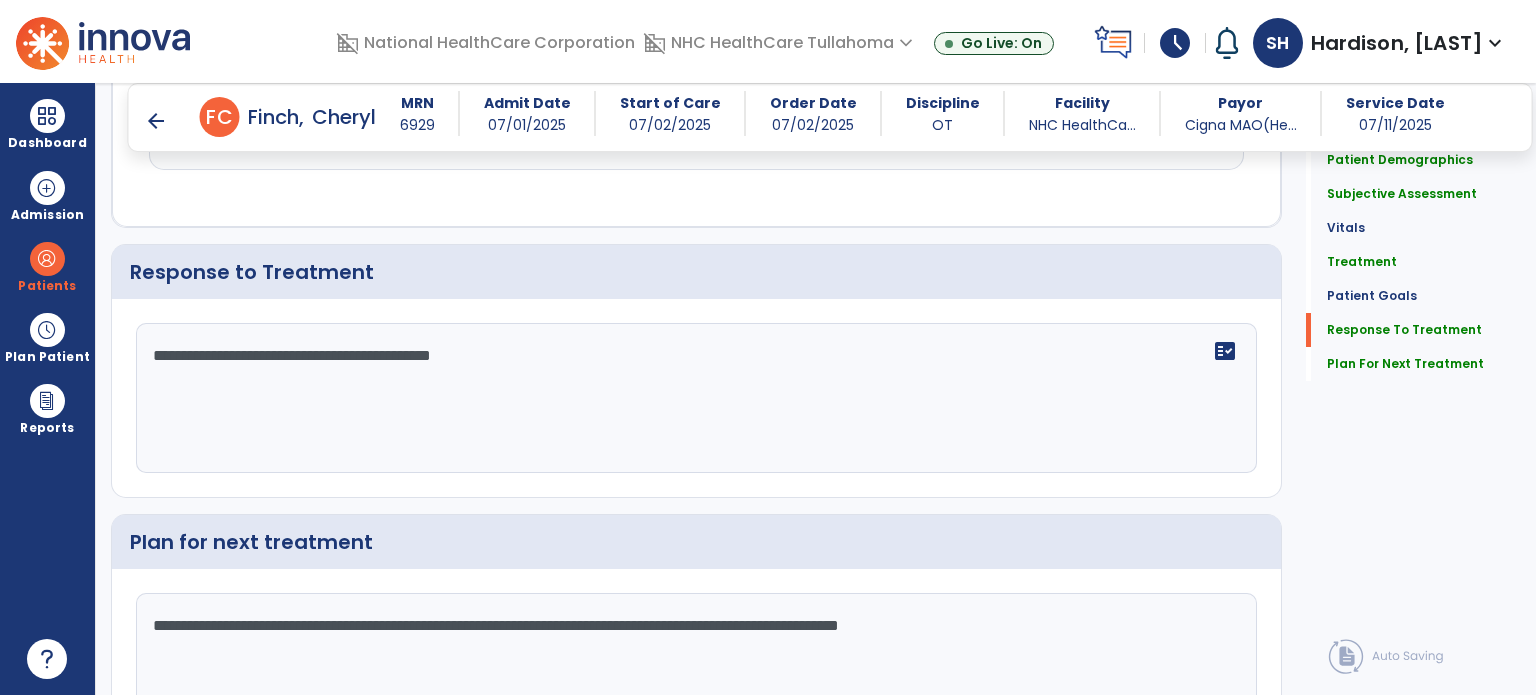 scroll, scrollTop: 3254, scrollLeft: 0, axis: vertical 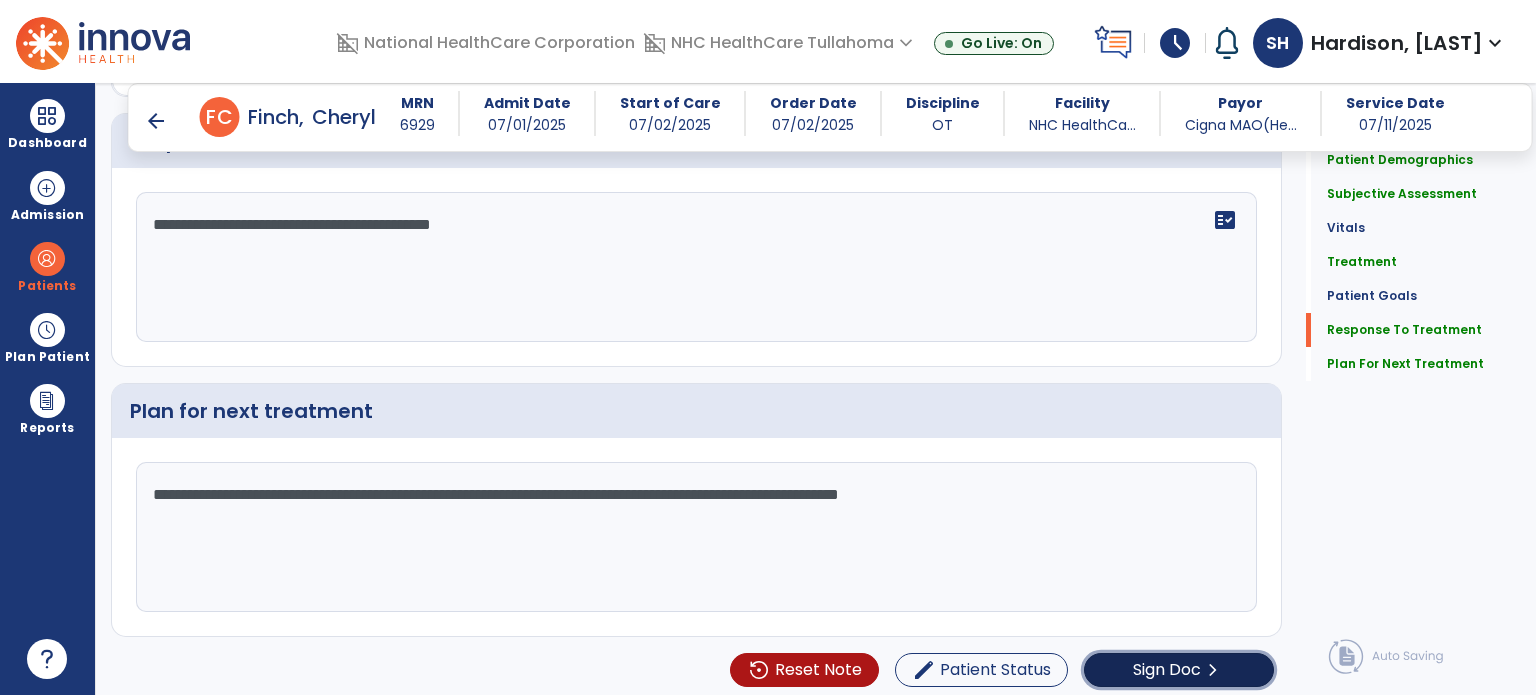 click on "Sign Doc" 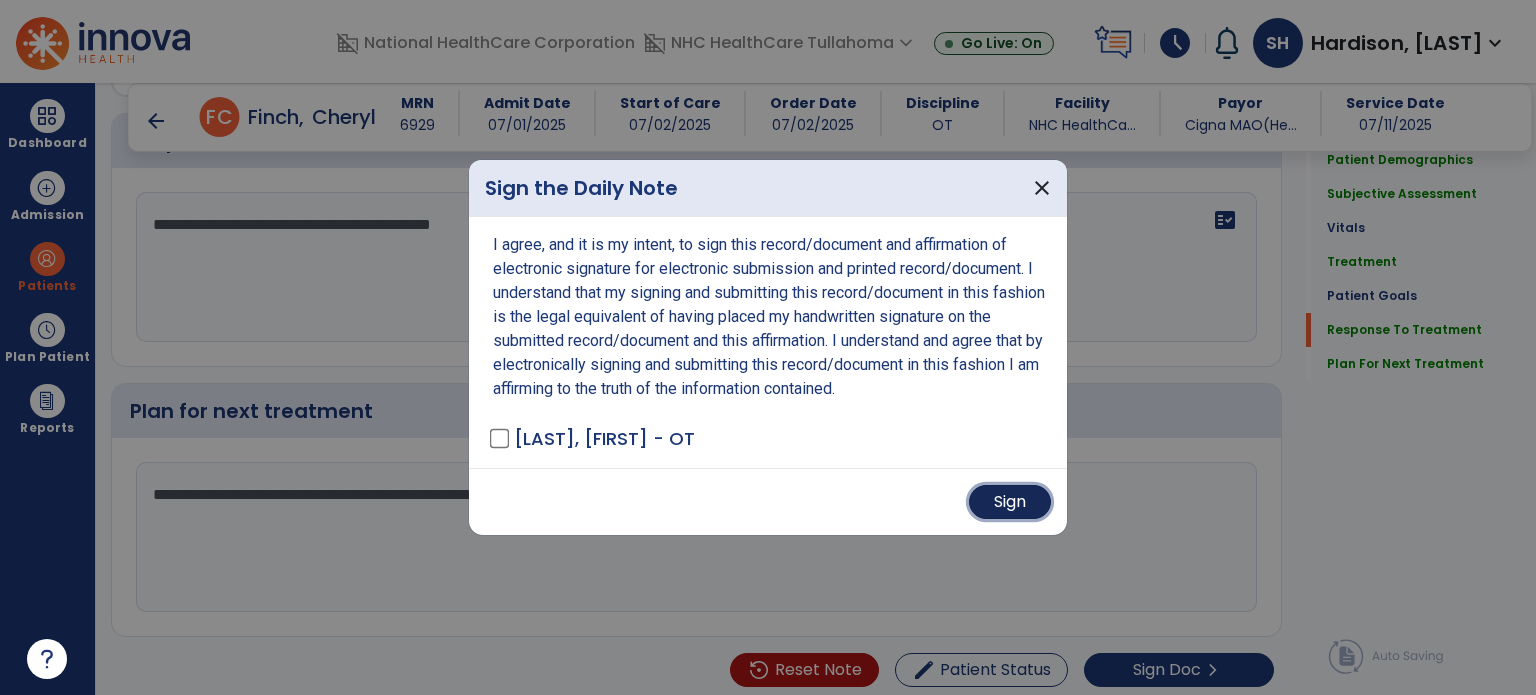click on "Sign" at bounding box center (1010, 502) 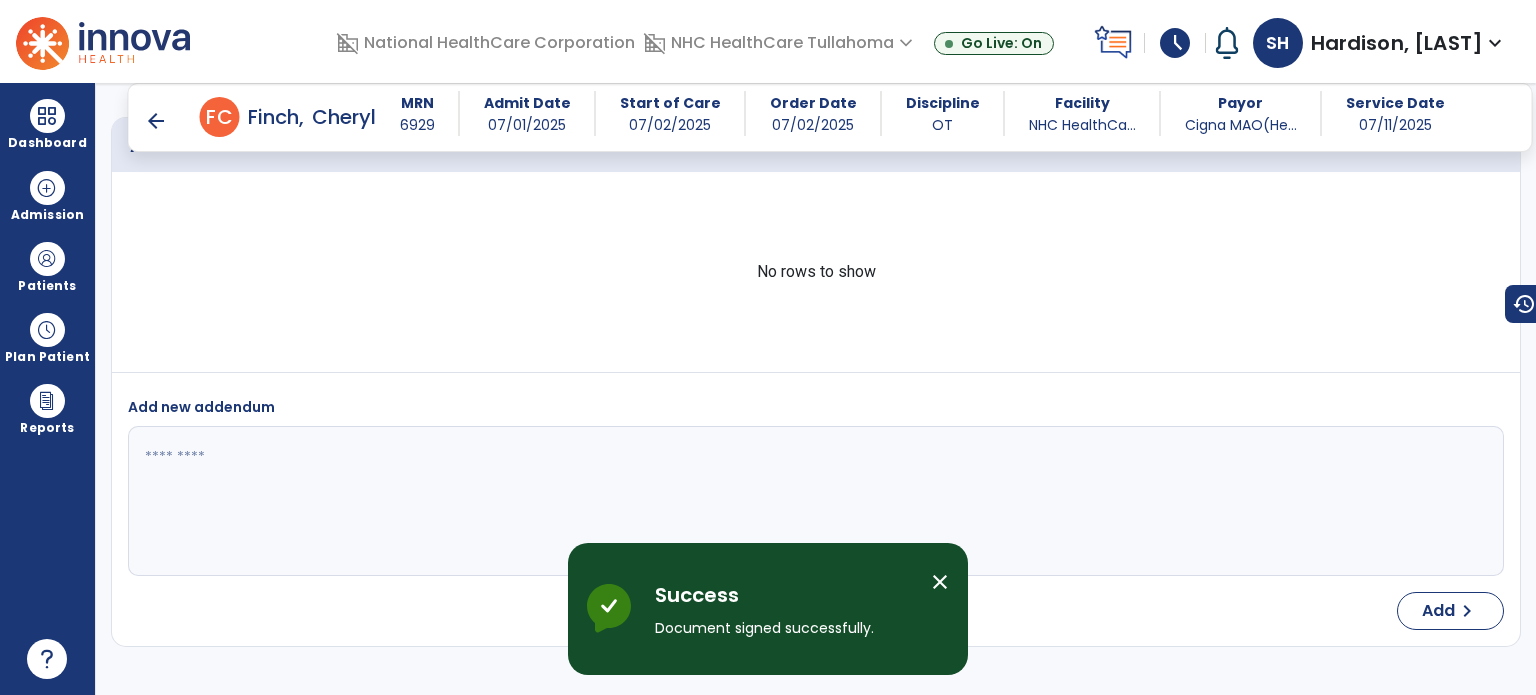 scroll, scrollTop: 4286, scrollLeft: 0, axis: vertical 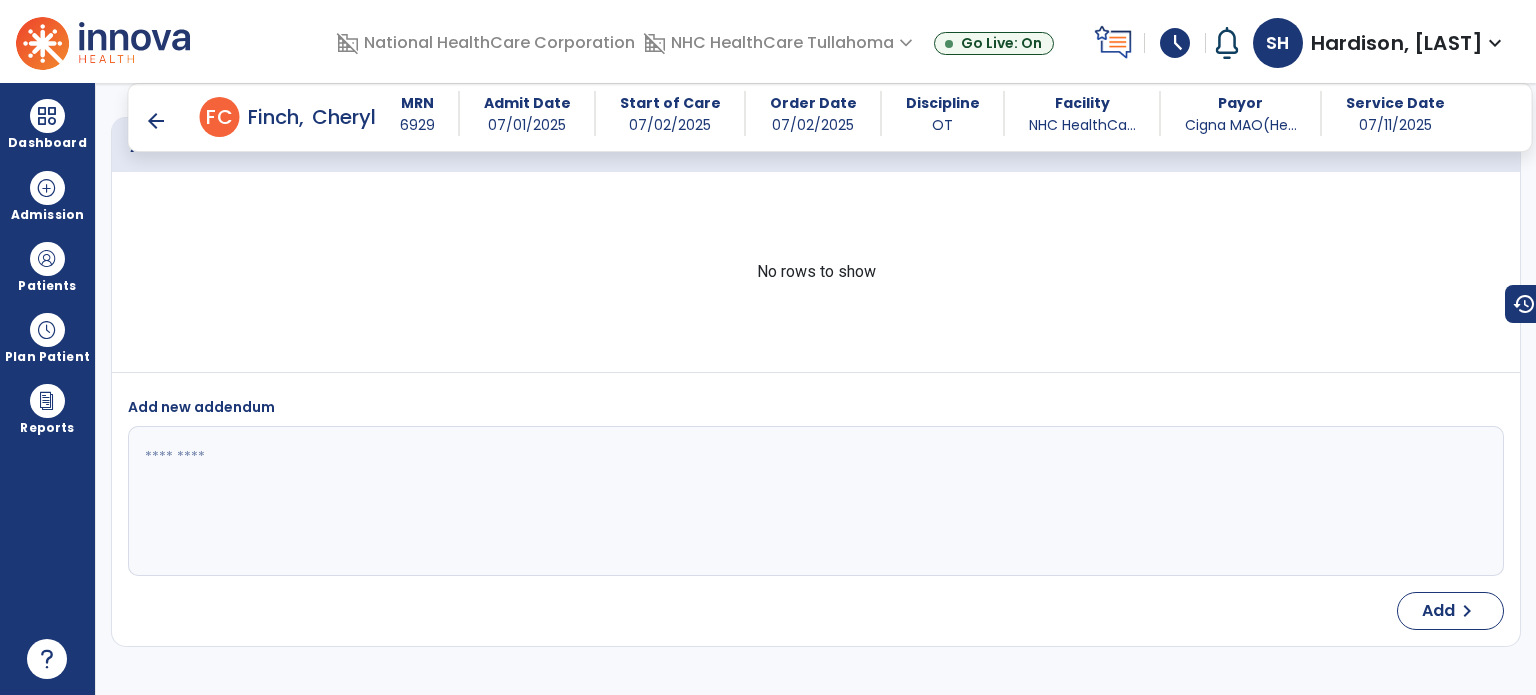 click on "No rows to show" at bounding box center (816, 272) 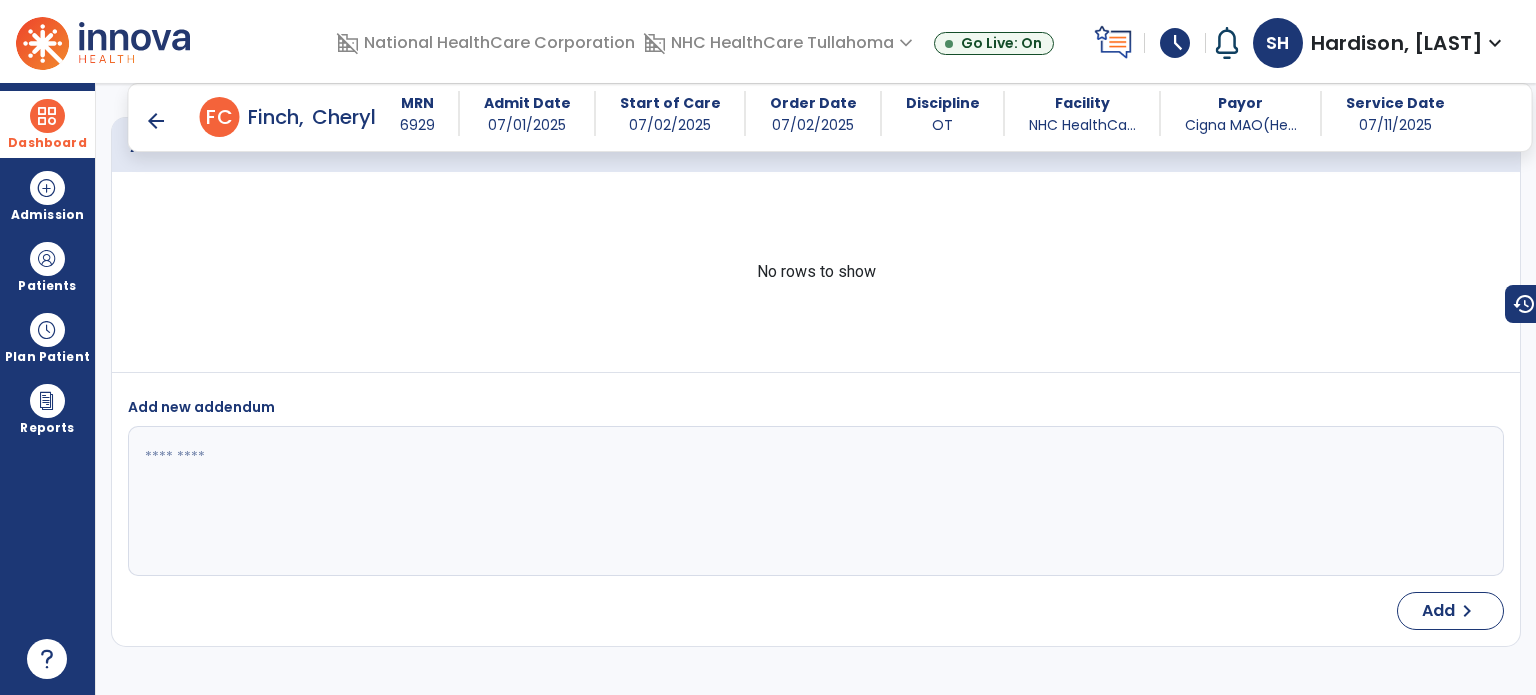 click at bounding box center [47, 116] 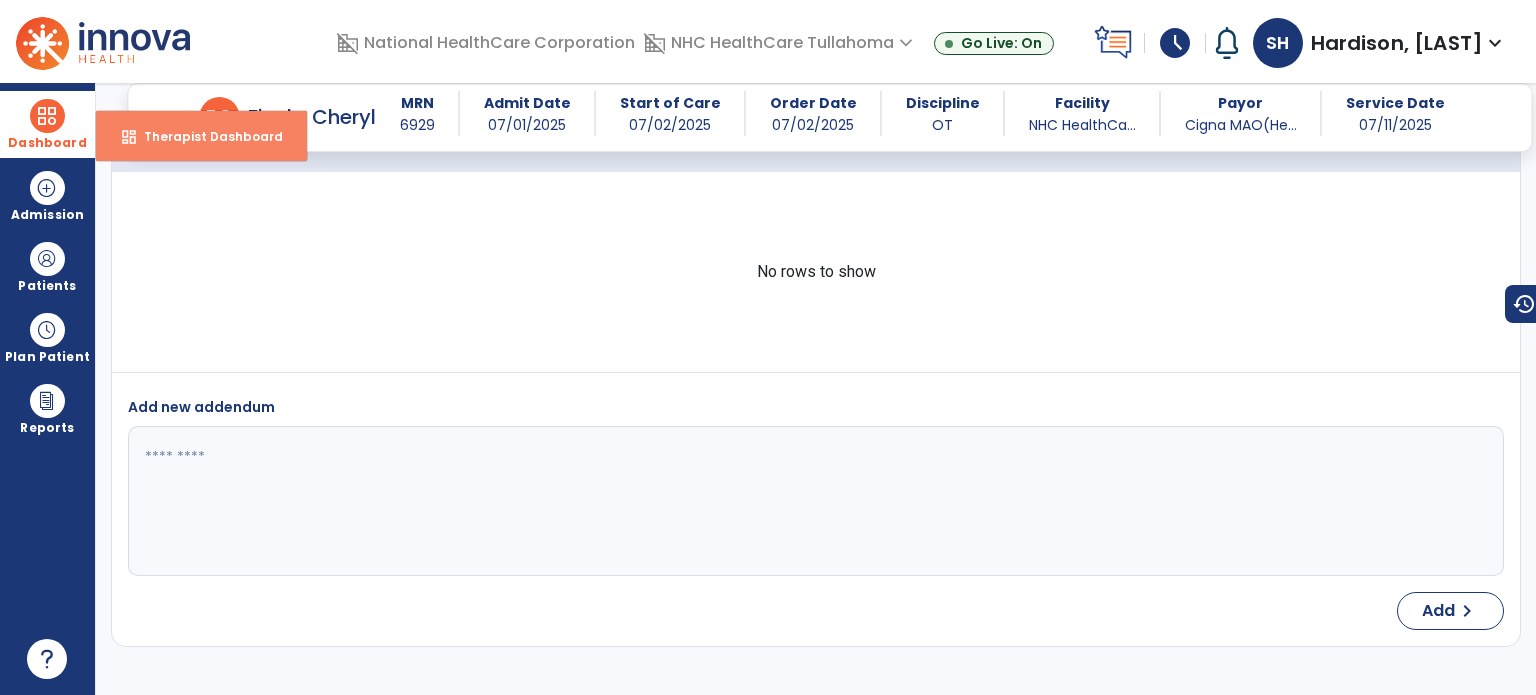 click on "Therapist Dashboard" at bounding box center [205, 136] 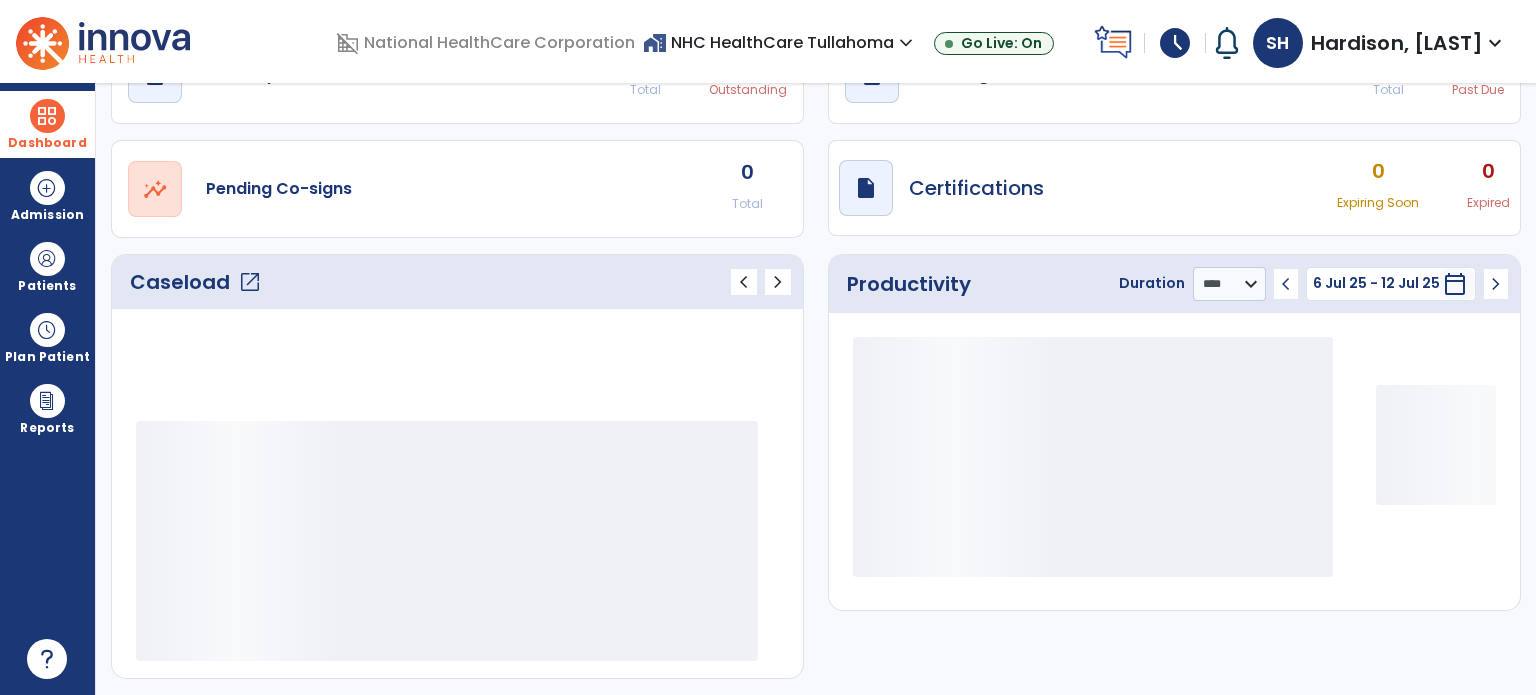 scroll, scrollTop: 112, scrollLeft: 0, axis: vertical 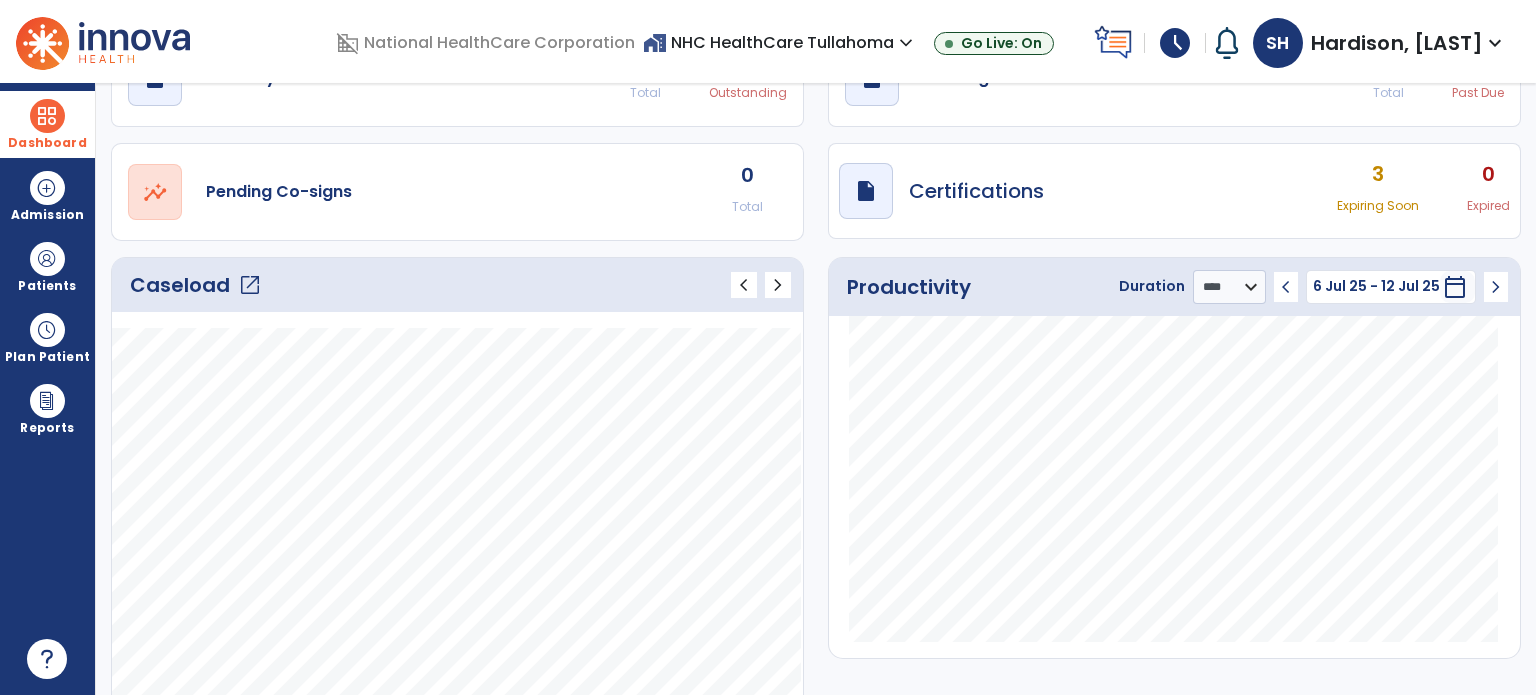 click on "open_in_new" 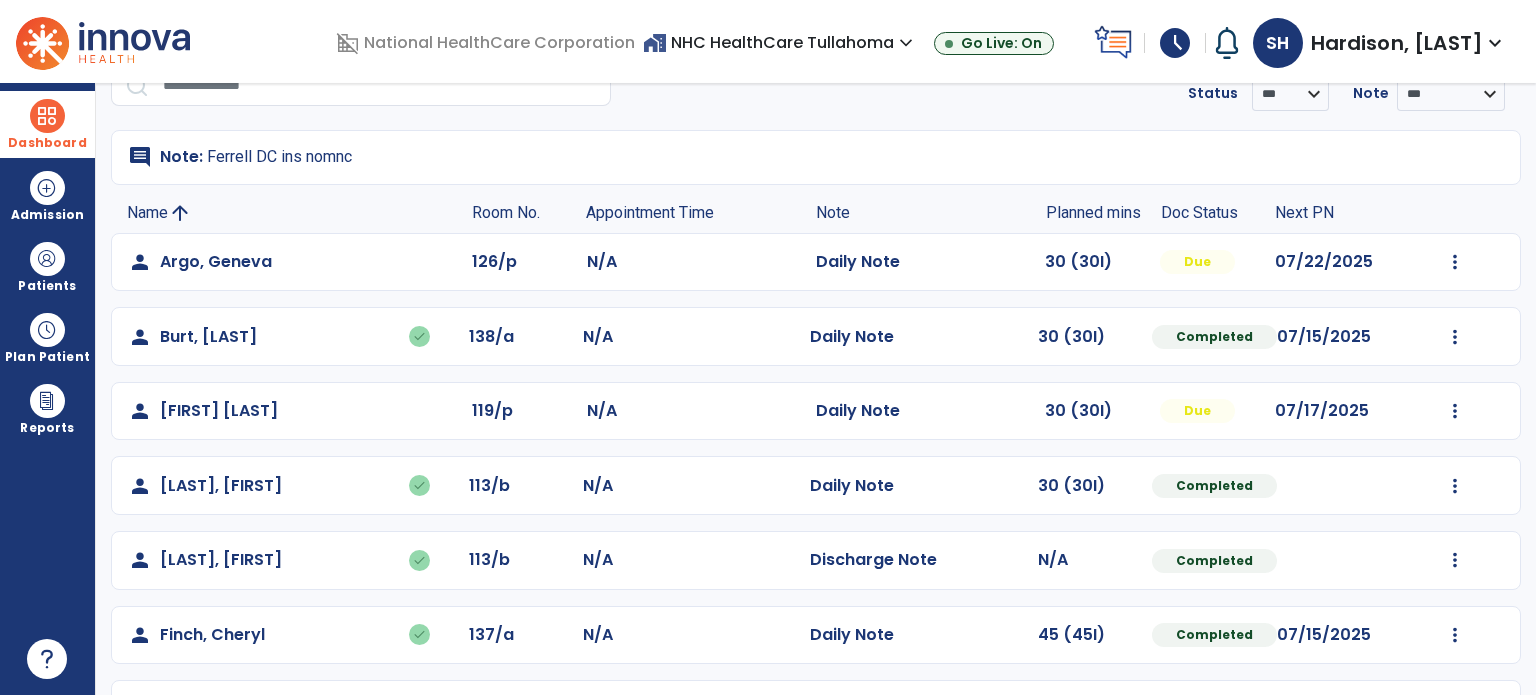 scroll, scrollTop: 0, scrollLeft: 0, axis: both 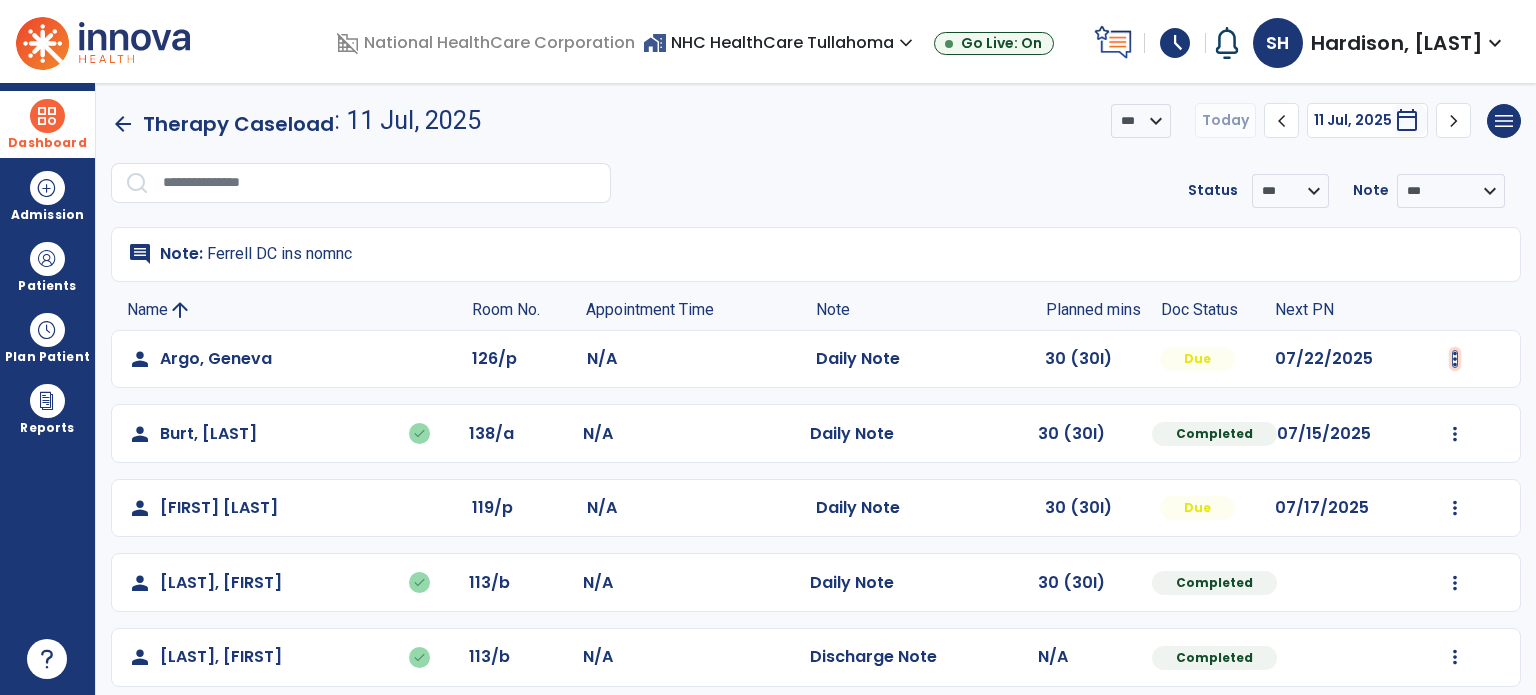 click at bounding box center [1455, 359] 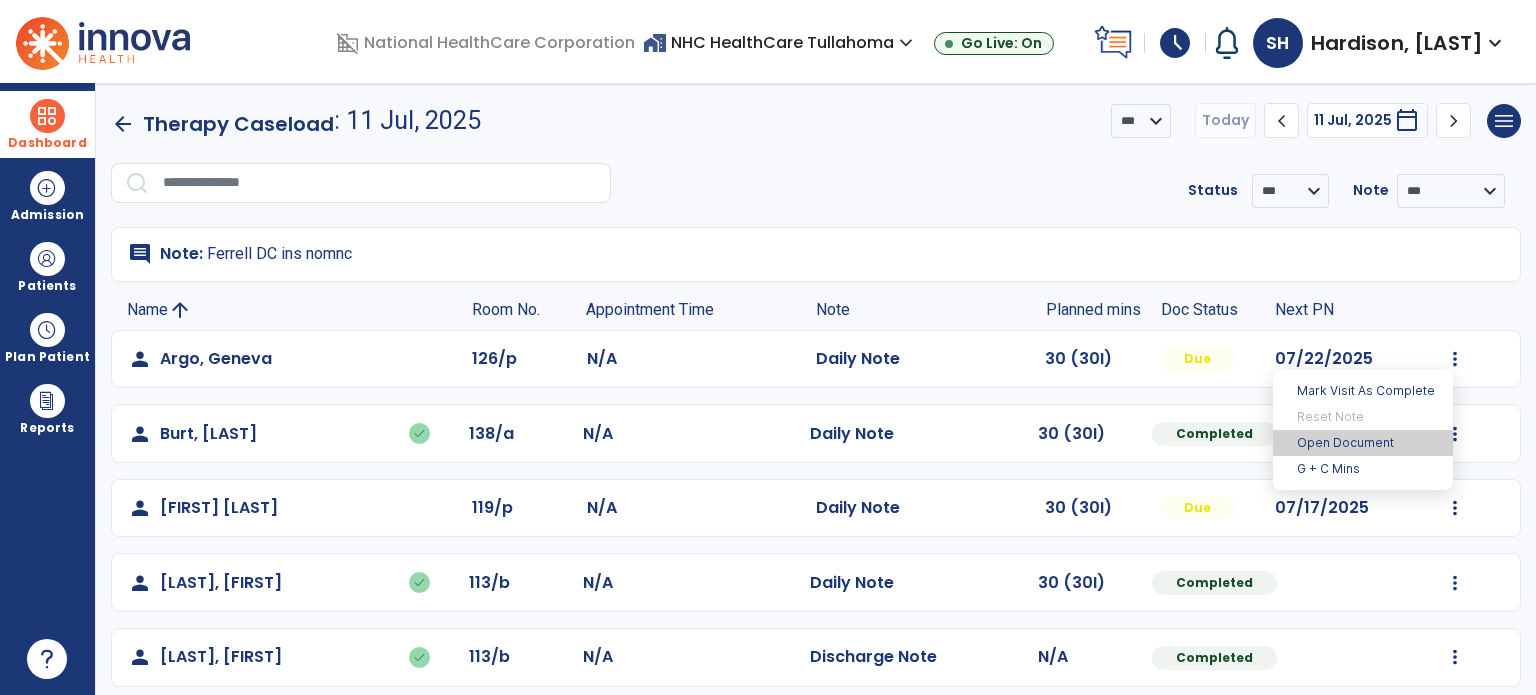 click on "Open Document" at bounding box center [1363, 443] 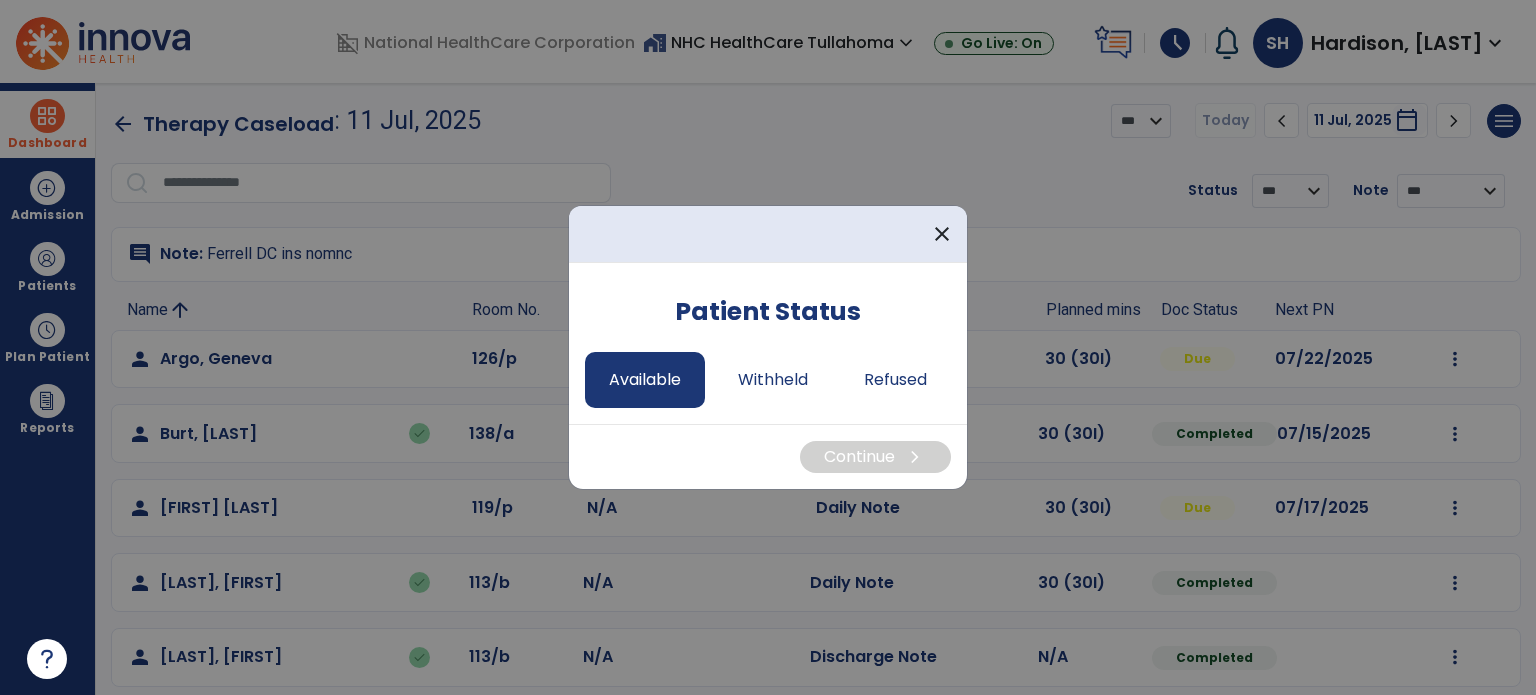 click on "Available" at bounding box center (645, 380) 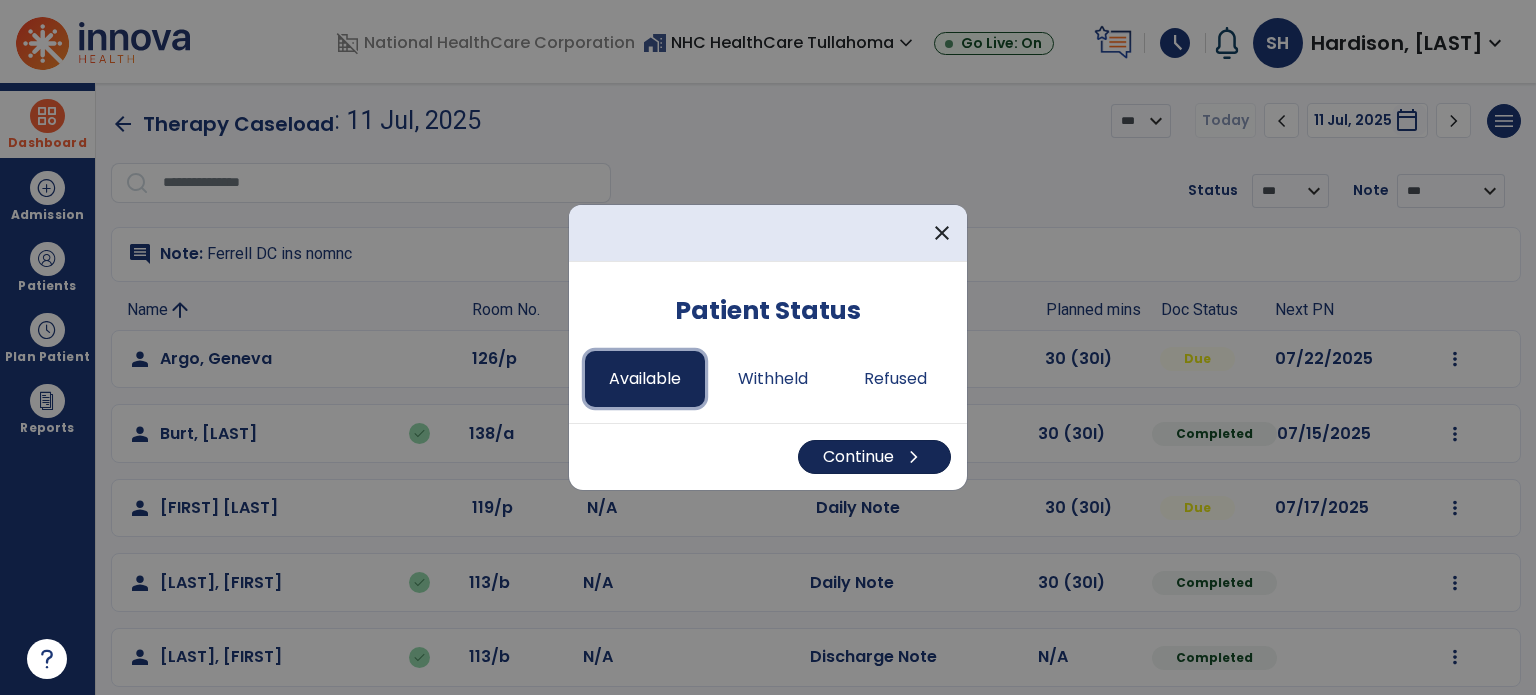 click on "Continue   chevron_right" at bounding box center [874, 457] 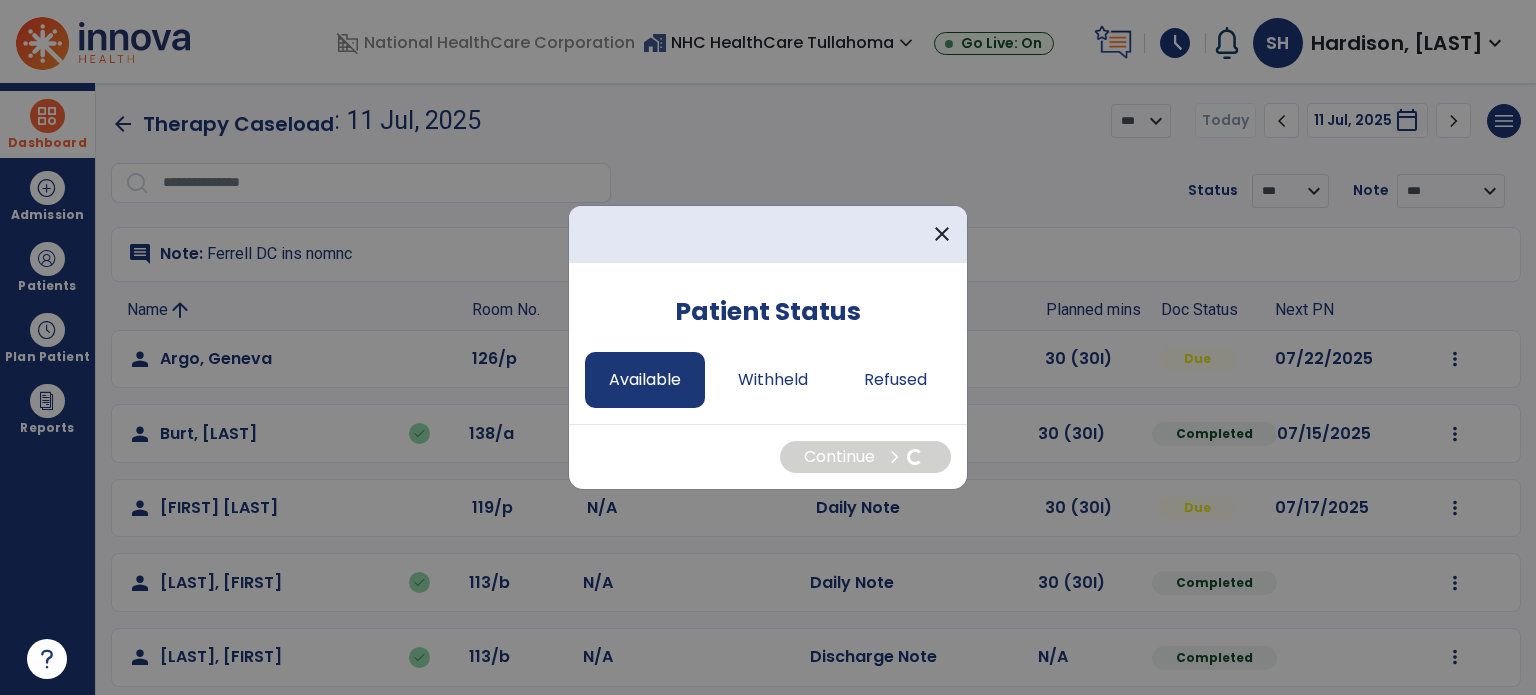 select on "*" 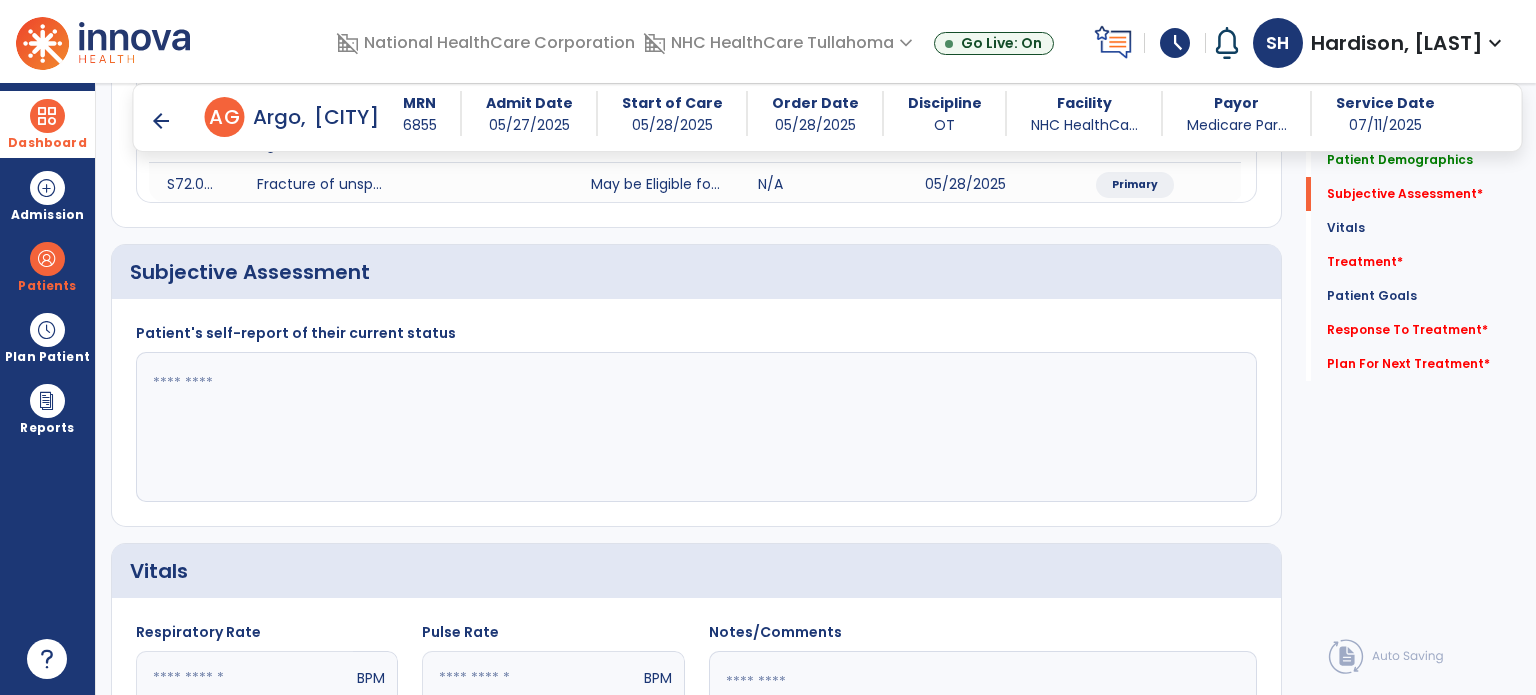 scroll, scrollTop: 413, scrollLeft: 0, axis: vertical 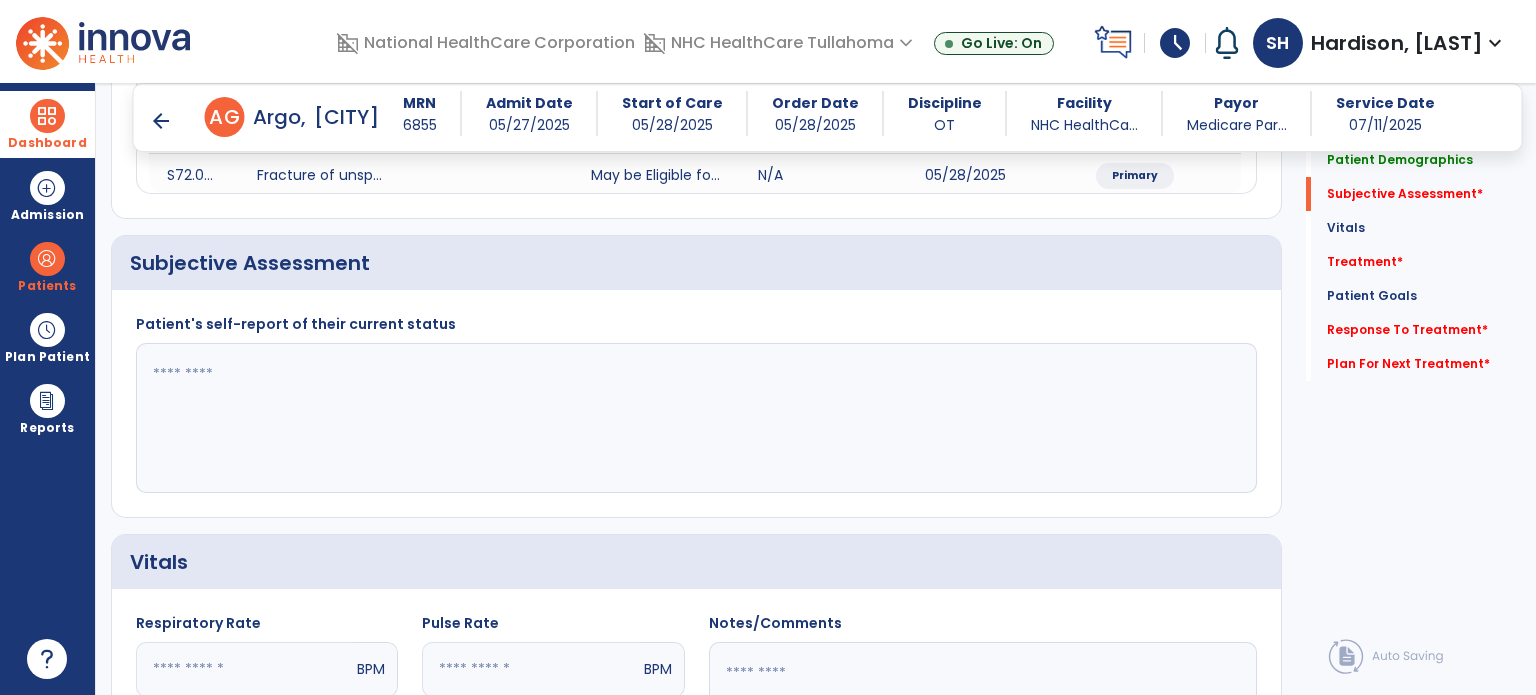 click 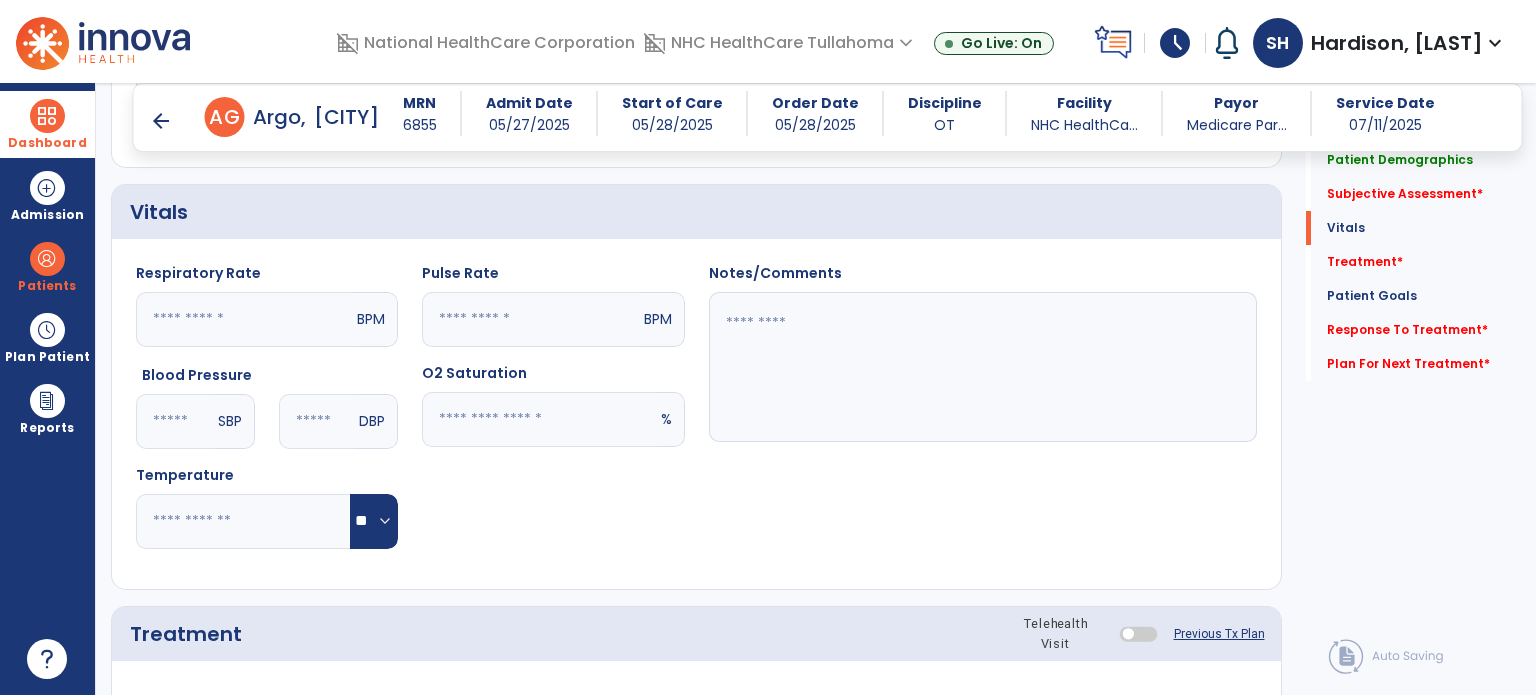 scroll, scrollTop: 764, scrollLeft: 0, axis: vertical 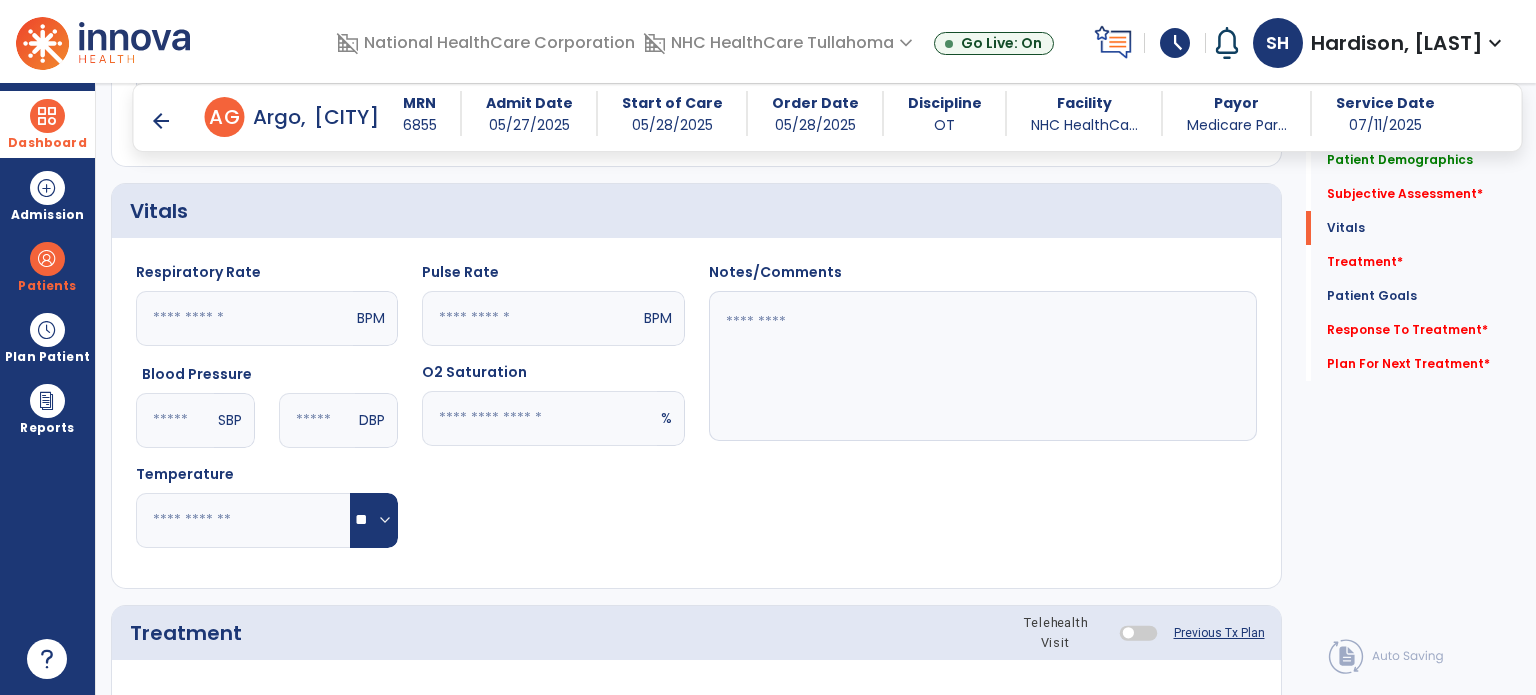 type on "**********" 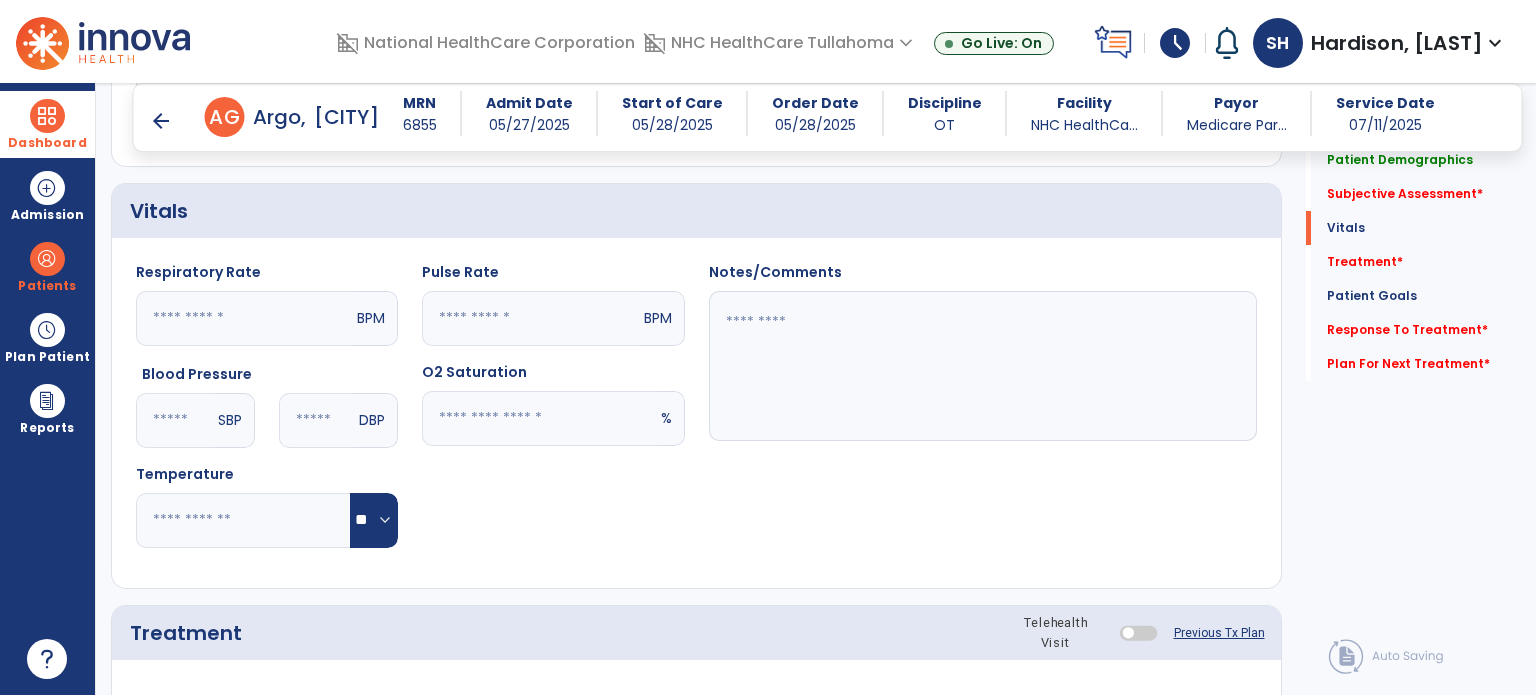 click 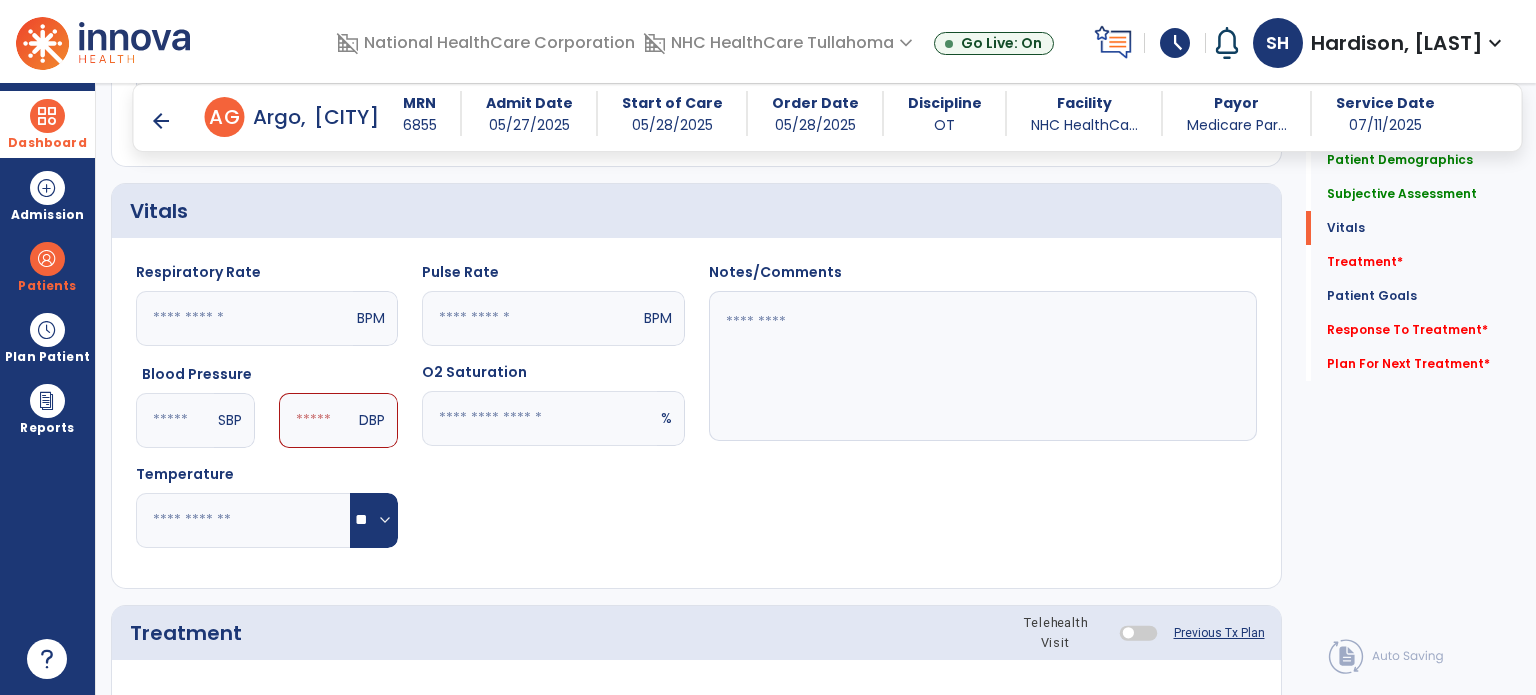 type on "***" 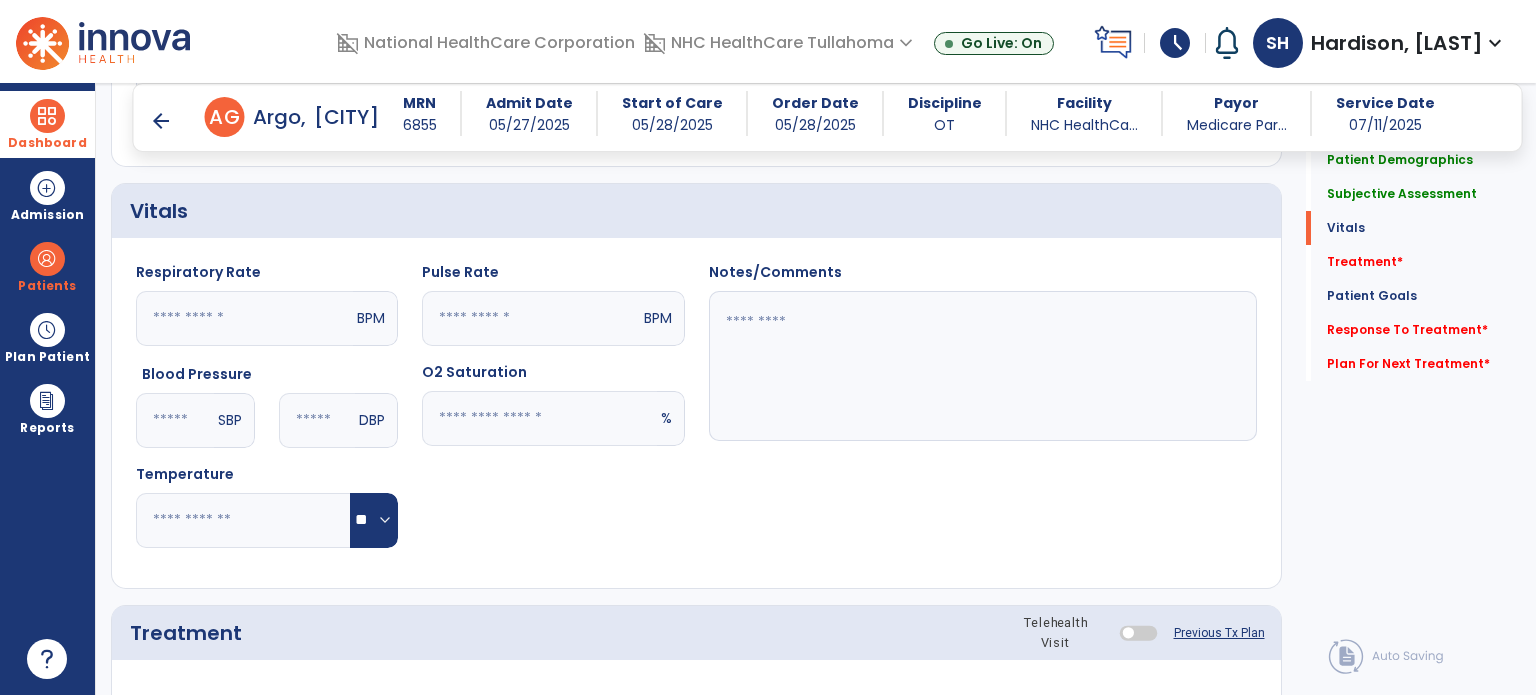 type on "**" 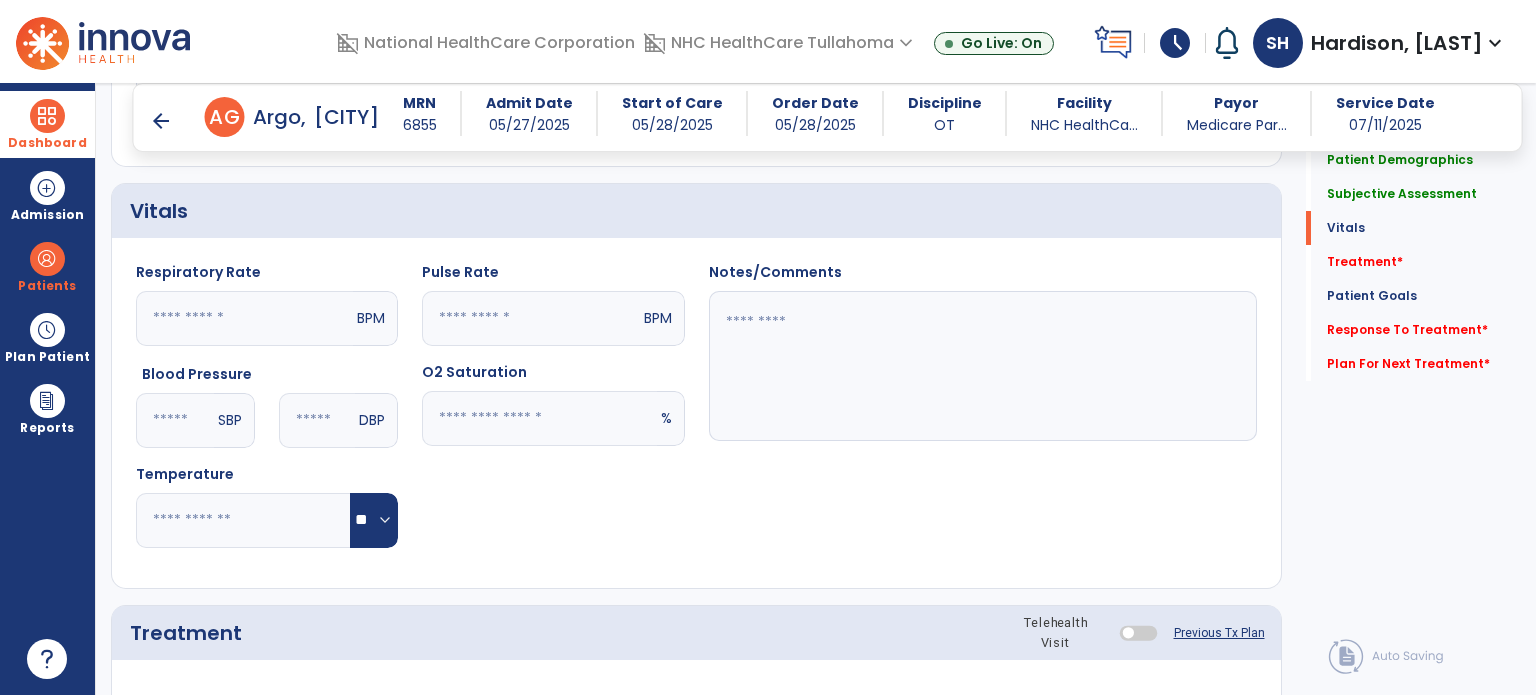 type on "**" 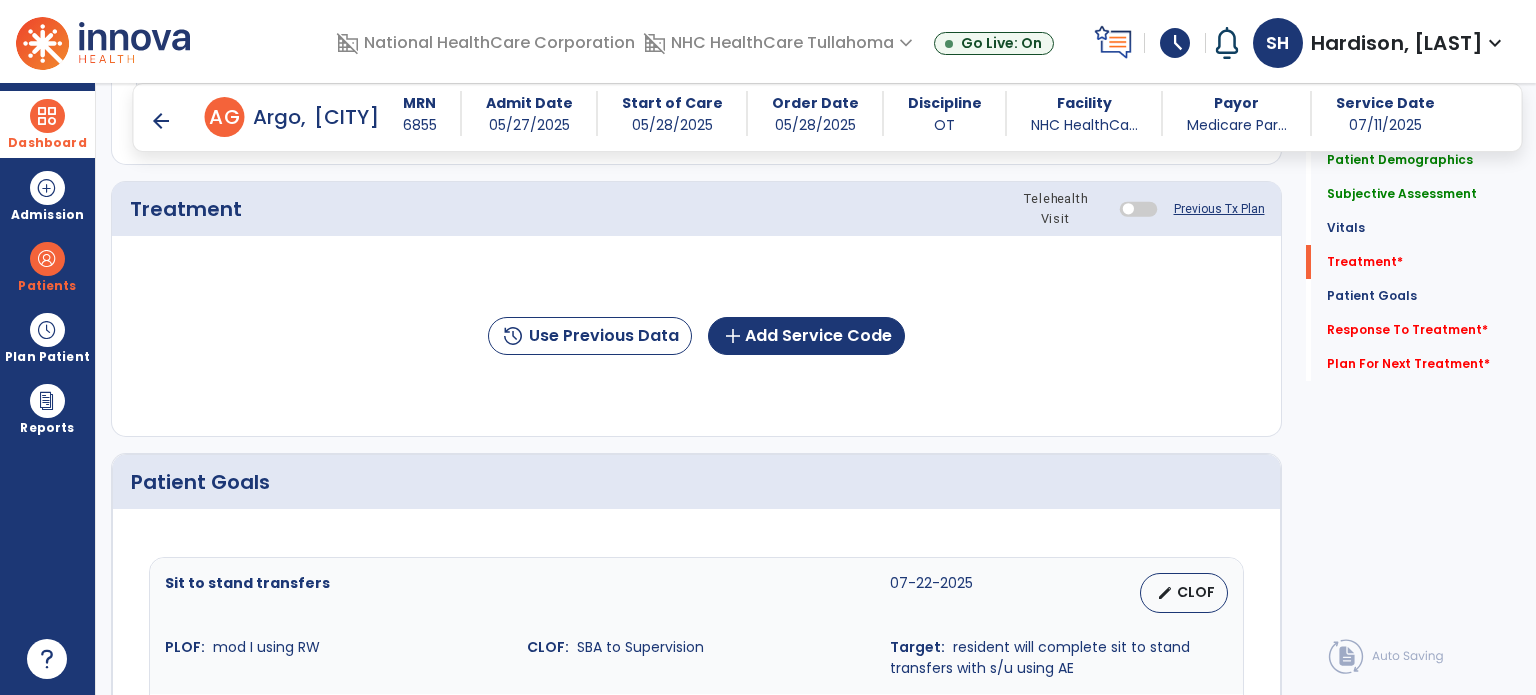 scroll, scrollTop: 1191, scrollLeft: 0, axis: vertical 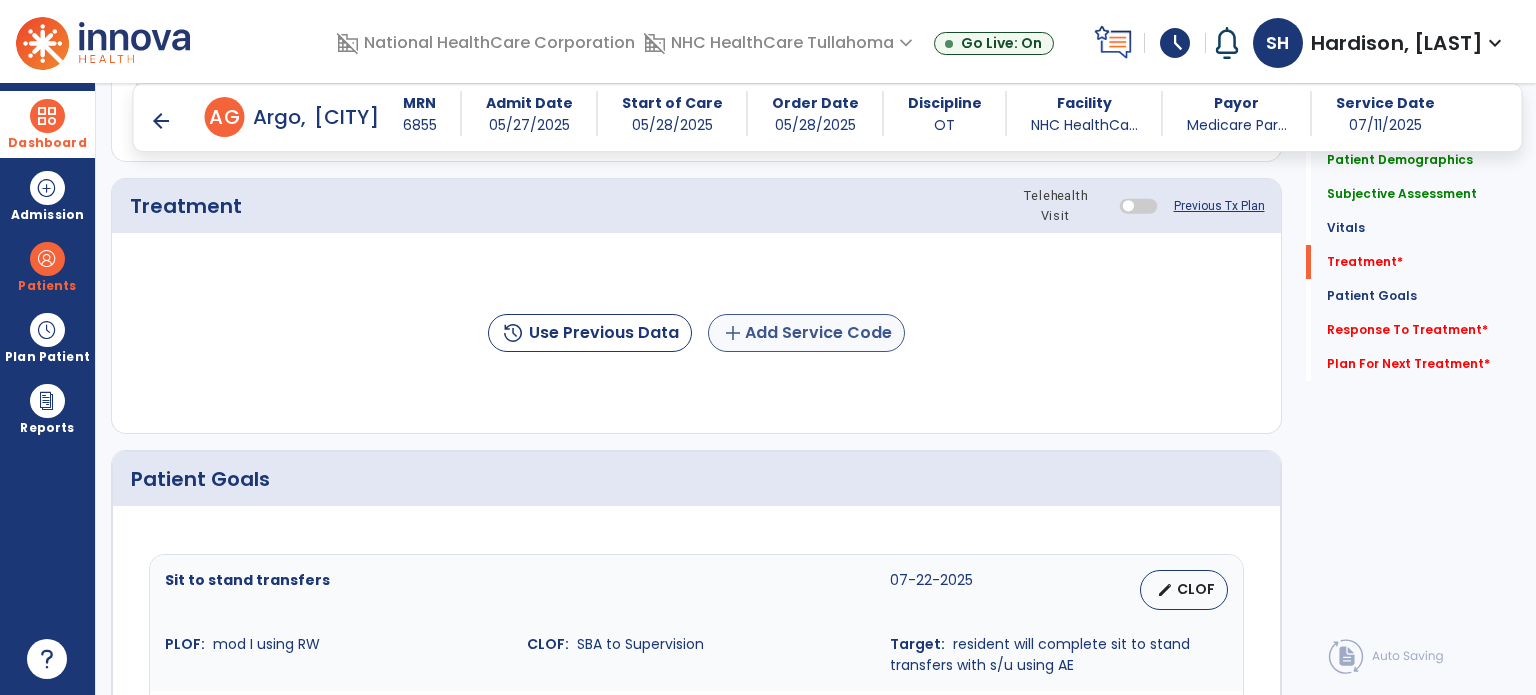 type on "**" 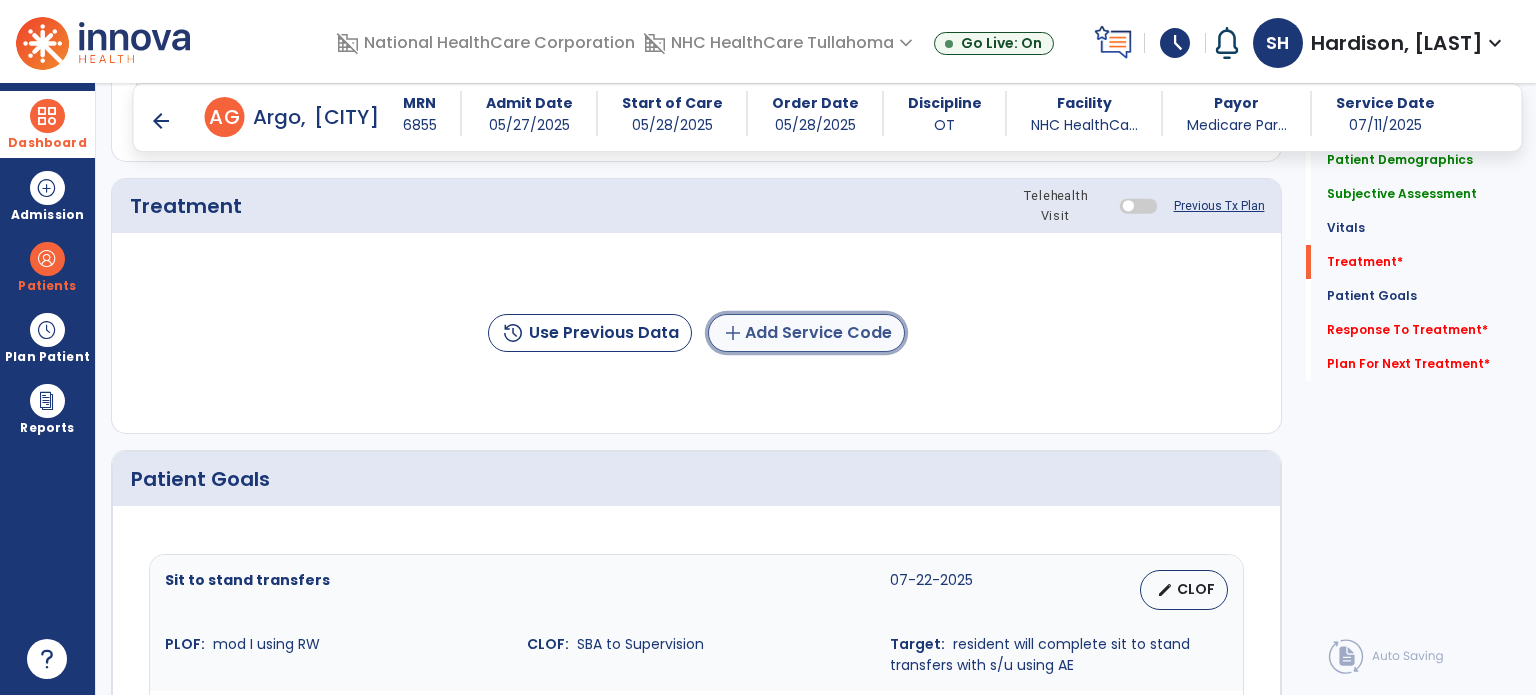 click on "add  Add Service Code" 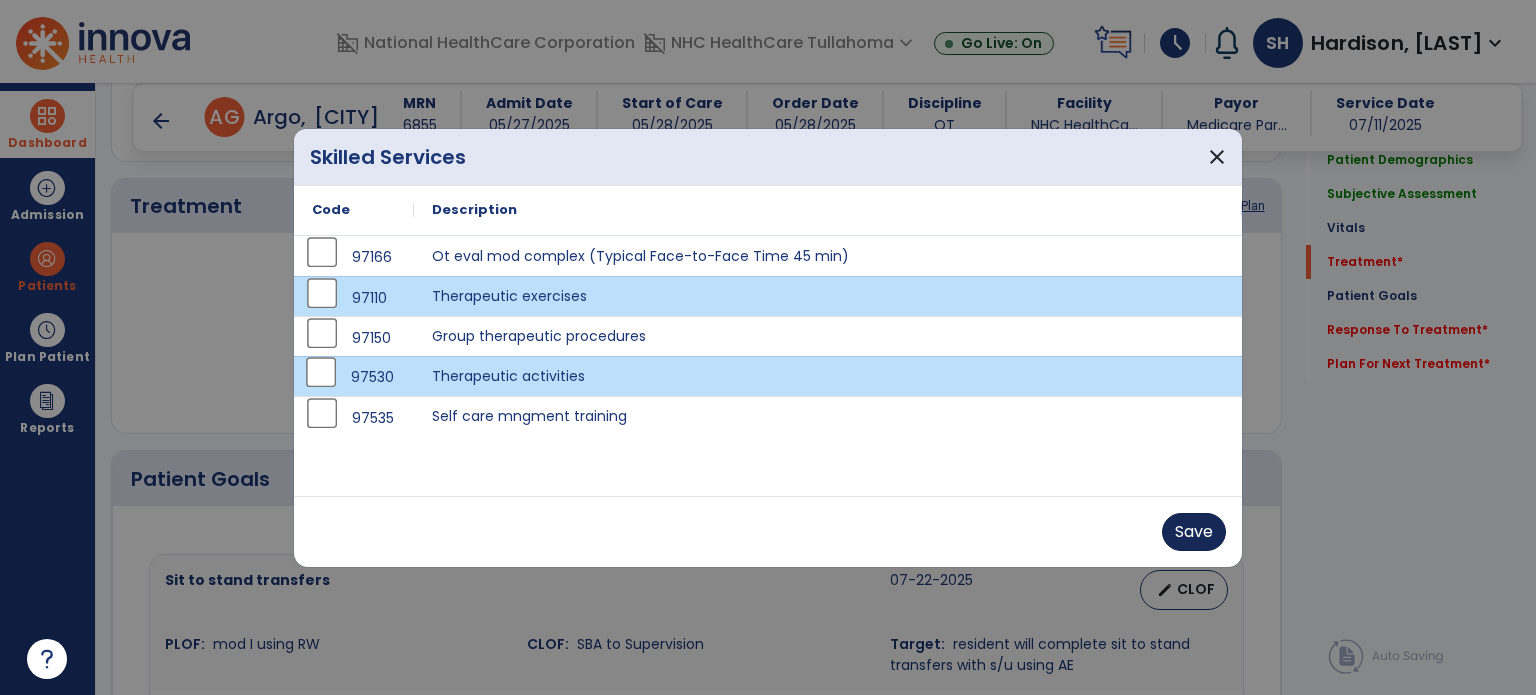 click on "Save" at bounding box center (1194, 532) 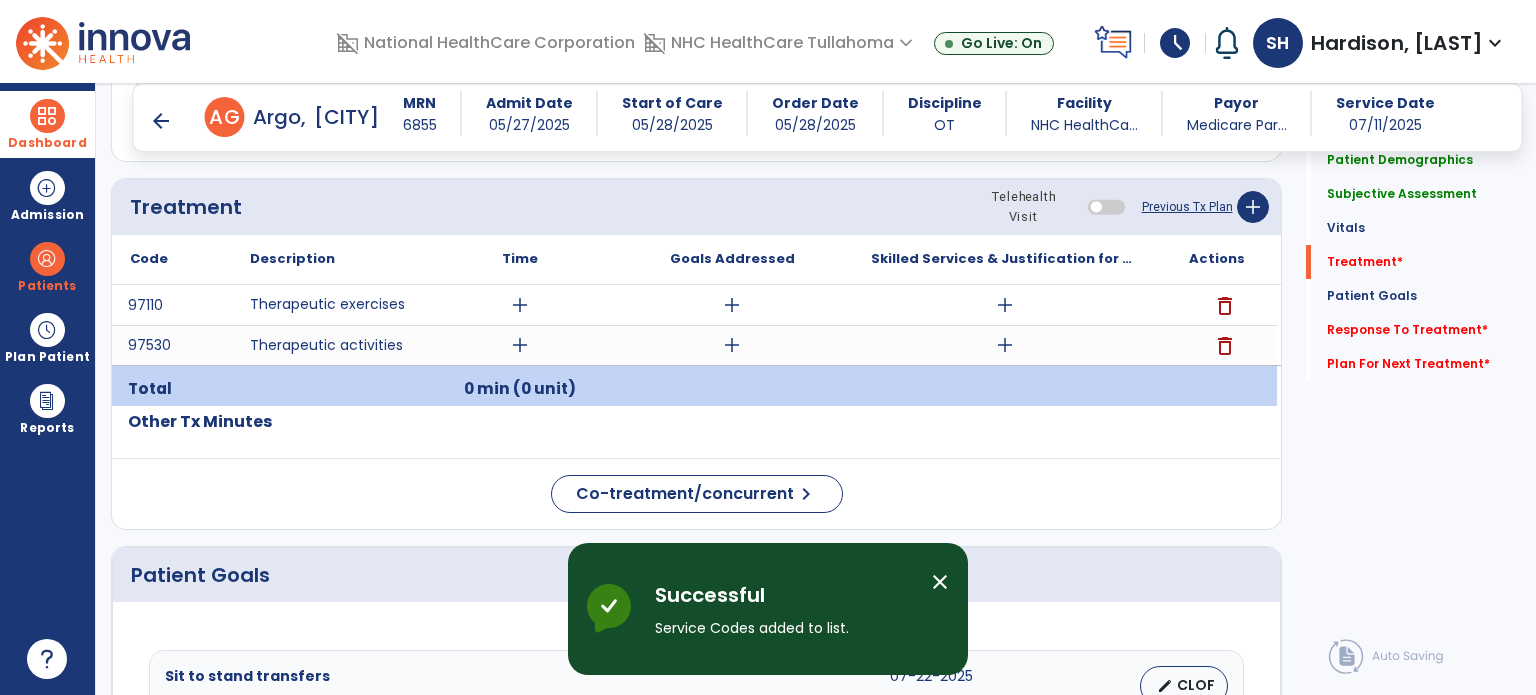 click on "add" at bounding box center (520, 345) 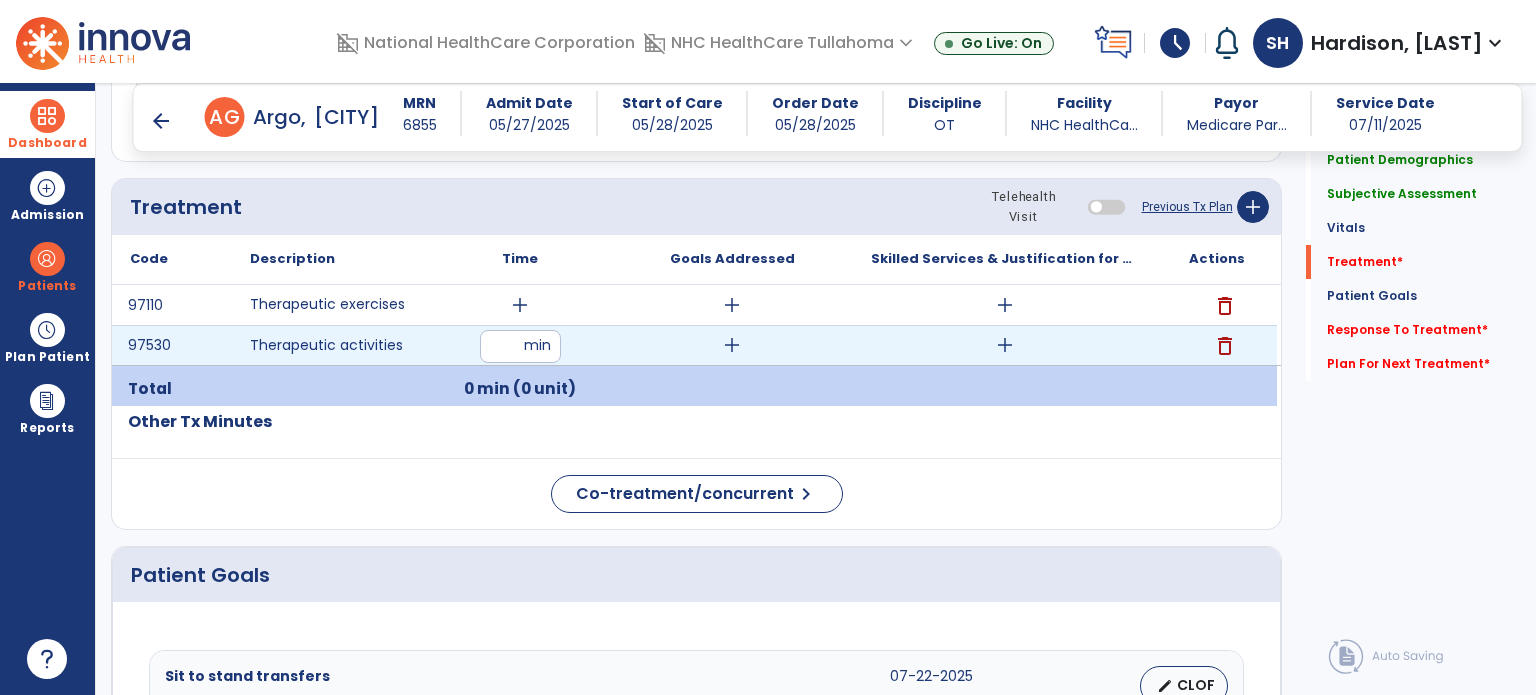 type on "**" 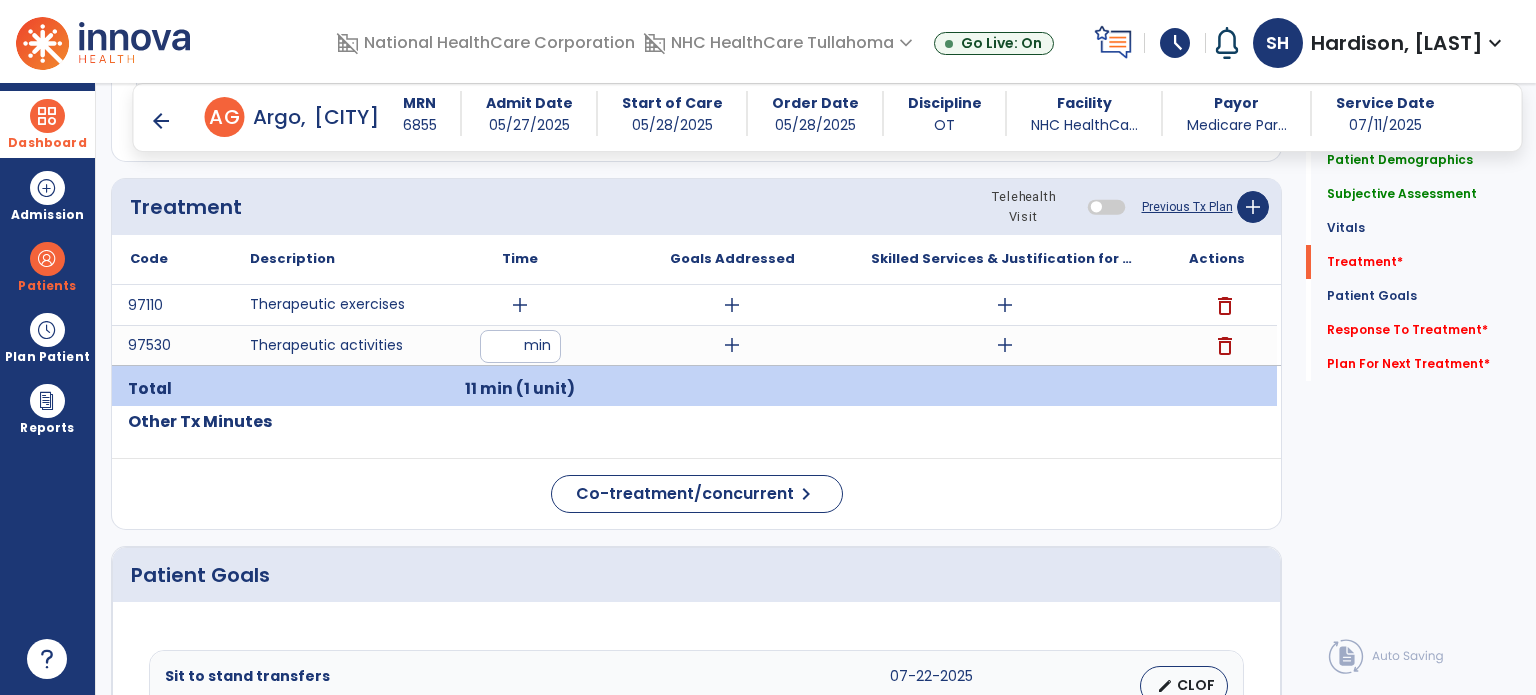 click on "add" at bounding box center [520, 305] 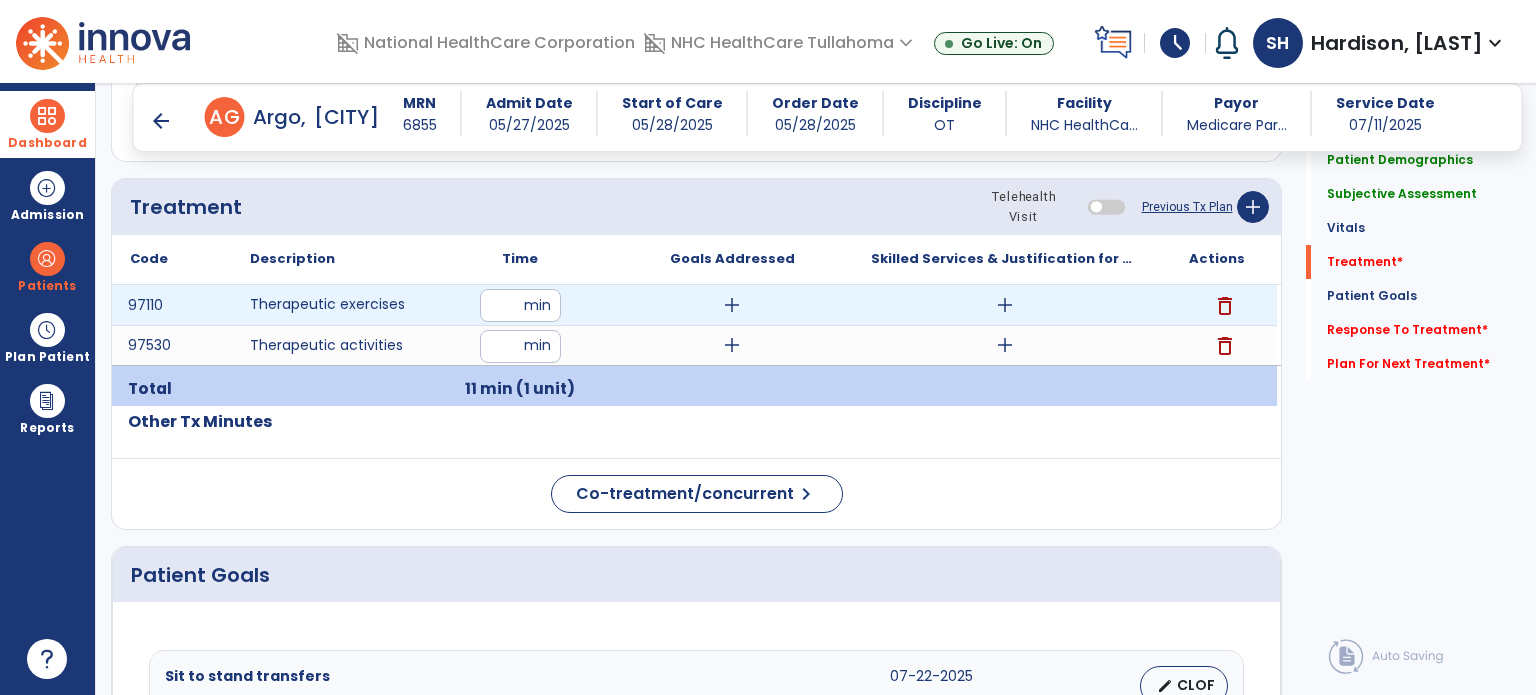 type on "**" 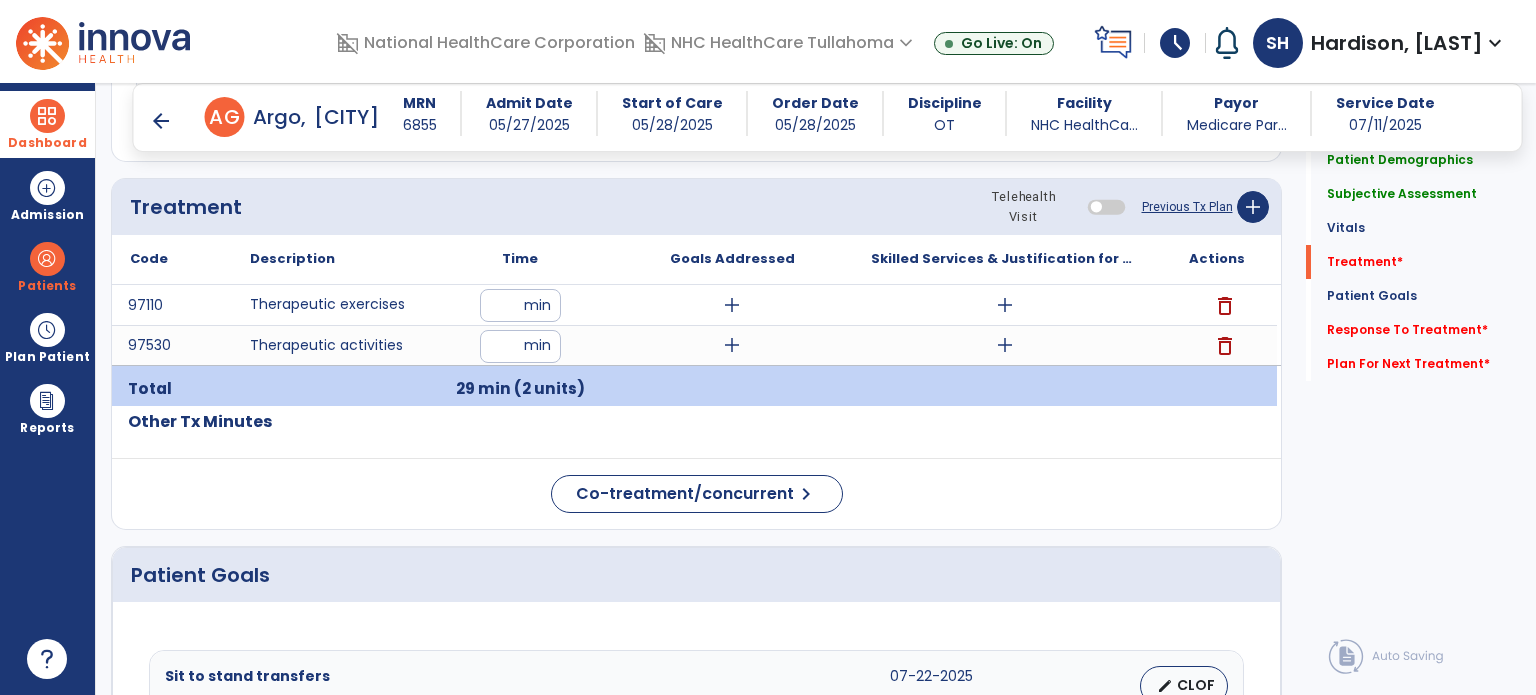 click on "**" at bounding box center (520, 346) 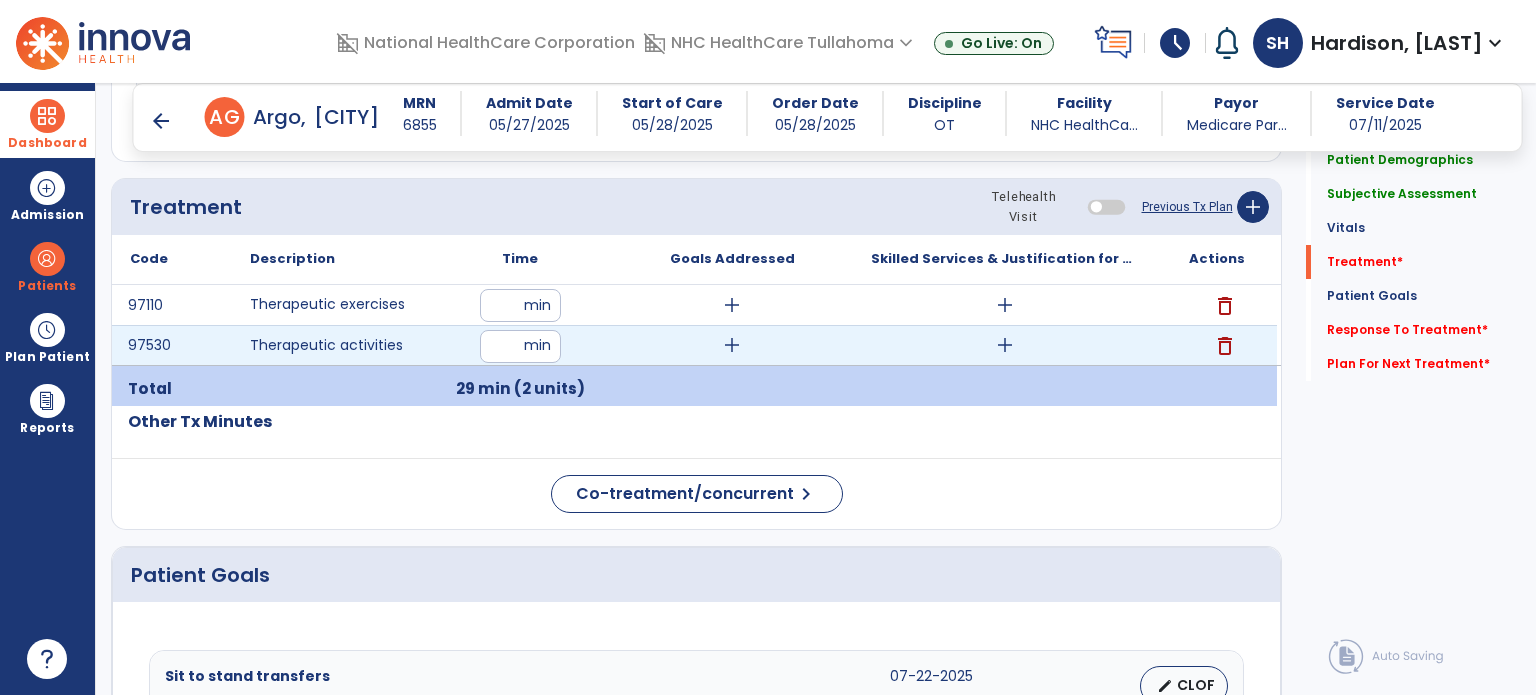 type on "*" 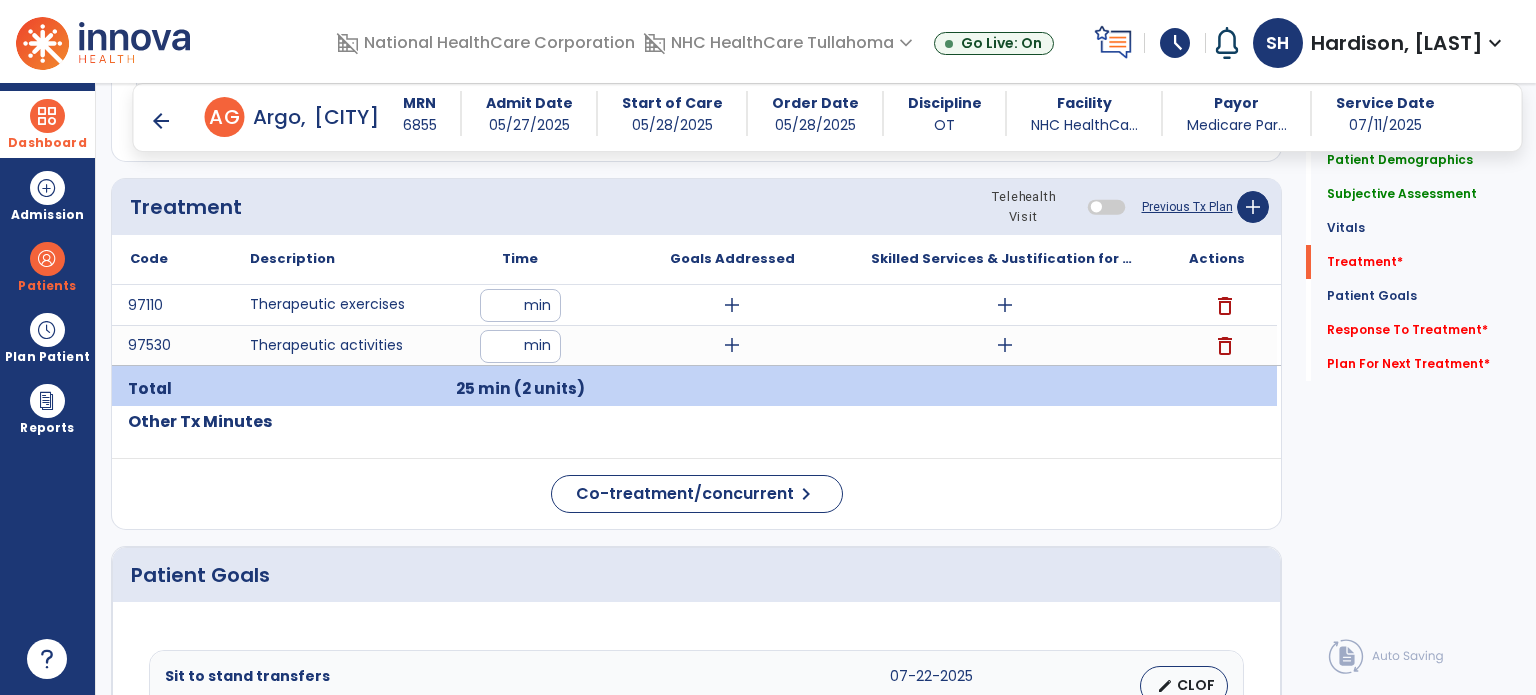click on "**" at bounding box center (520, 305) 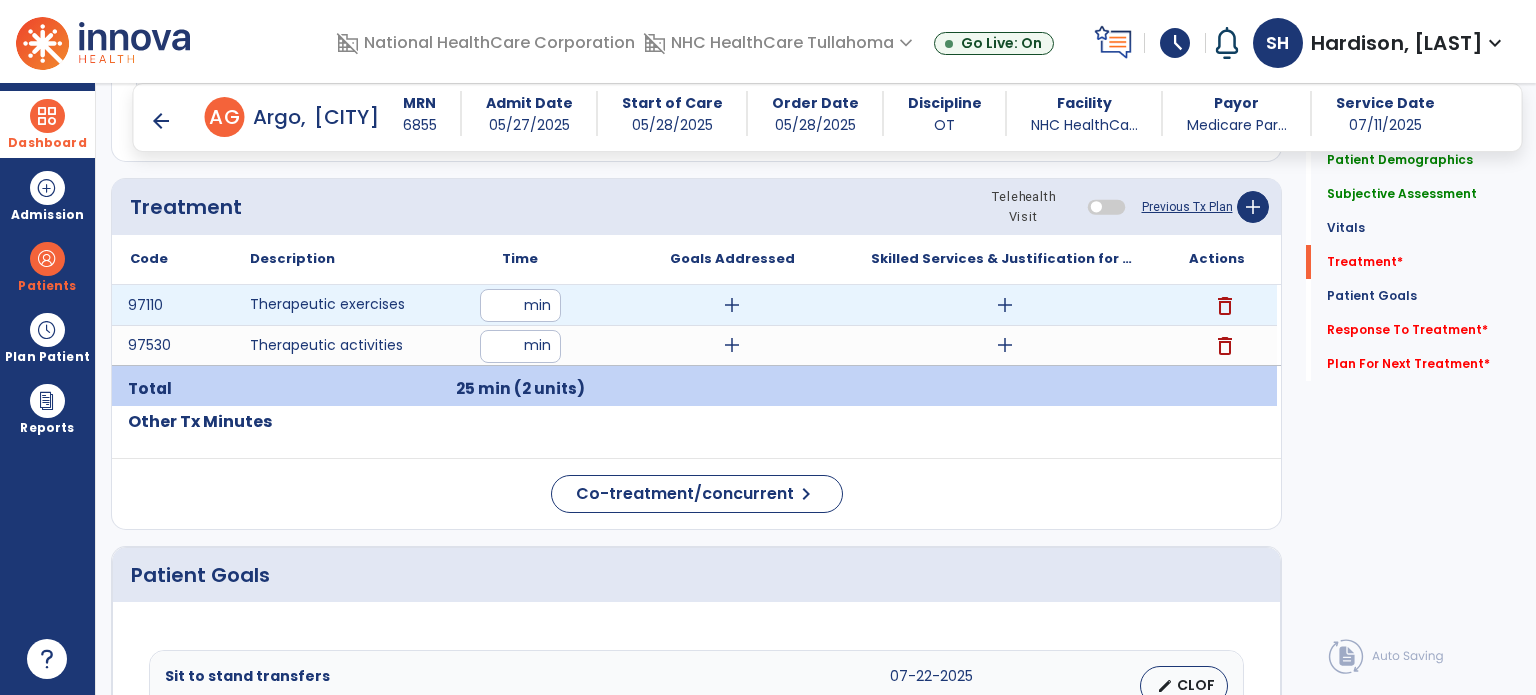 type on "*" 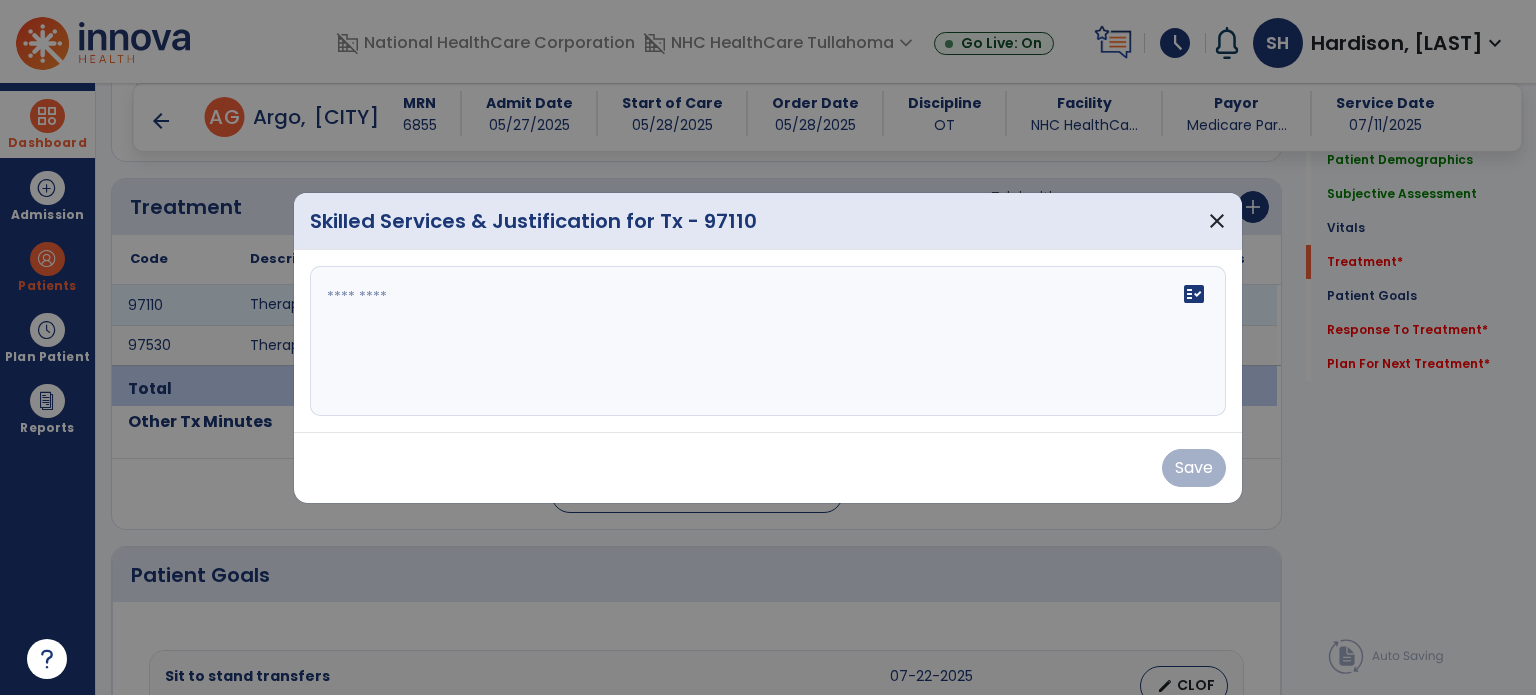 click on "fact_check" at bounding box center (768, 341) 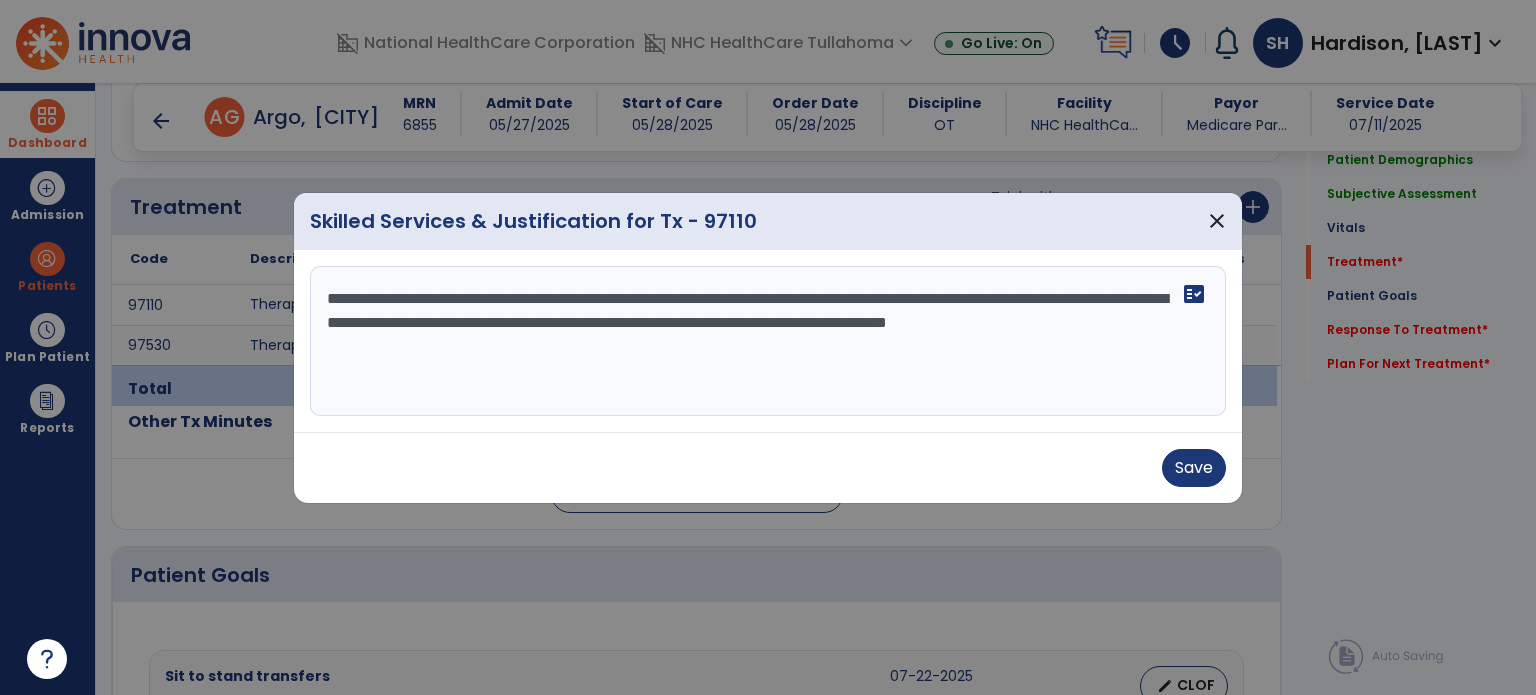 click on "**********" at bounding box center (768, 341) 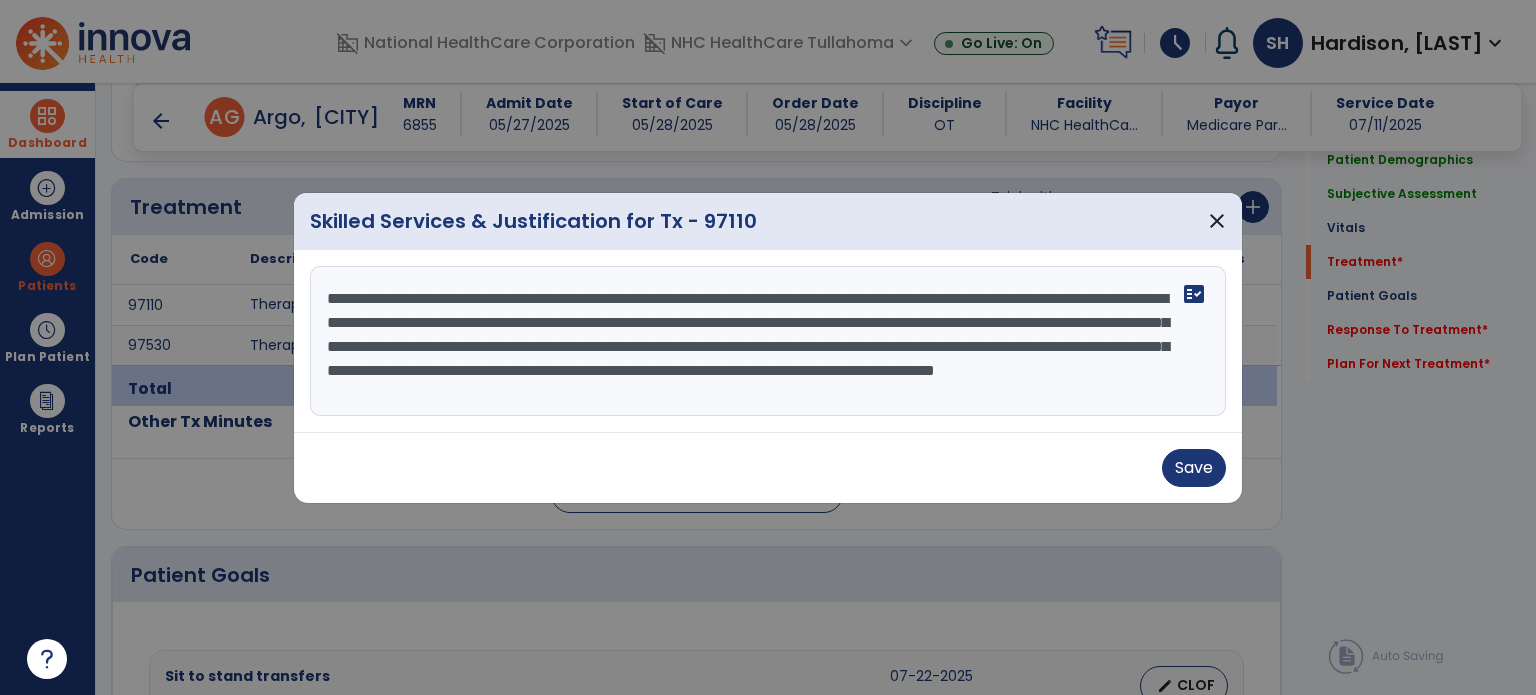 scroll, scrollTop: 15, scrollLeft: 0, axis: vertical 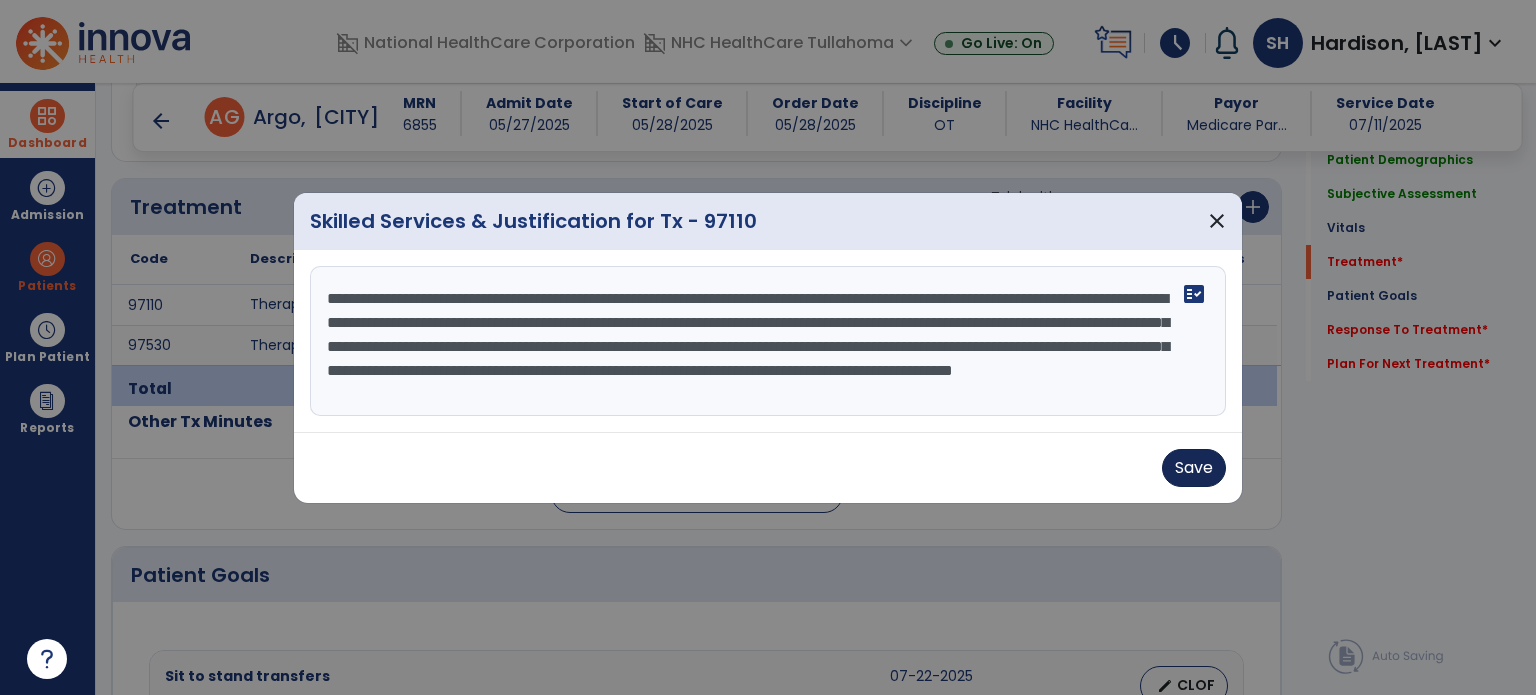 type on "**********" 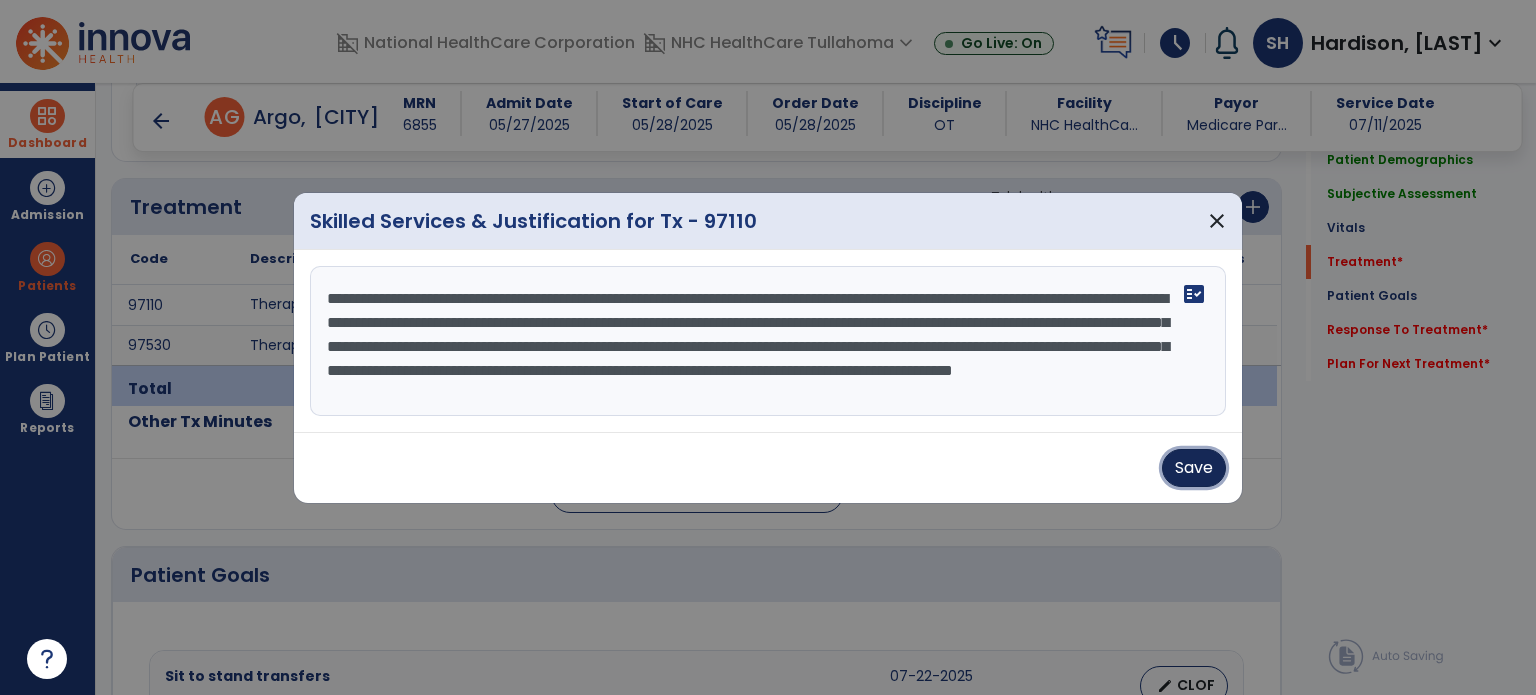 click on "Save" at bounding box center [1194, 468] 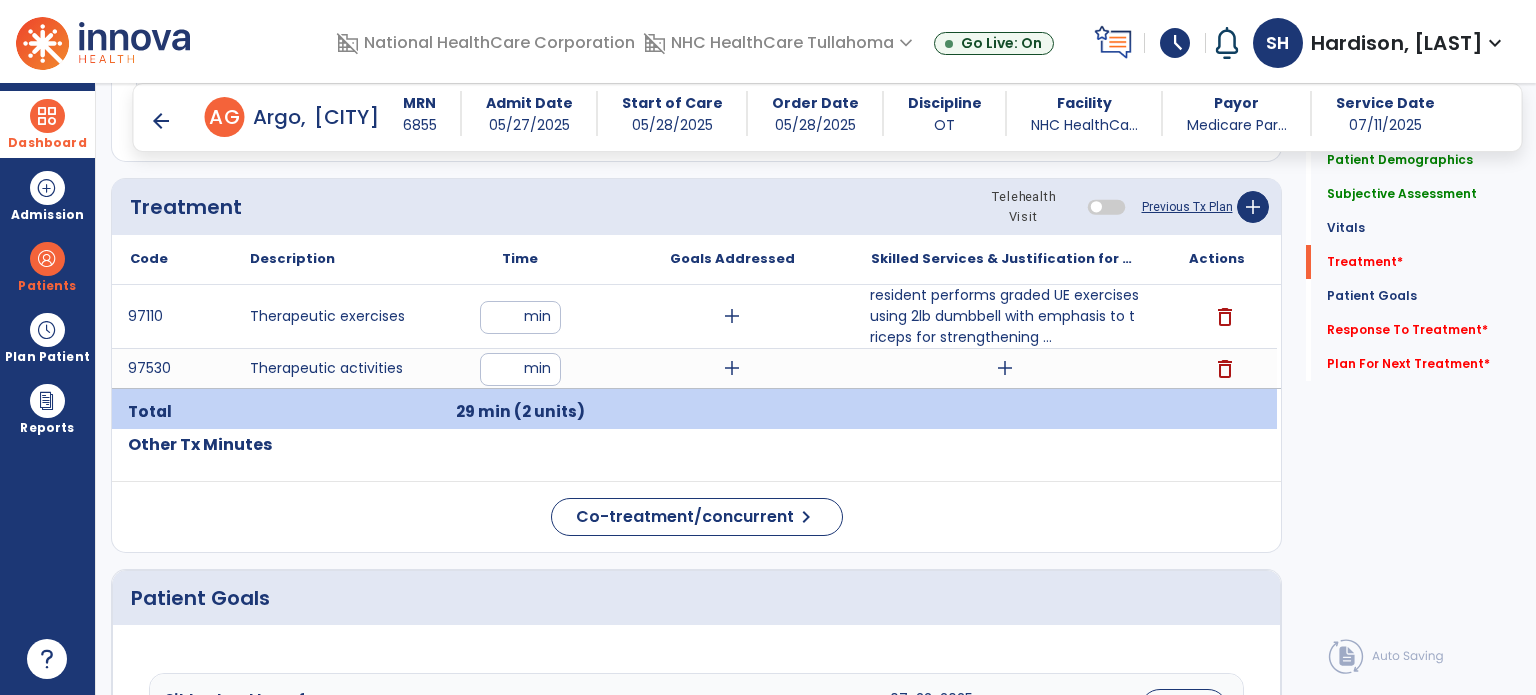 click on "add" at bounding box center [1005, 368] 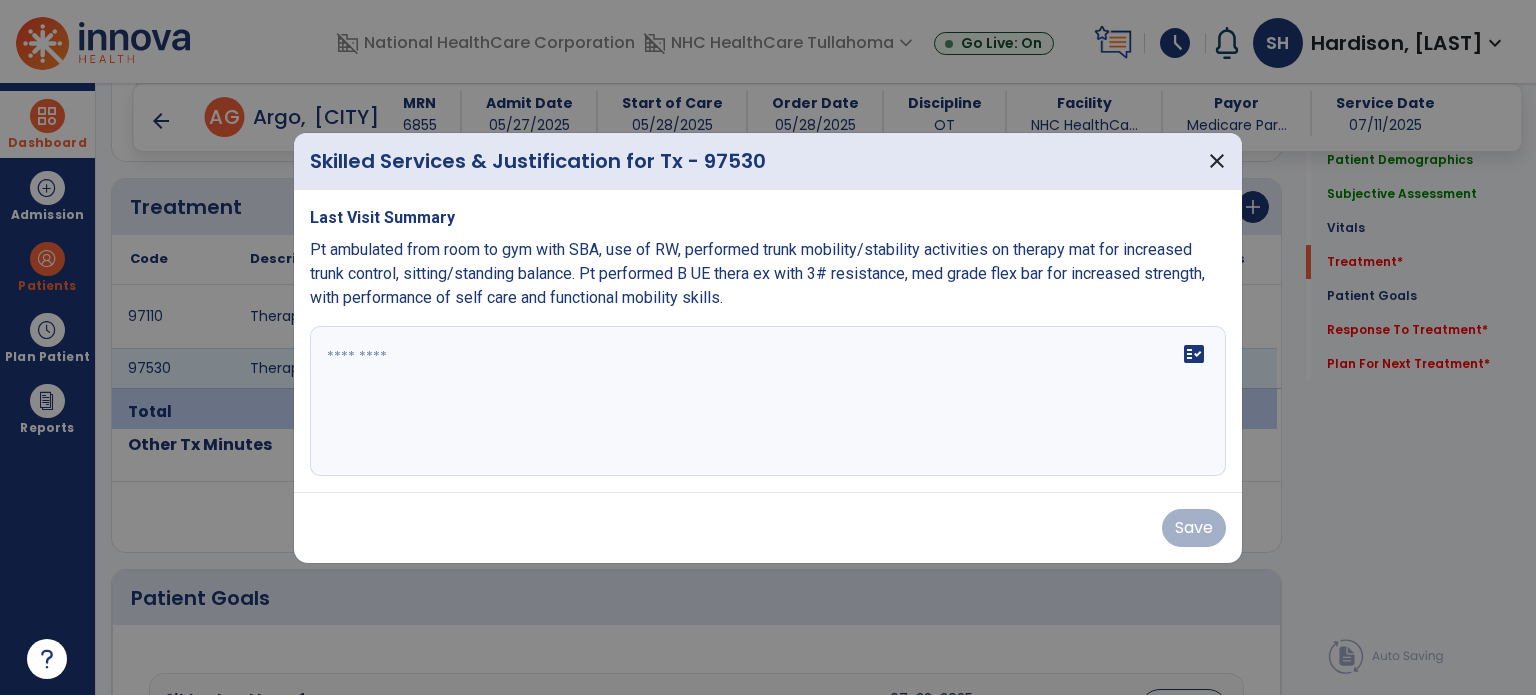 click at bounding box center [768, 401] 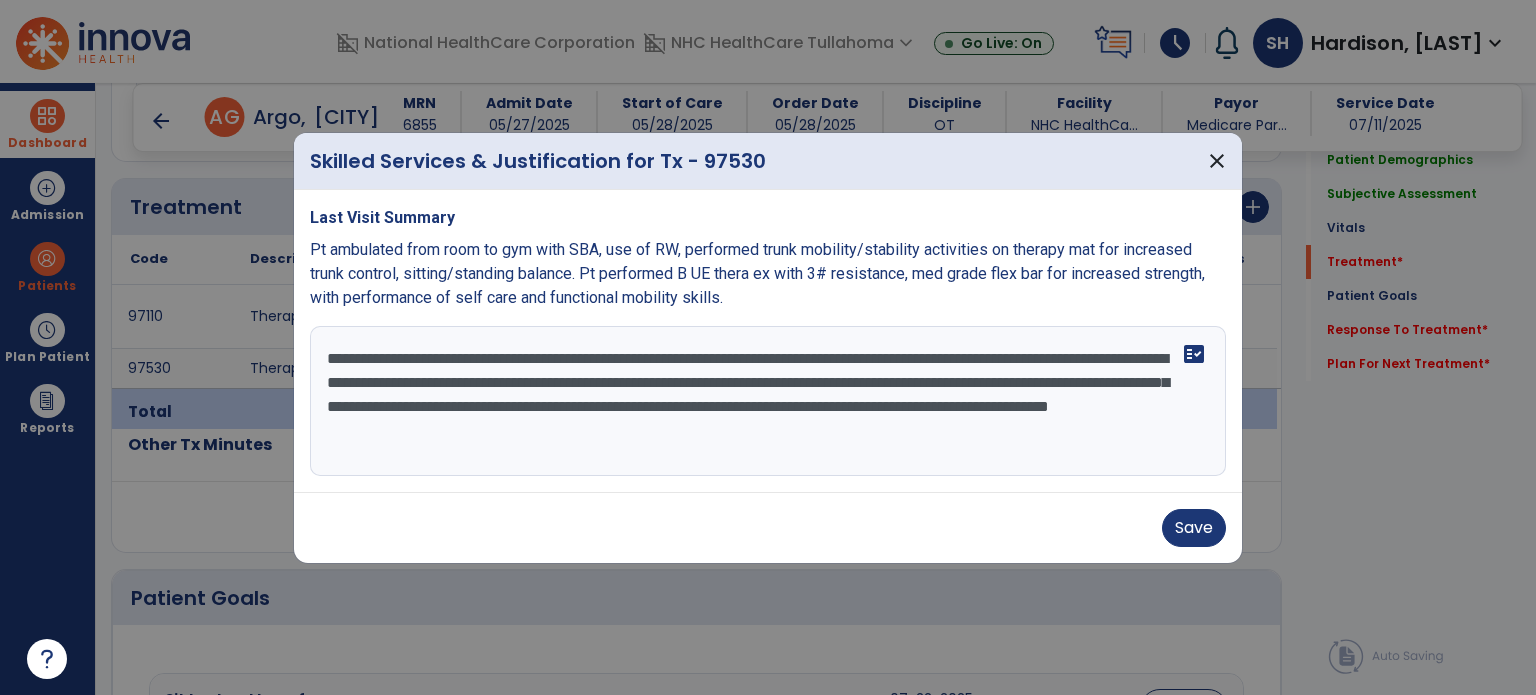 click on "**********" at bounding box center [768, 401] 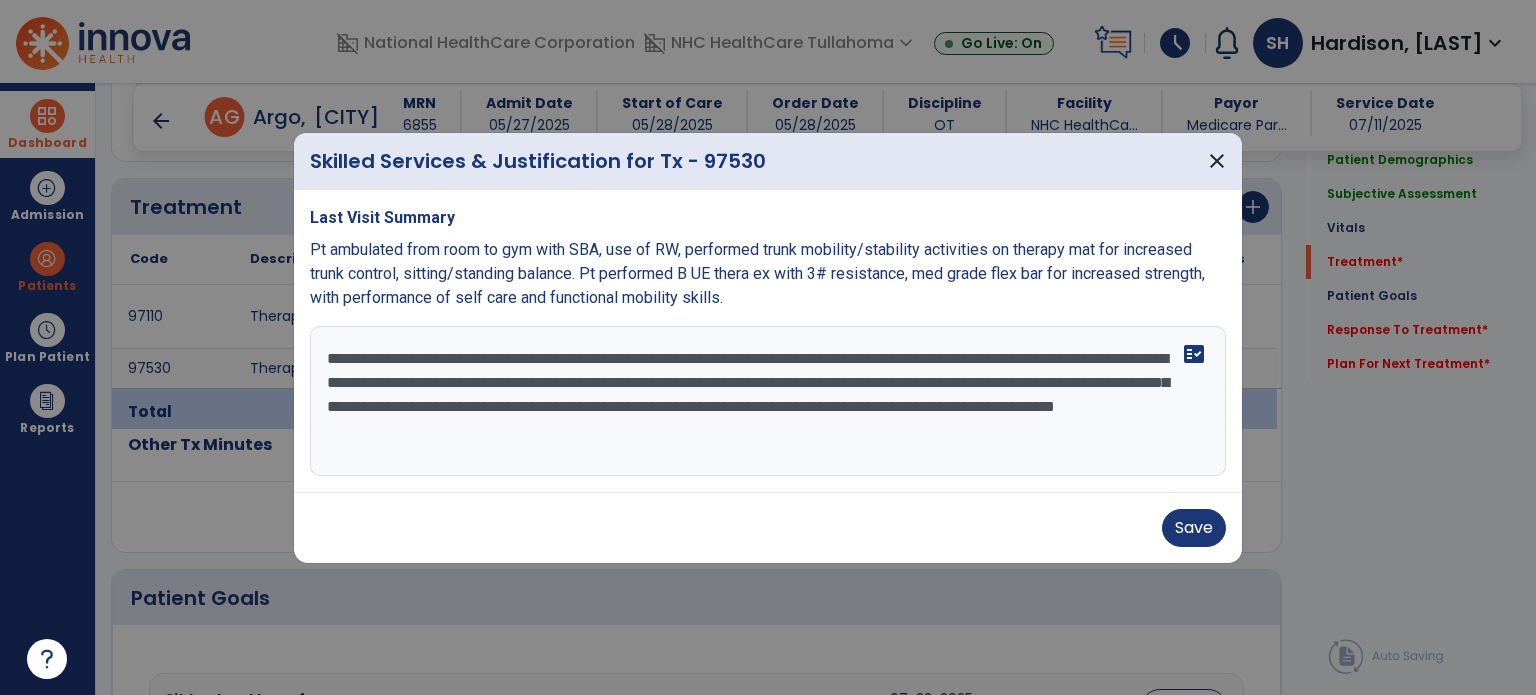 click on "**********" at bounding box center (768, 401) 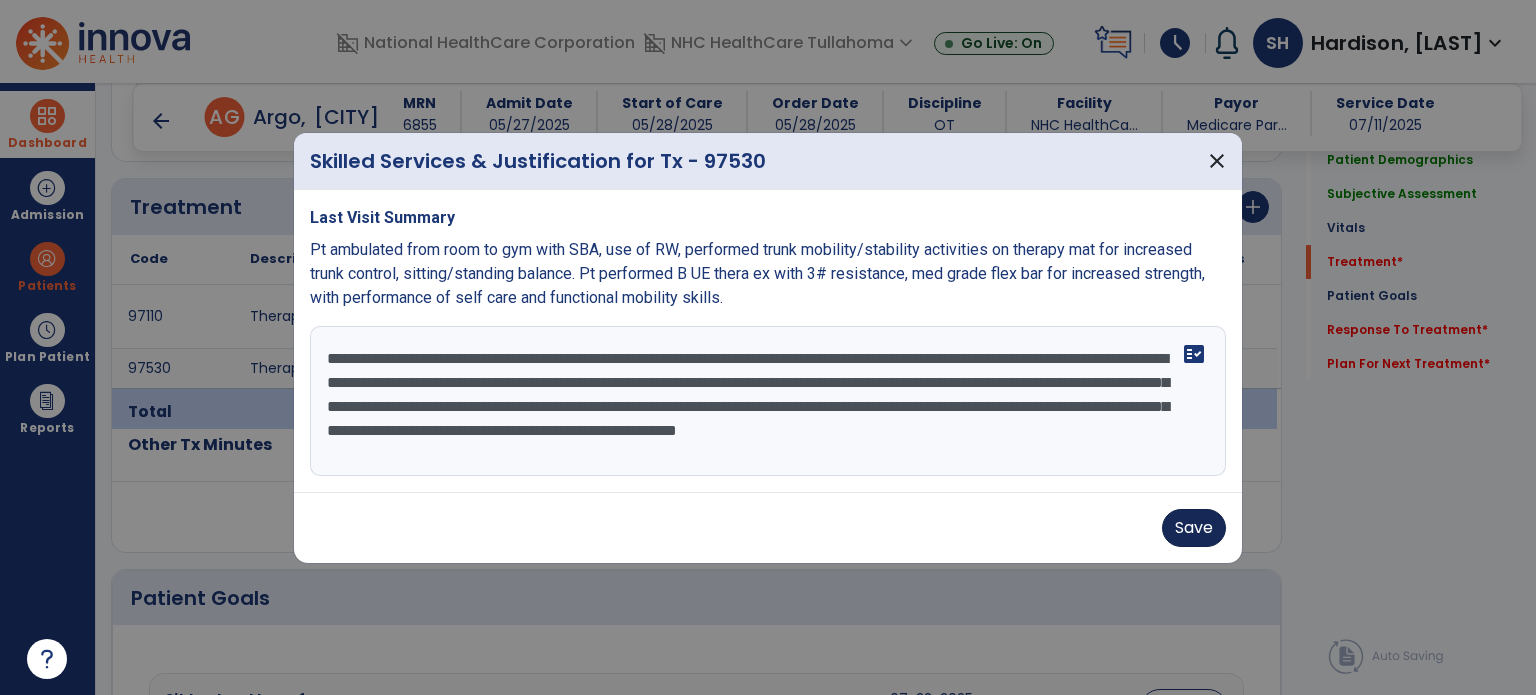type on "**********" 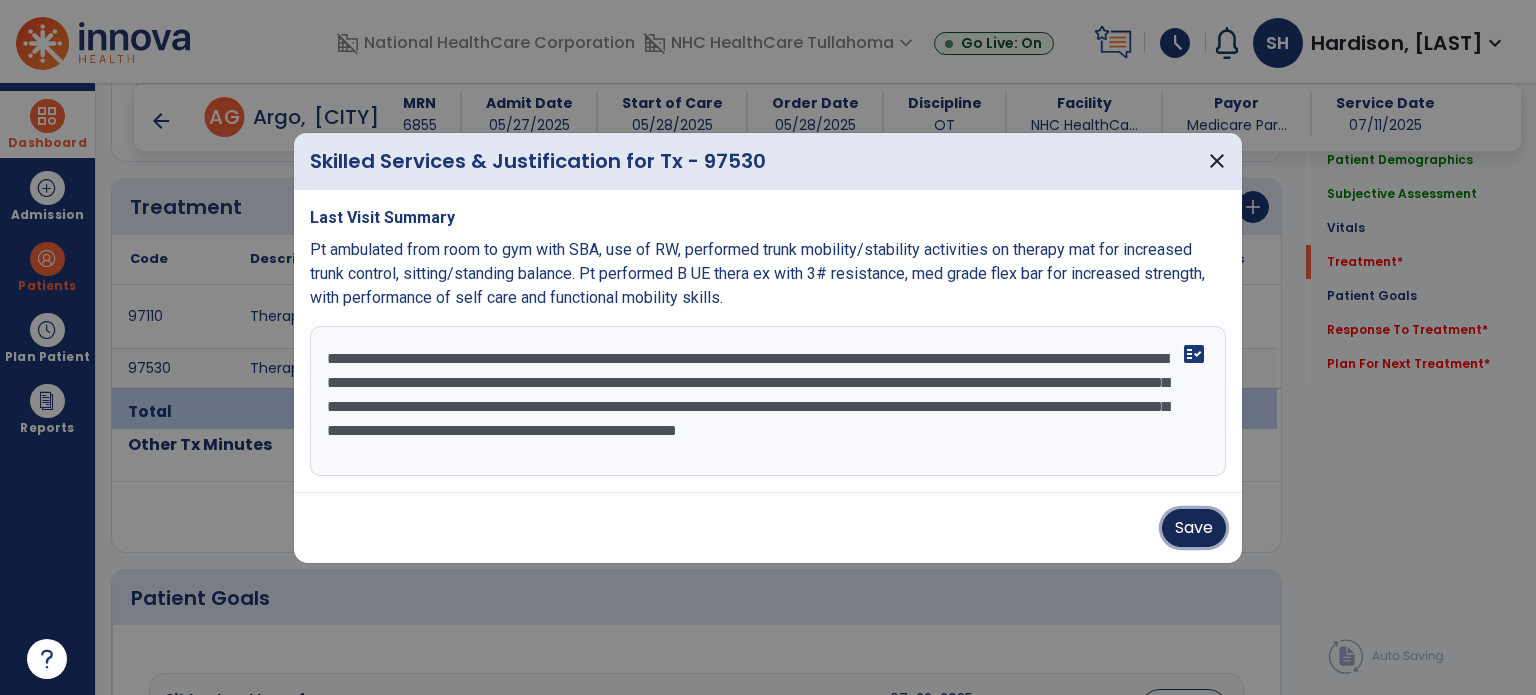 click on "Save" at bounding box center [1194, 528] 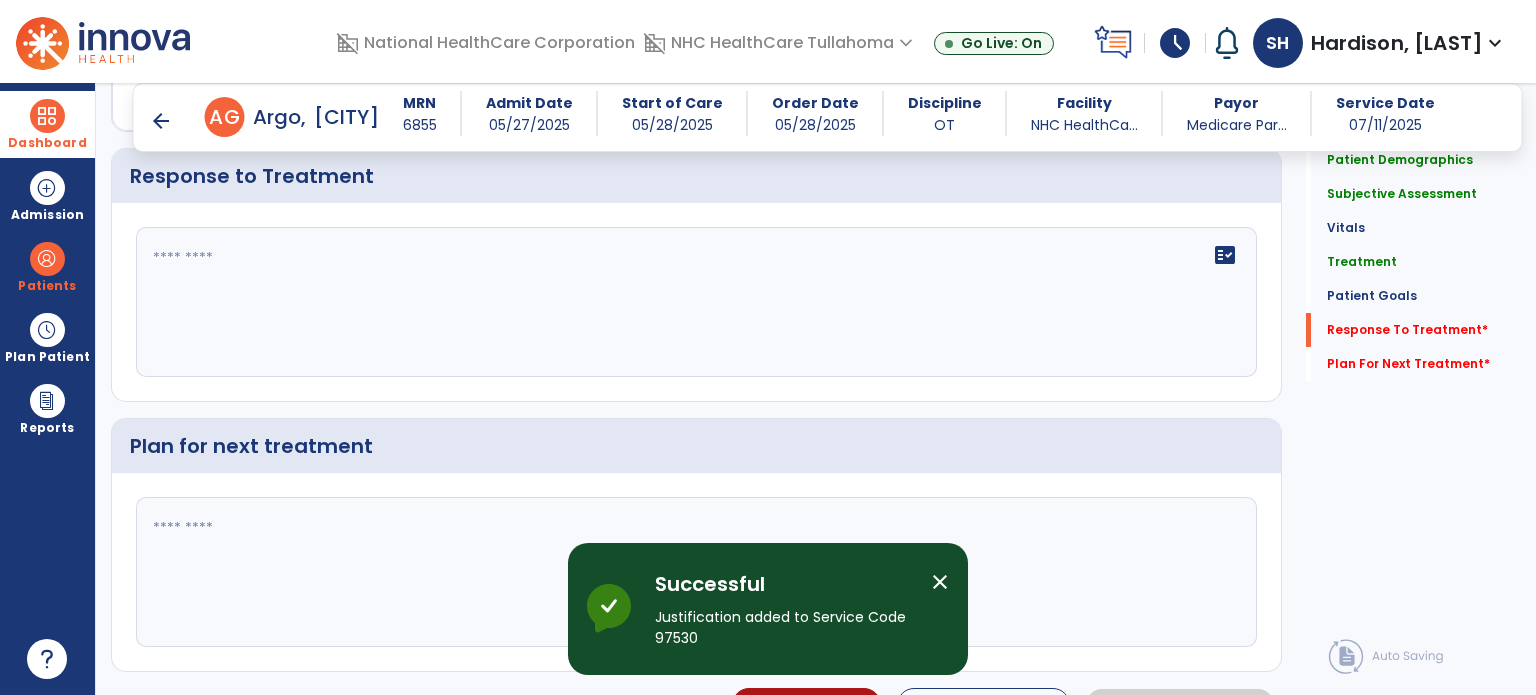 scroll, scrollTop: 3068, scrollLeft: 0, axis: vertical 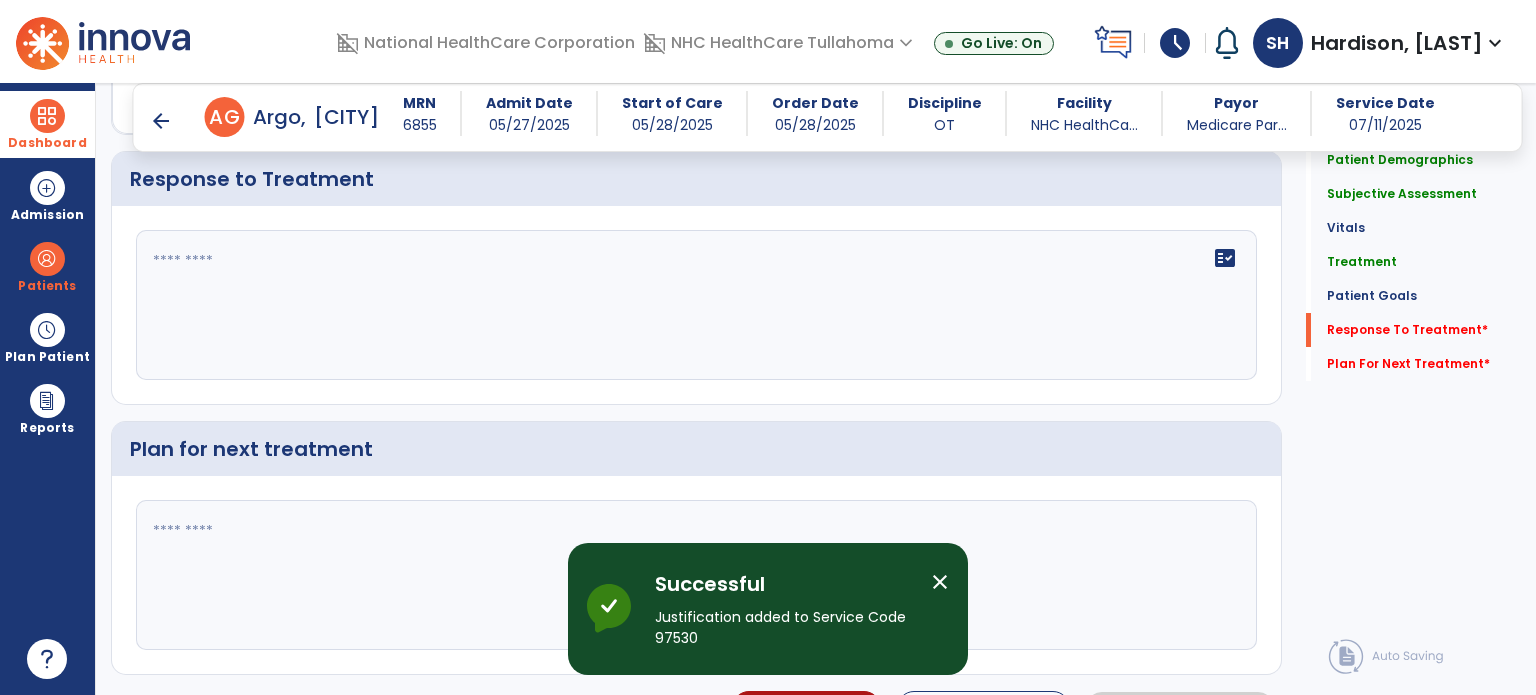 click on "fact_check" 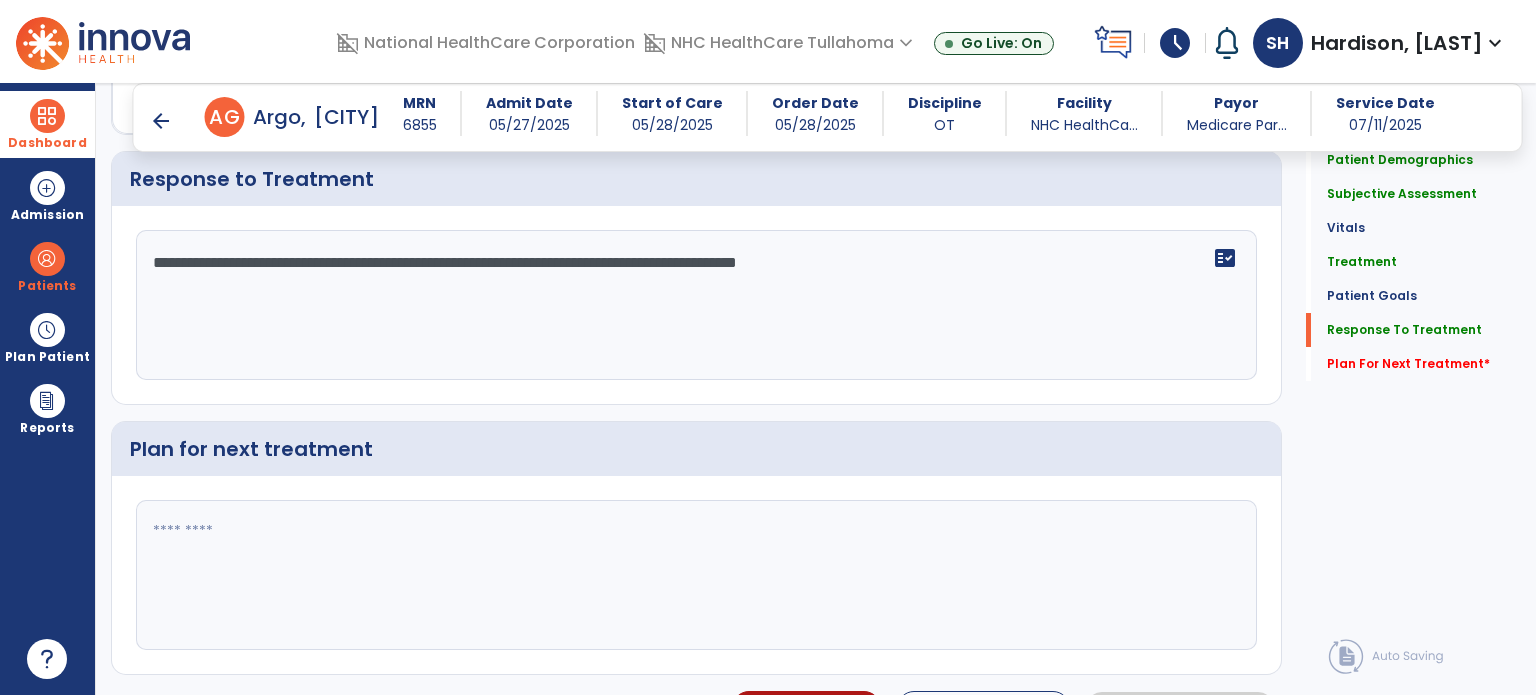 scroll, scrollTop: 3068, scrollLeft: 0, axis: vertical 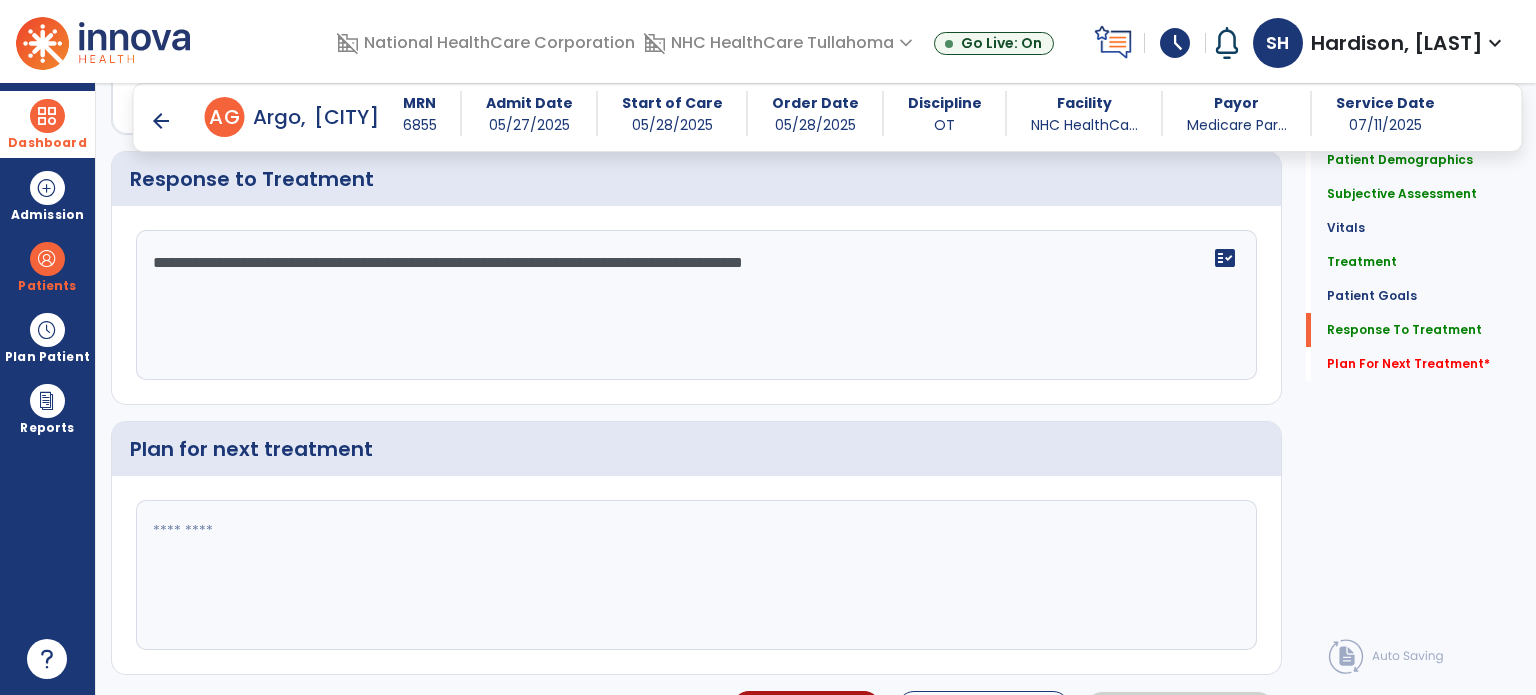 type on "**********" 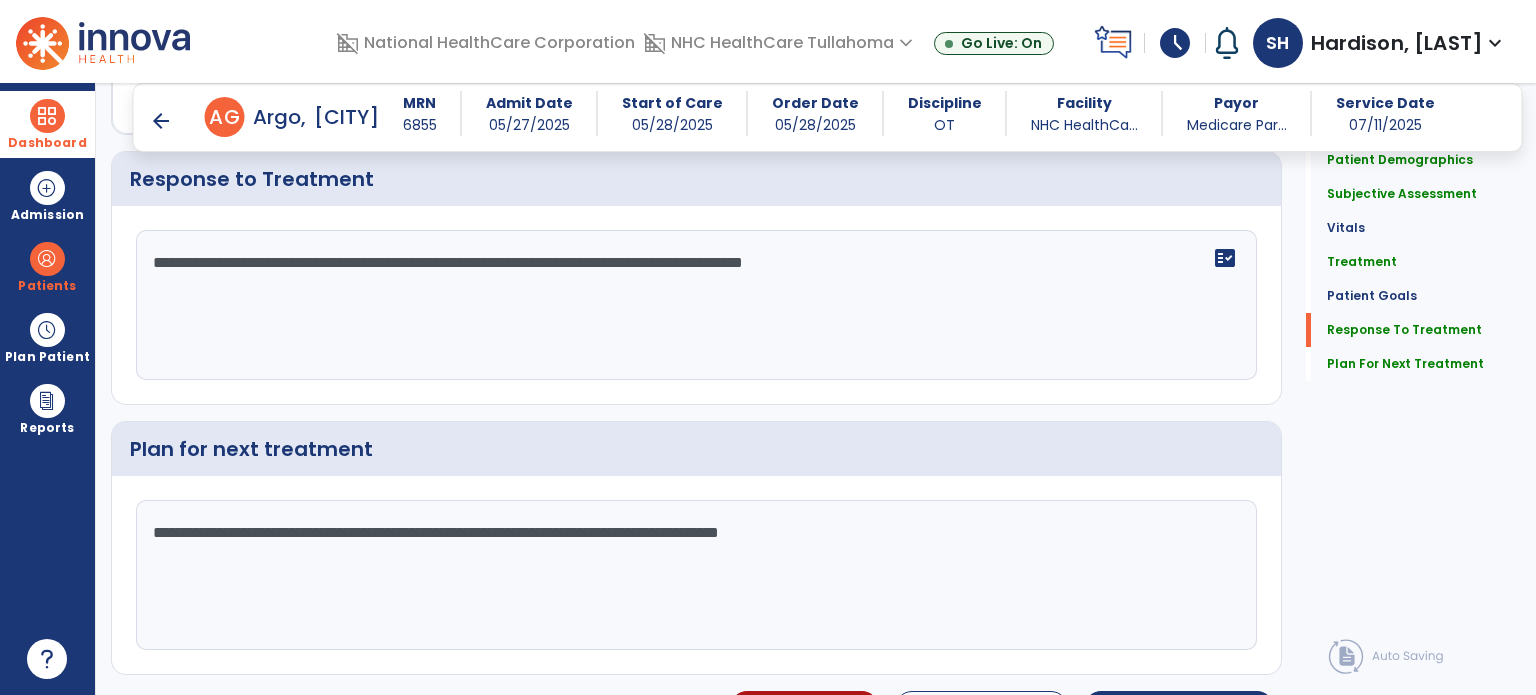 scroll, scrollTop: 3106, scrollLeft: 0, axis: vertical 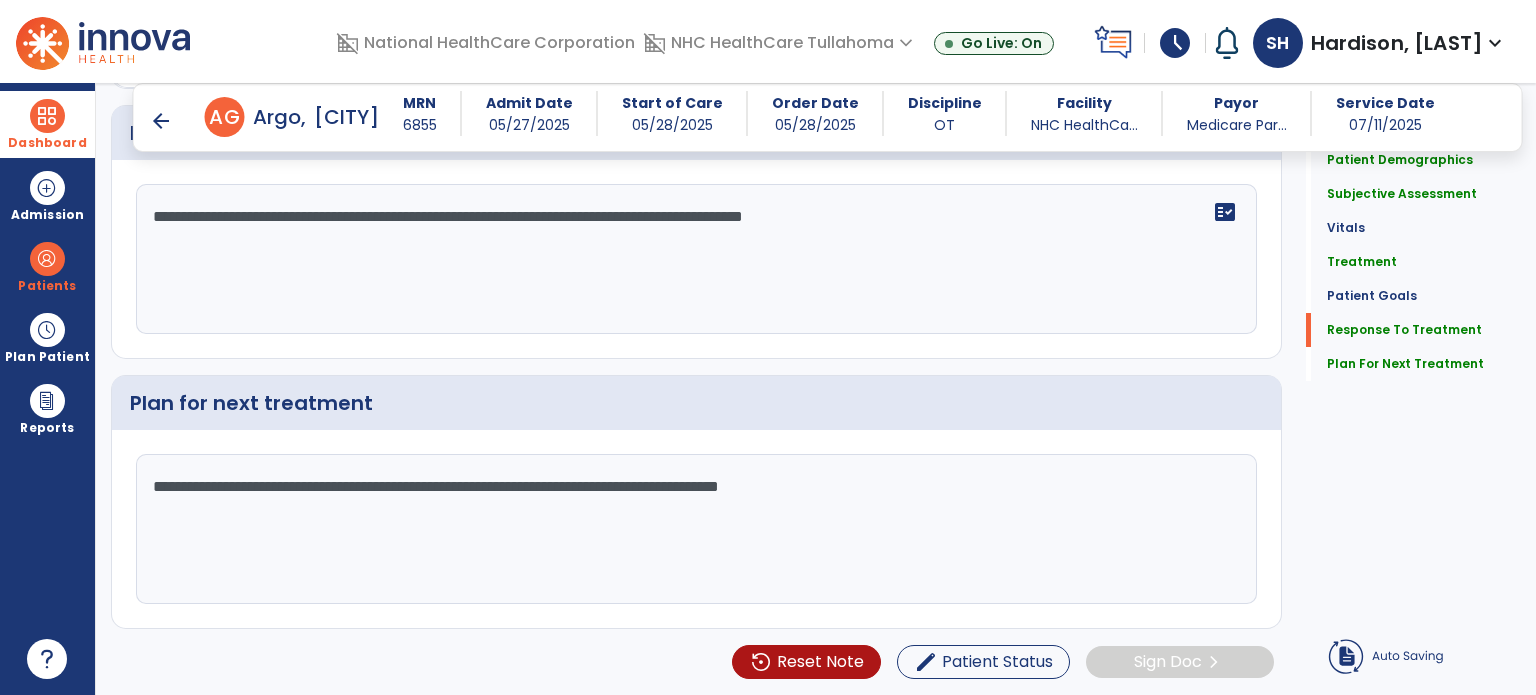 type on "**********" 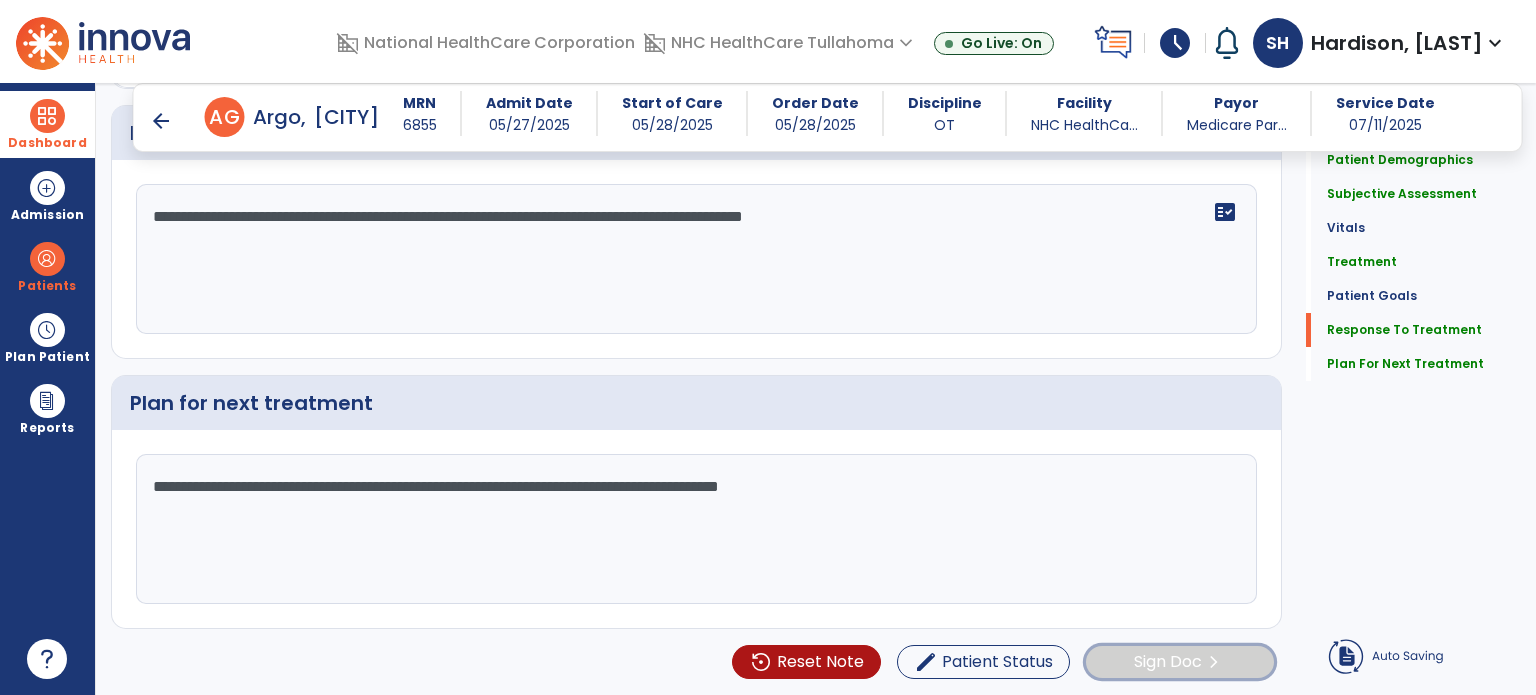 click on "Sign Doc" 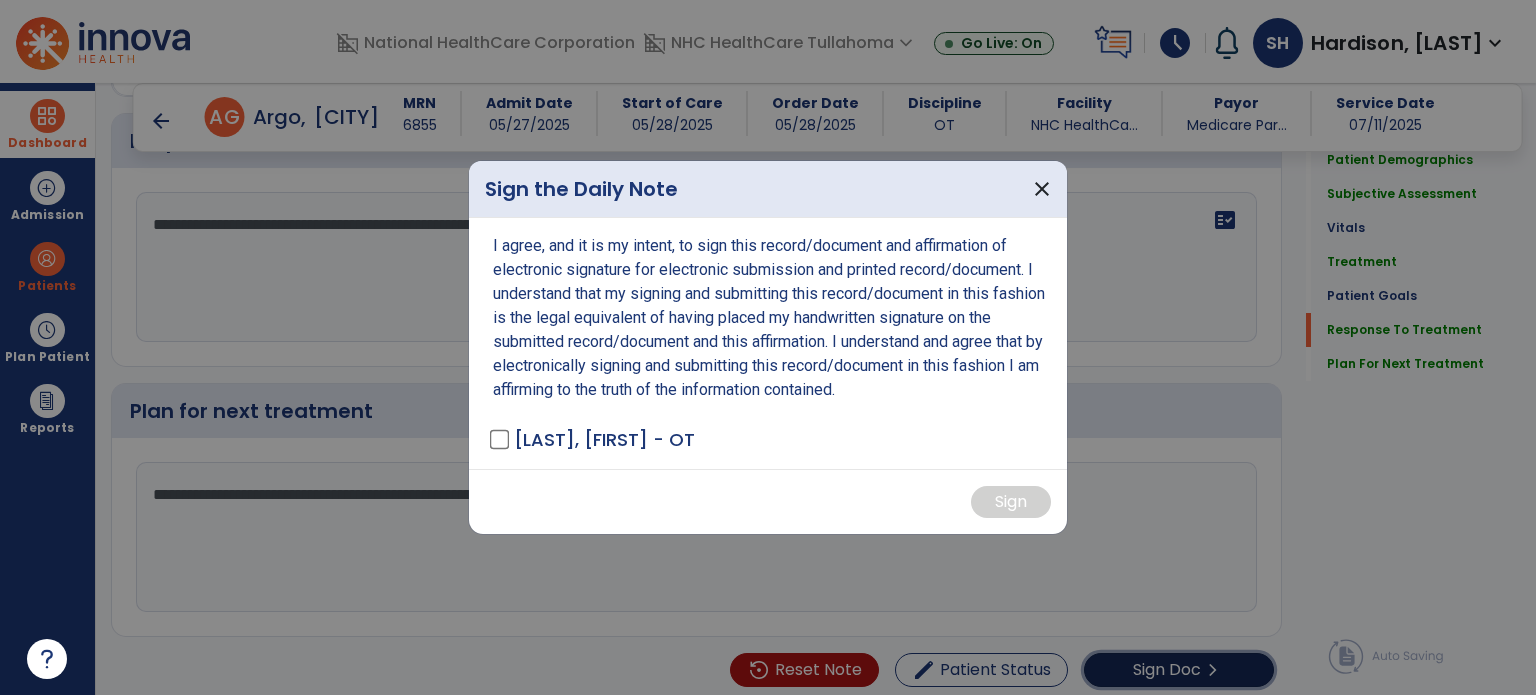 scroll, scrollTop: 3105, scrollLeft: 0, axis: vertical 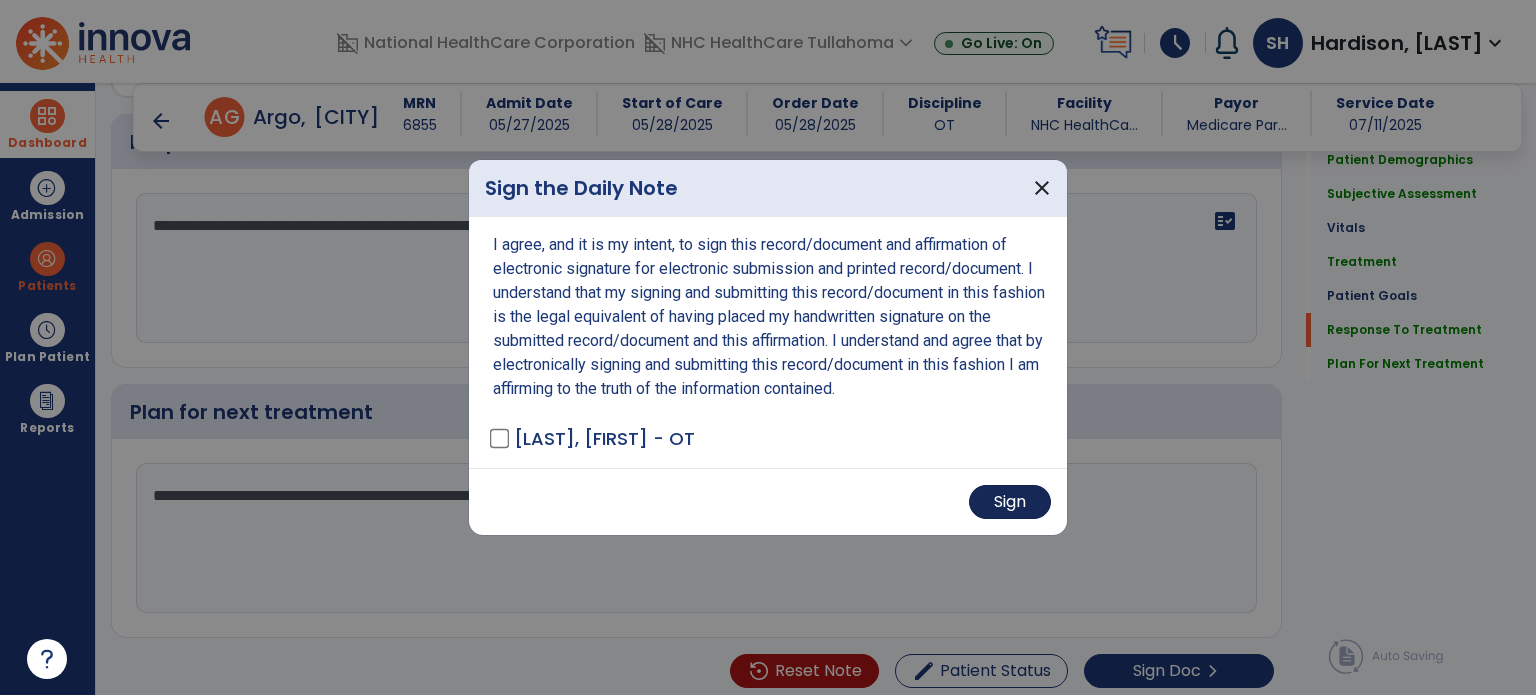 click on "Sign" at bounding box center (1010, 502) 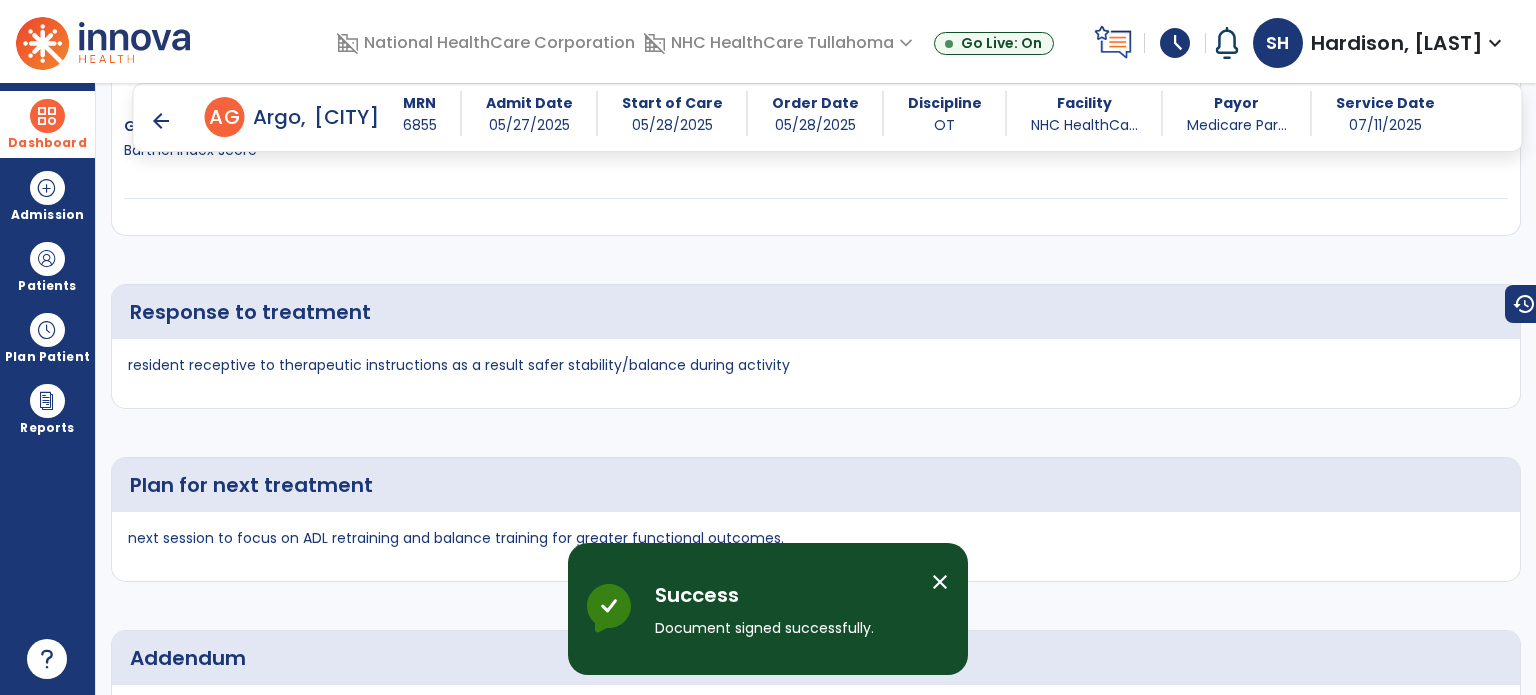 scroll, scrollTop: 4391, scrollLeft: 0, axis: vertical 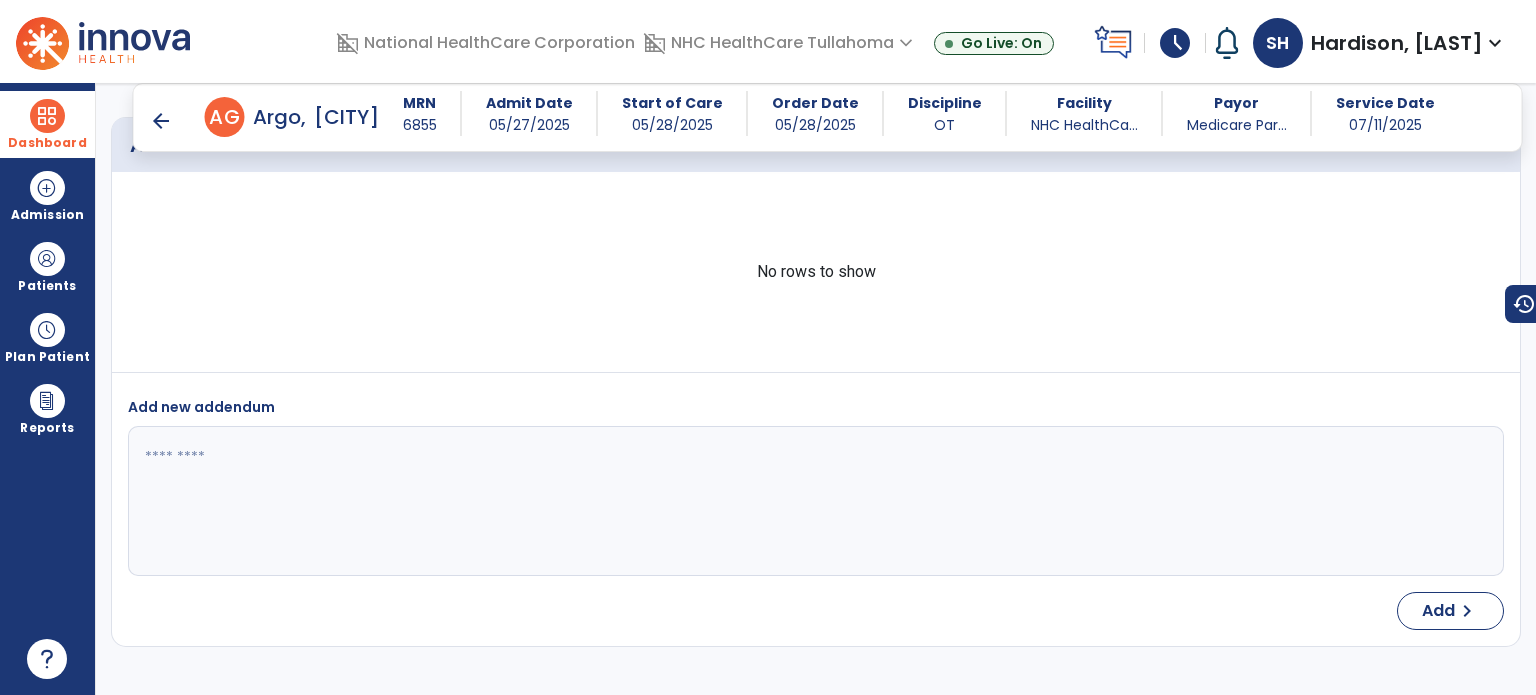 click on "arrow_back" at bounding box center [161, 121] 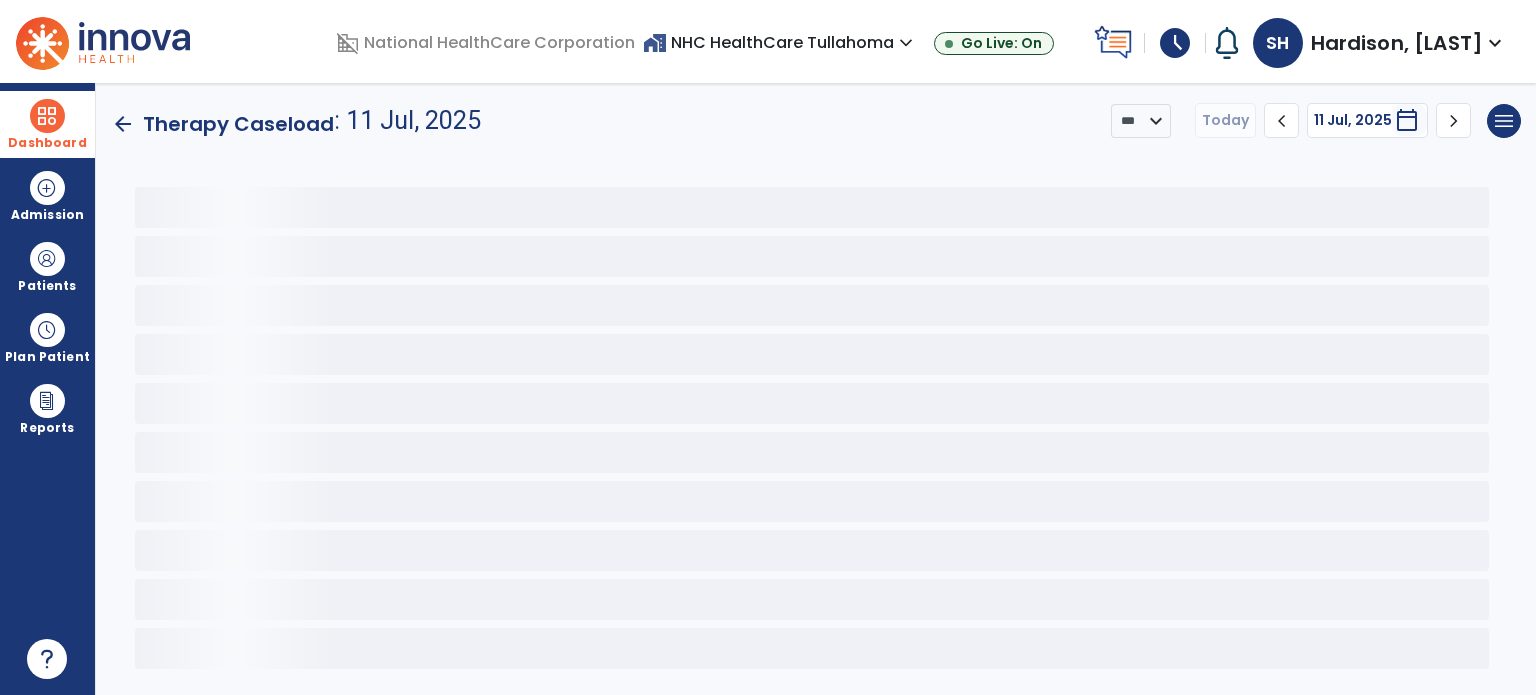 scroll, scrollTop: 0, scrollLeft: 0, axis: both 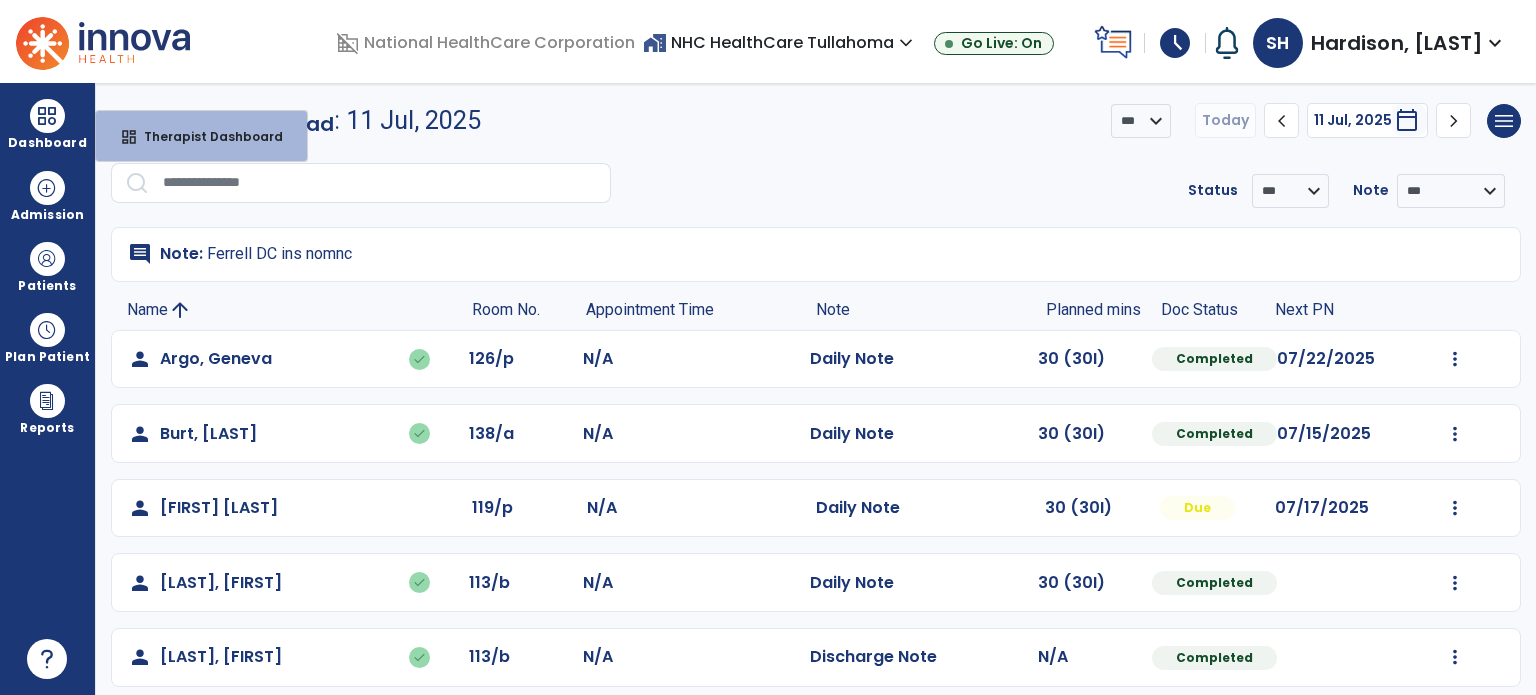 click on "arrow_back Therapy Caseload : 11 Jul, 2025 *** [PHONE] Today chevron_left 11 Jul, 2025 ********* calendar_today chevron_right menu Export List Print List" 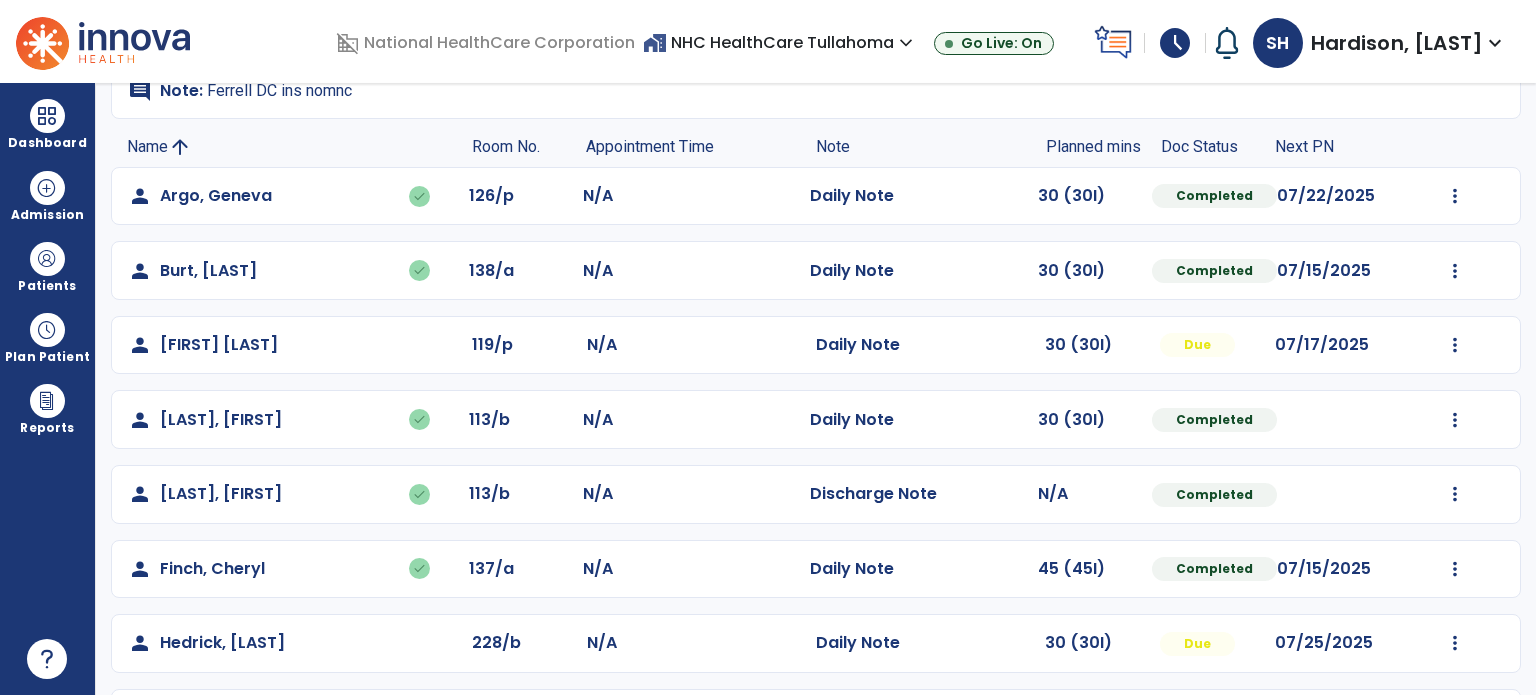 scroll, scrollTop: 162, scrollLeft: 0, axis: vertical 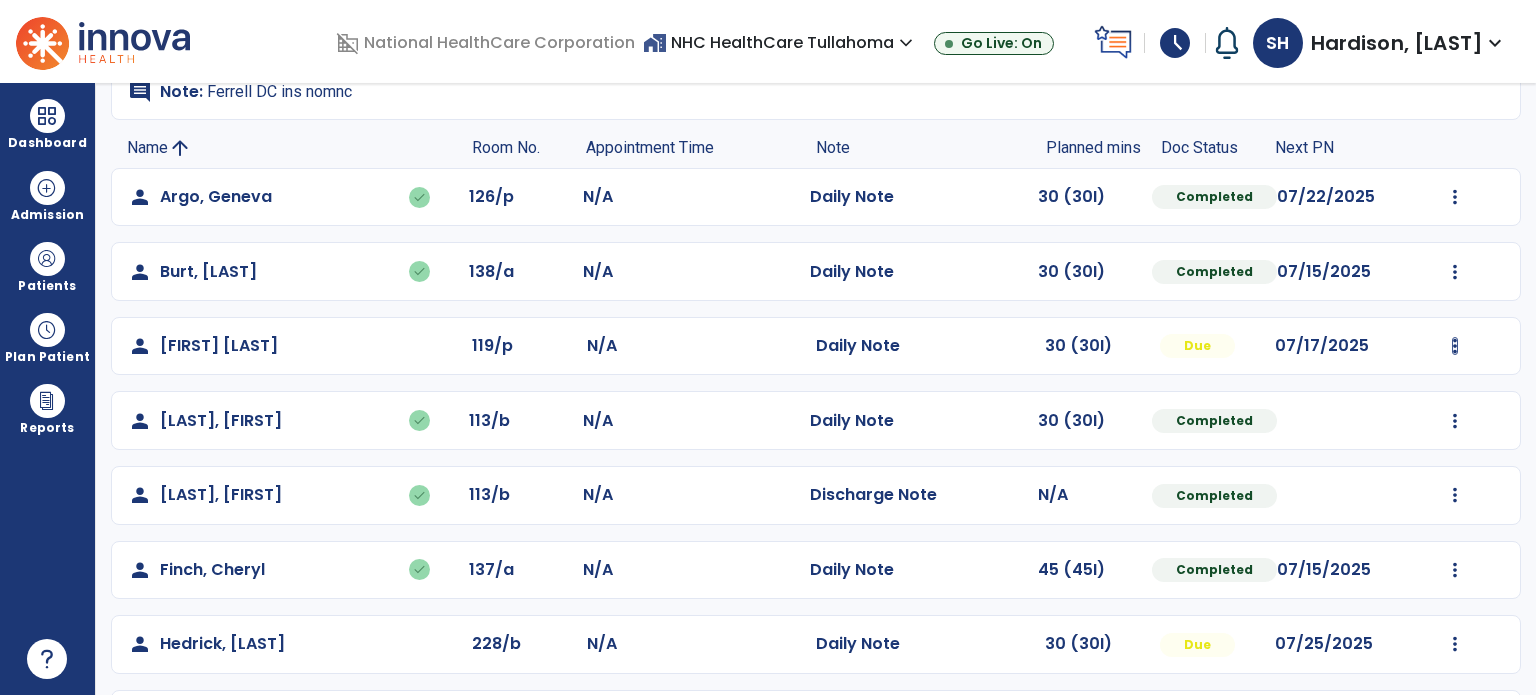 click at bounding box center (1455, 197) 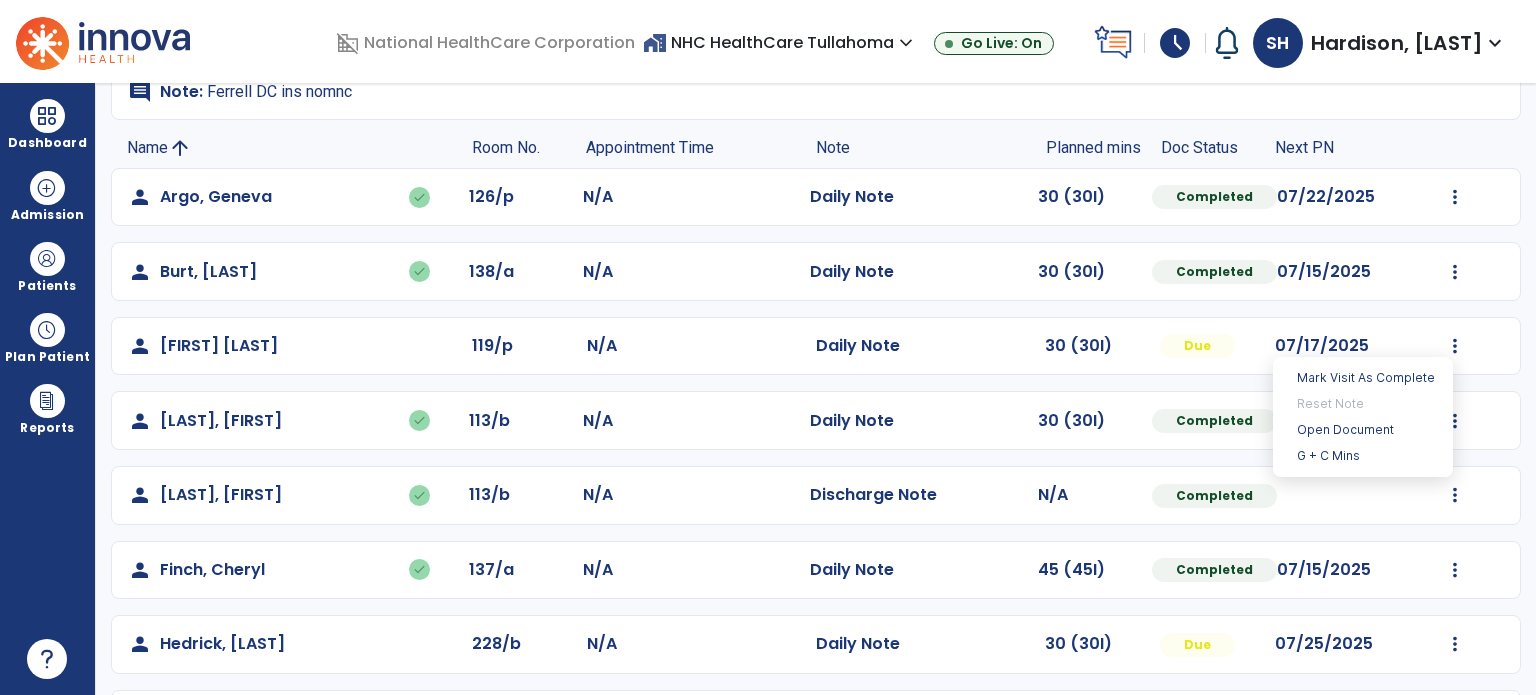 click on "comment Note: [LAST] DC ins nomnc" 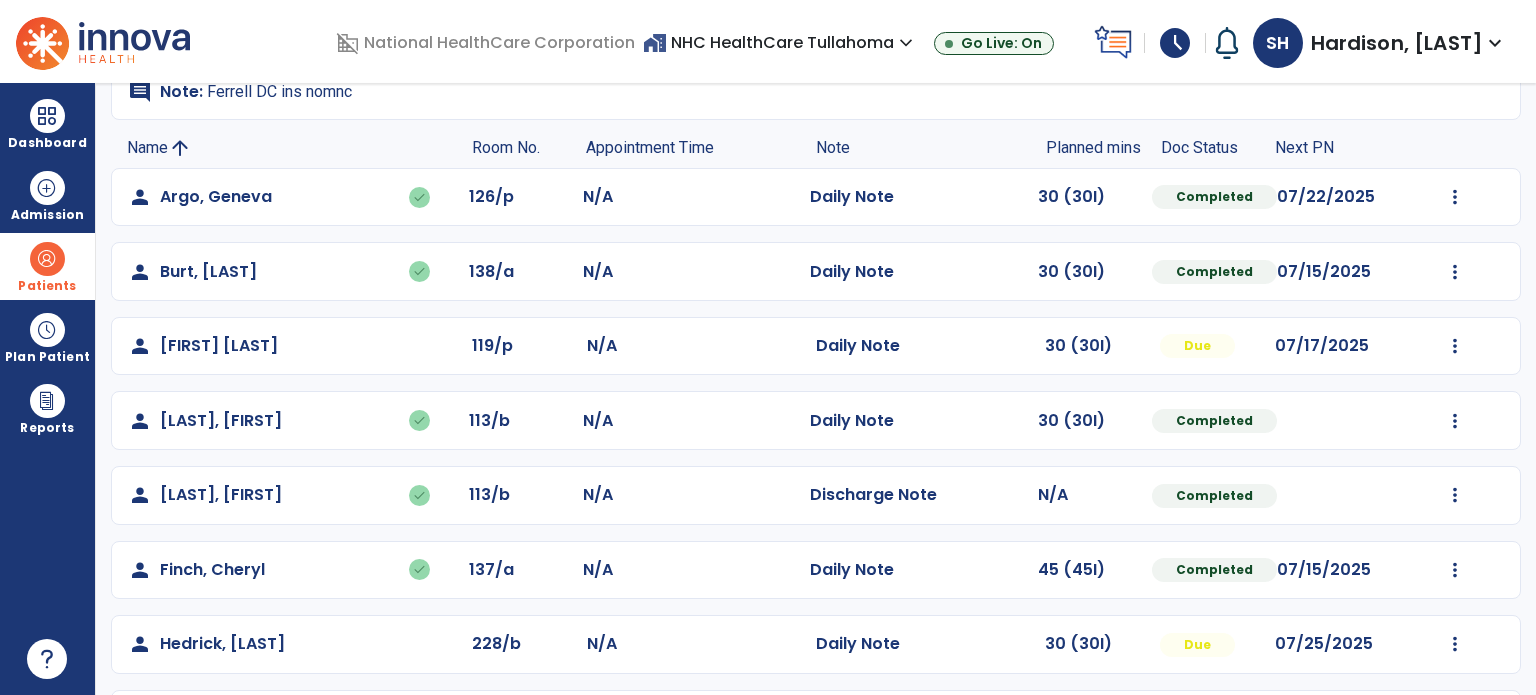click on "Patients" at bounding box center [47, 266] 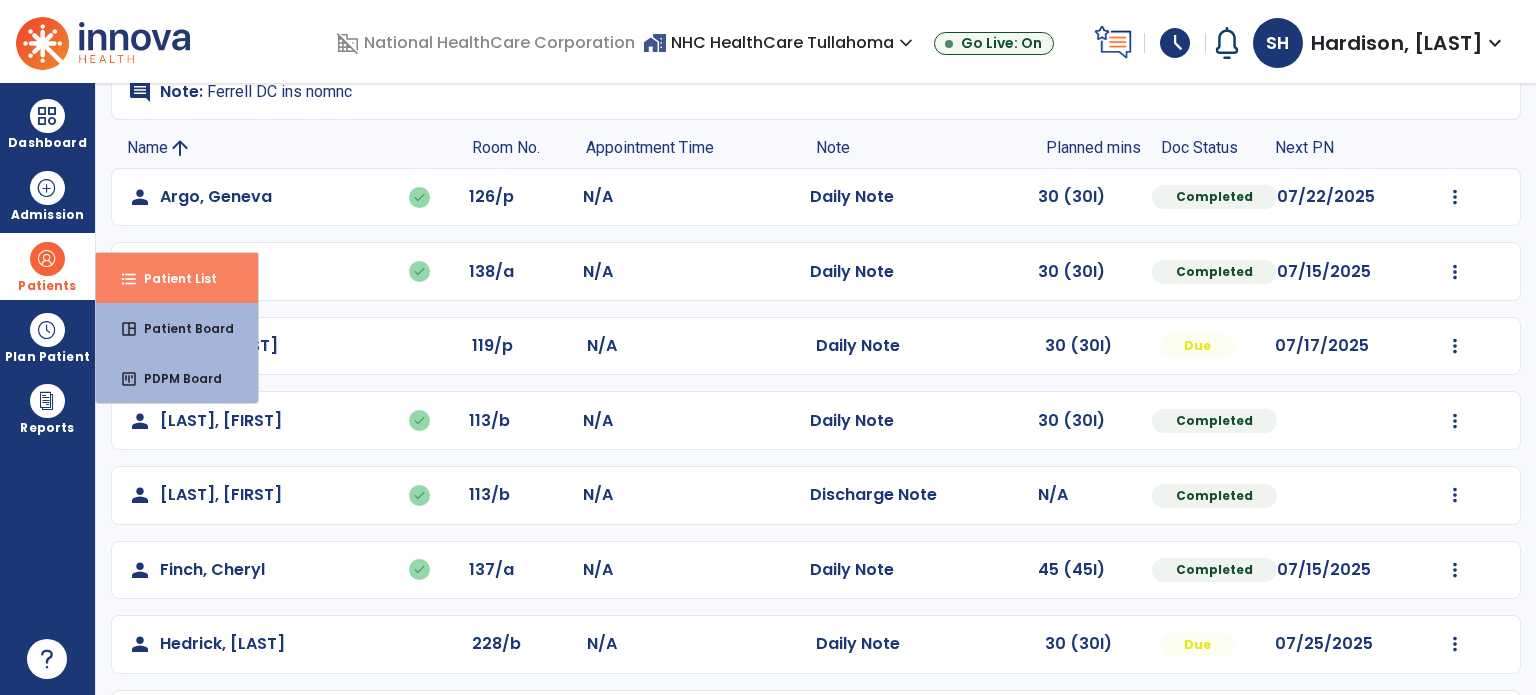 click on "Patient List" at bounding box center [172, 278] 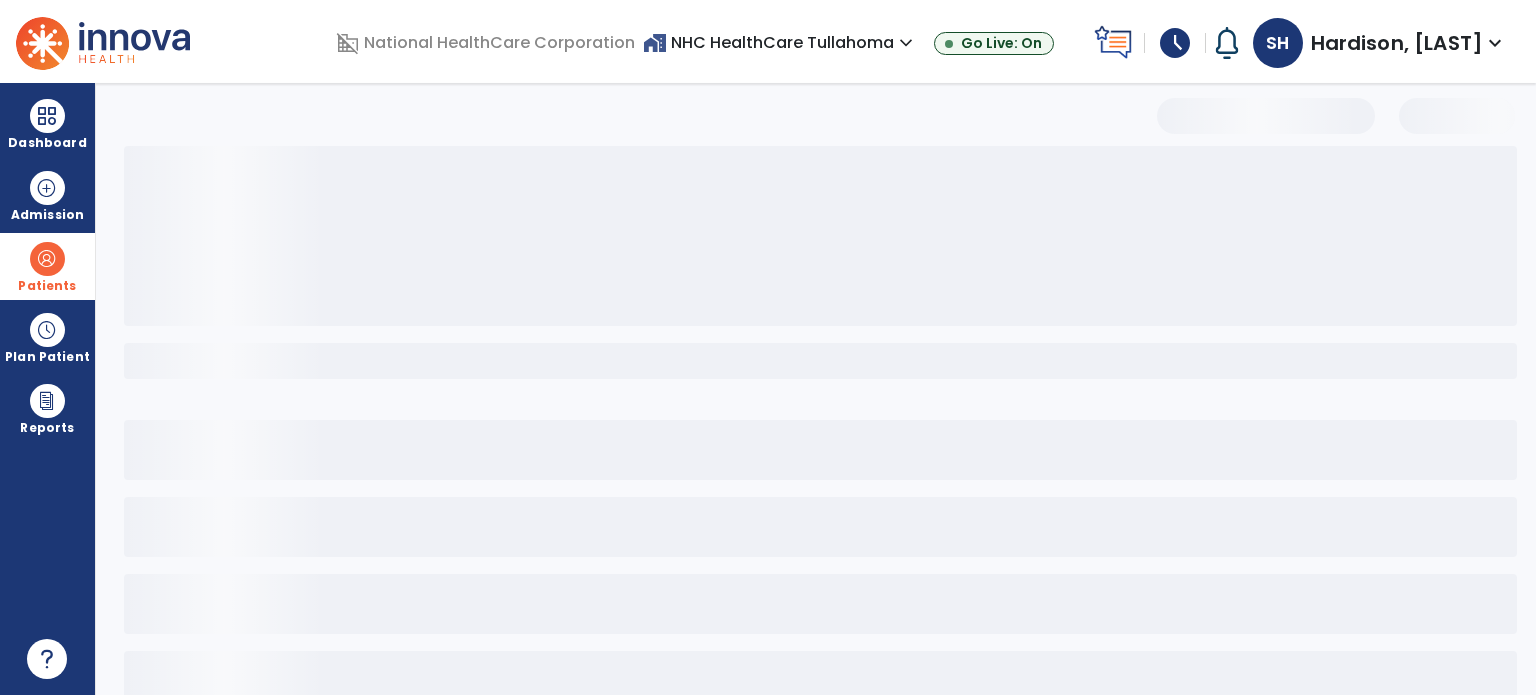 scroll, scrollTop: 46, scrollLeft: 0, axis: vertical 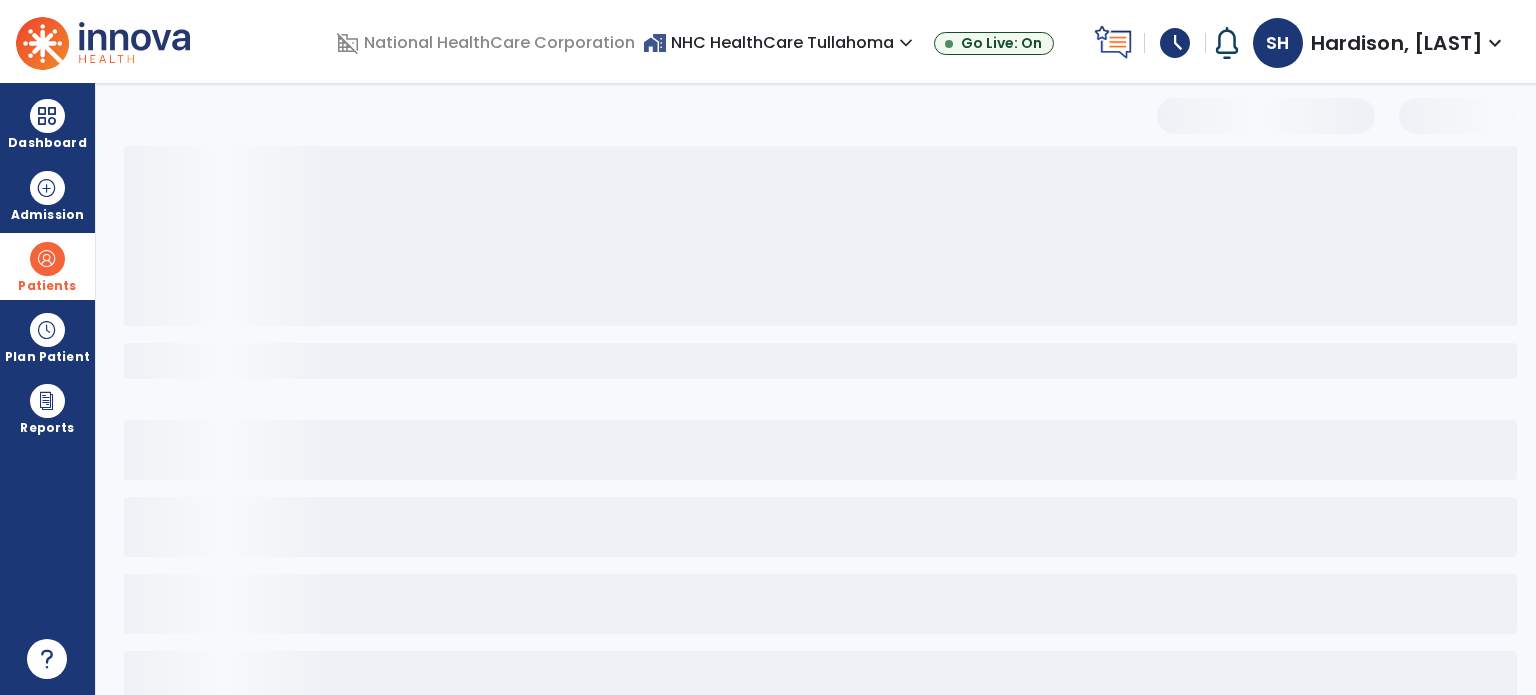 select on "***" 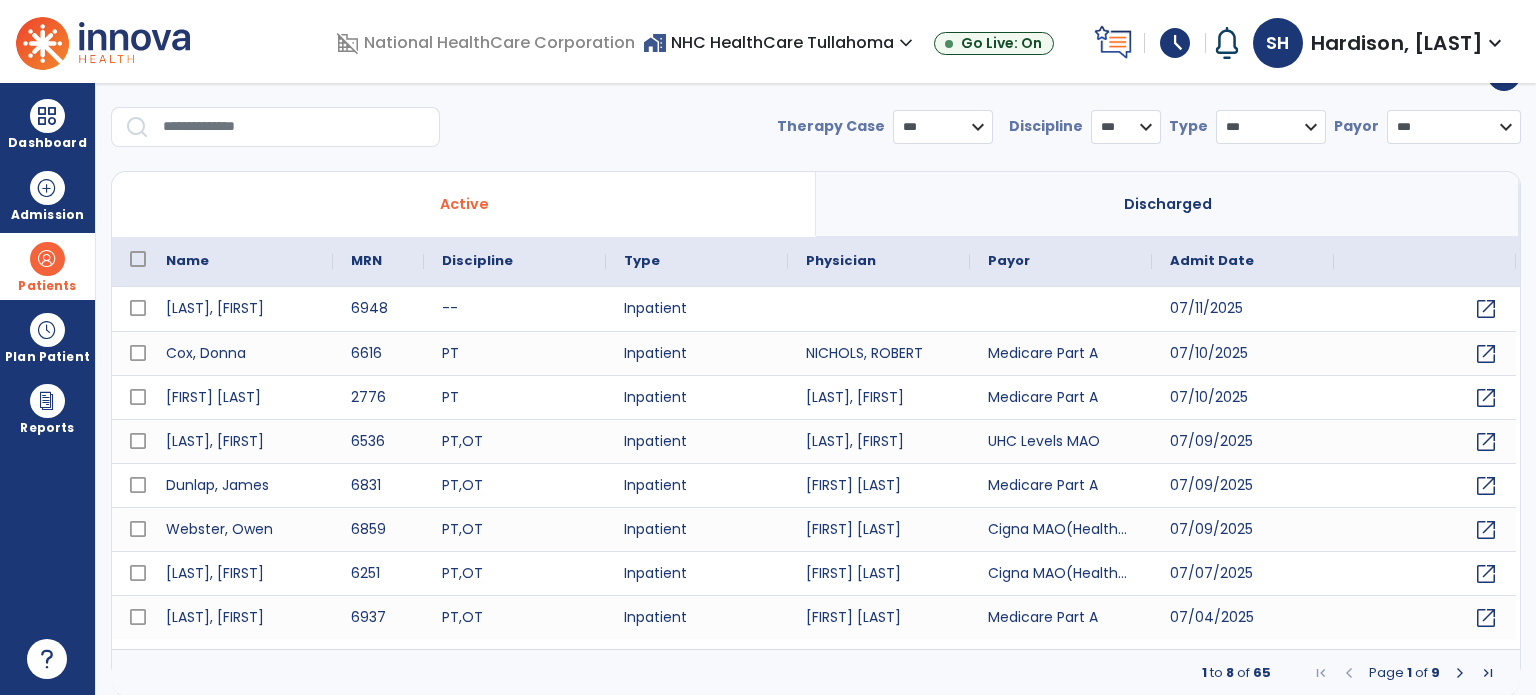 click at bounding box center [294, 127] 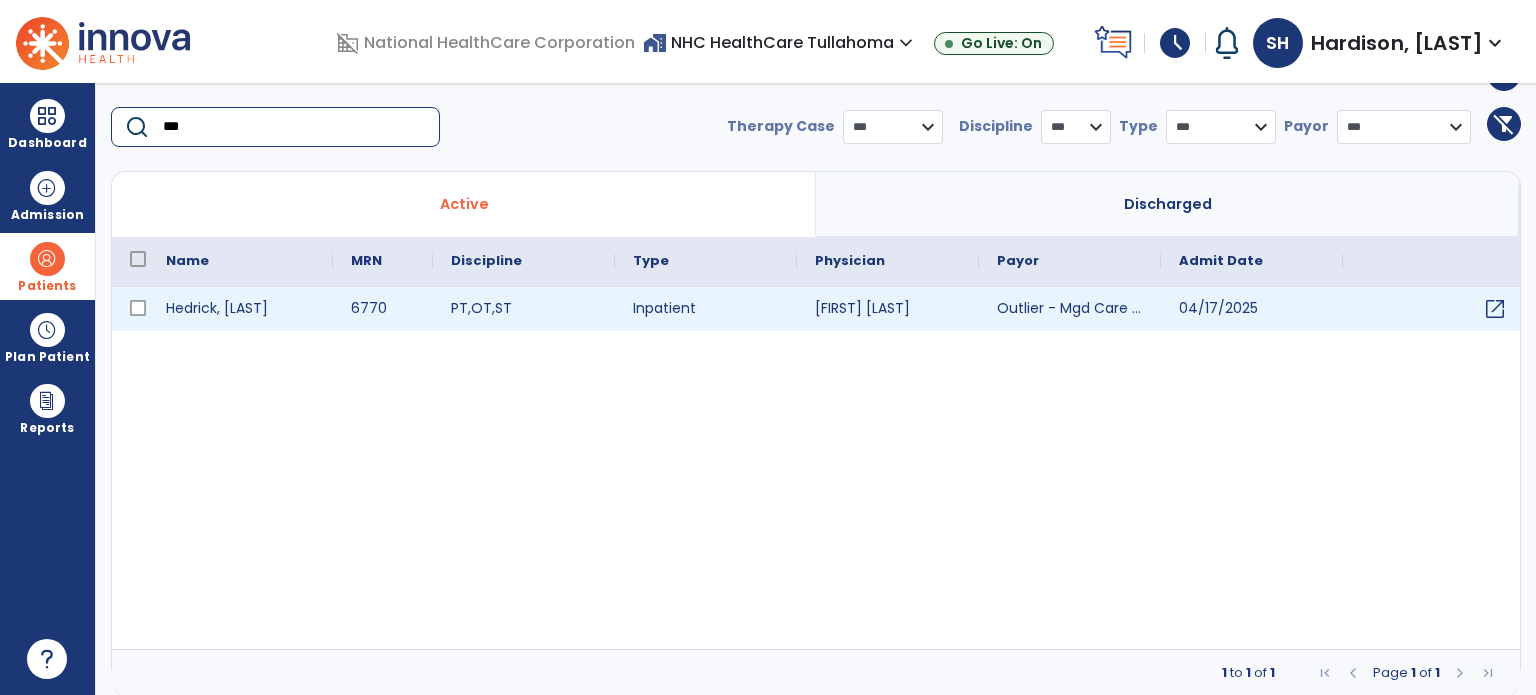 type on "***" 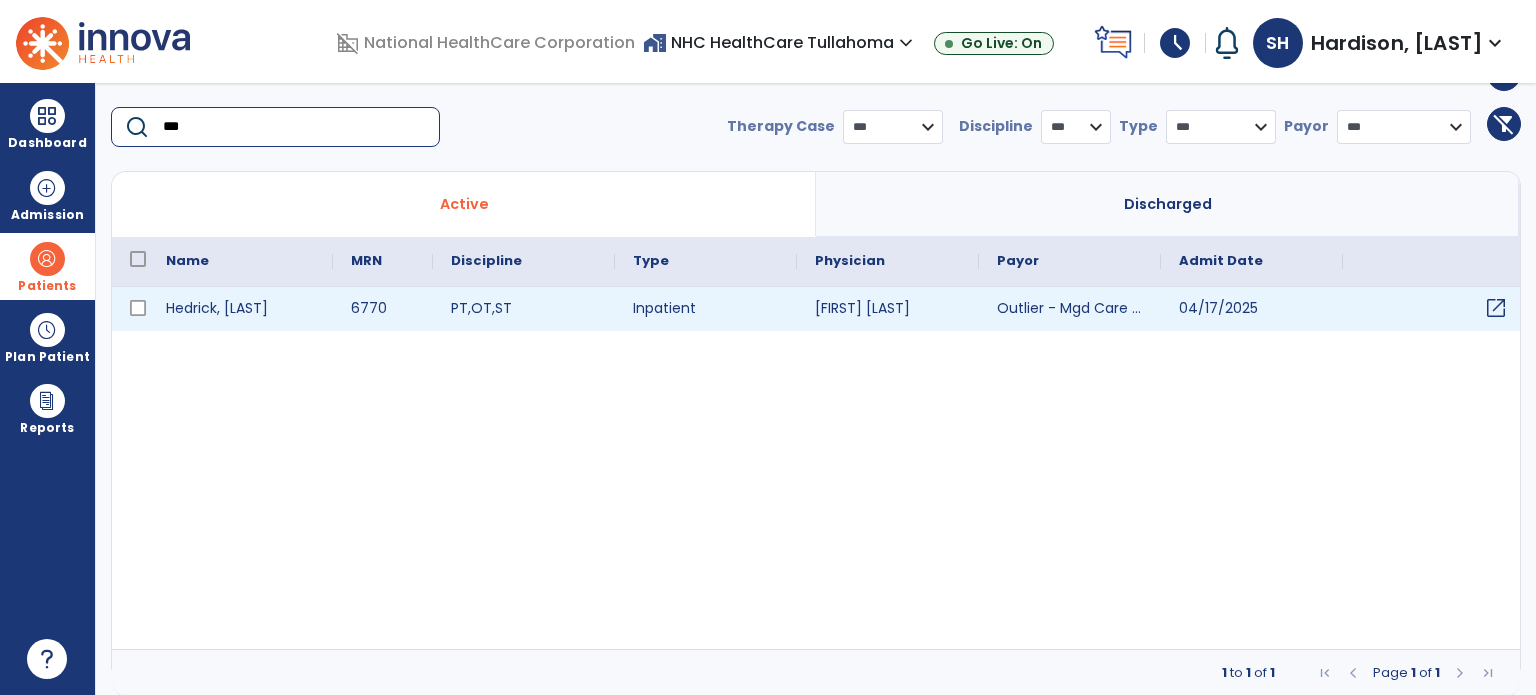 click on "open_in_new" at bounding box center (1496, 308) 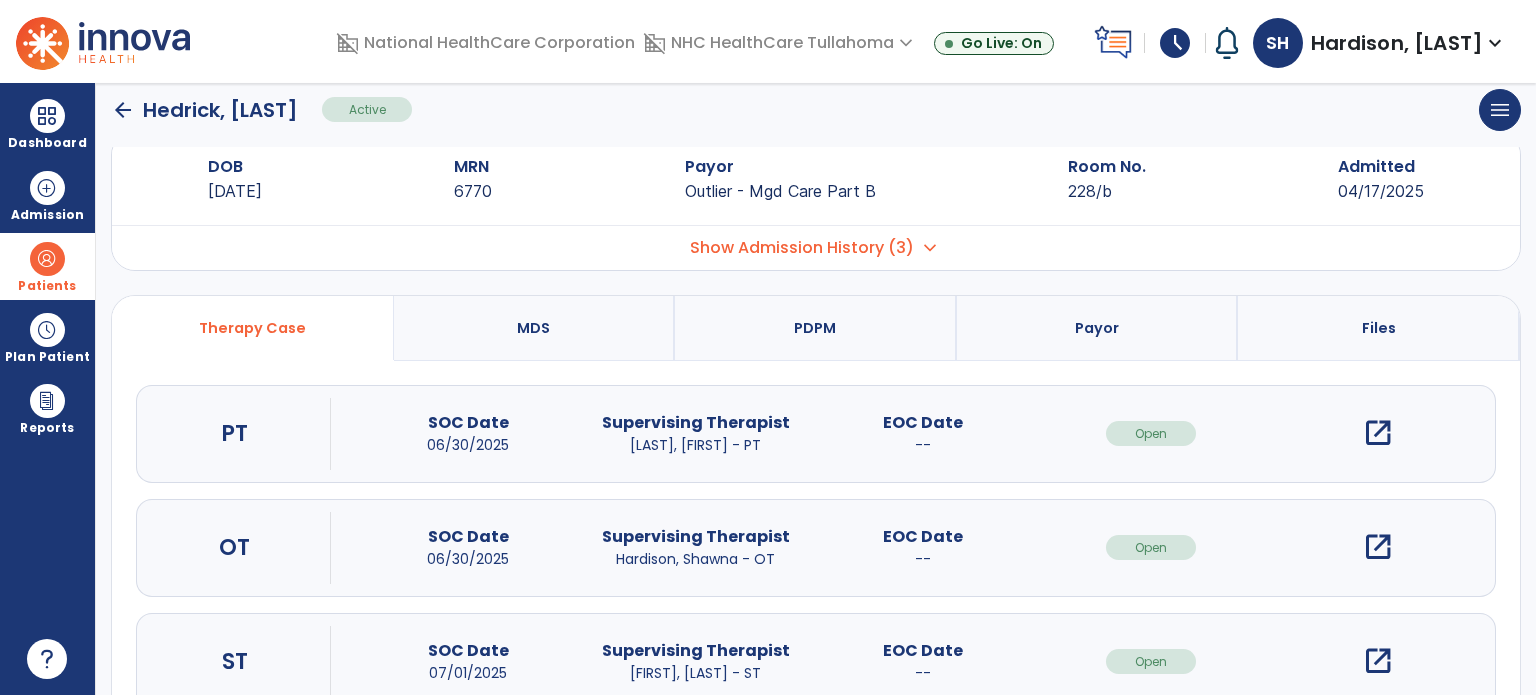 scroll, scrollTop: 0, scrollLeft: 0, axis: both 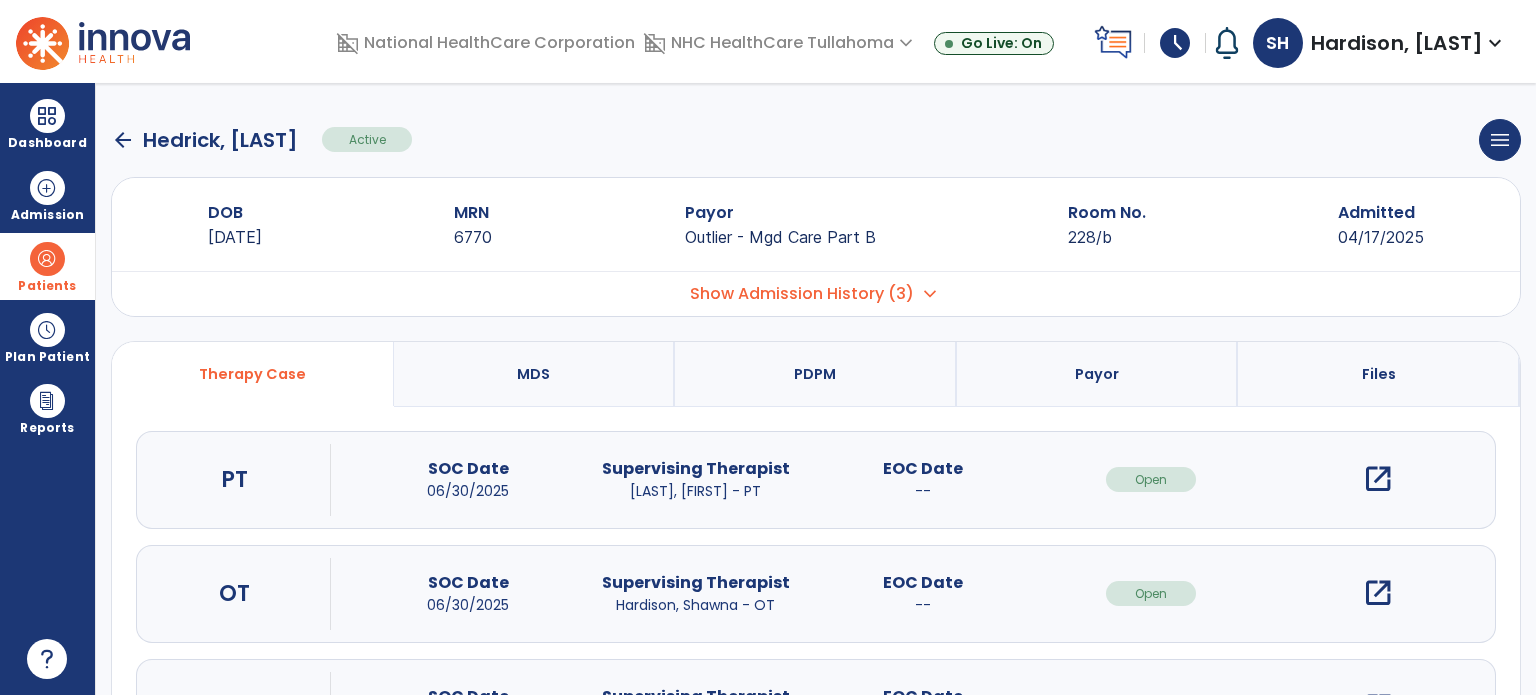 click on "open_in_new" at bounding box center [1378, 593] 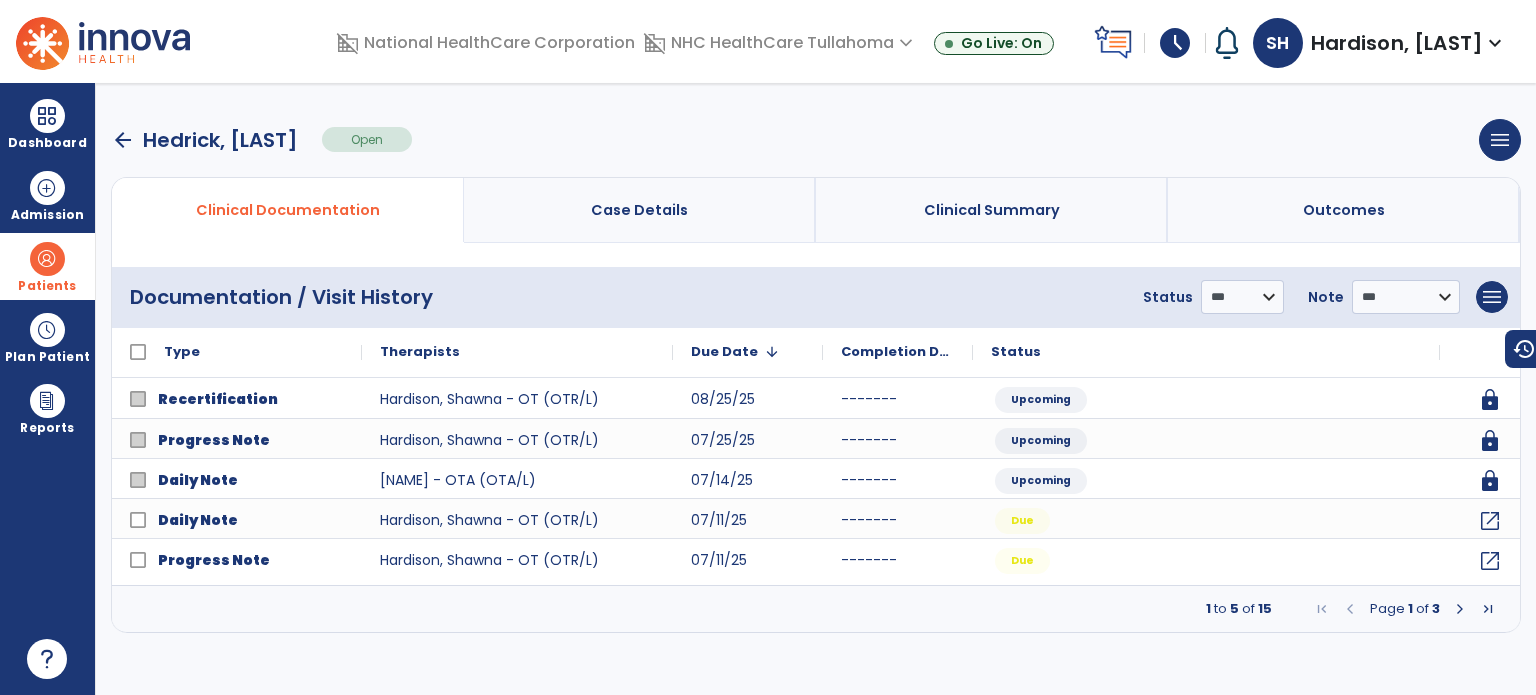 click on "arrow_back" at bounding box center [123, 140] 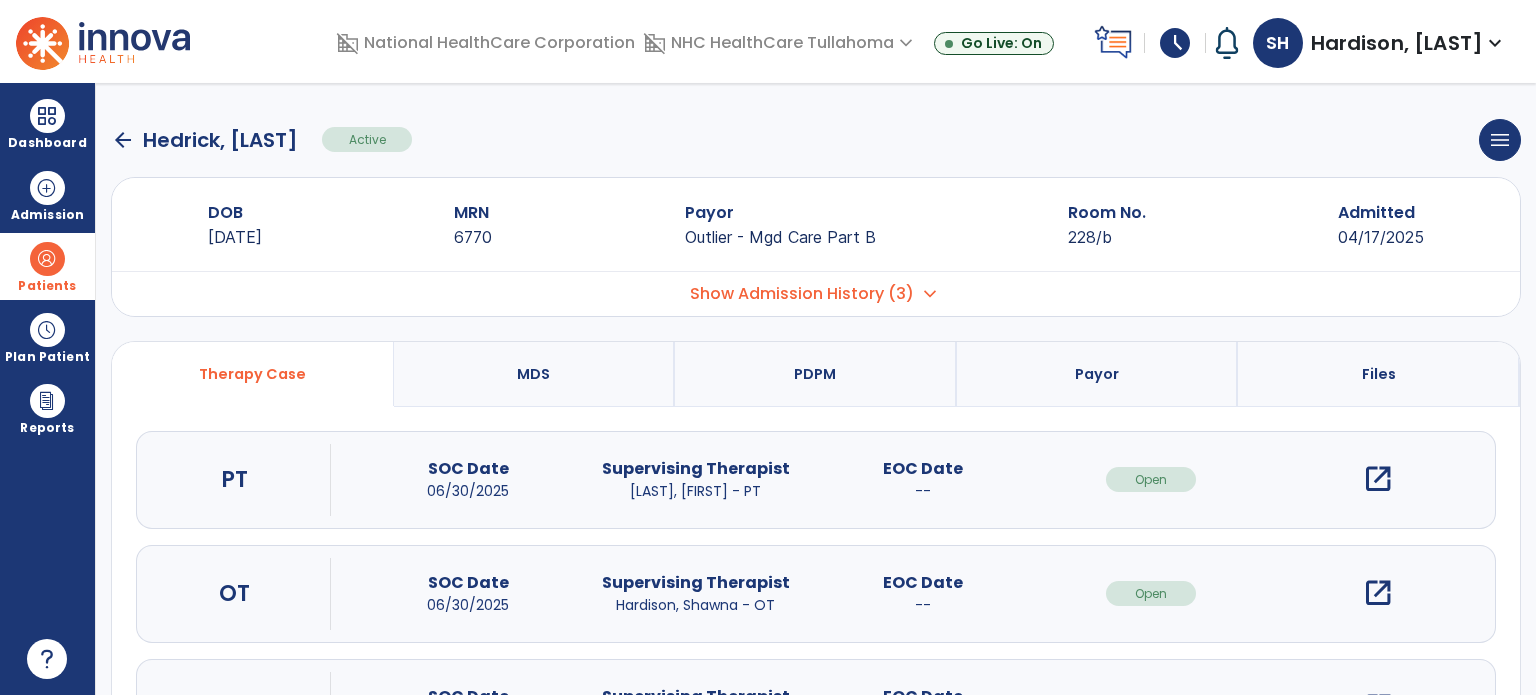 click on "open_in_new" at bounding box center [1378, 479] 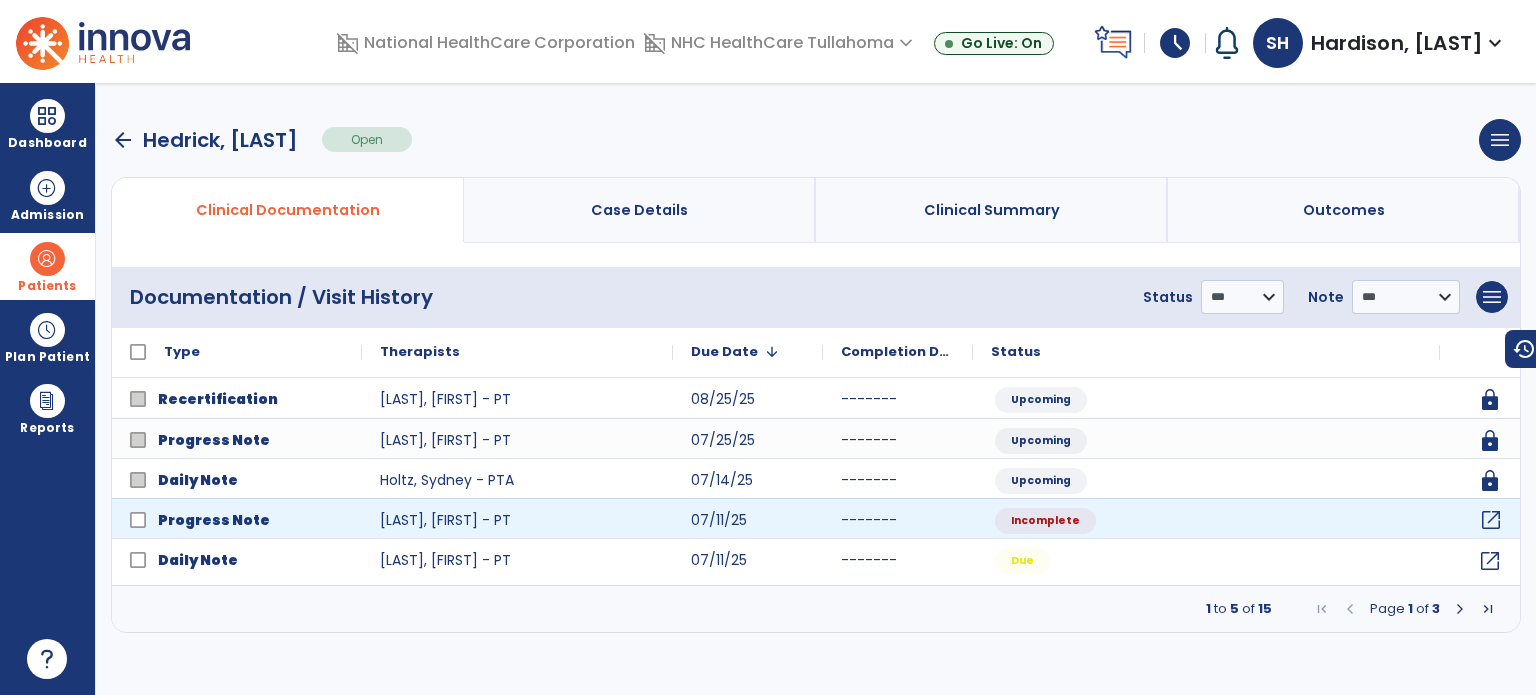 click on "open_in_new" 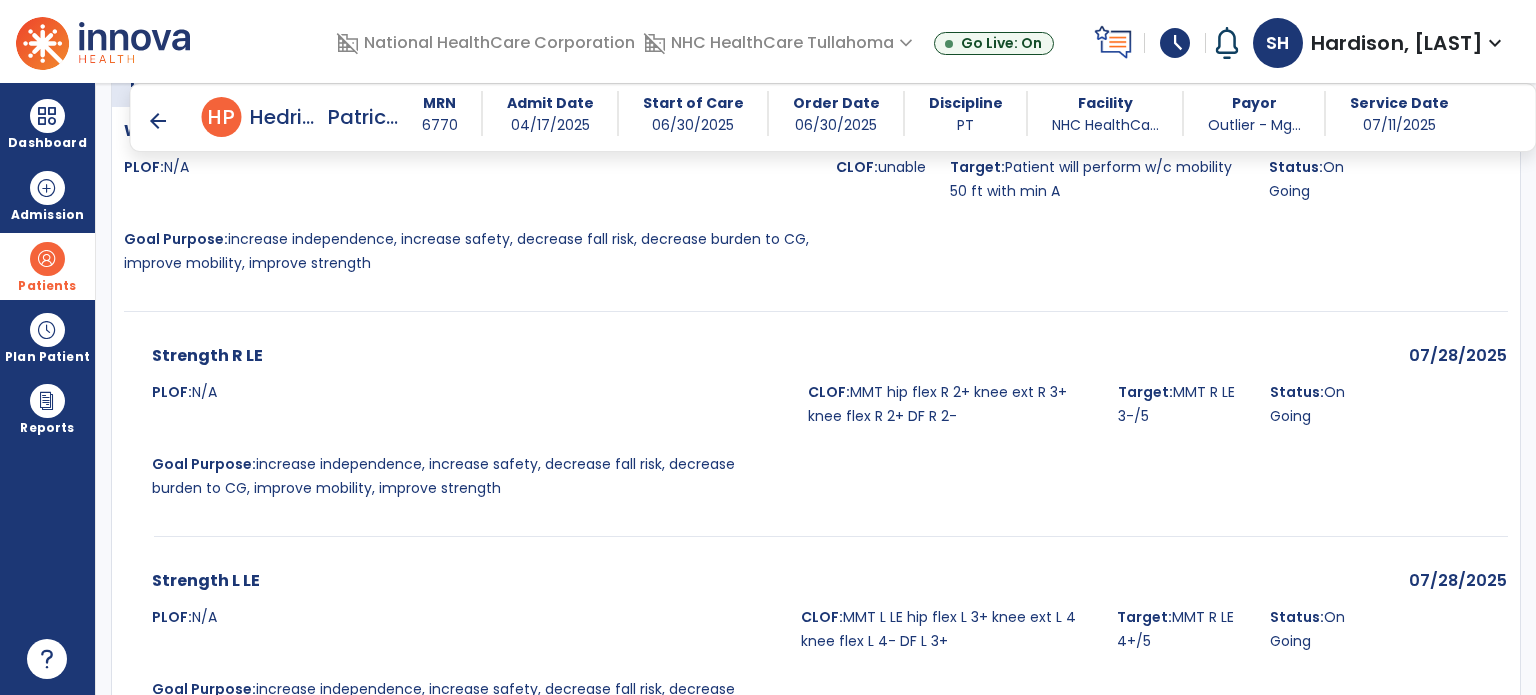 scroll, scrollTop: 1042, scrollLeft: 0, axis: vertical 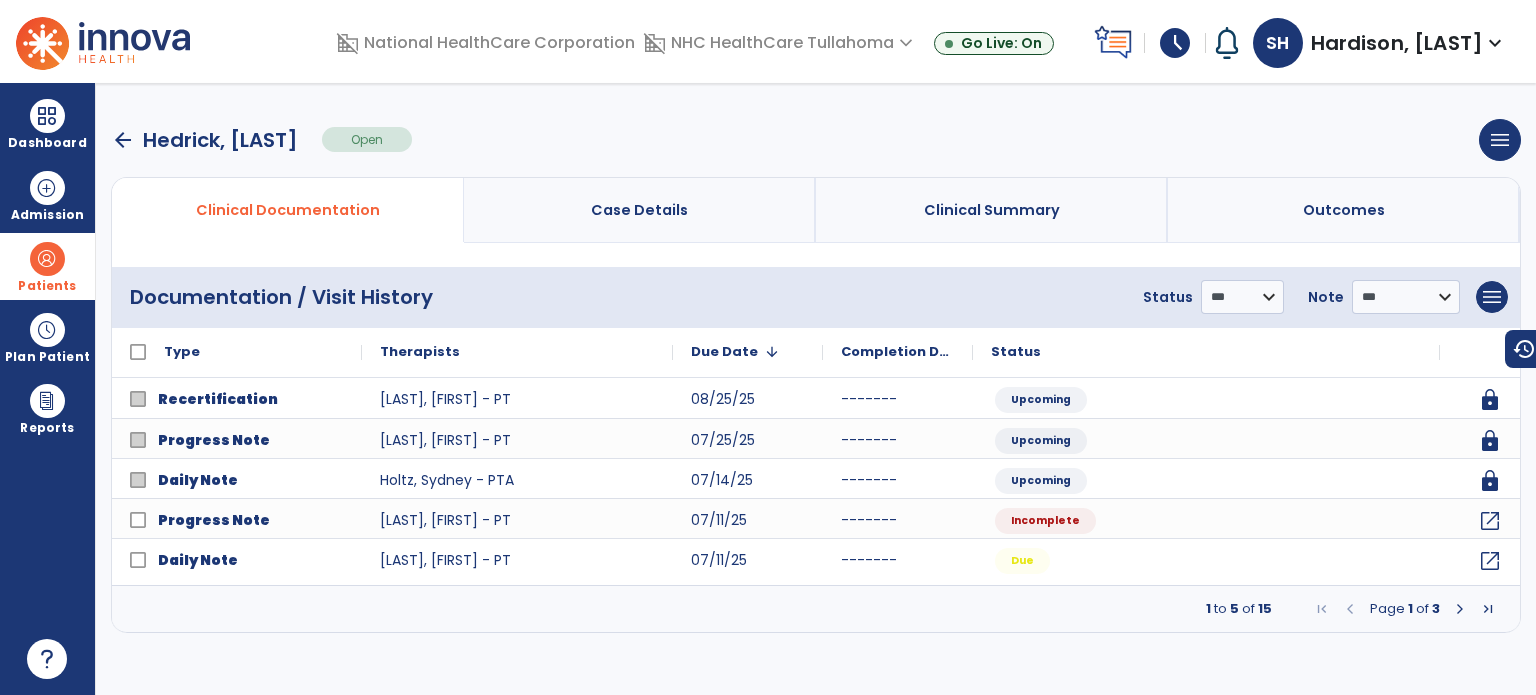 click on "arrow_back" at bounding box center [123, 140] 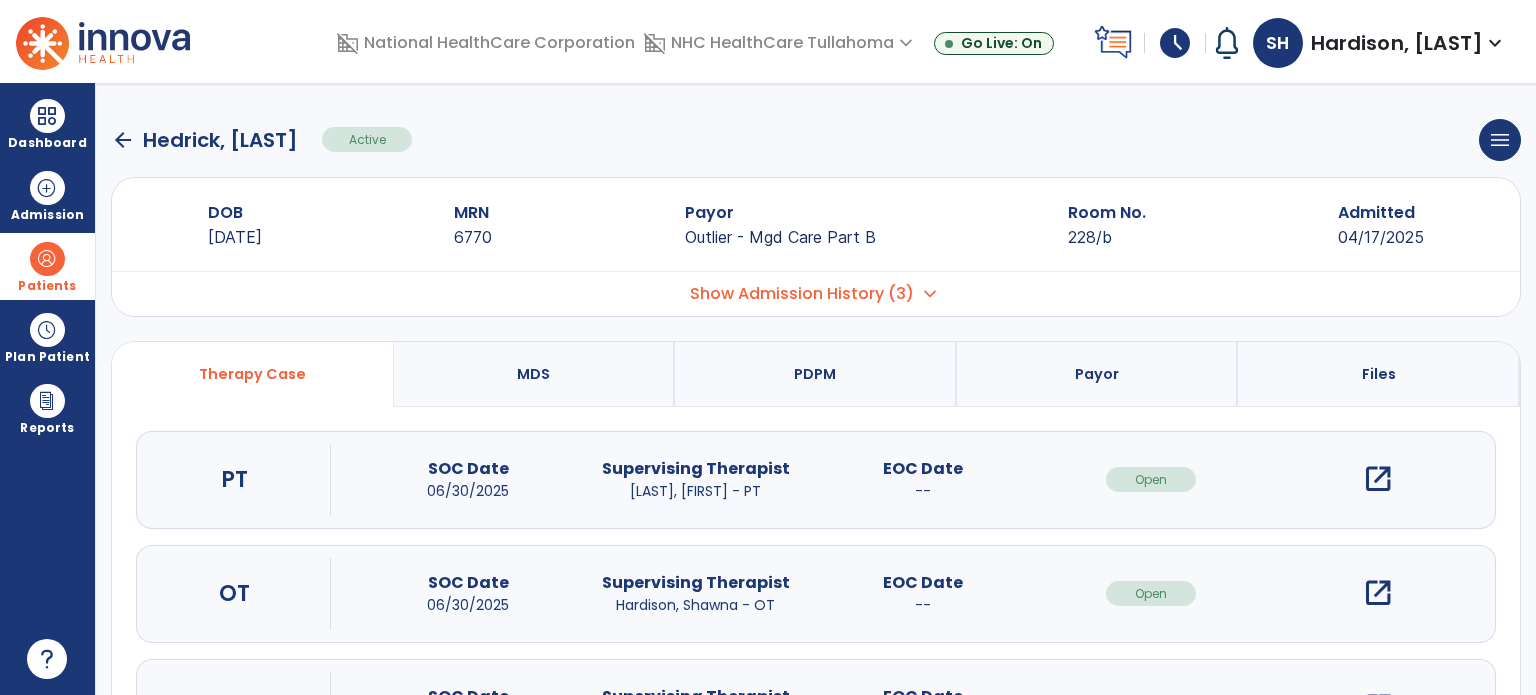 click on "arrow_back" 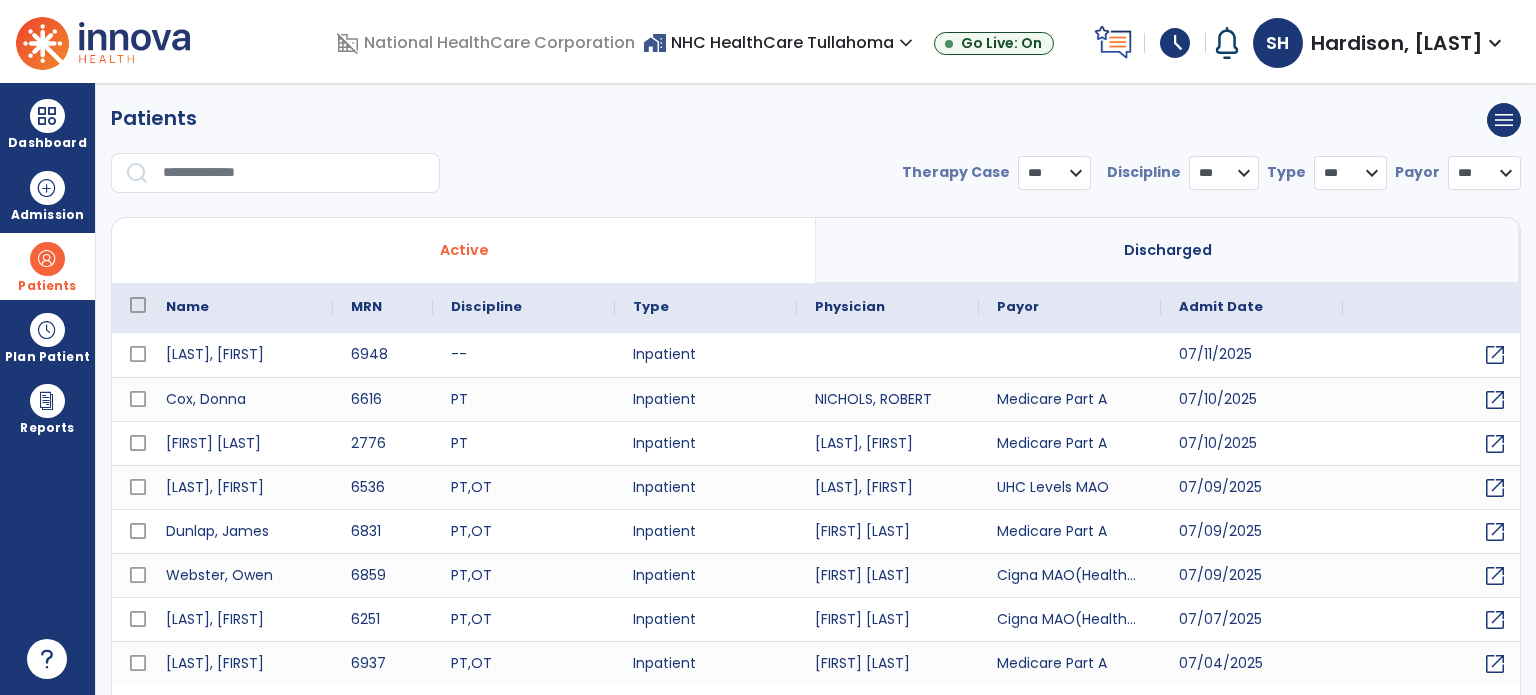 select on "***" 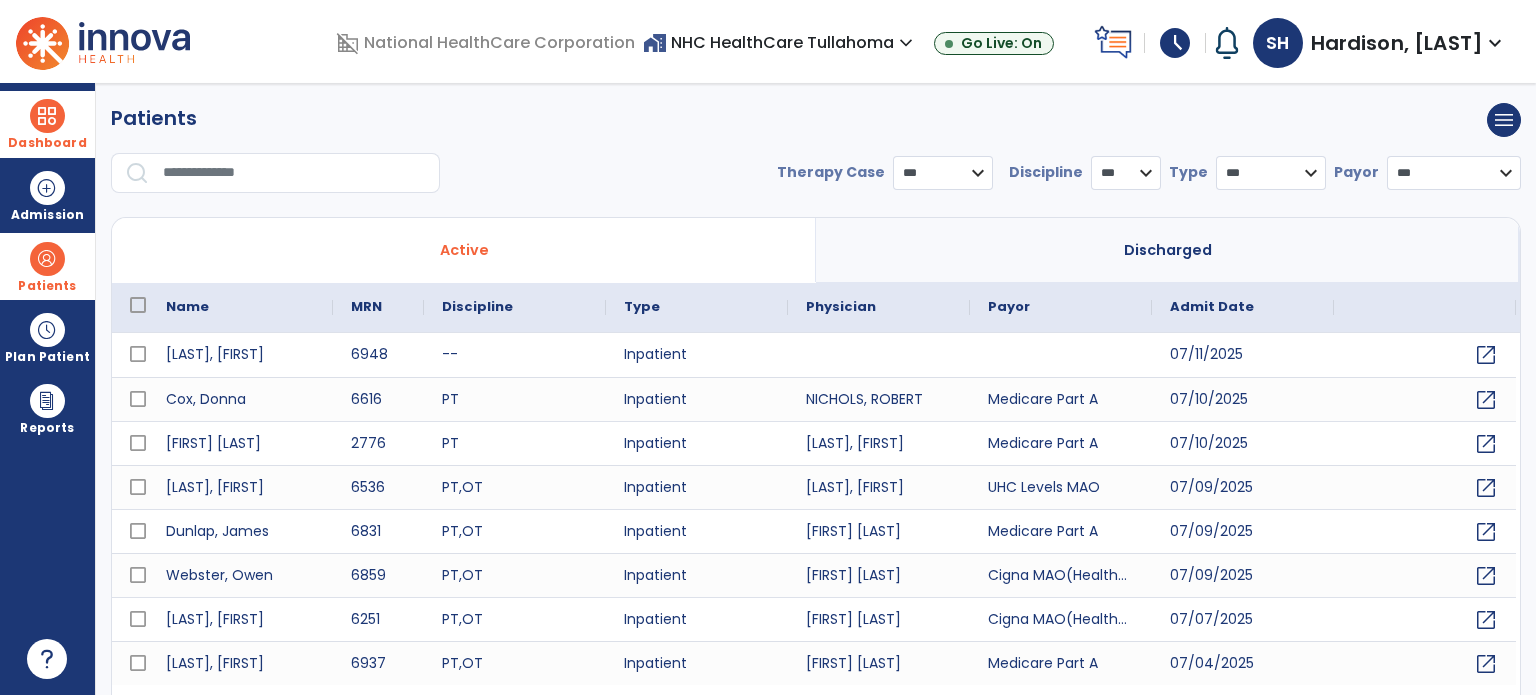 click at bounding box center [47, 116] 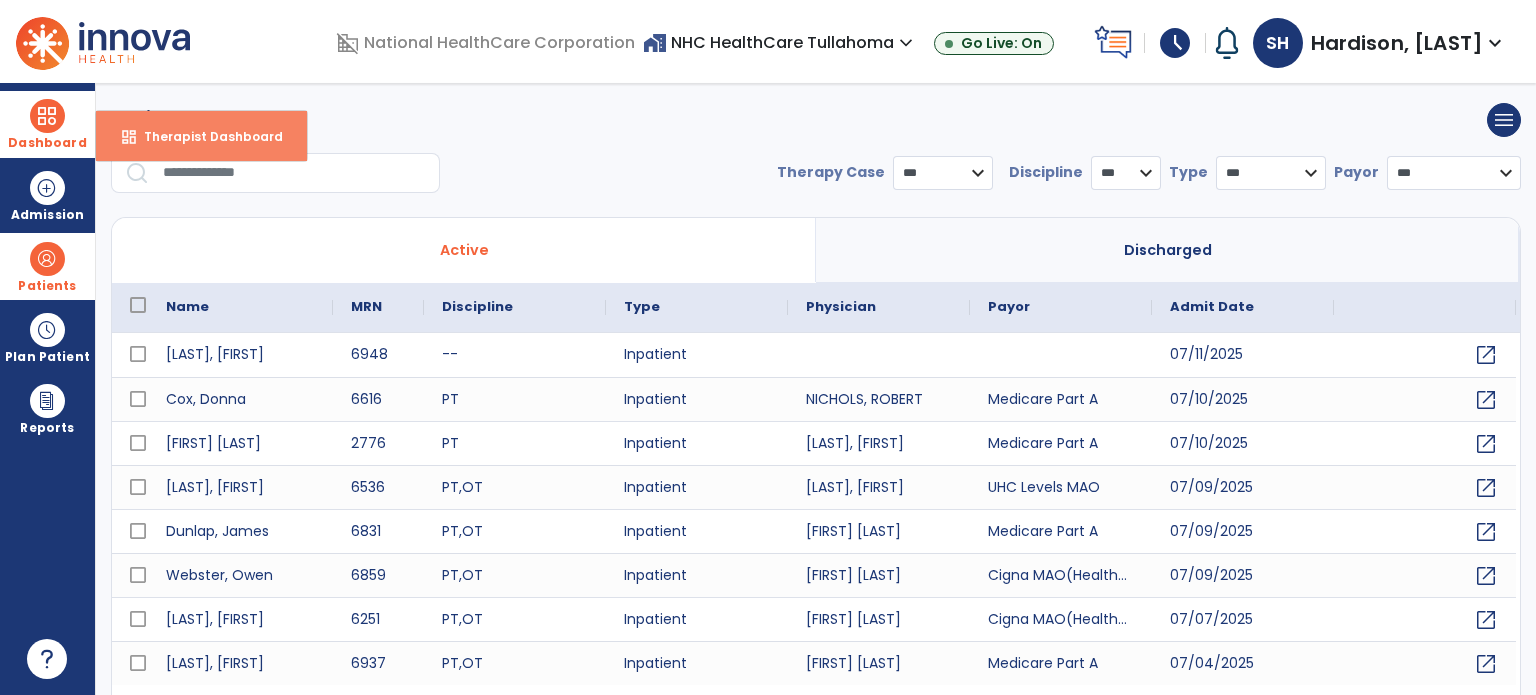 click on "dashboard  Therapist Dashboard" at bounding box center [201, 136] 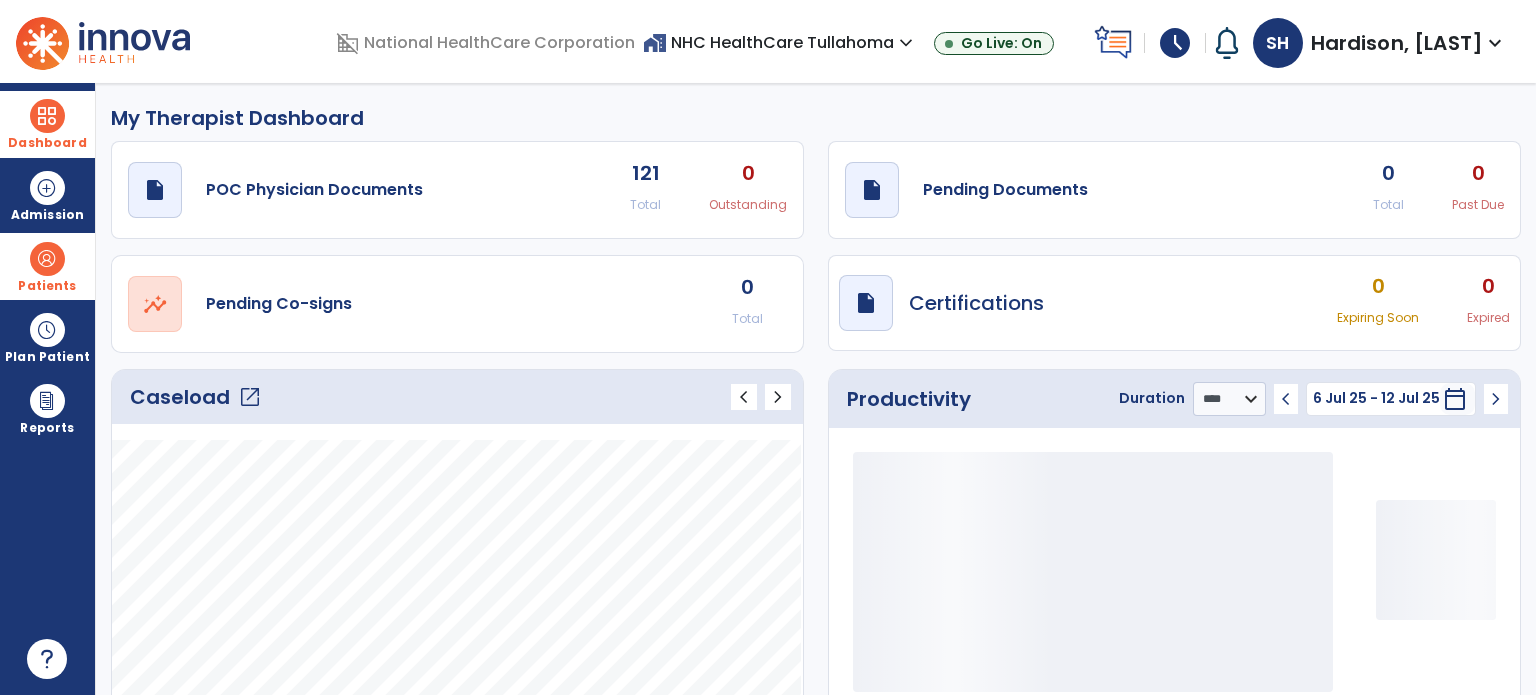click on "open_in_new" 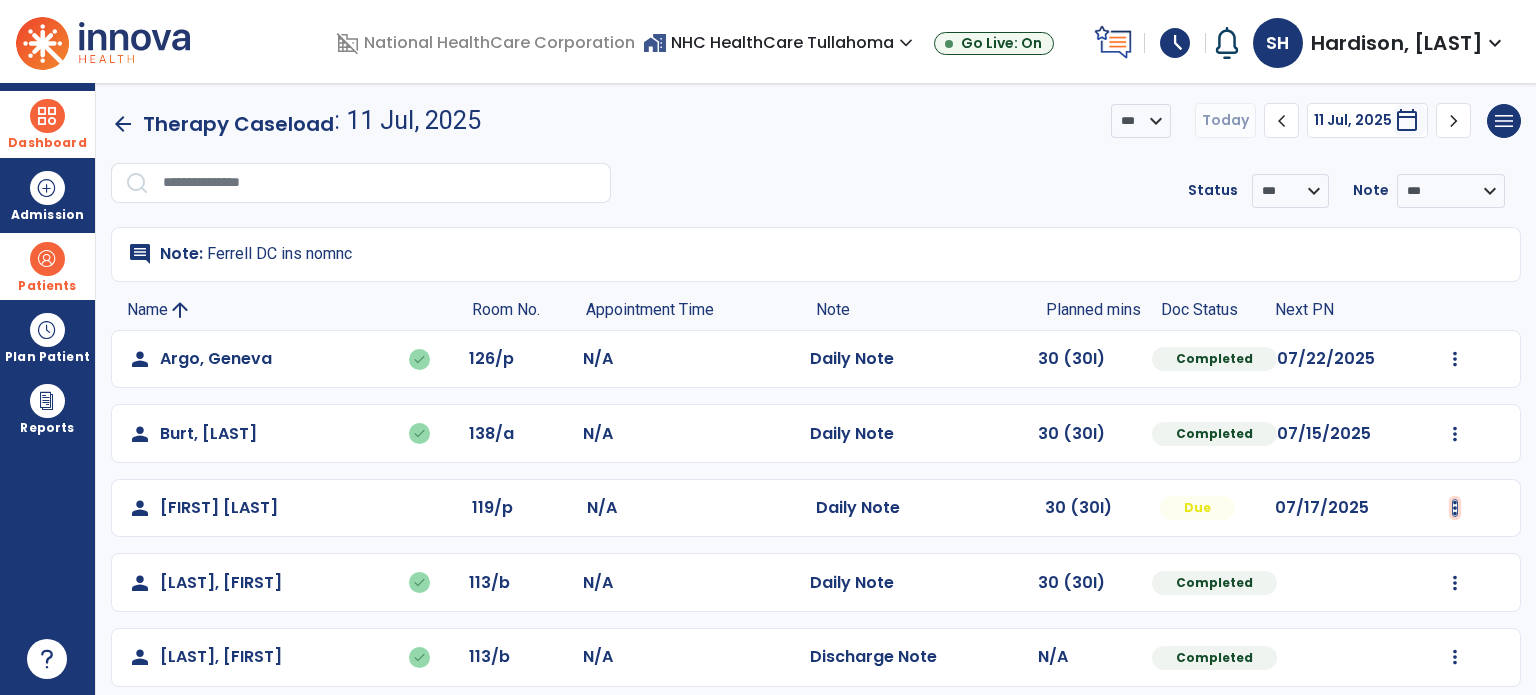 click at bounding box center (1455, 359) 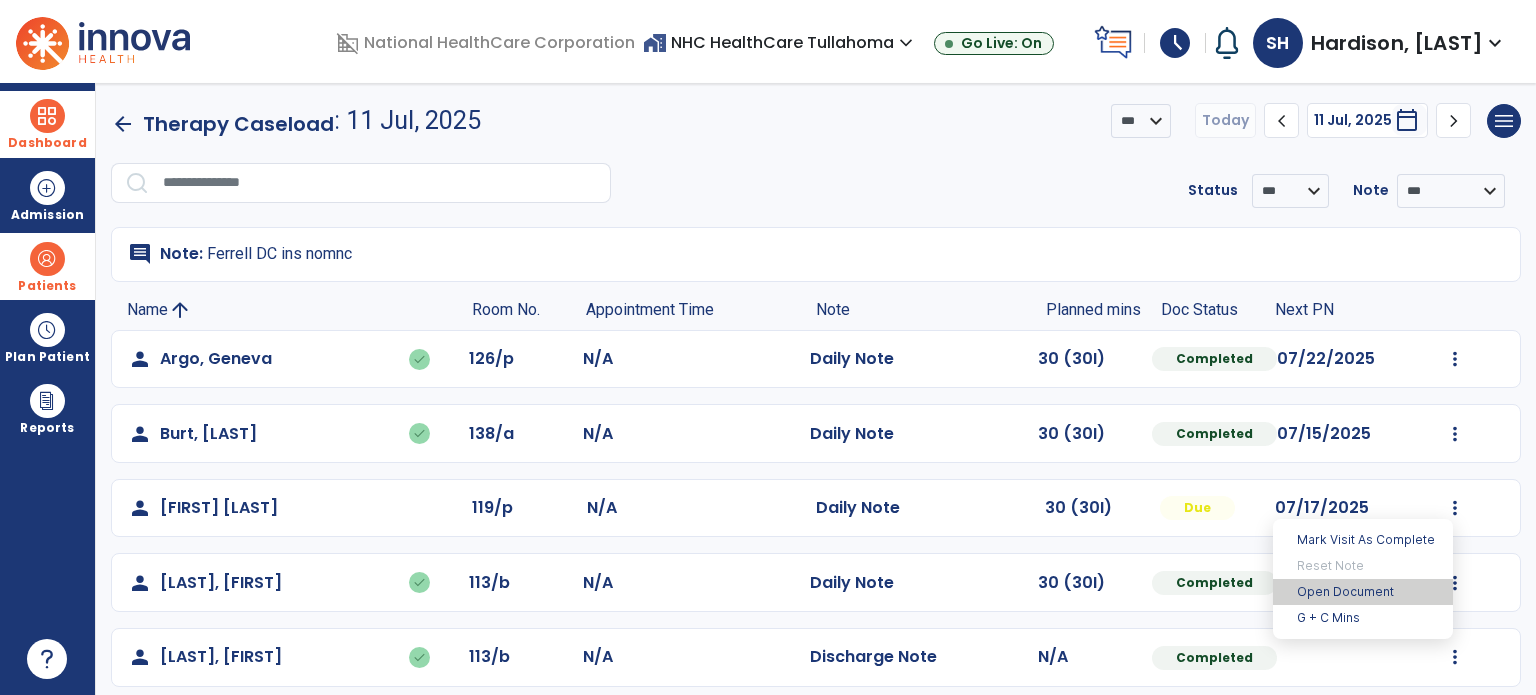 click on "Open Document" at bounding box center [1363, 592] 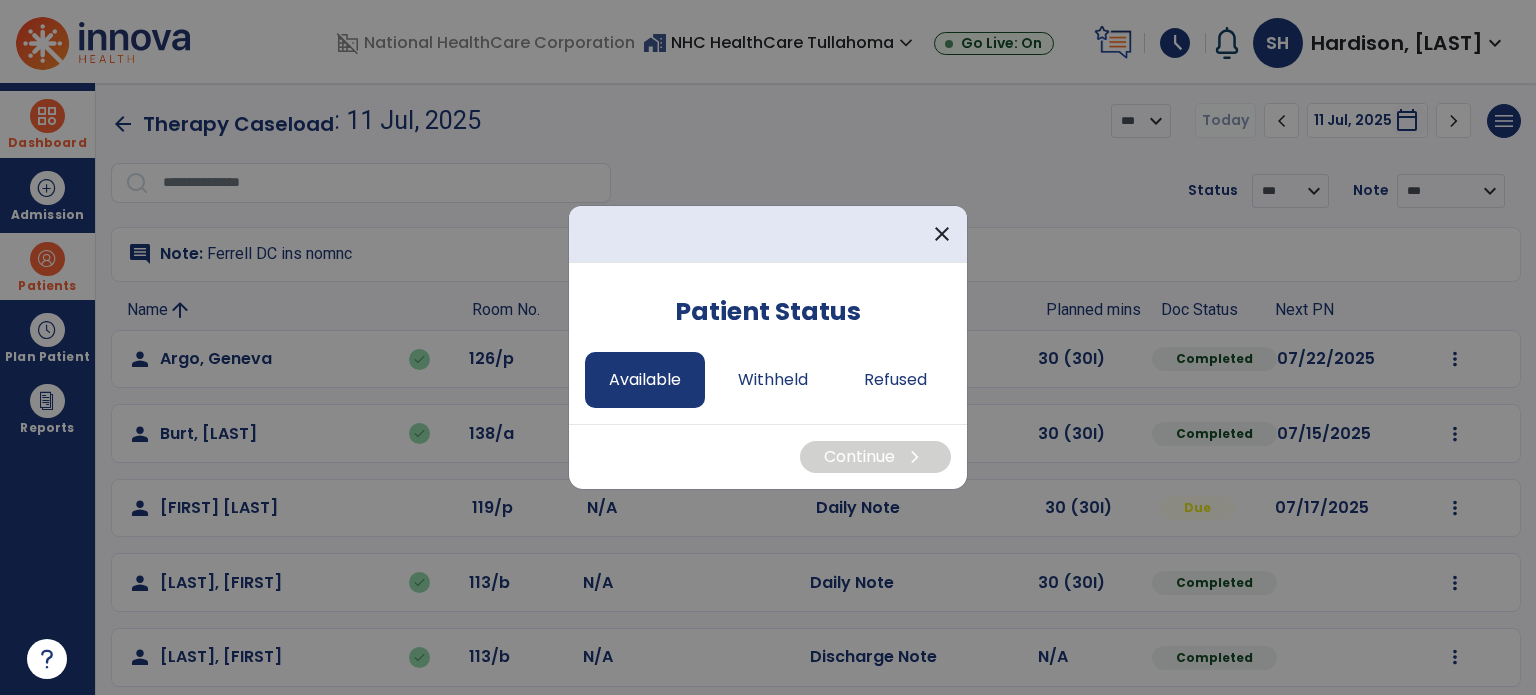 click on "Available" at bounding box center [645, 380] 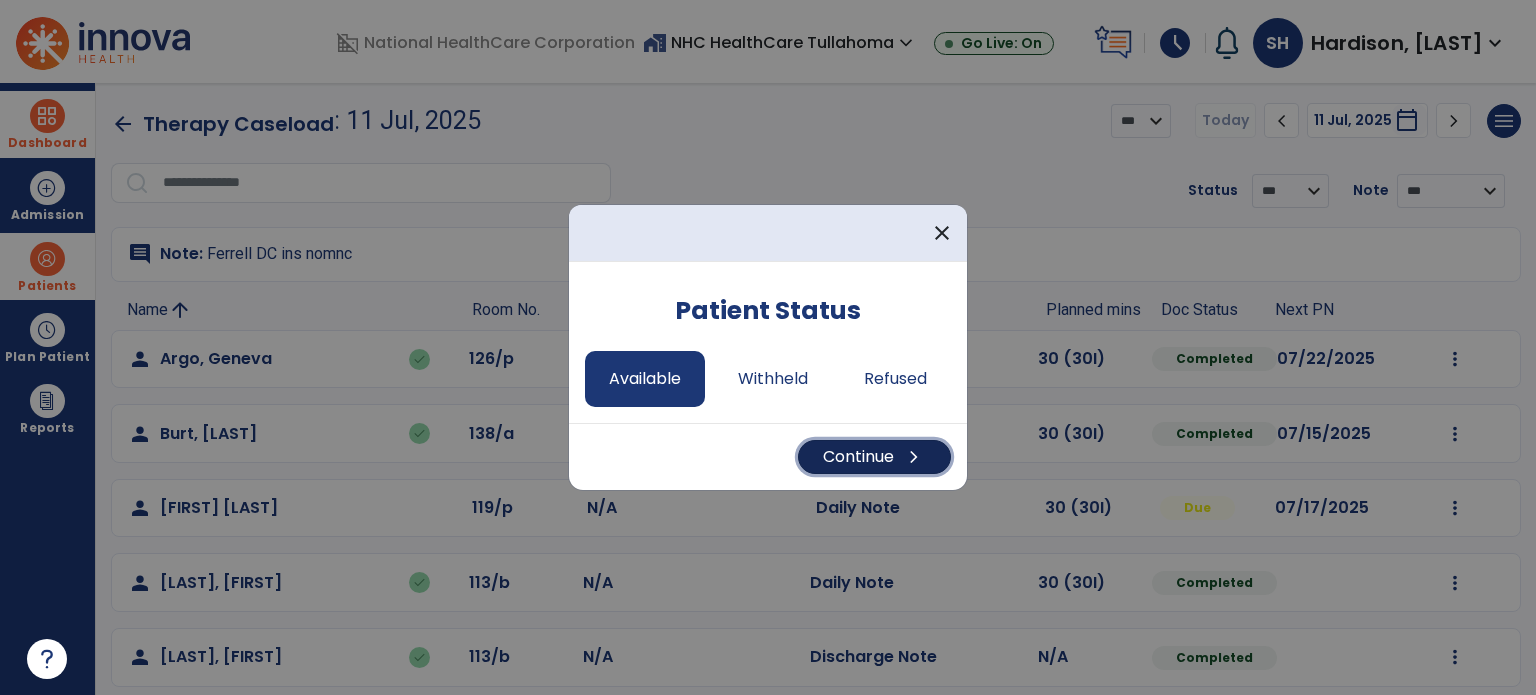 click on "Continue   chevron_right" at bounding box center (874, 457) 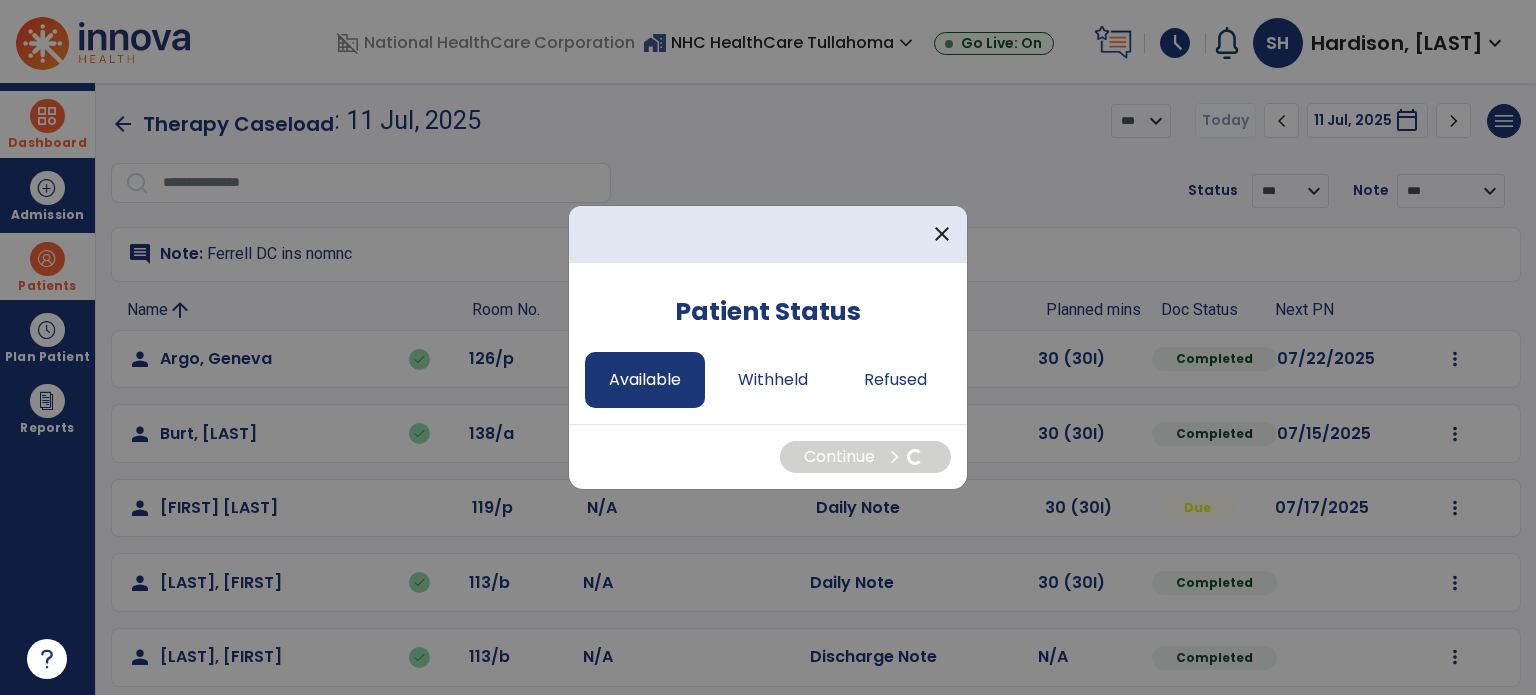 select on "*" 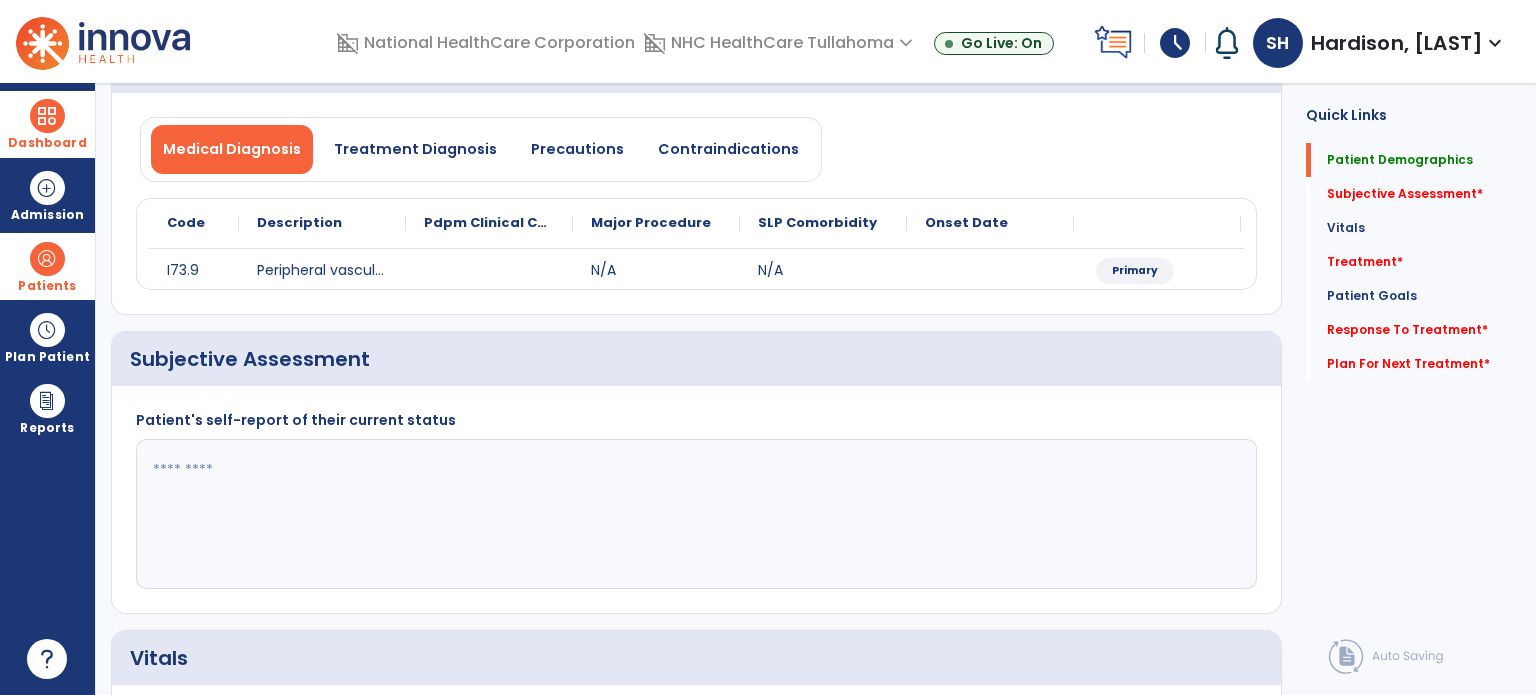 scroll, scrollTop: 268, scrollLeft: 0, axis: vertical 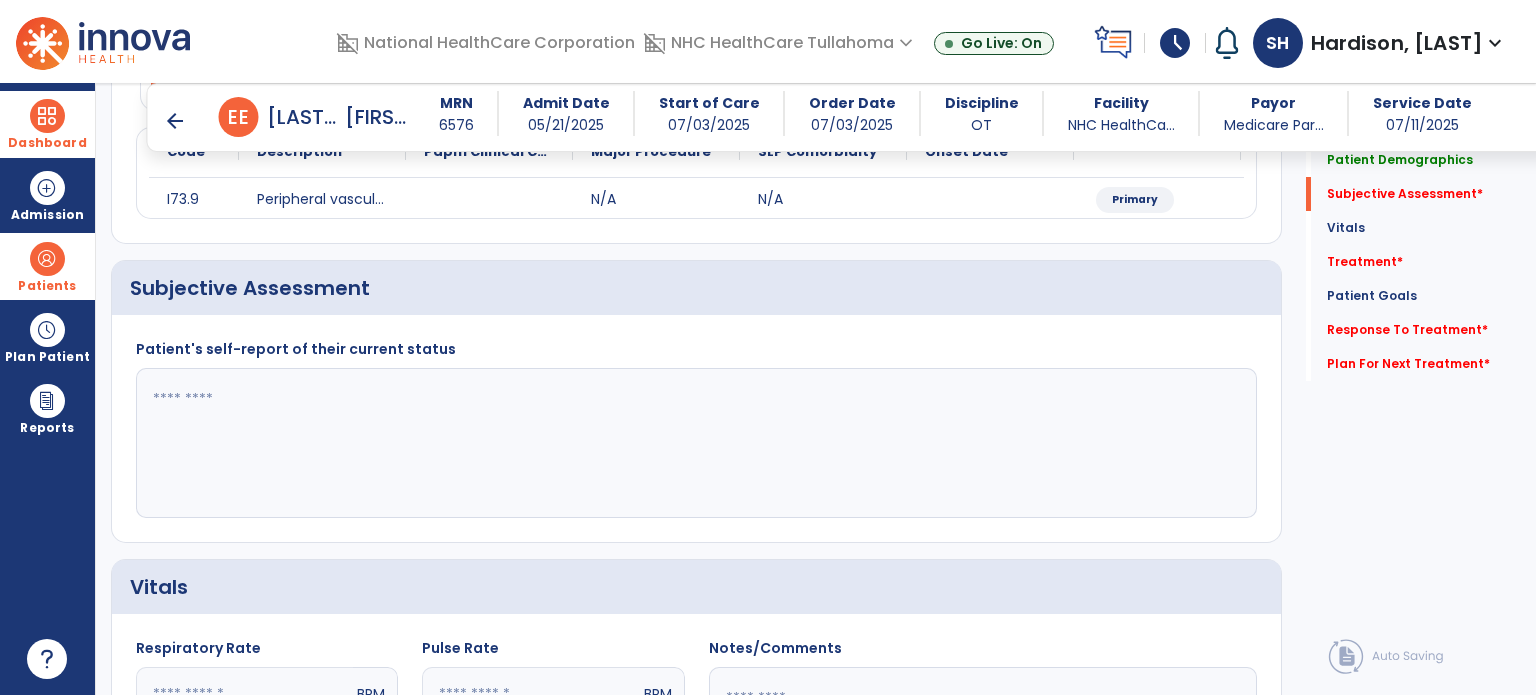 click 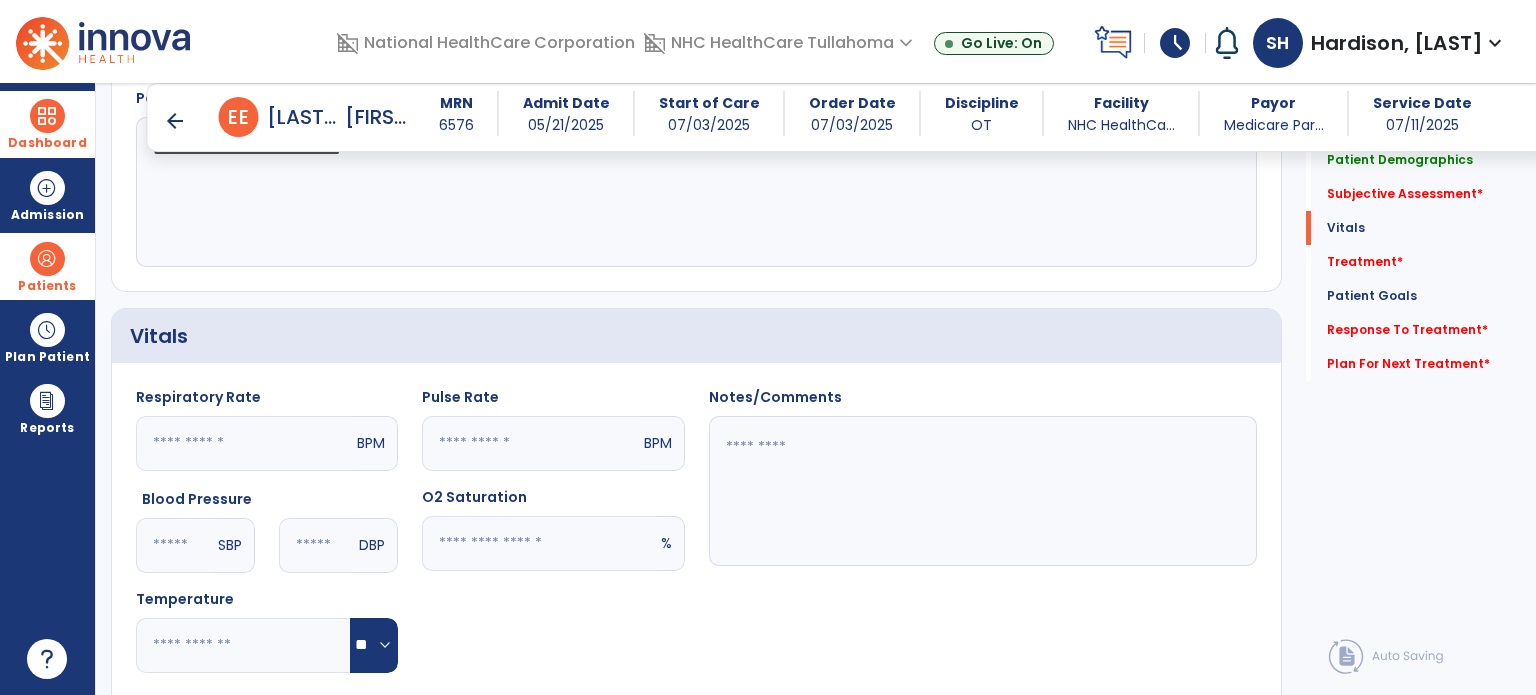 scroll, scrollTop: 523, scrollLeft: 0, axis: vertical 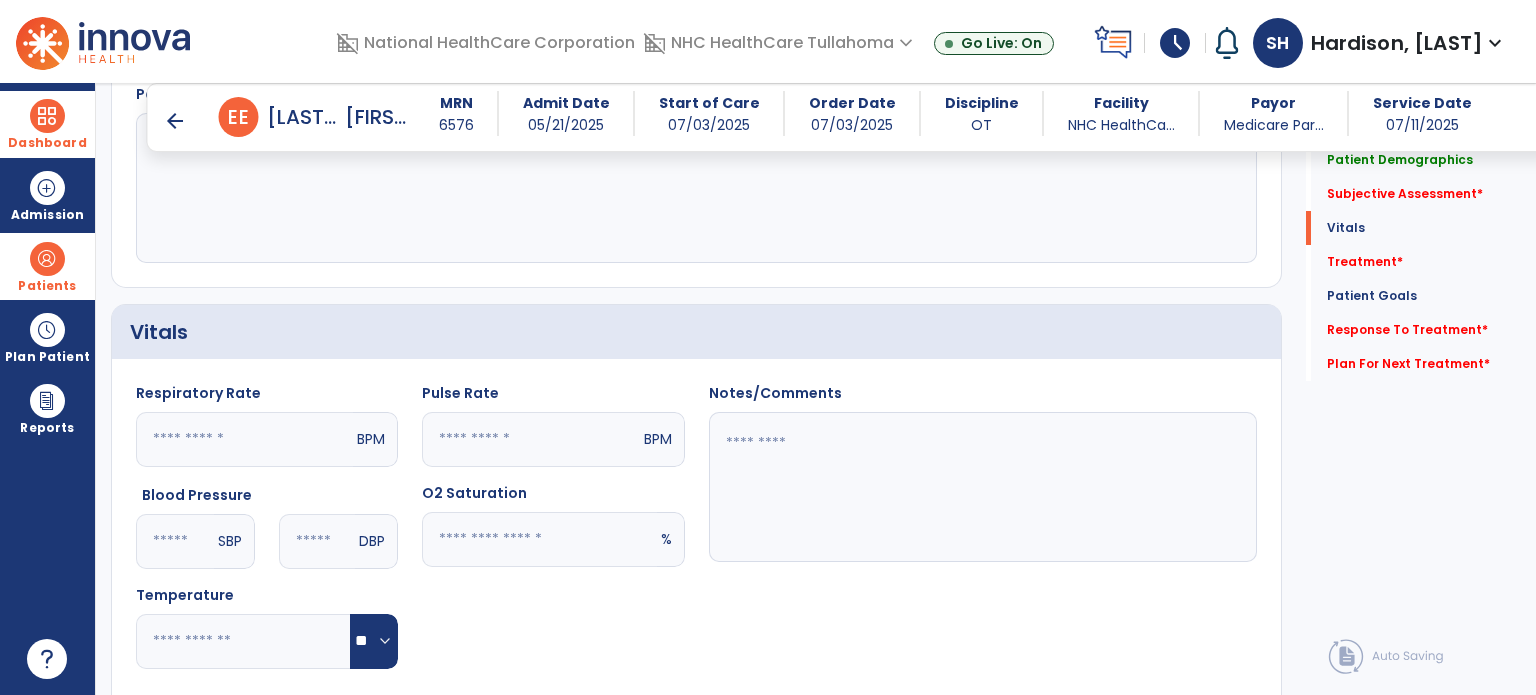 type on "**********" 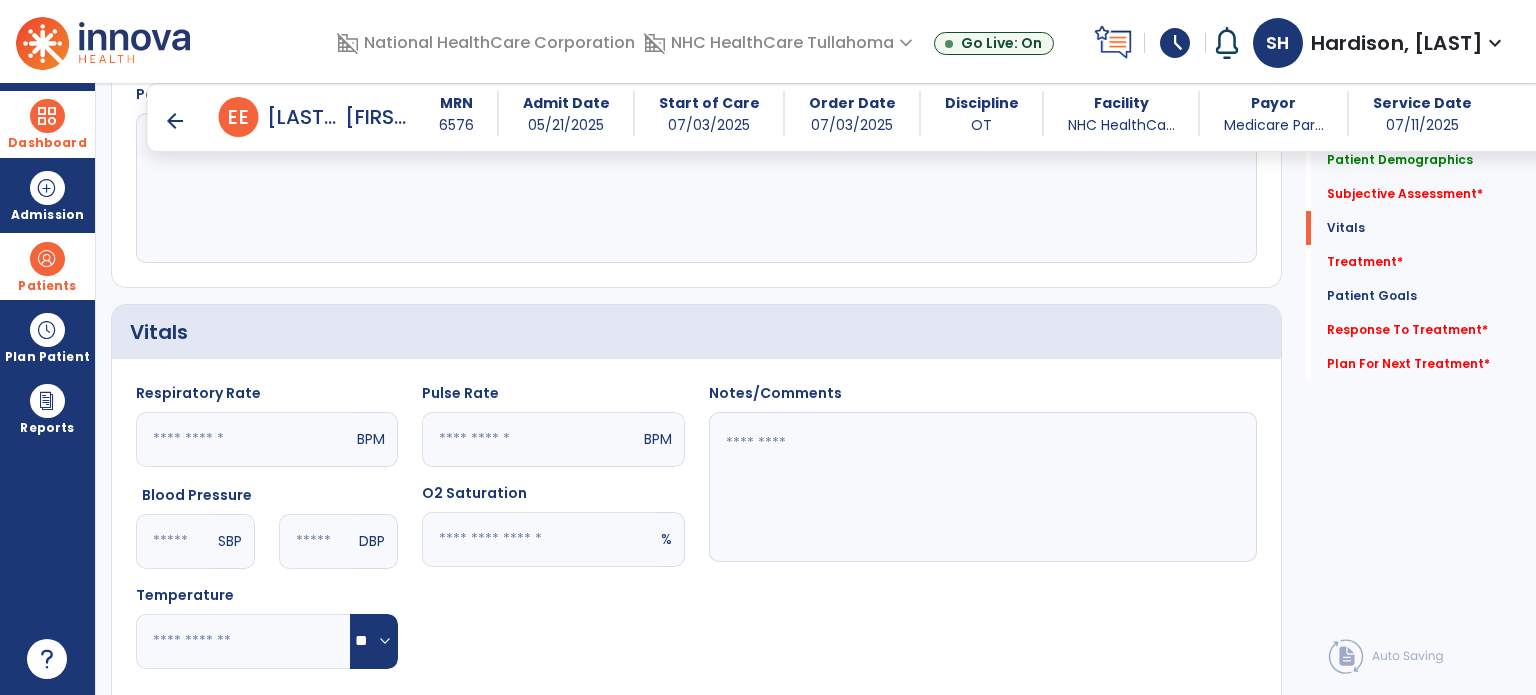 click 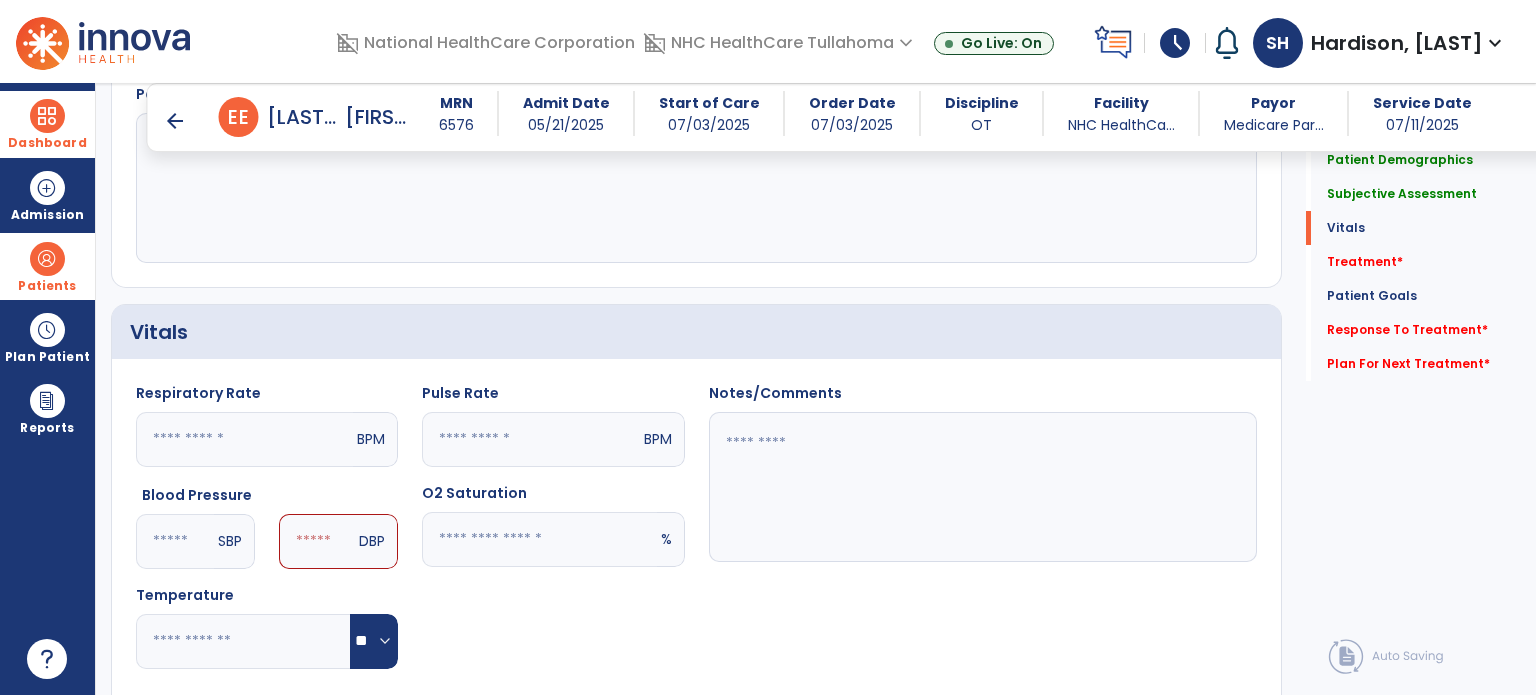 type on "*" 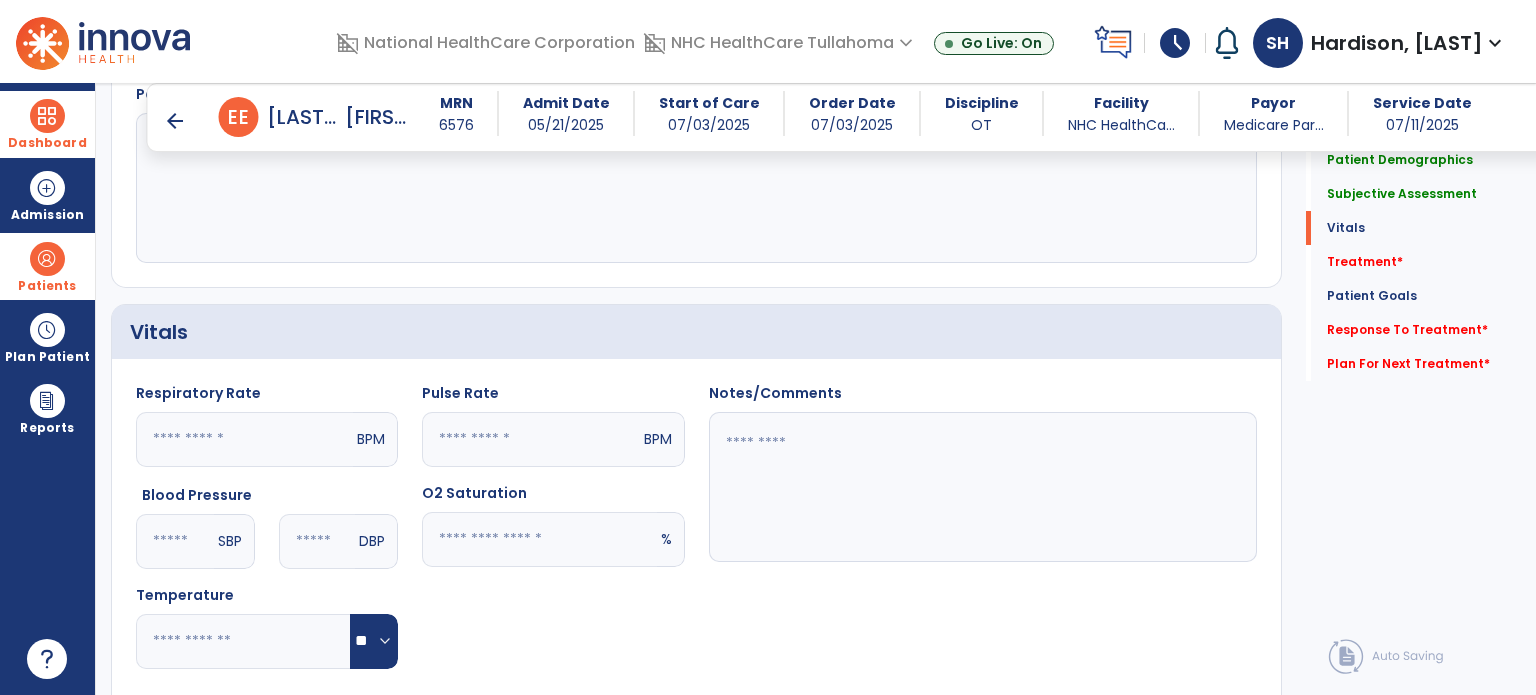 type on "**" 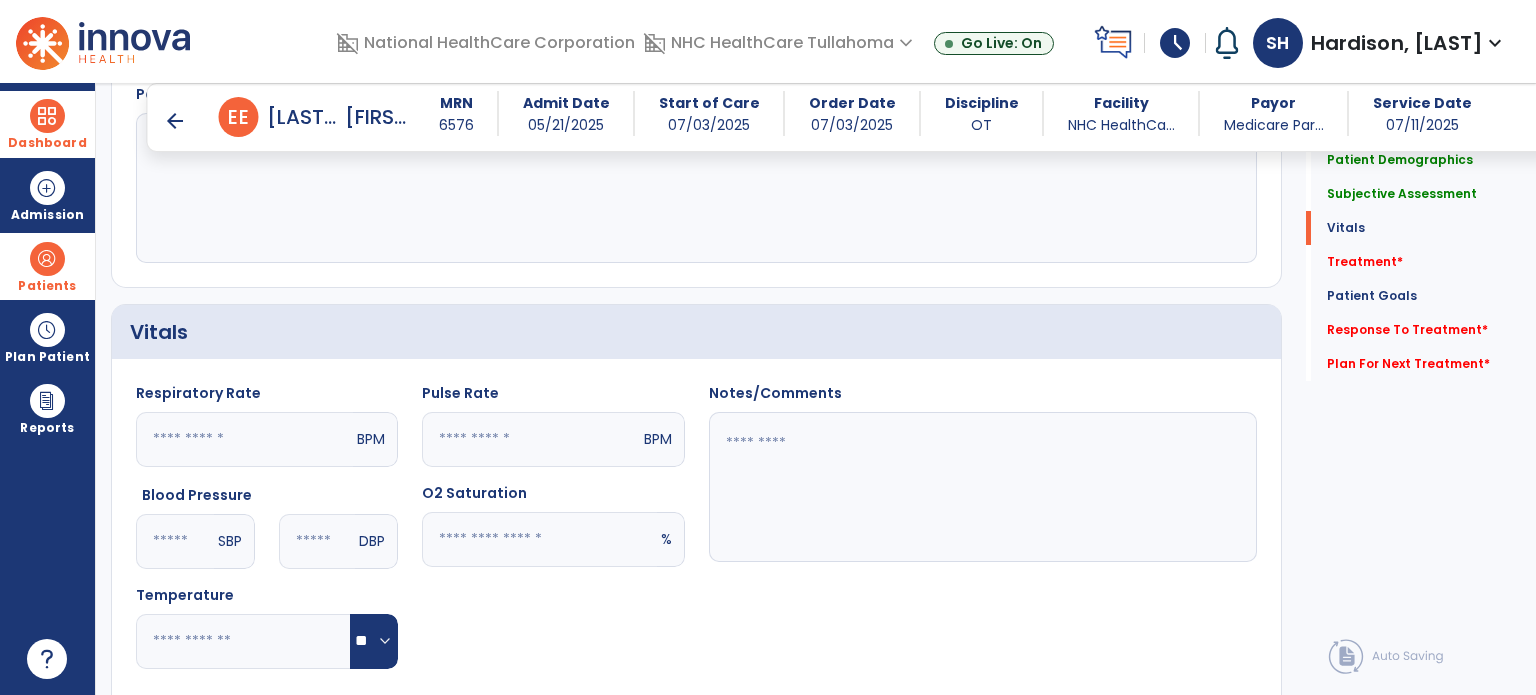 type on "**" 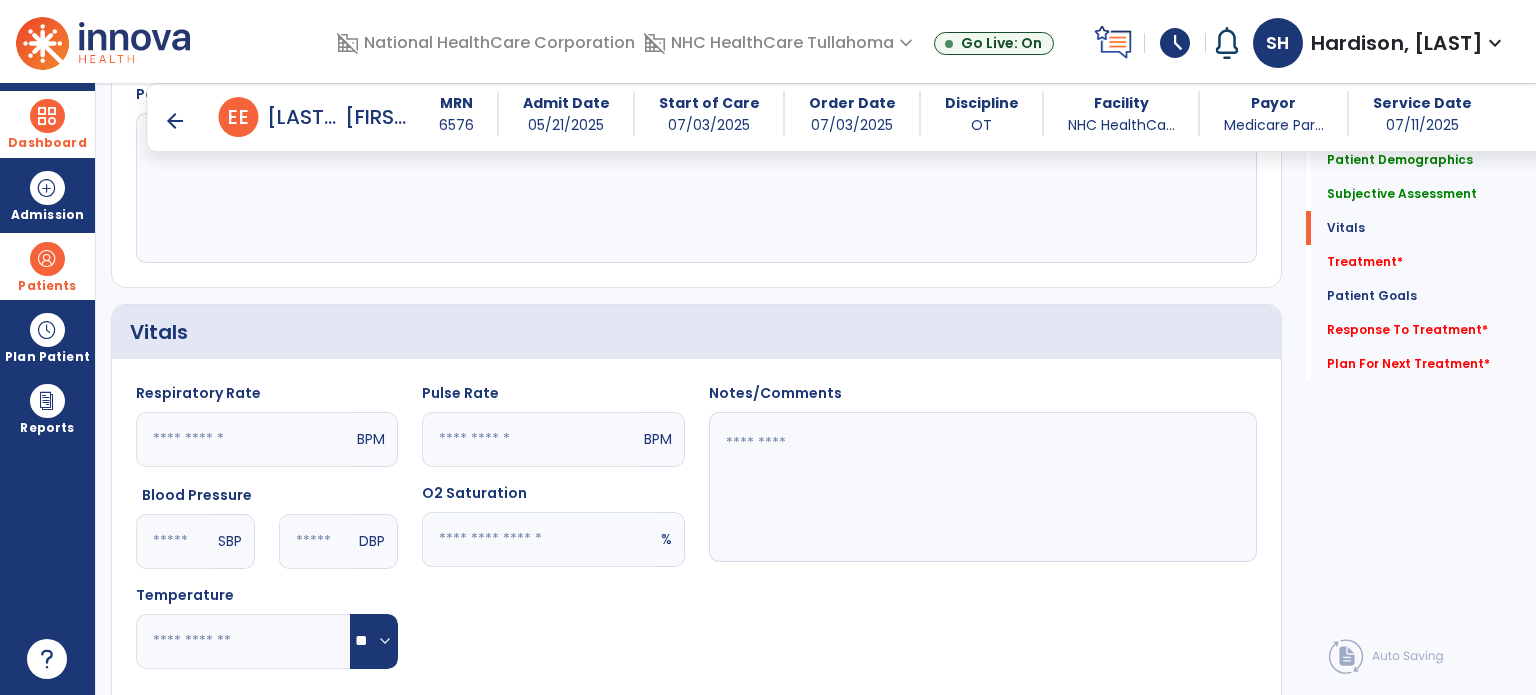 type on "**" 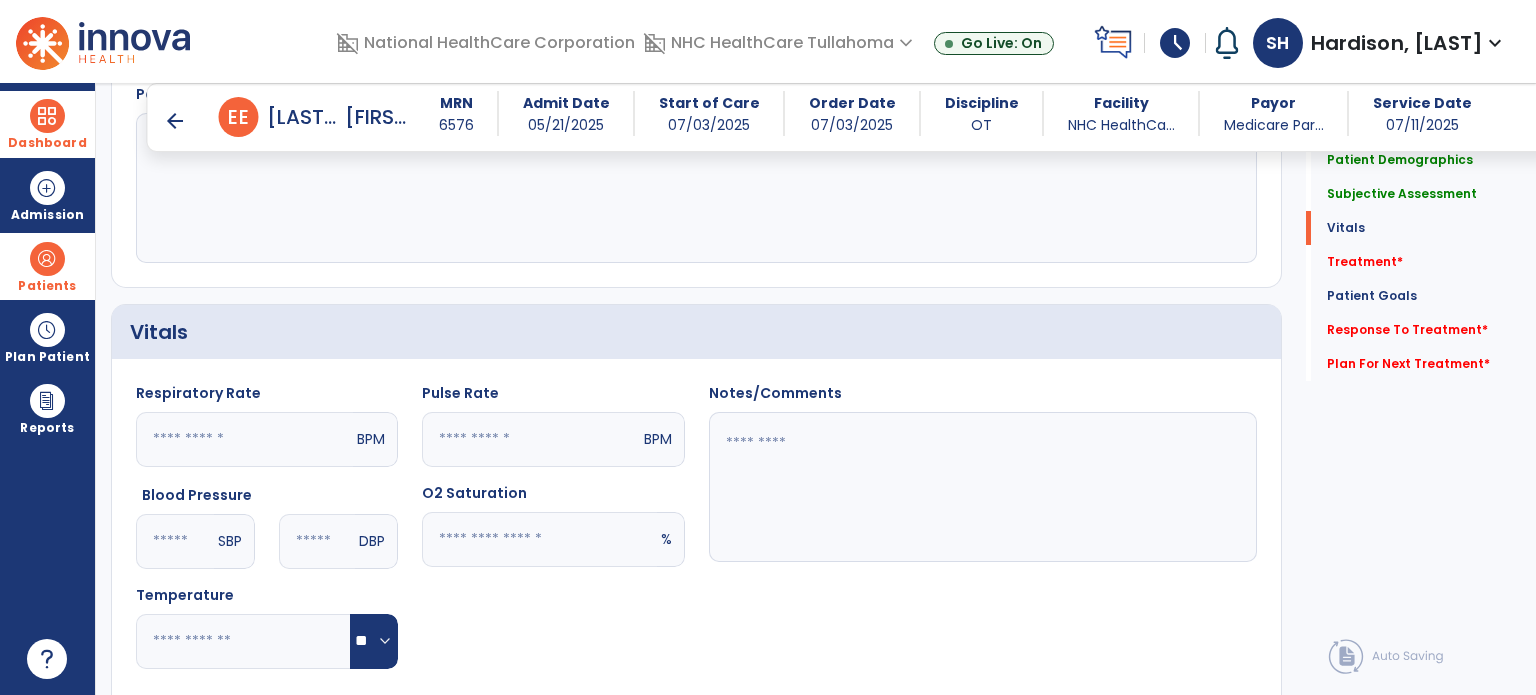 click 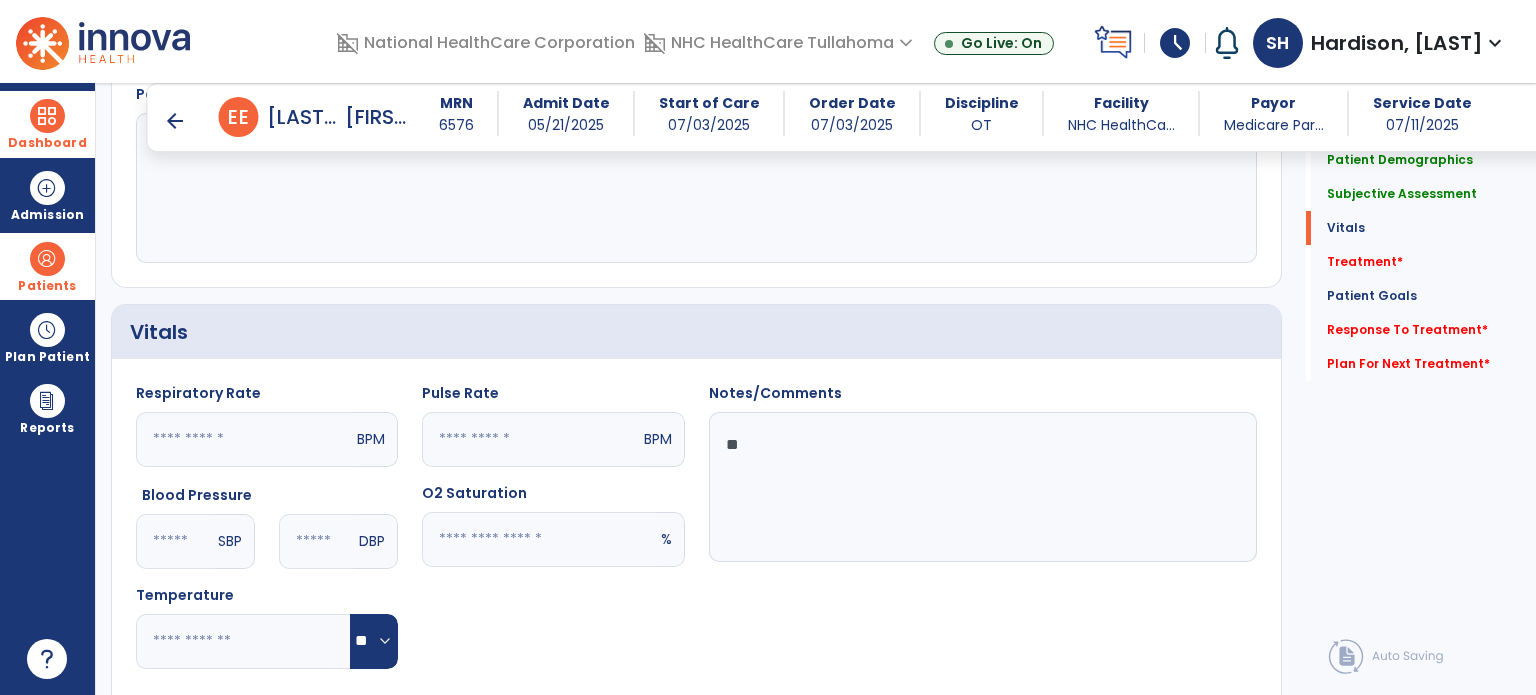 type on "*" 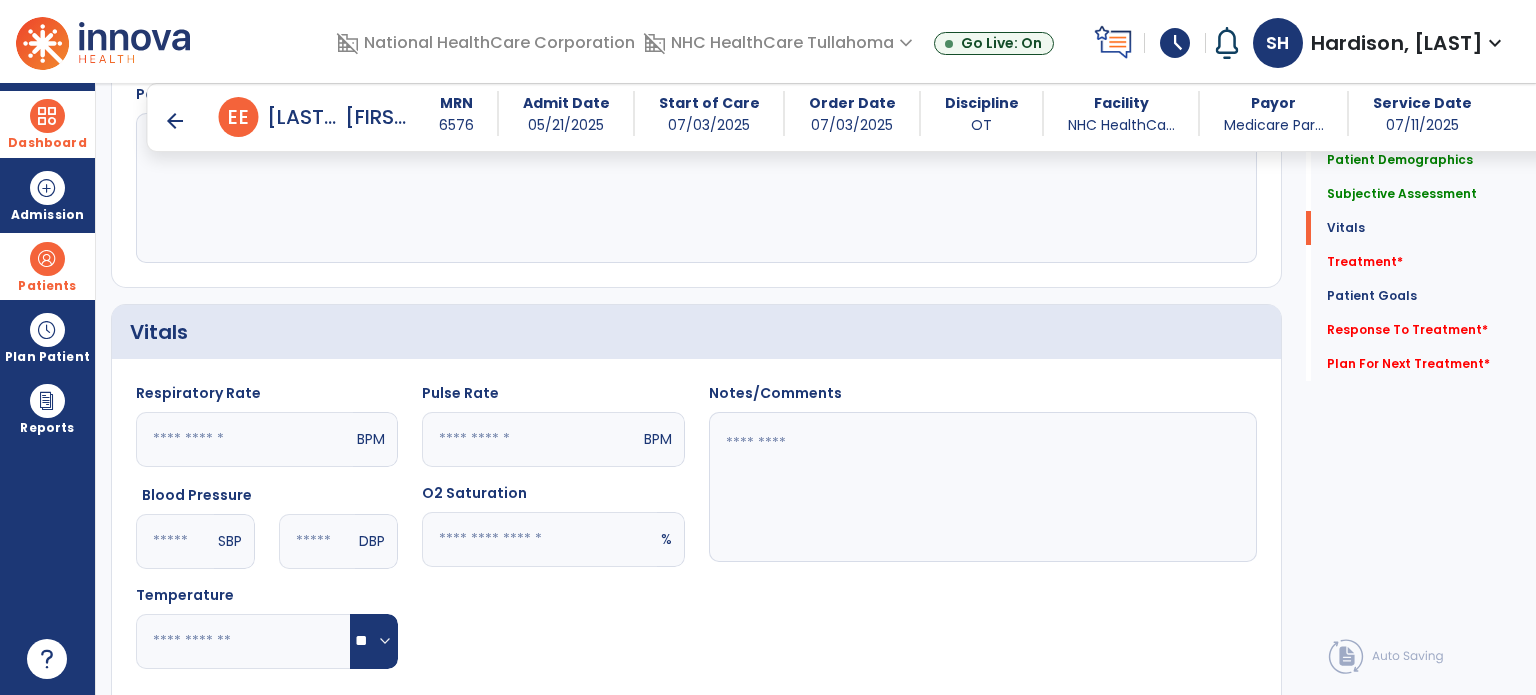 type on "*" 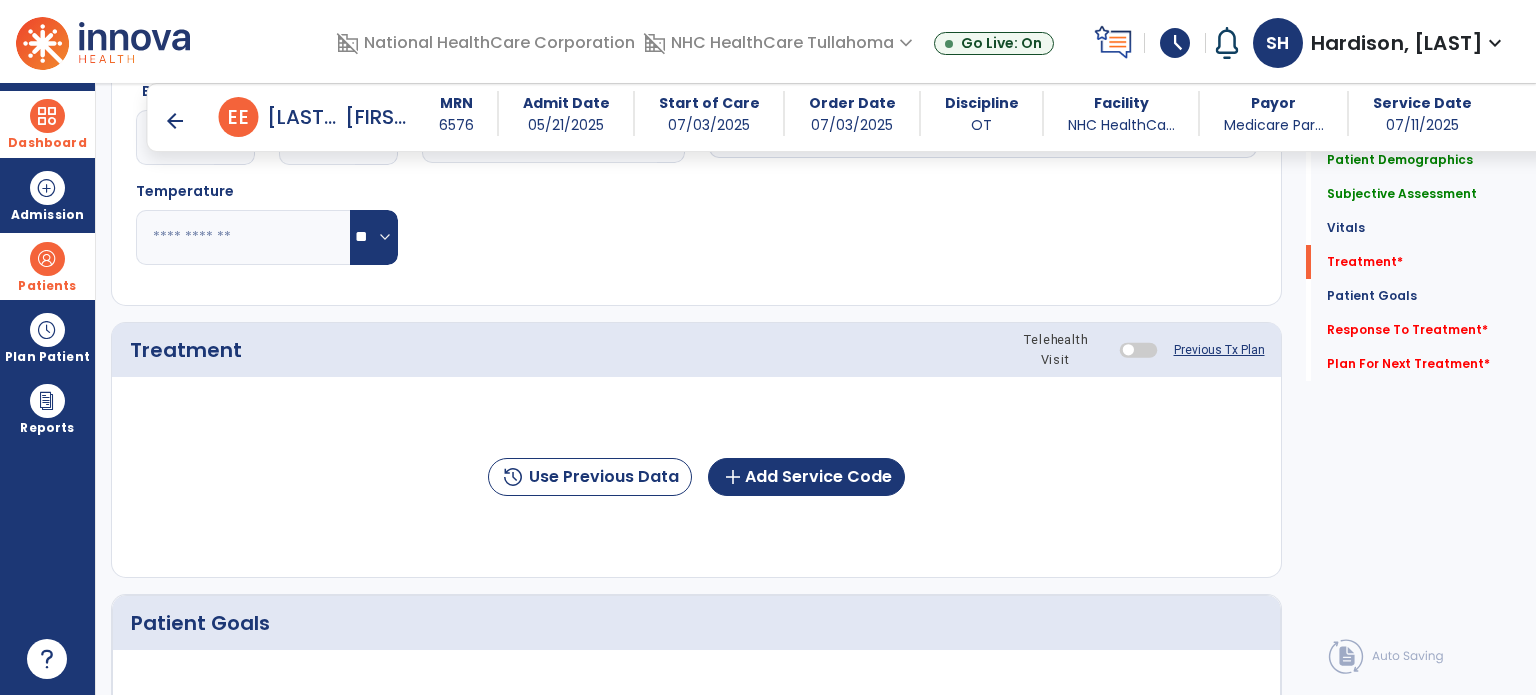 scroll, scrollTop: 935, scrollLeft: 0, axis: vertical 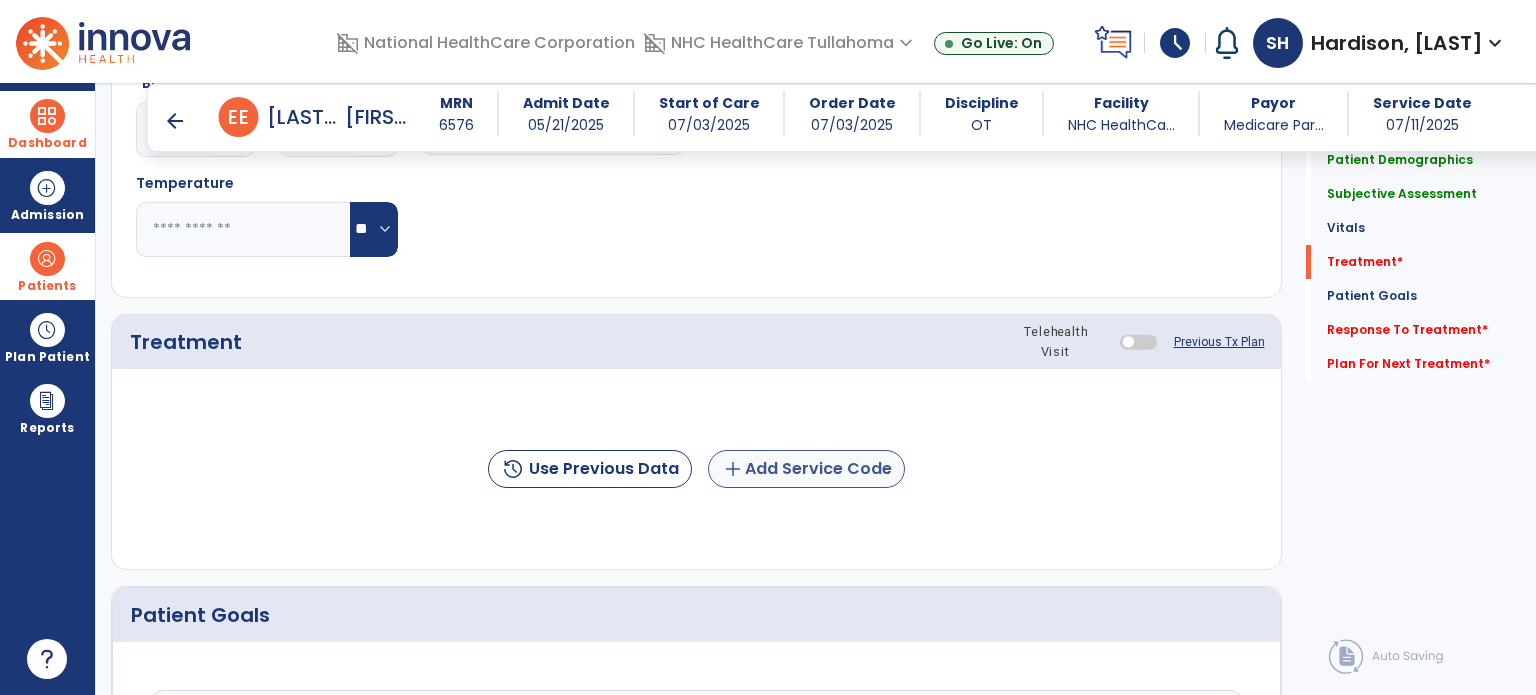 type on "**********" 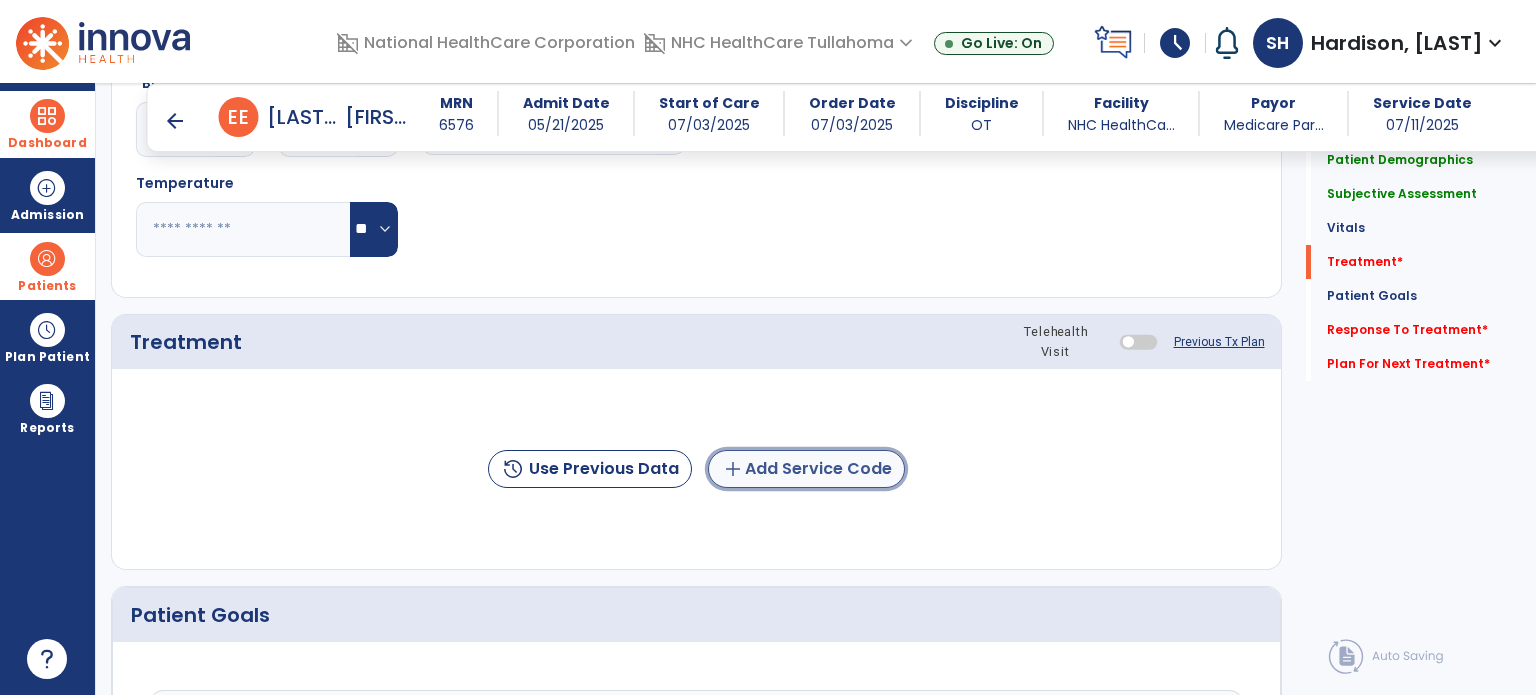 click on "add  Add Service Code" 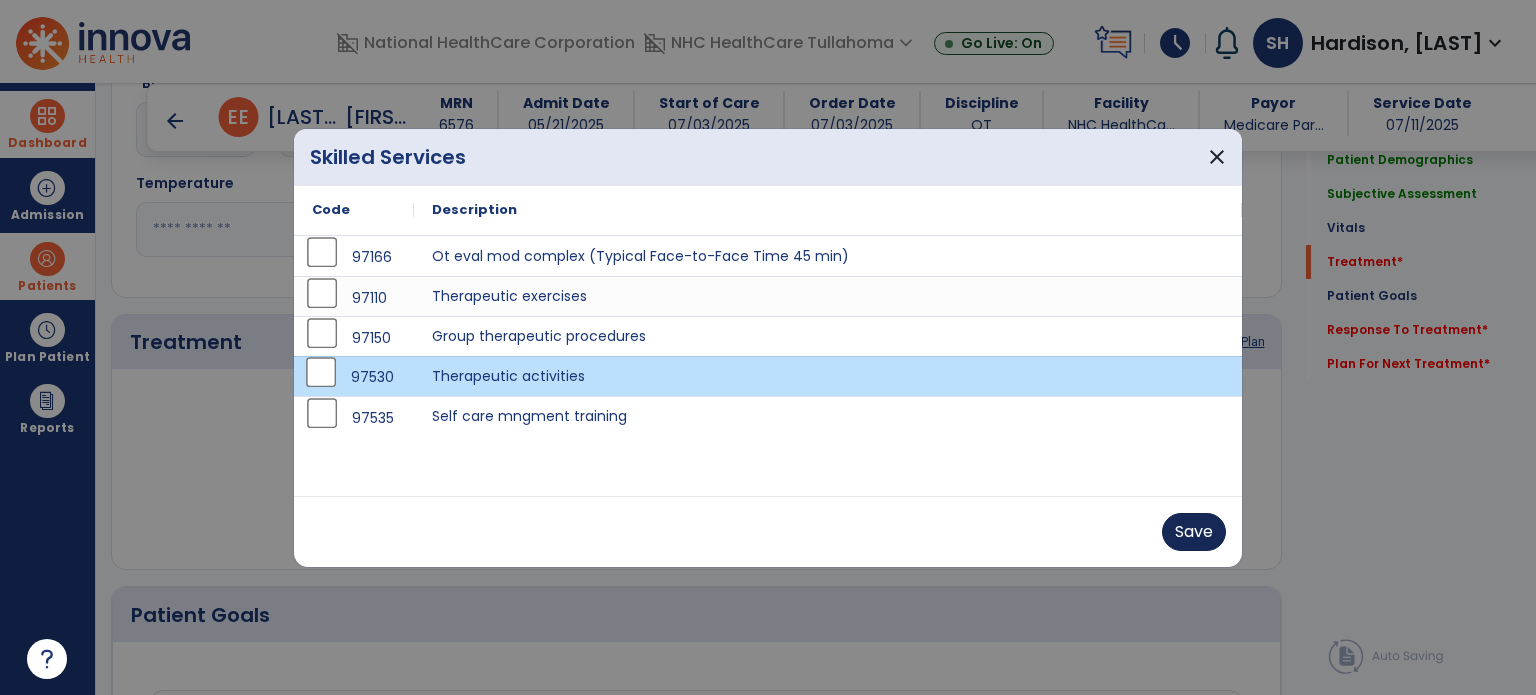 click on "Save" at bounding box center (1194, 532) 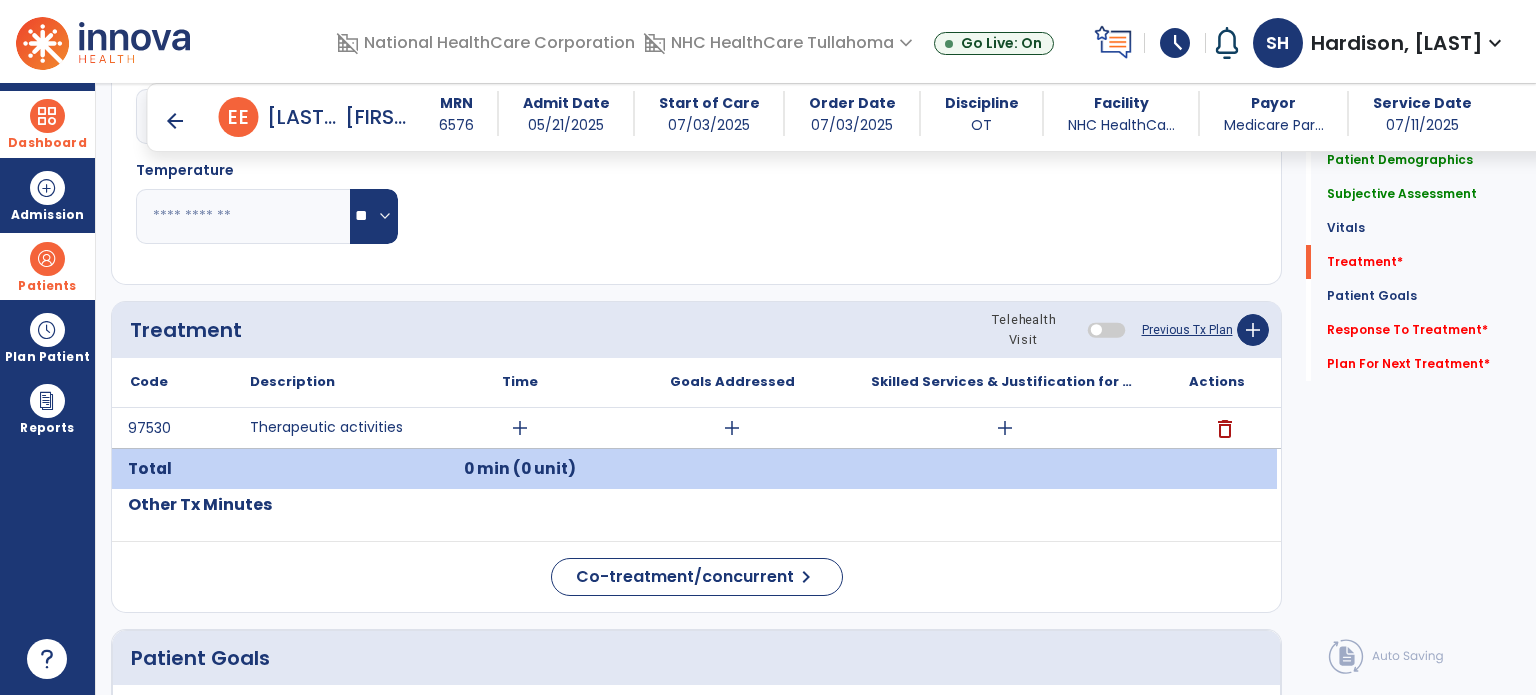 scroll, scrollTop: 945, scrollLeft: 0, axis: vertical 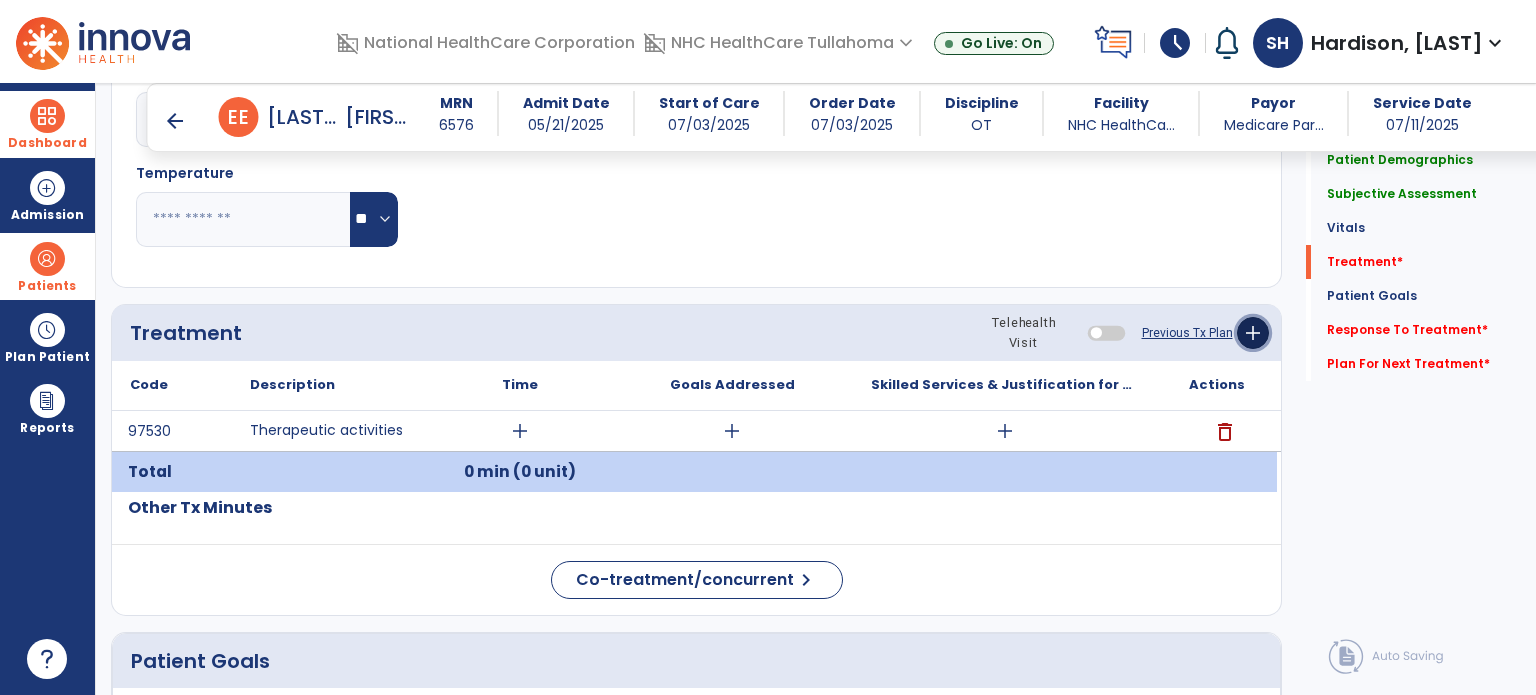 click on "add" 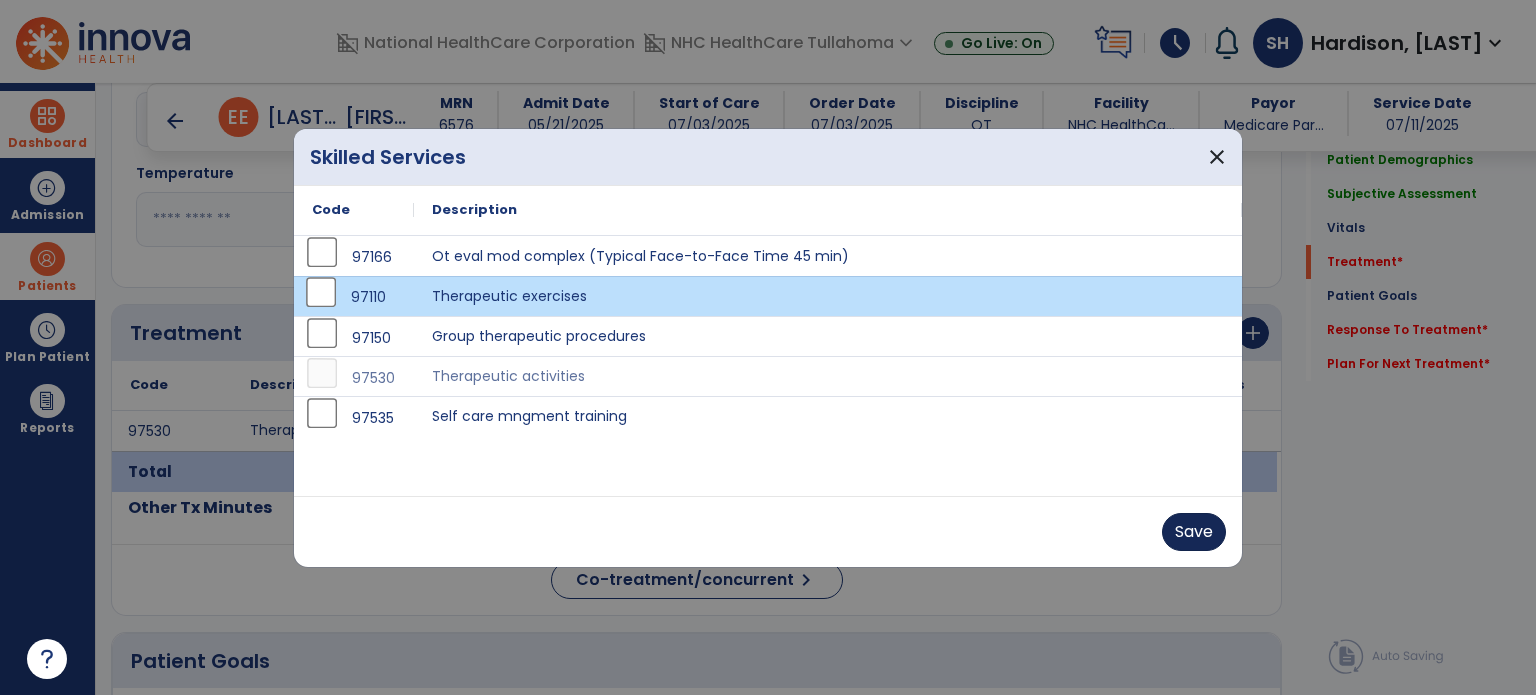 click on "Save" at bounding box center (1194, 532) 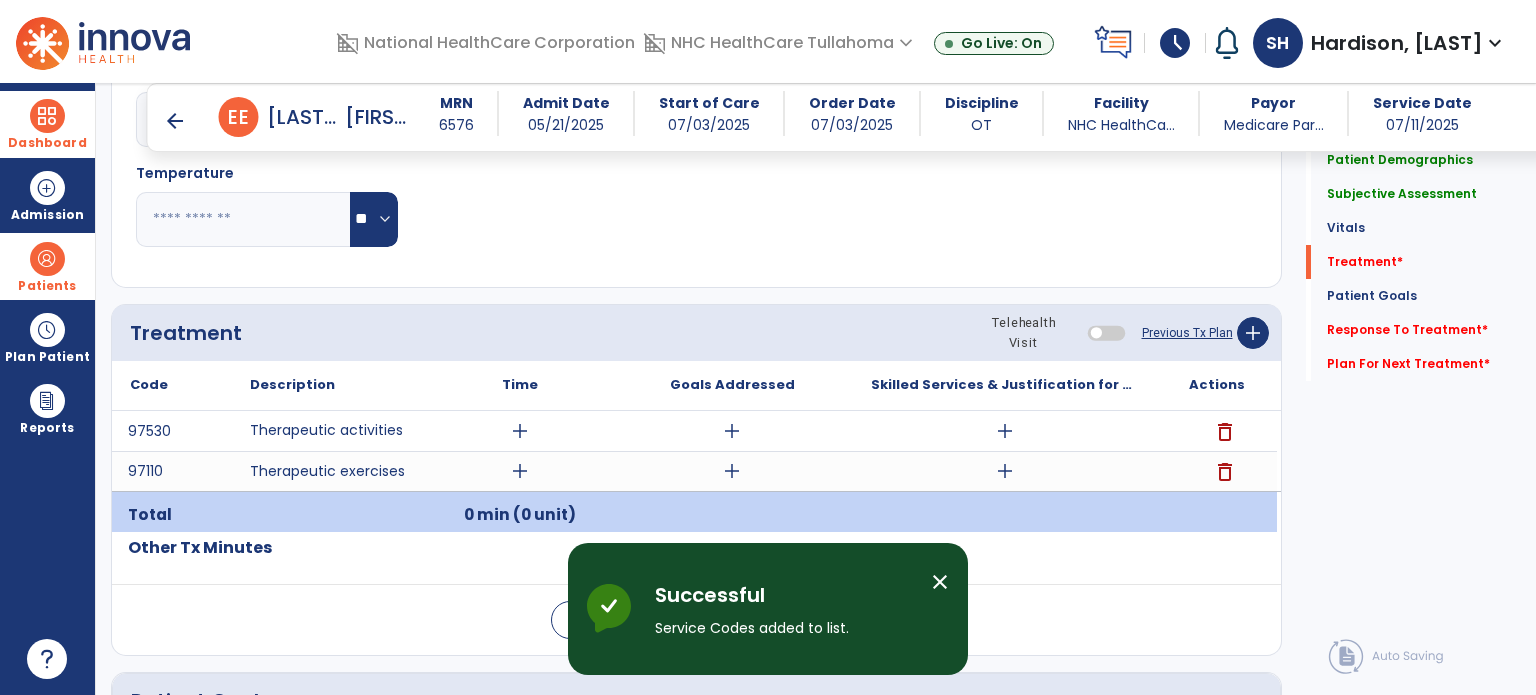 click on "add" at bounding box center [520, 471] 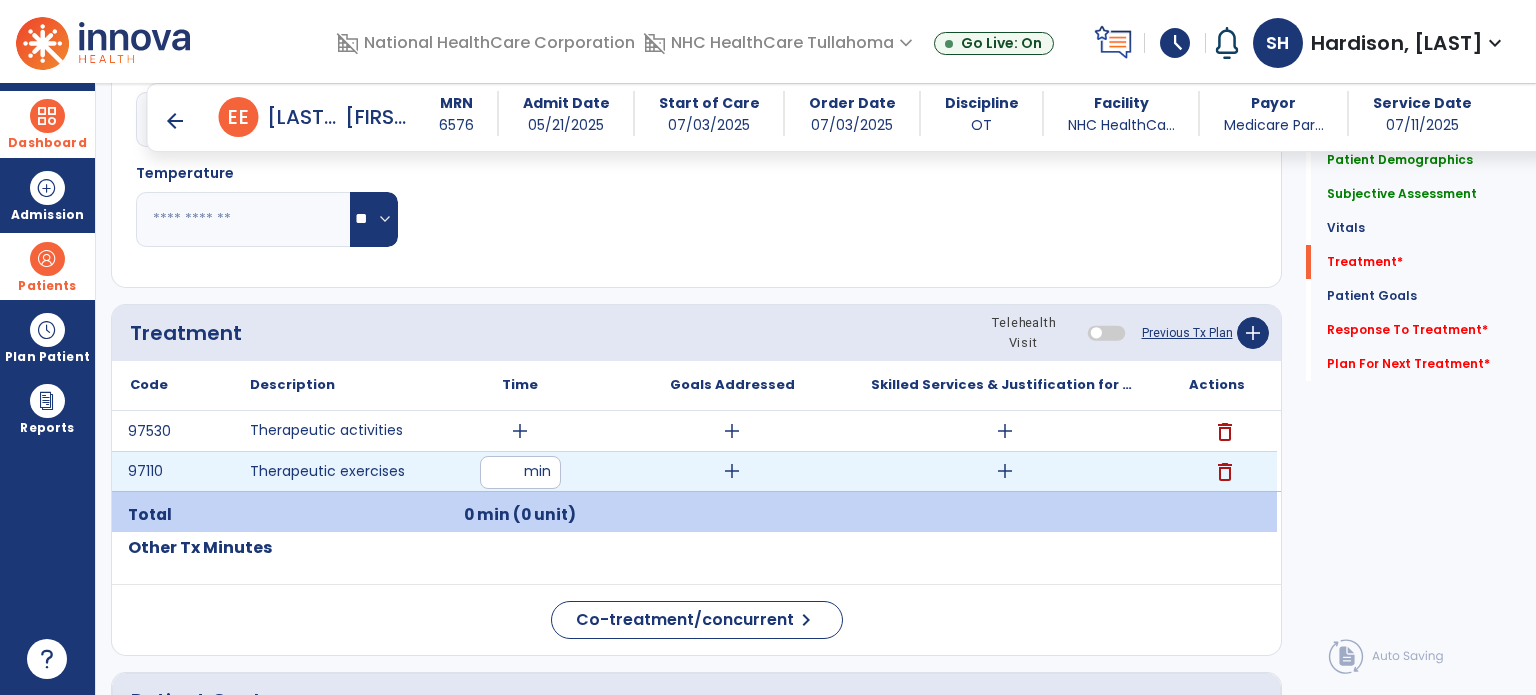 type on "**" 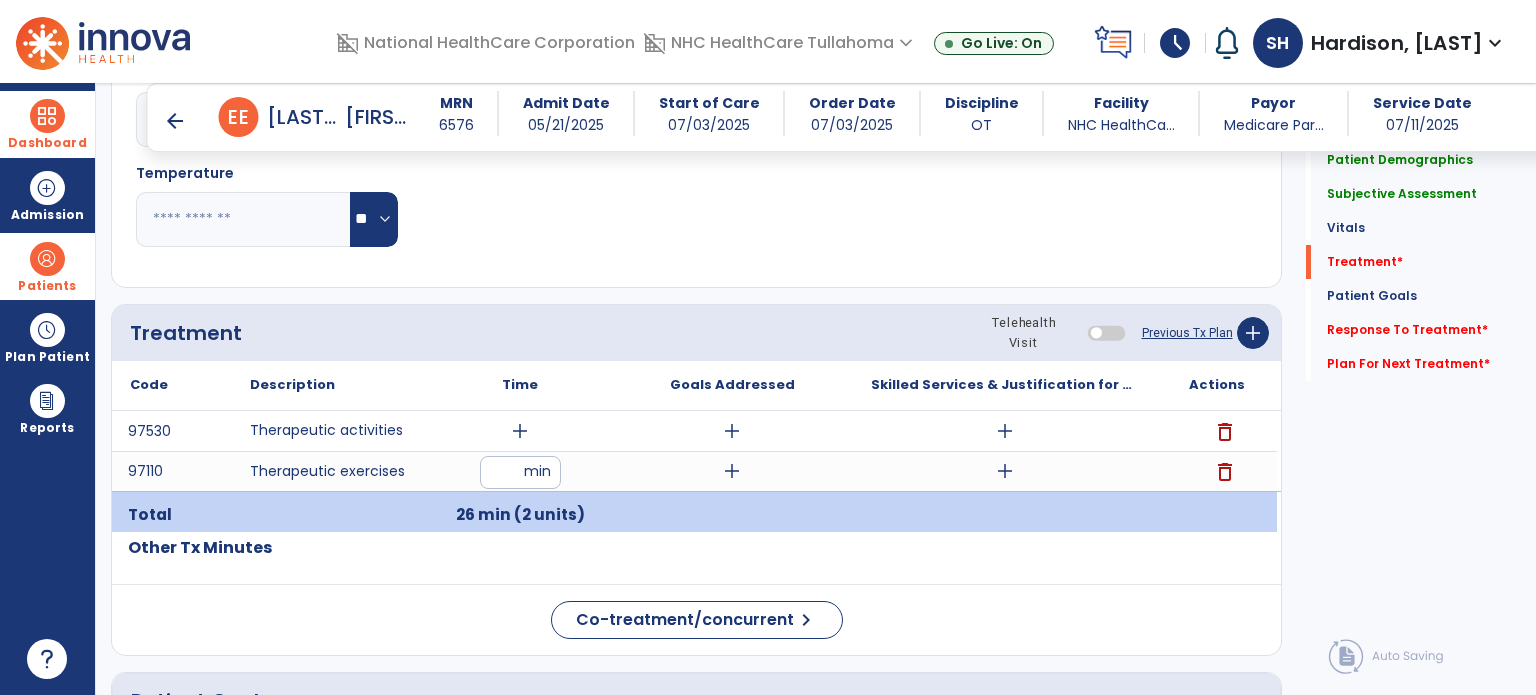 click on "add" at bounding box center [520, 431] 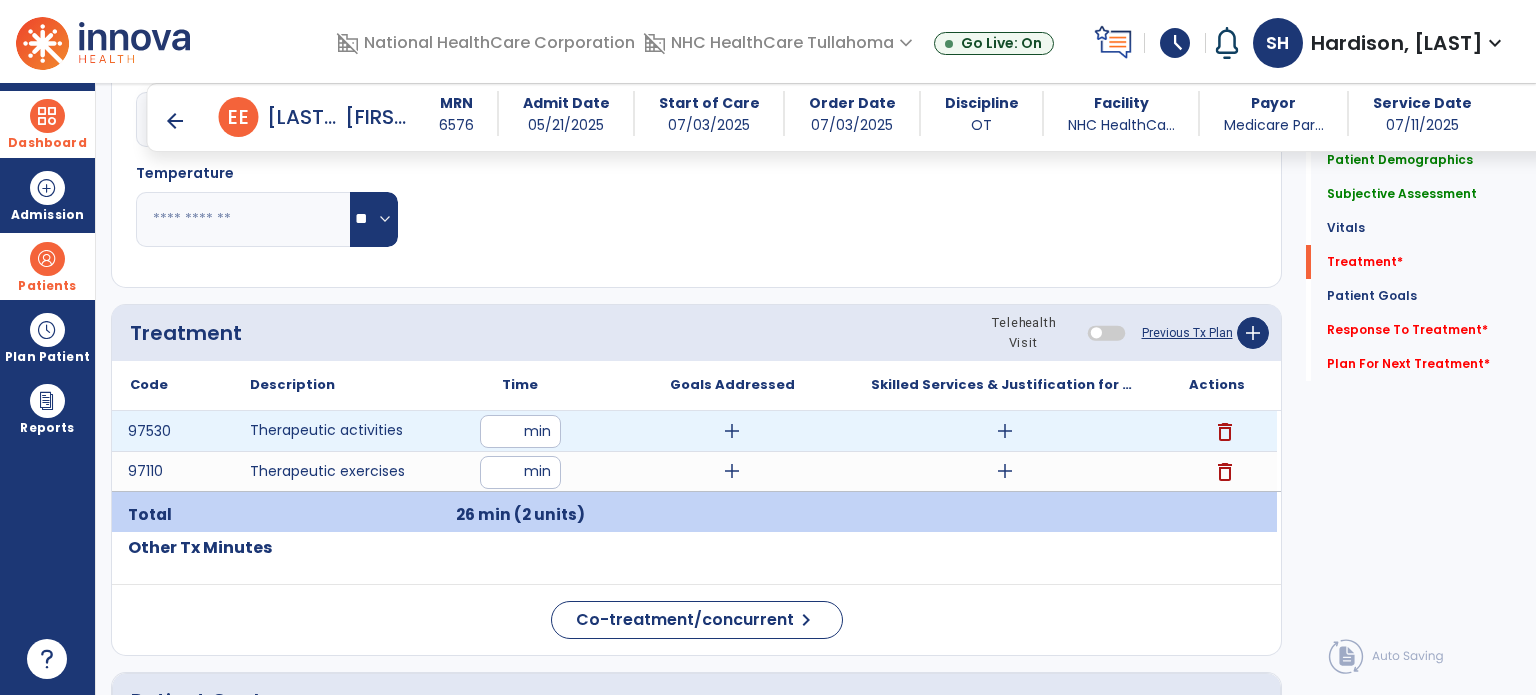 type on "*" 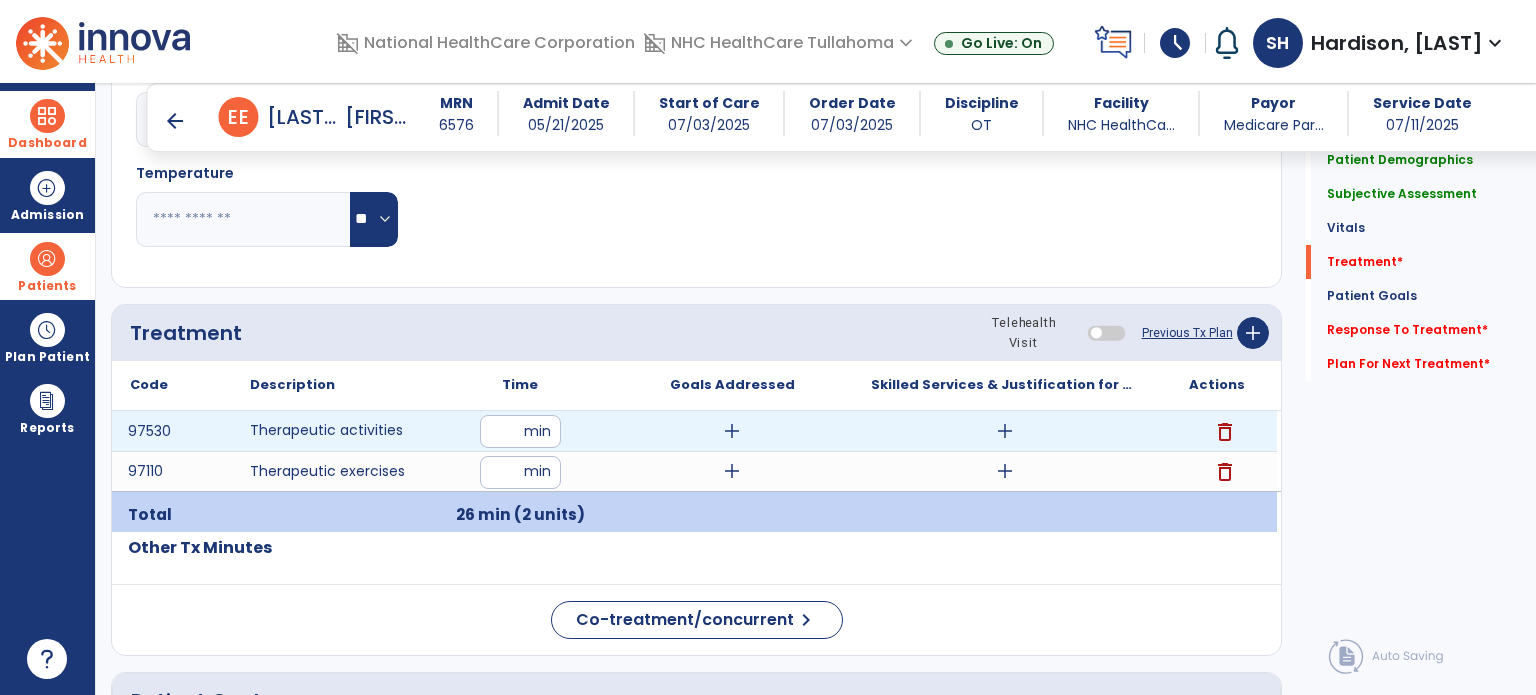 type 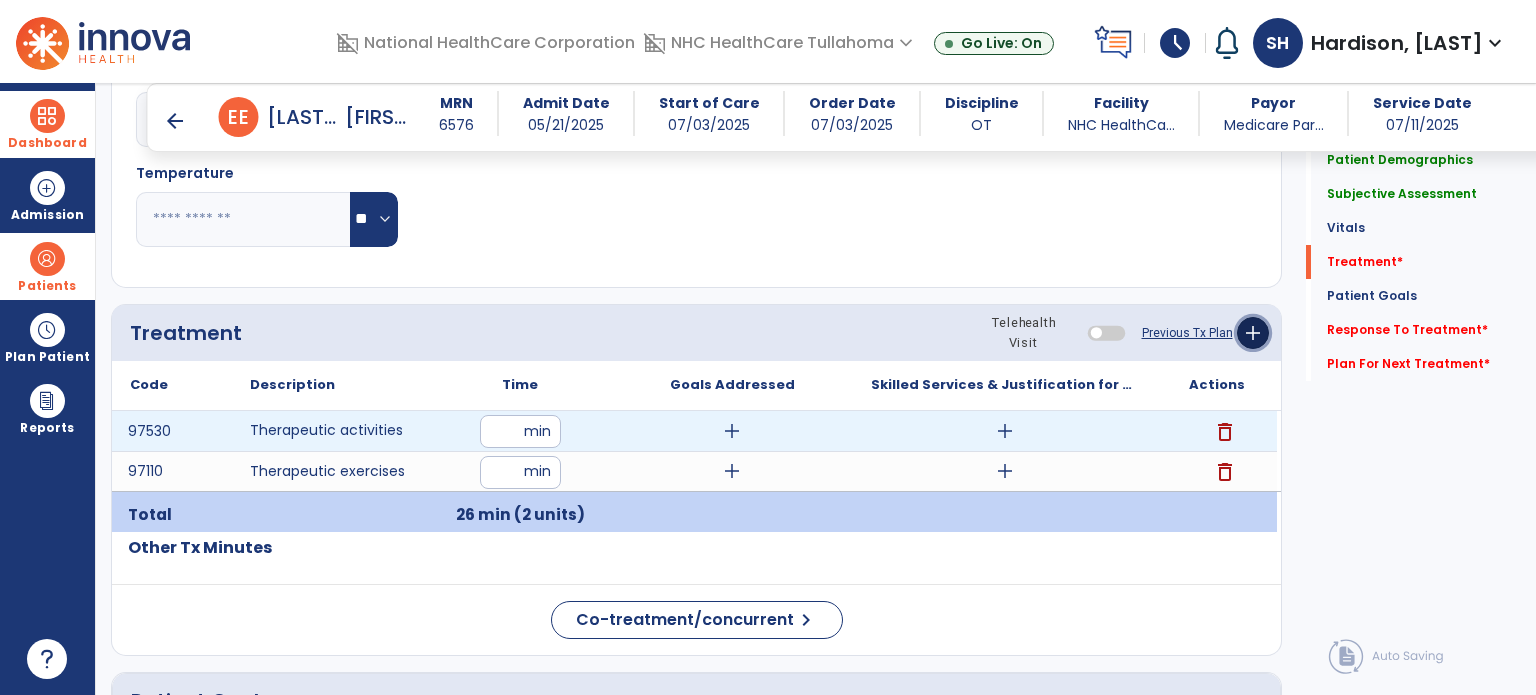 click on "add" 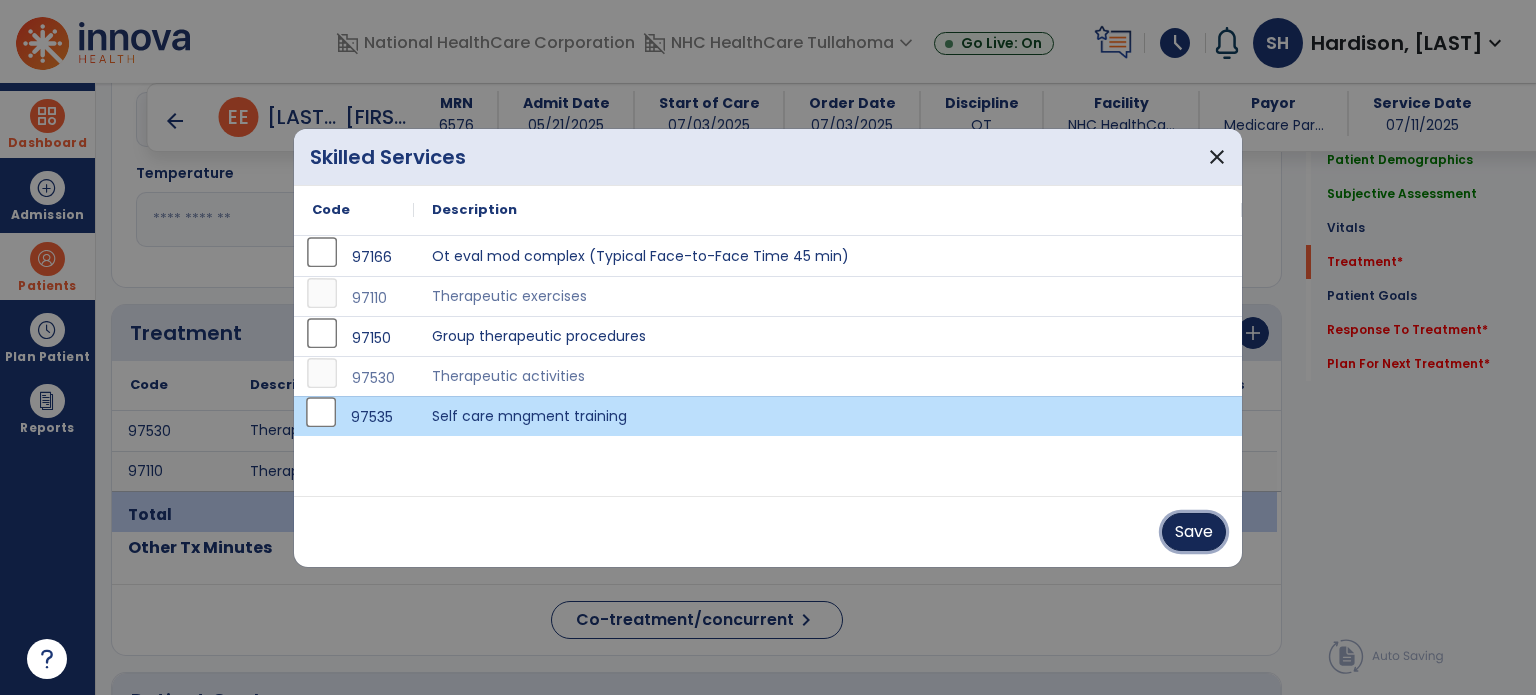 click on "Save" at bounding box center (1194, 532) 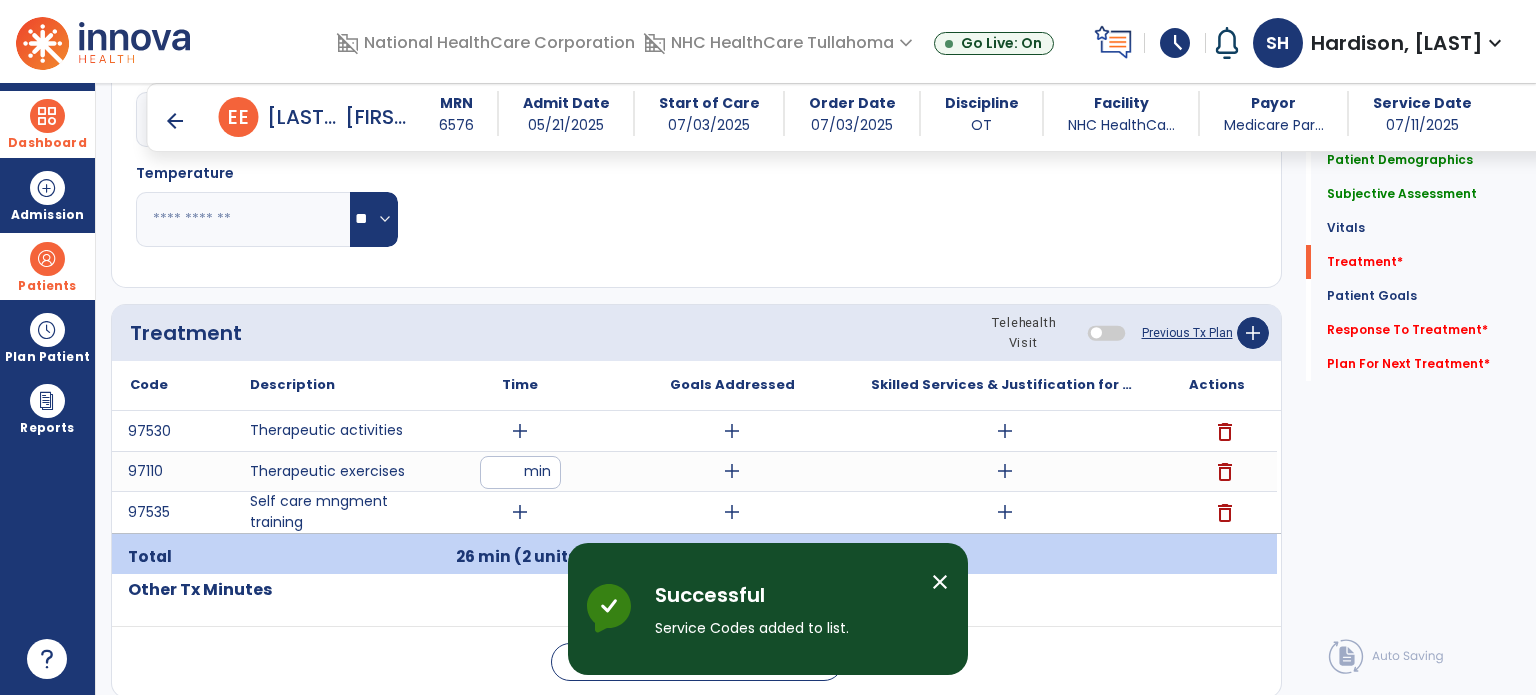 click on "add" at bounding box center [520, 512] 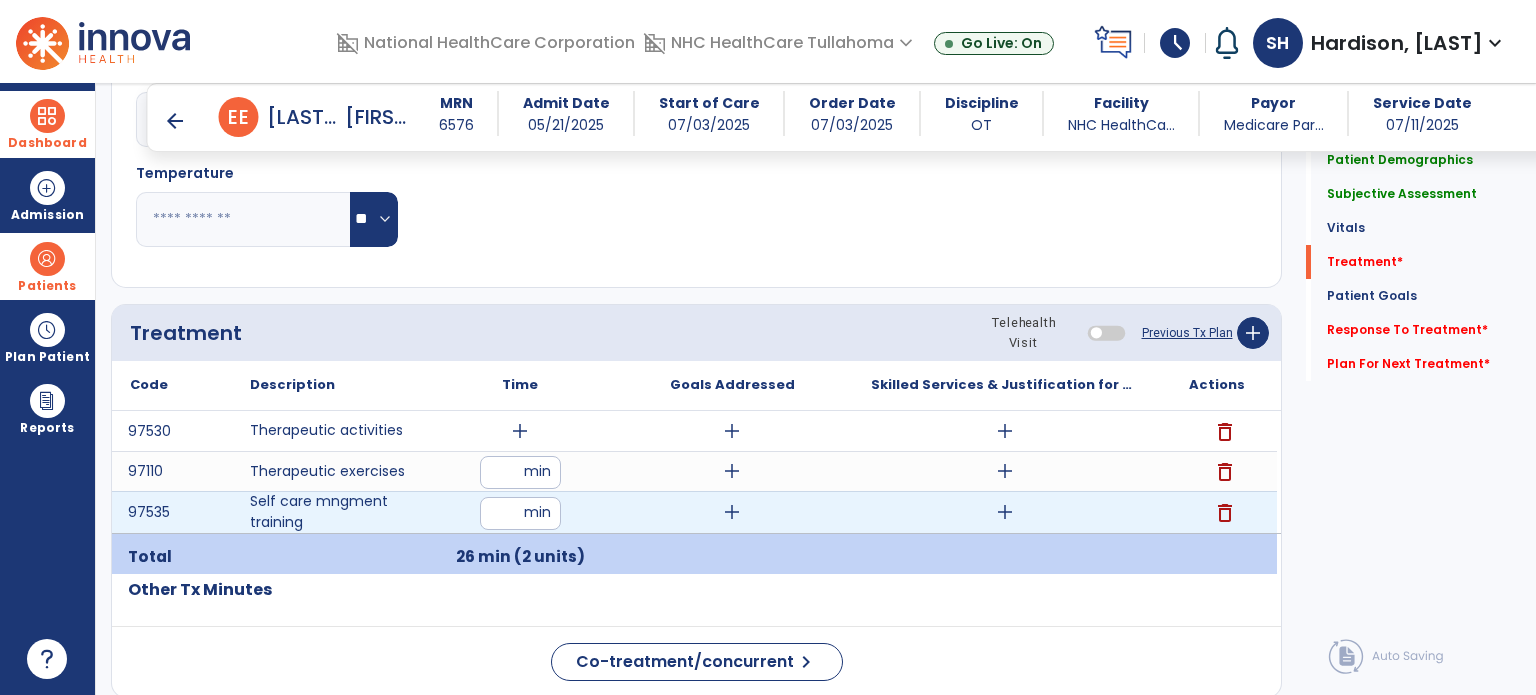 type on "*" 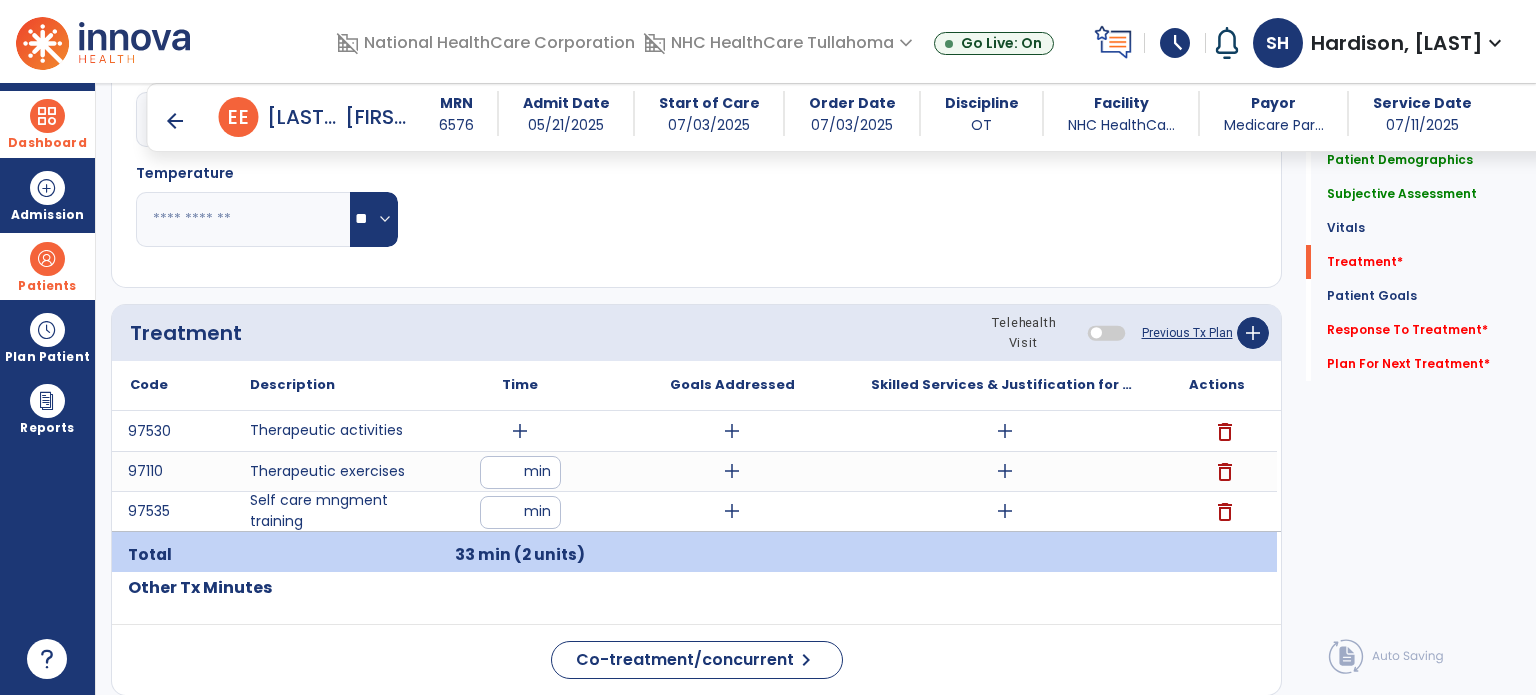 click on "add" at bounding box center [520, 431] 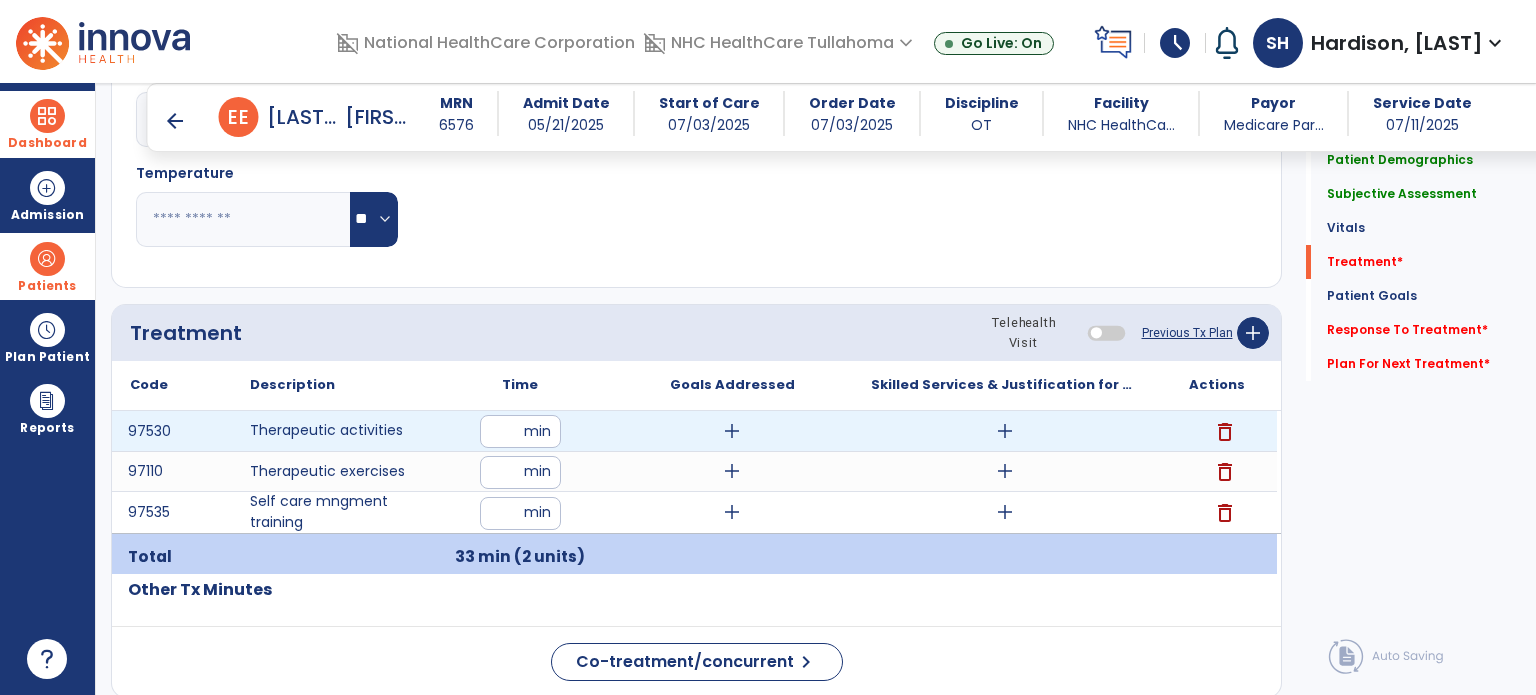 type on "*" 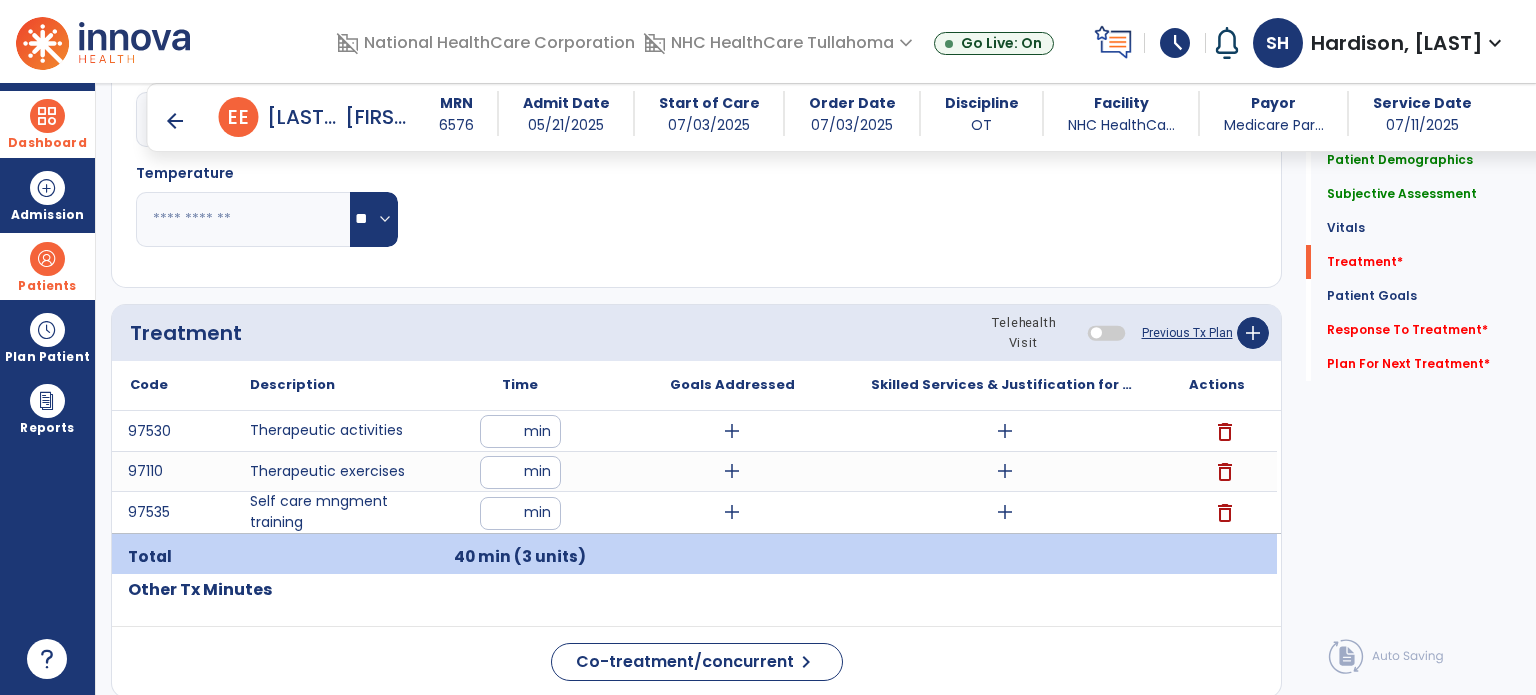 click on "*" at bounding box center (520, 431) 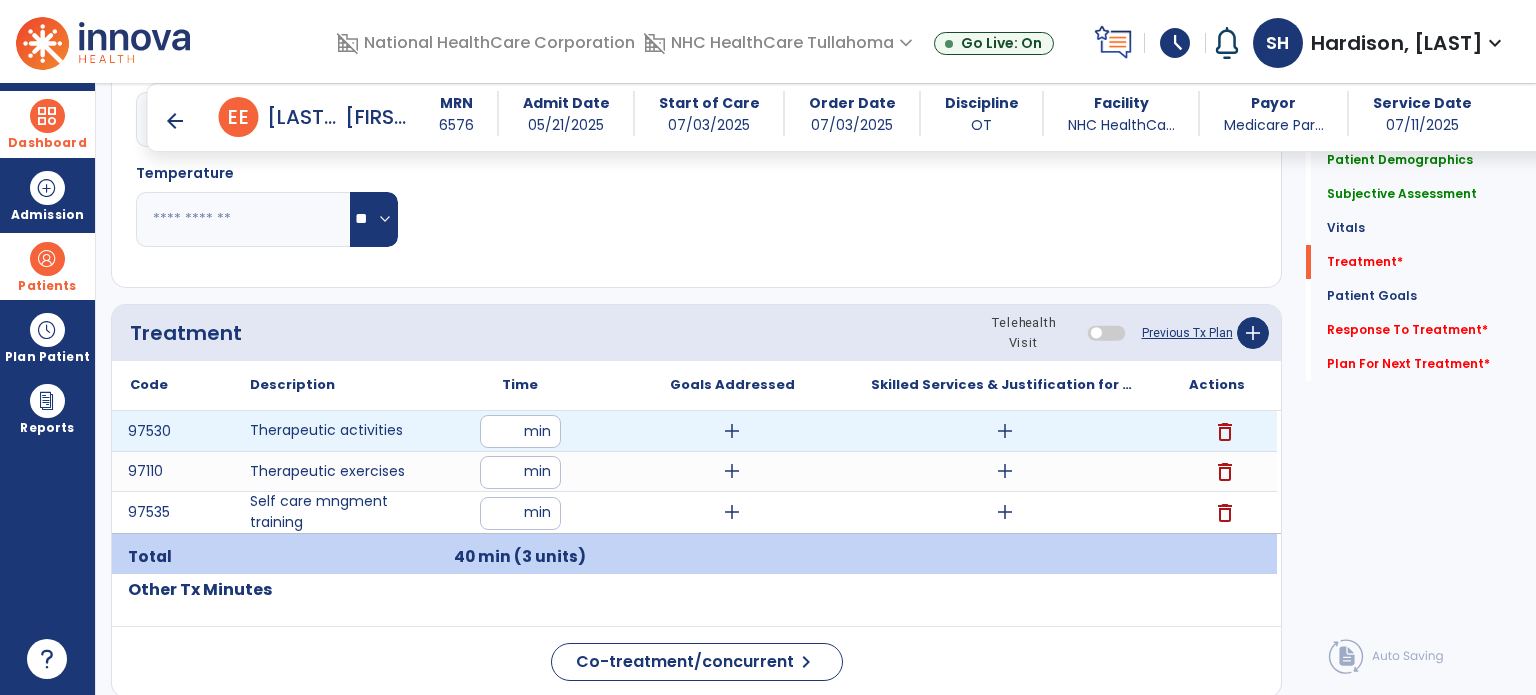 type on "*" 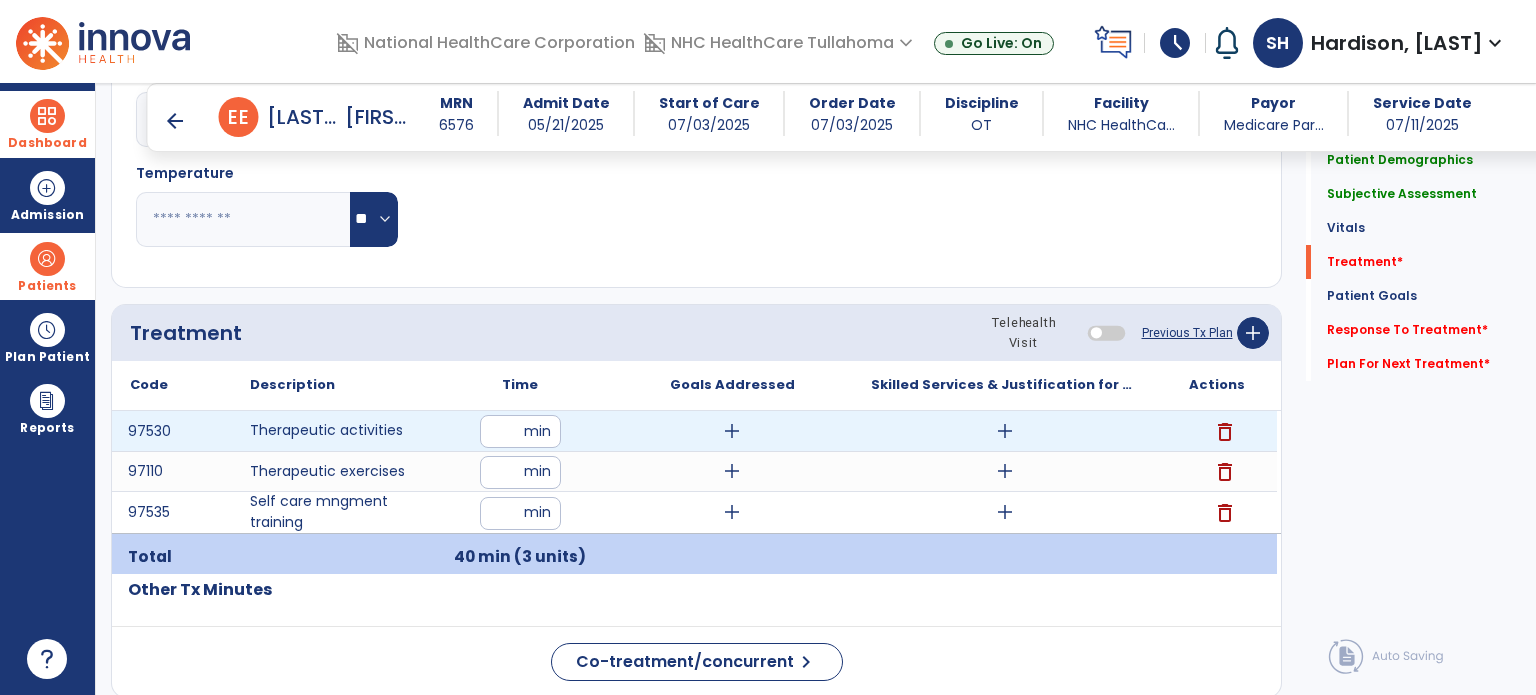 click on "Patient Demographics  Medical Diagnosis   Treatment Diagnosis   Precautions   Contraindications
Code
Description
Pdpm Clinical Category
I73.9 to" 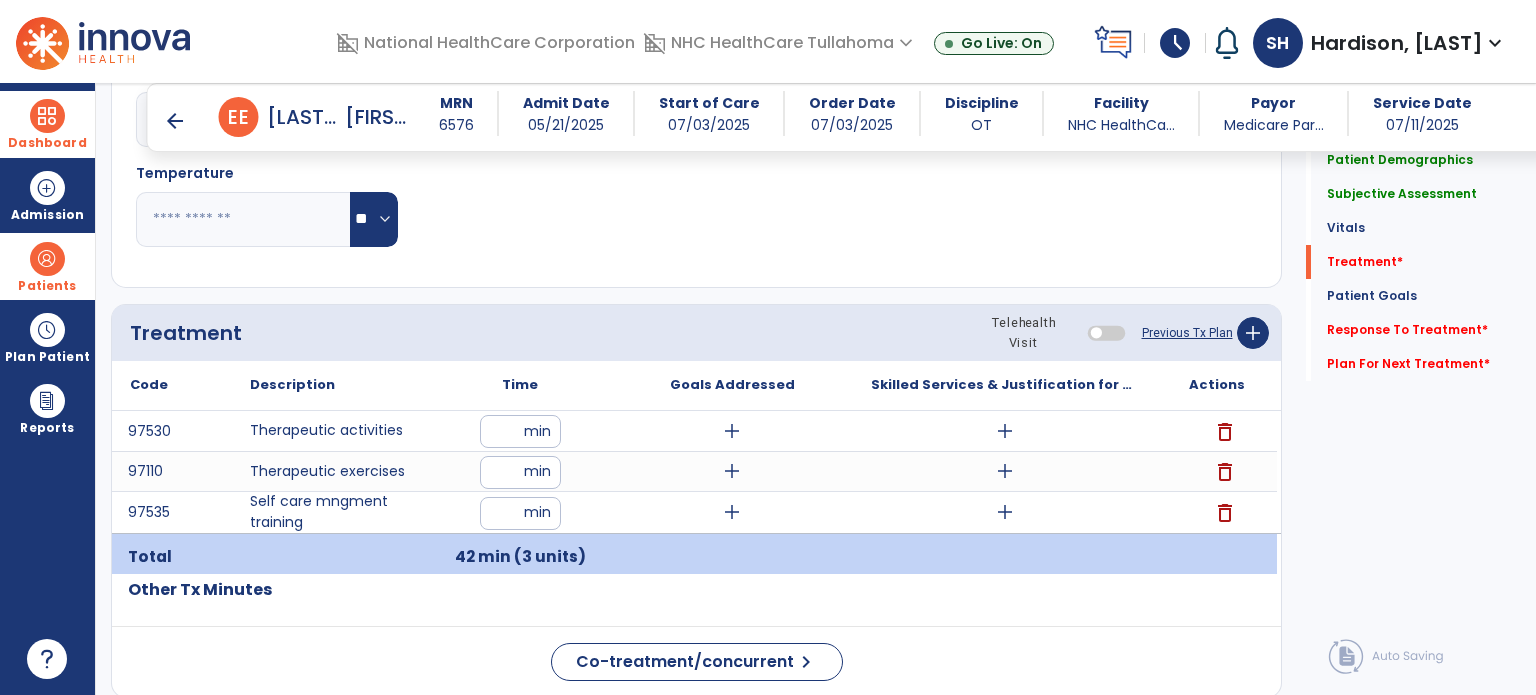 click on "add" at bounding box center (1005, 512) 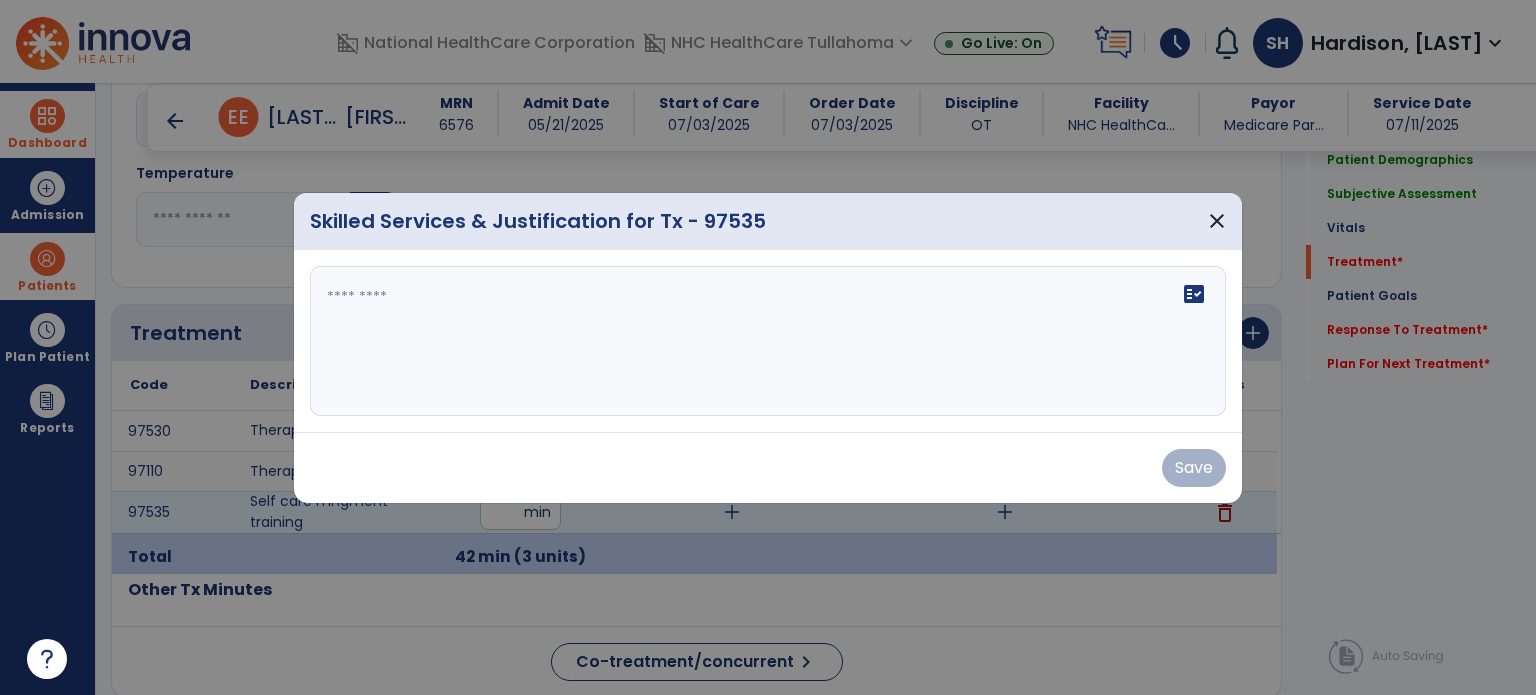 click on "fact_check" at bounding box center [768, 341] 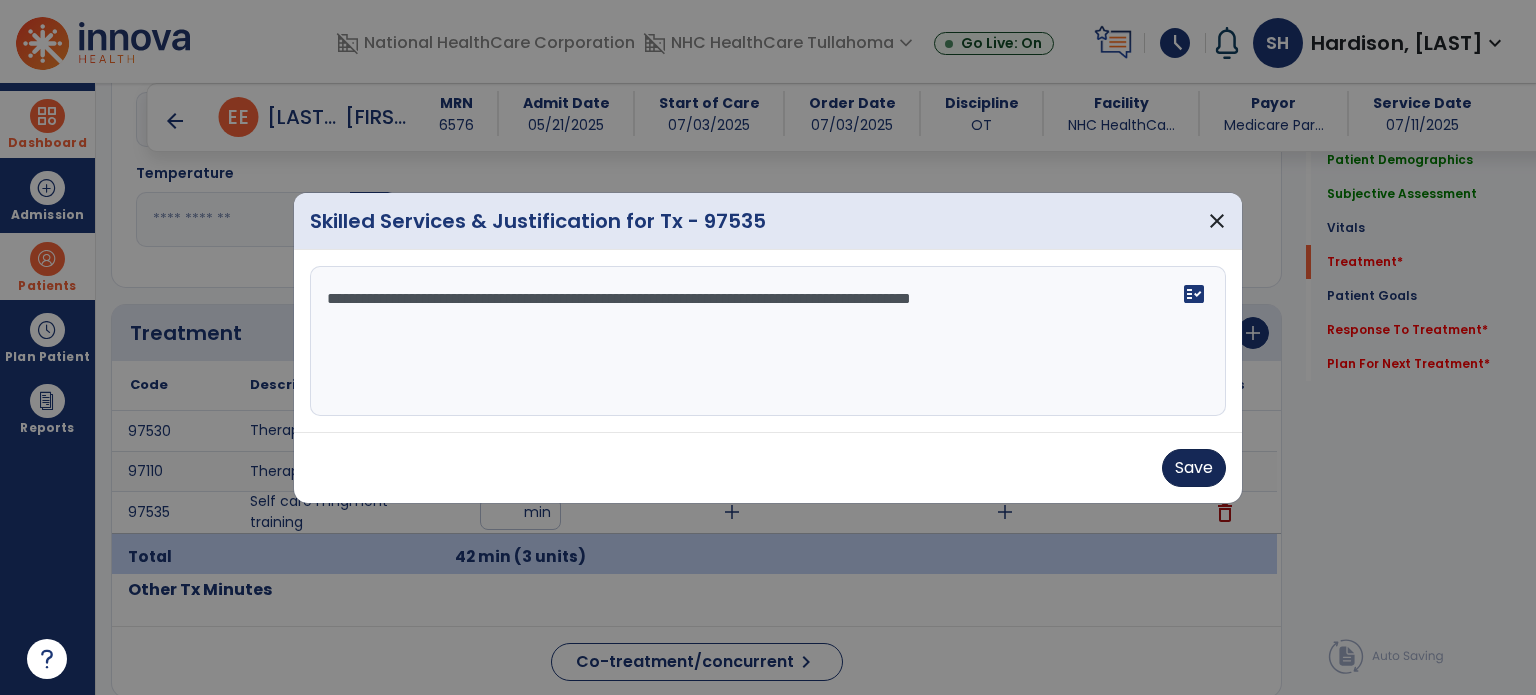 type on "**********" 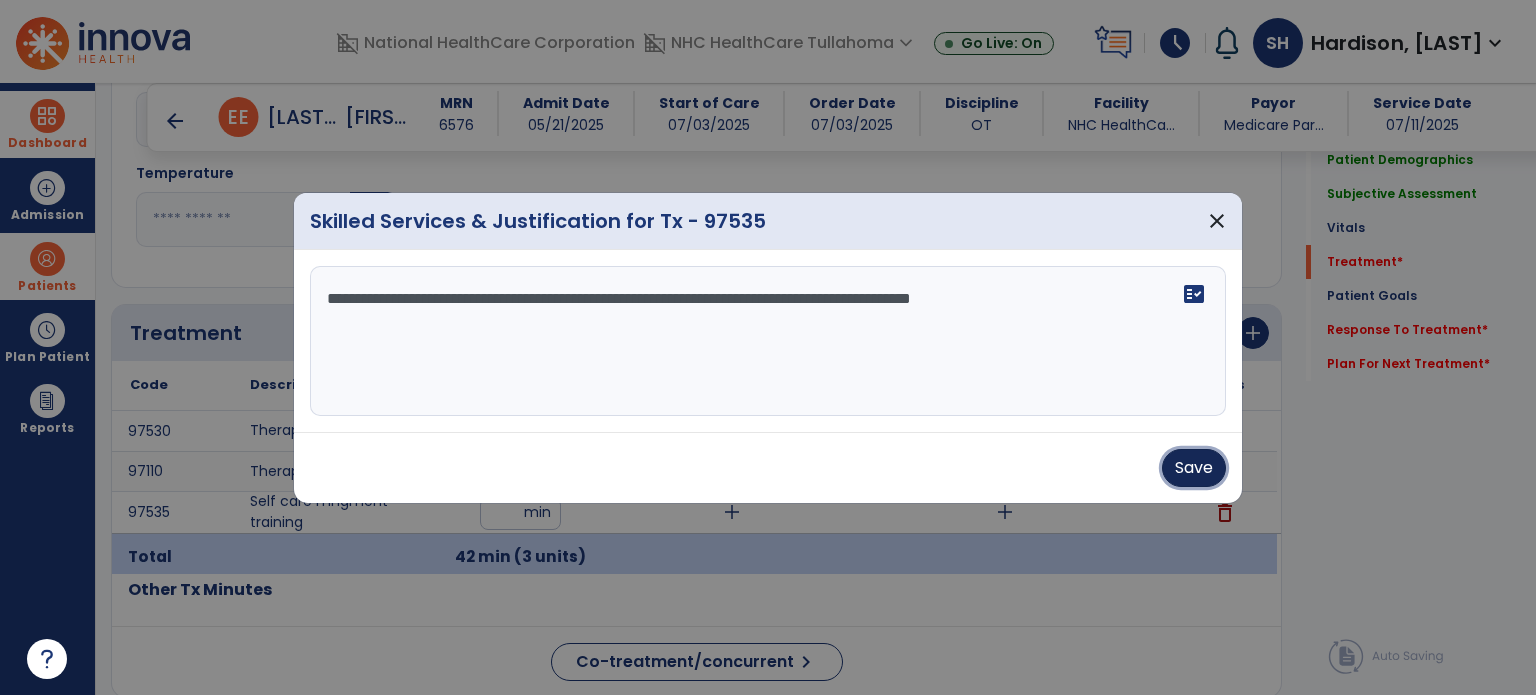 click on "Save" at bounding box center [1194, 468] 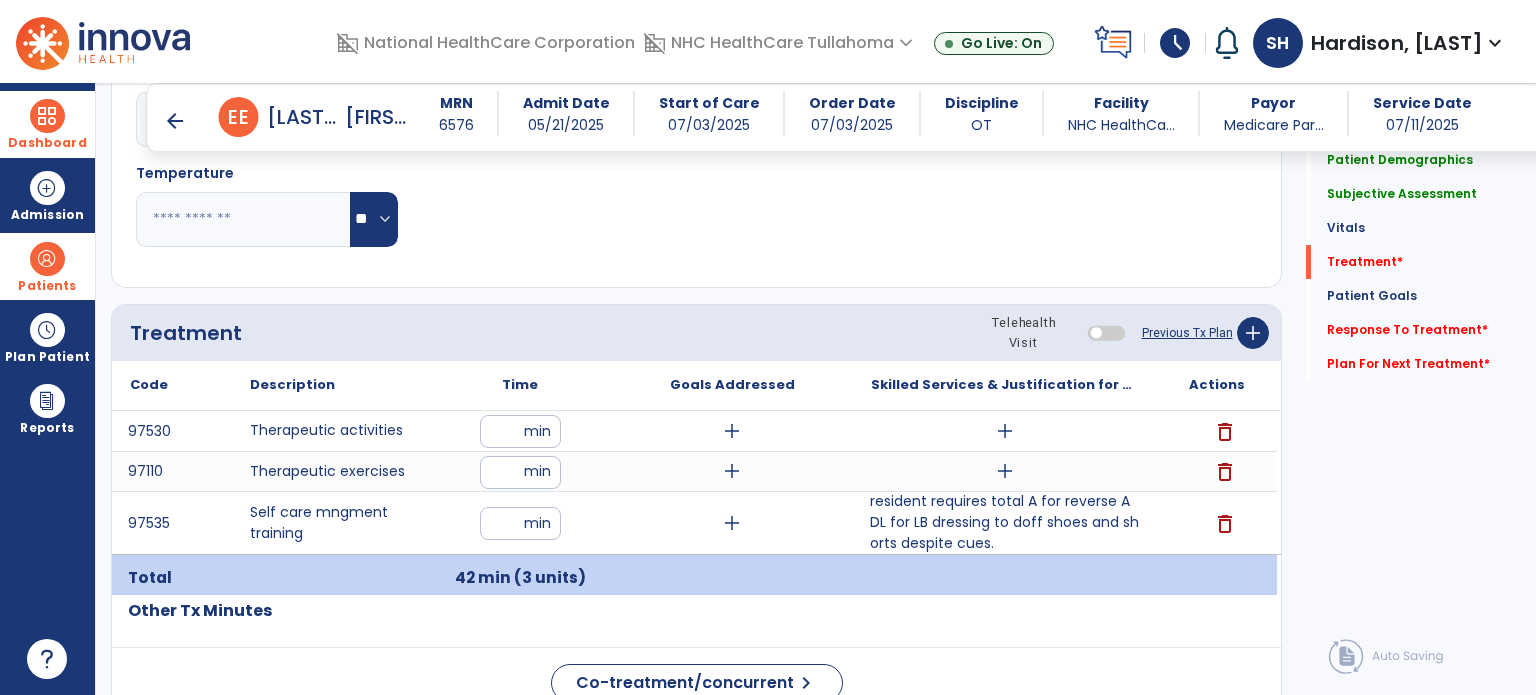 click on "resident requires total A for reverse ADL for LB dressing to doff shoes and shorts despite cues." at bounding box center [1004, 522] 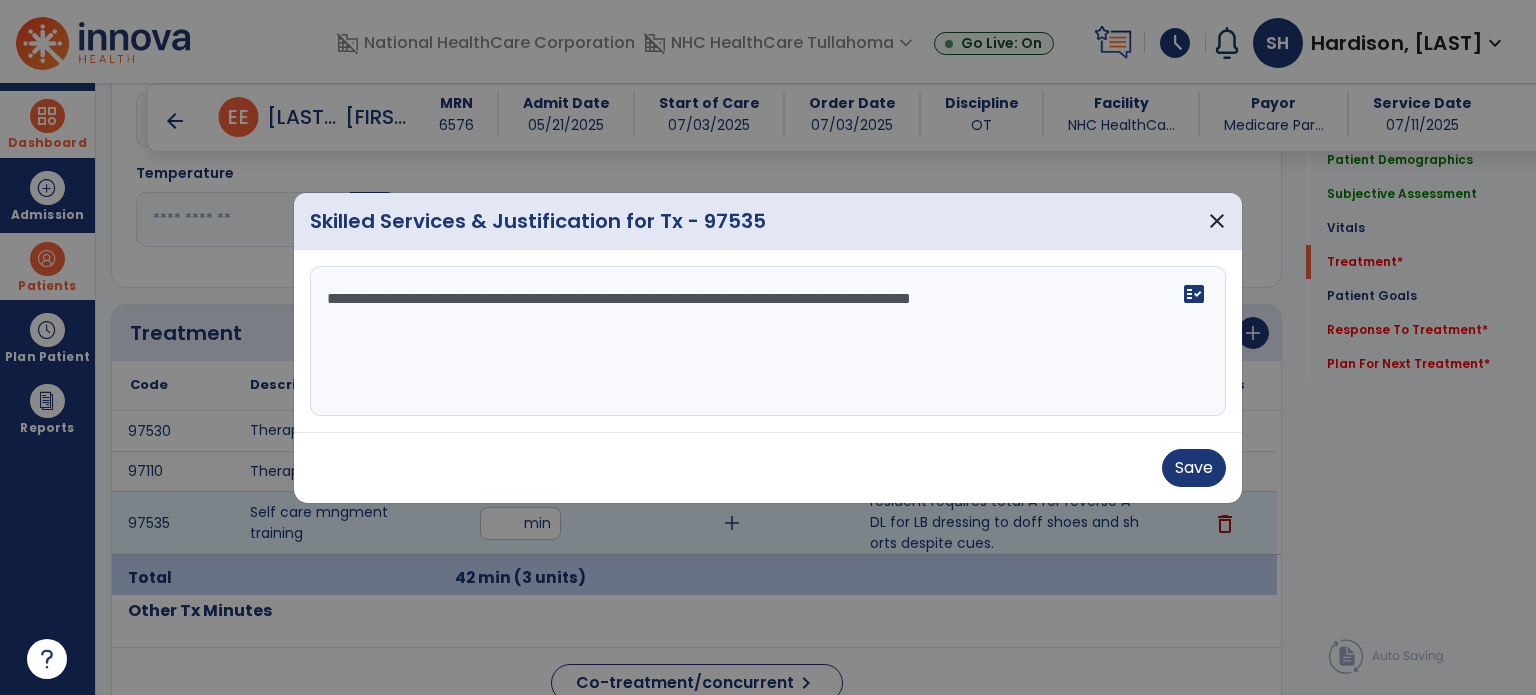 click on "**********" at bounding box center (768, 341) 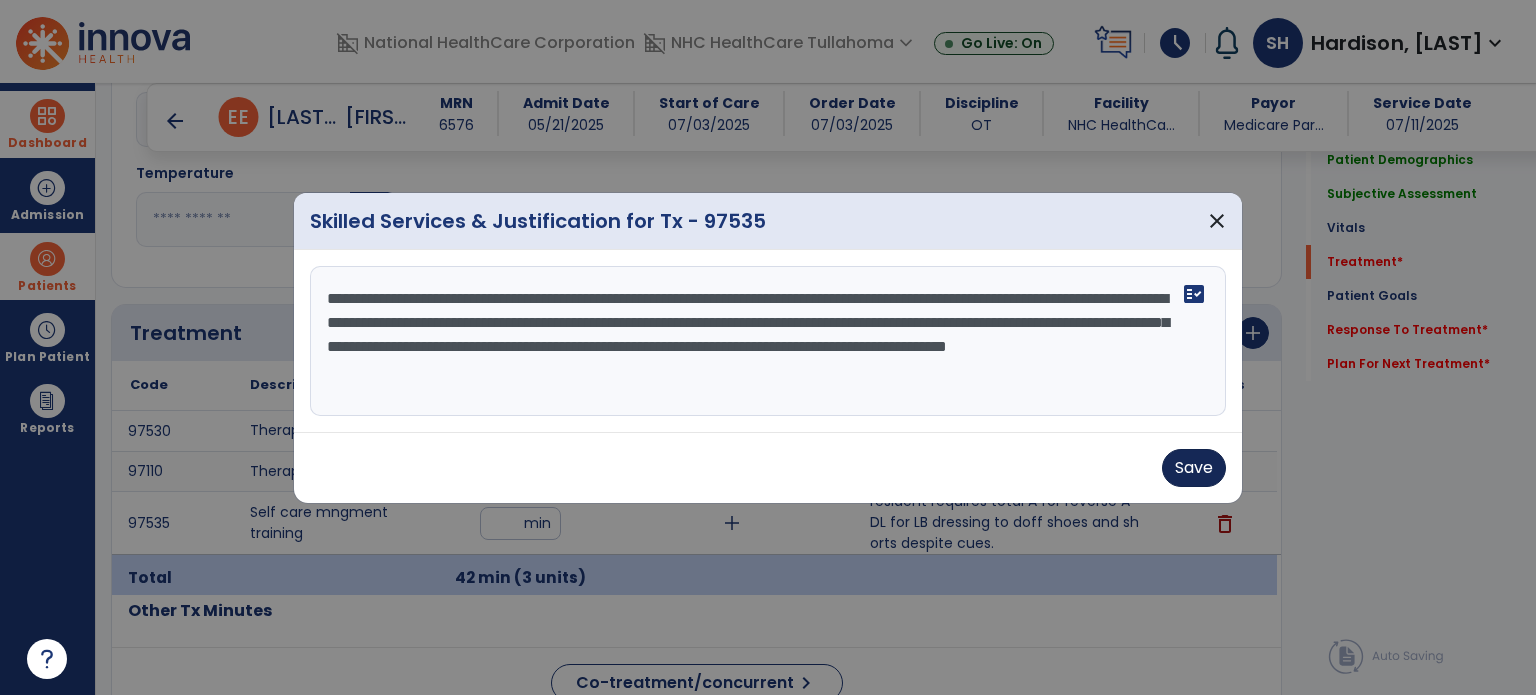 type on "**********" 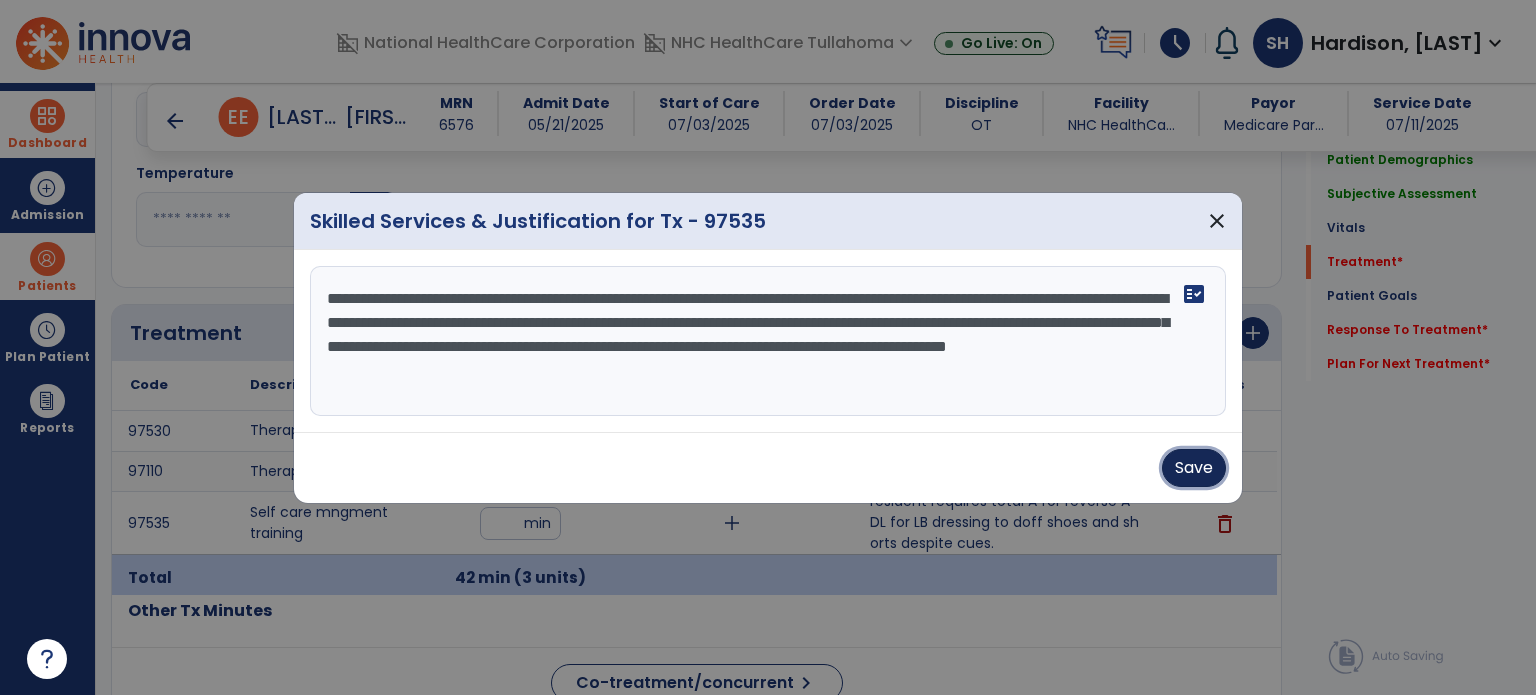 click on "Save" at bounding box center [1194, 468] 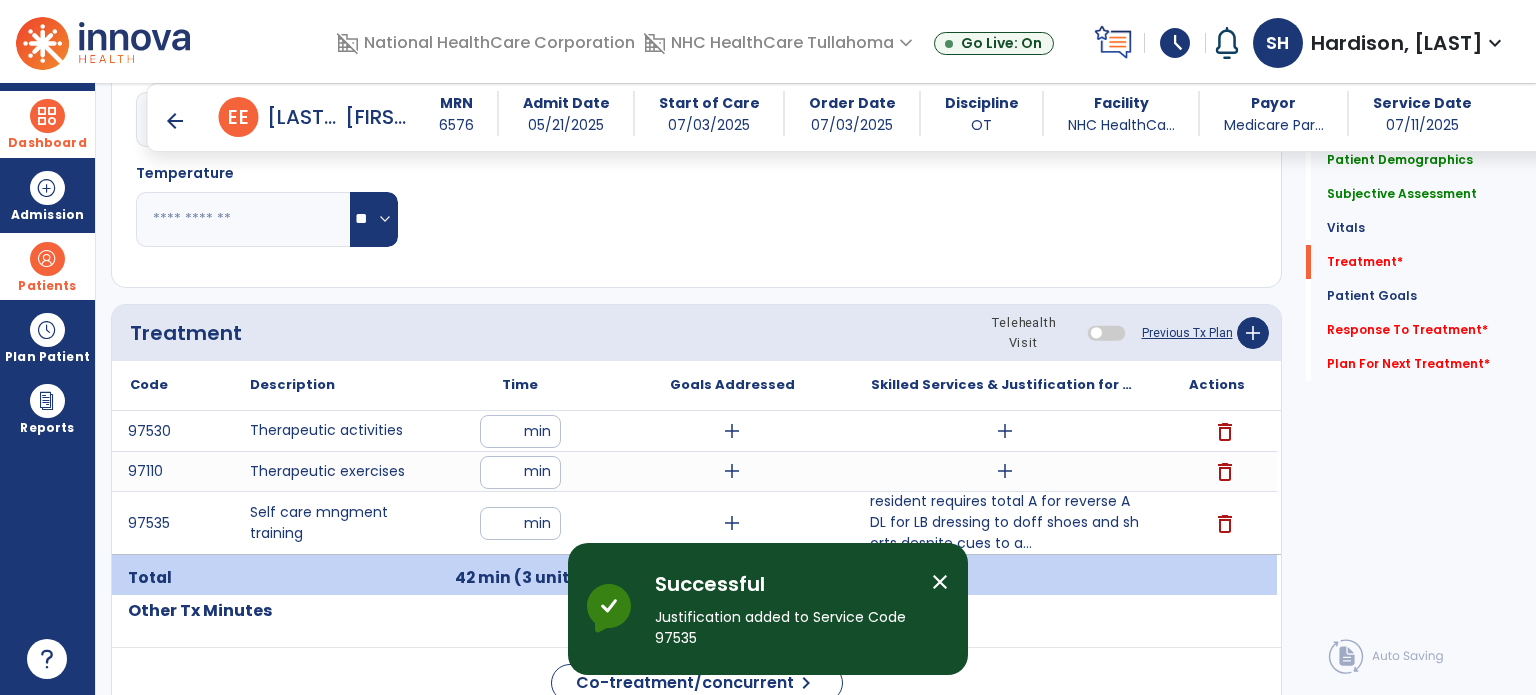 click on "add" at bounding box center (1005, 471) 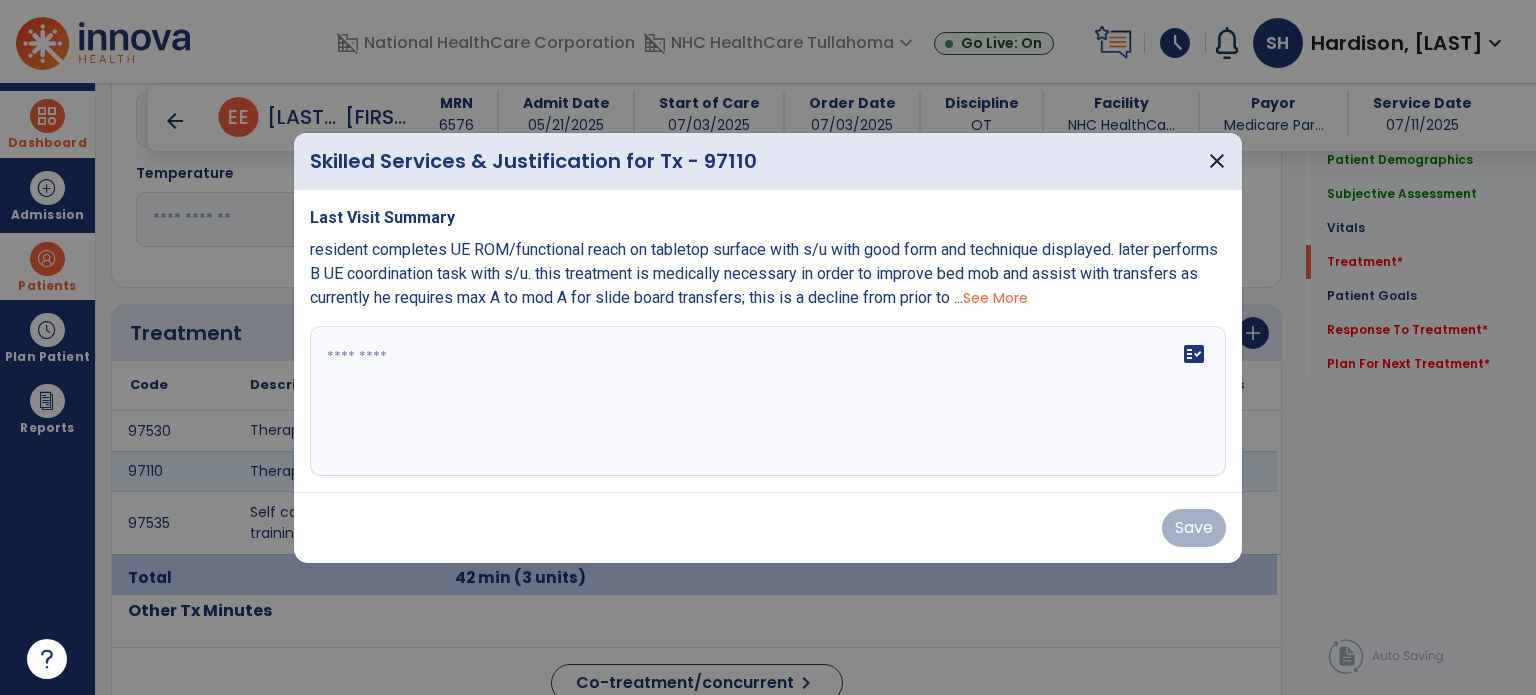 click on "See More" at bounding box center [995, 298] 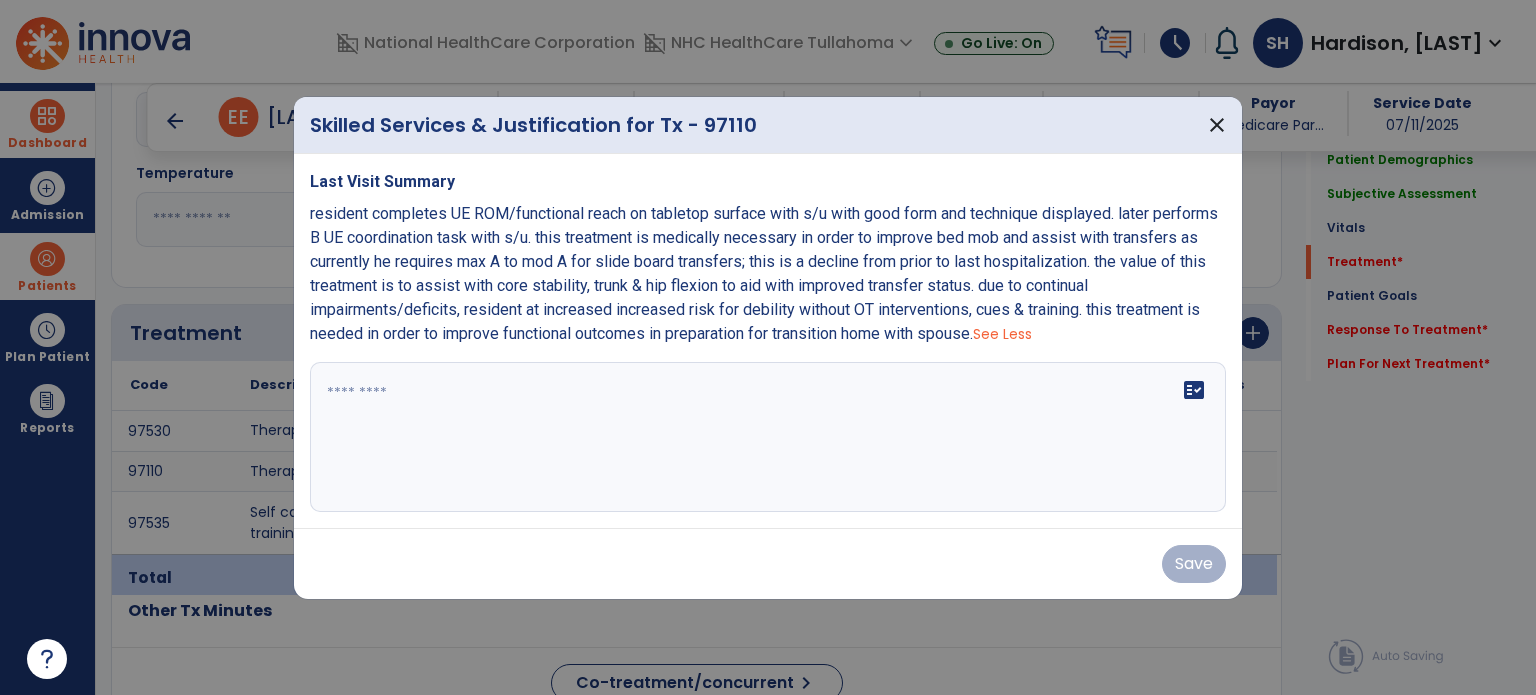 click on "Last Visit Summary resident completes UE ROM/functional reach on tabletop surface with s/u with good form and technique displayed. later performs B UE coordination task with s/u. this treatment is medically necessary in order to improve bed mob and assist with transfers as currently he requires max A to mod A for slide board transfers; this is a decline from prior to last hospitalization. the value of this treatment is to assist with core stability, trunk & hip flexion to aid with improved transfer status. due to continual impairments/deficits, resident at increased increased risk for debility without OT interventions, cues & training. this treatment is needed in order to improve functional outcomes in preparation for transition home with spouse. See Less fact_check" at bounding box center (768, 341) 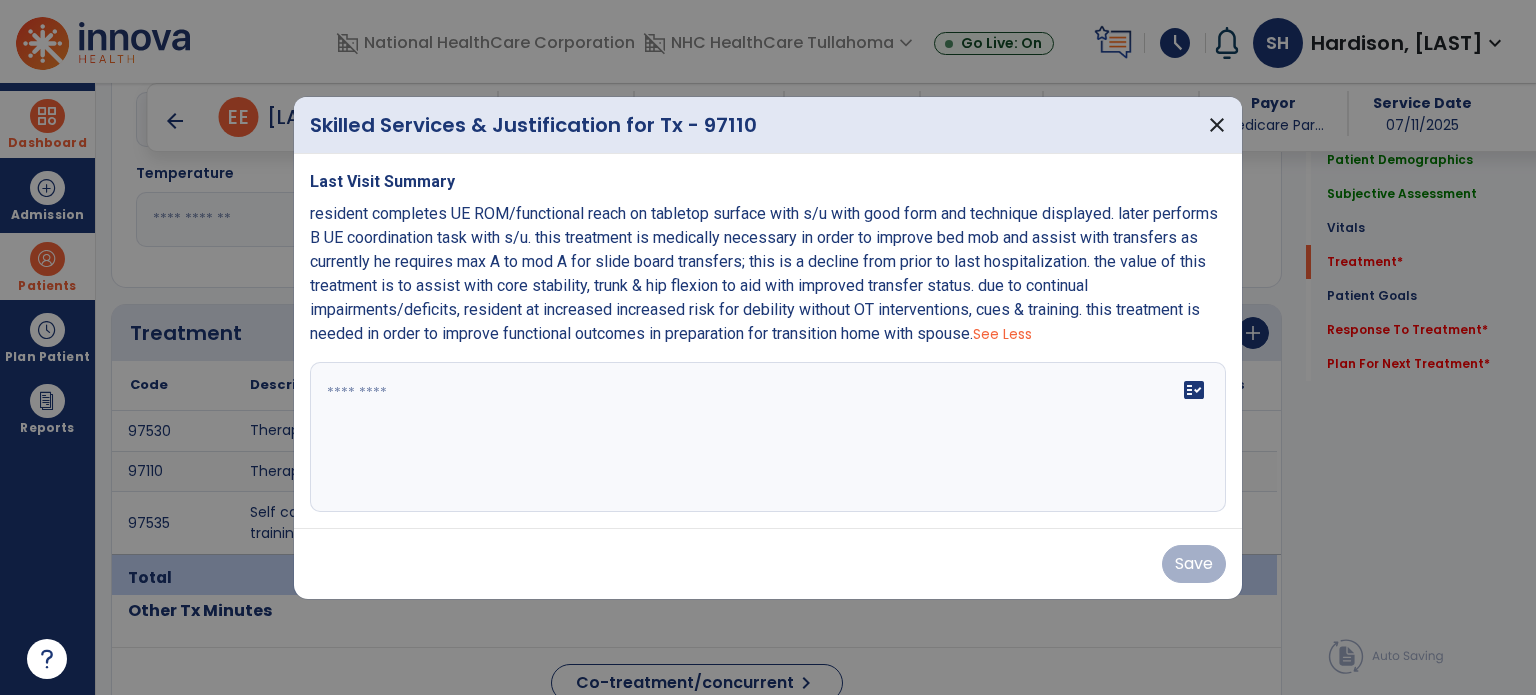drag, startPoint x: 307, startPoint y: 214, endPoint x: 997, endPoint y: 337, distance: 700.8773 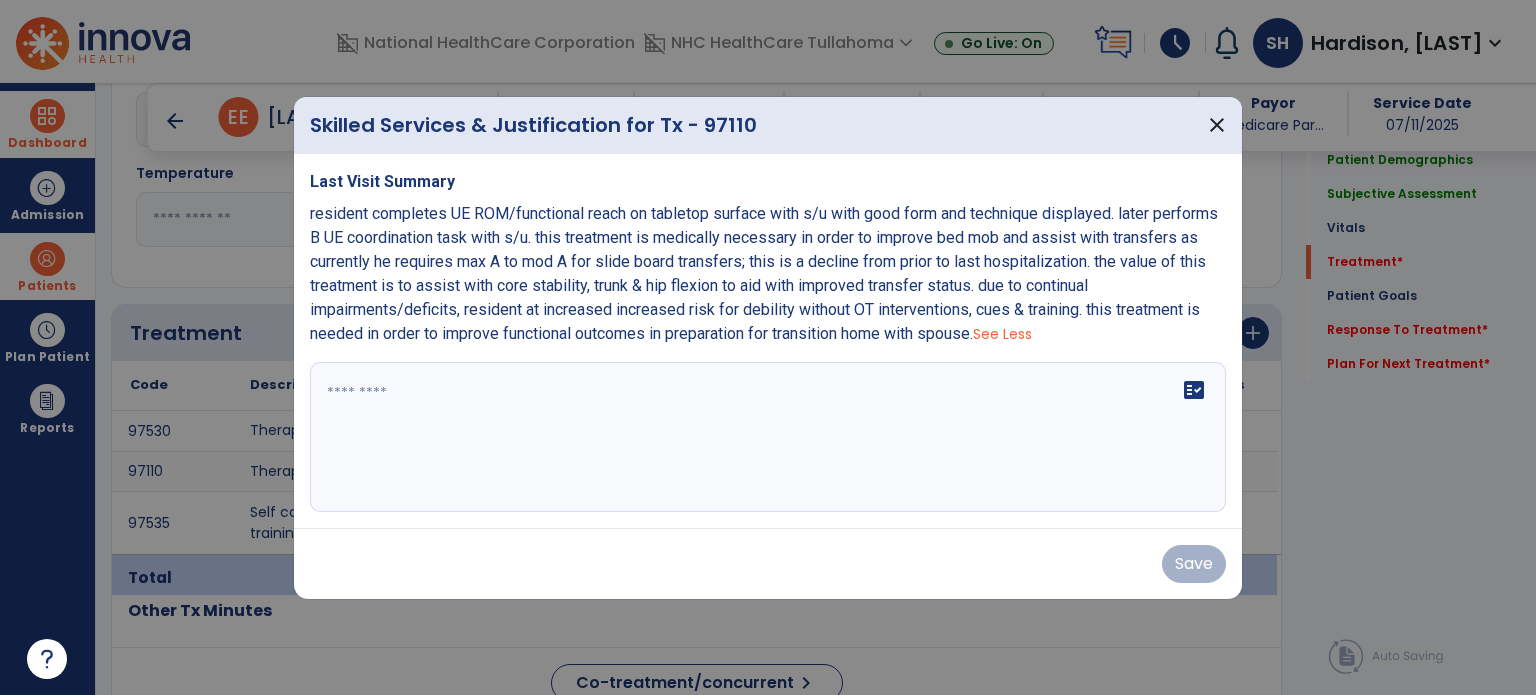 click on "Last Visit Summary resident completes UE ROM/functional reach on tabletop surface with s/u with good form and technique displayed. later performs B UE coordination task with s/u. this treatment is medically necessary in order to improve bed mob and assist with transfers as currently he requires max A to mod A for slide board transfers; this is a decline from prior to last hospitalization. the value of this treatment is to assist with core stability, trunk & hip flexion to aid with improved transfer status. due to continual impairments/deficits, resident at increased increased risk for debility without OT interventions, cues & training. this treatment is needed in order to improve functional outcomes in preparation for transition home with spouse. See Less fact_check" at bounding box center (768, 341) 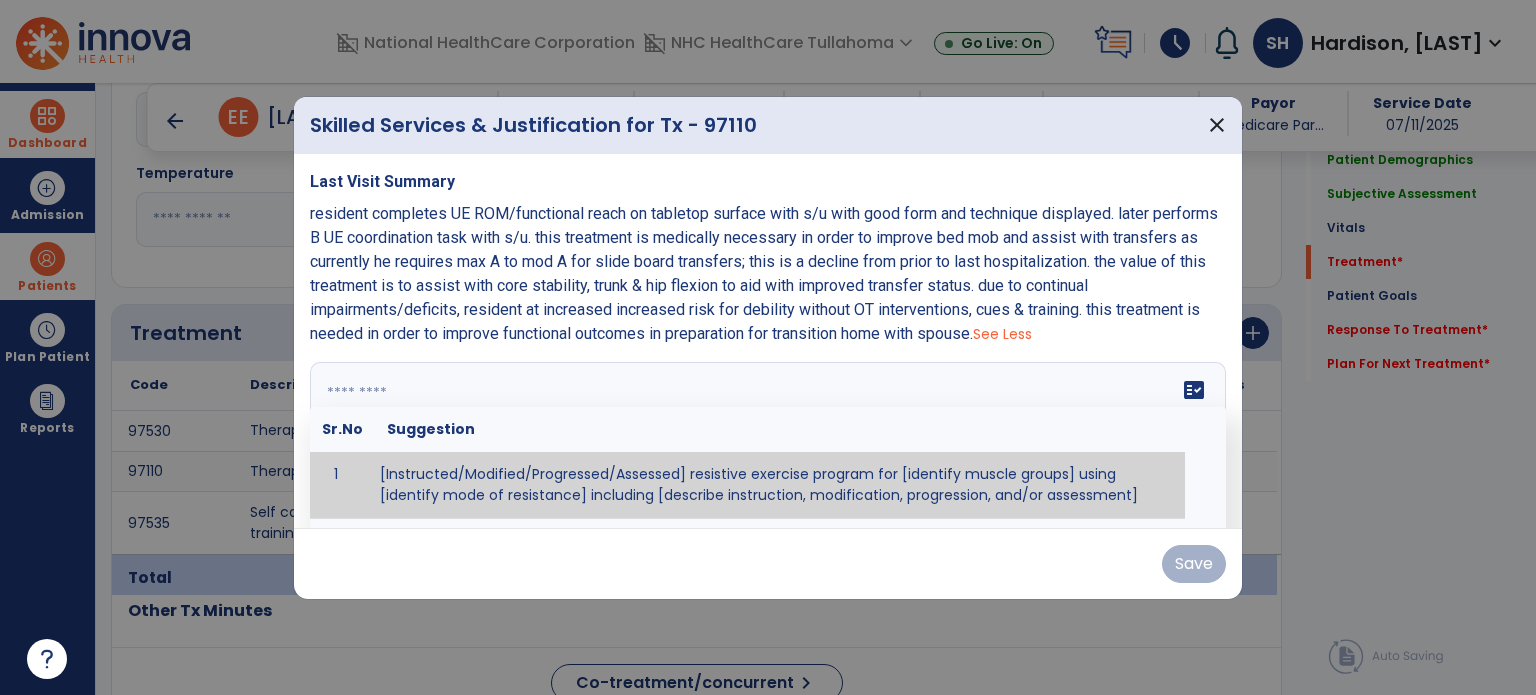 paste on "**********" 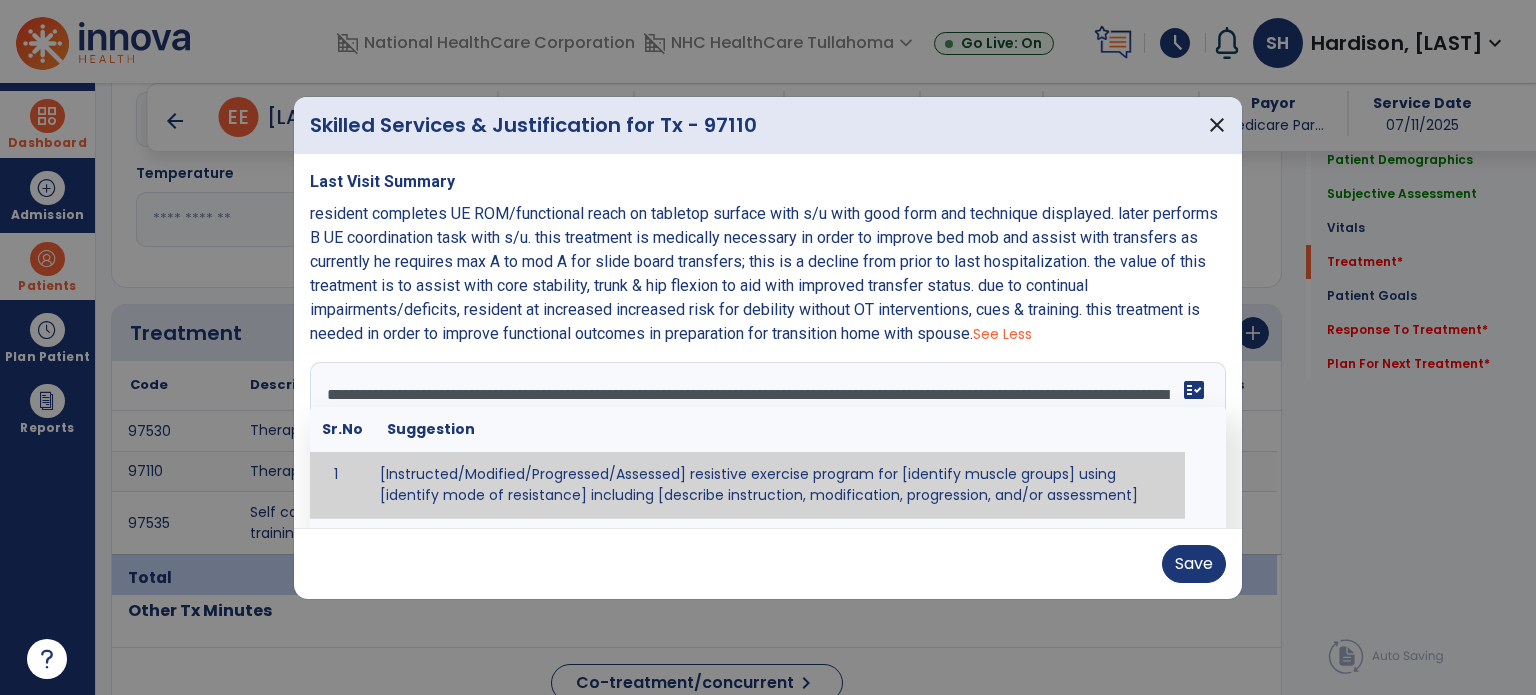 scroll, scrollTop: 48, scrollLeft: 0, axis: vertical 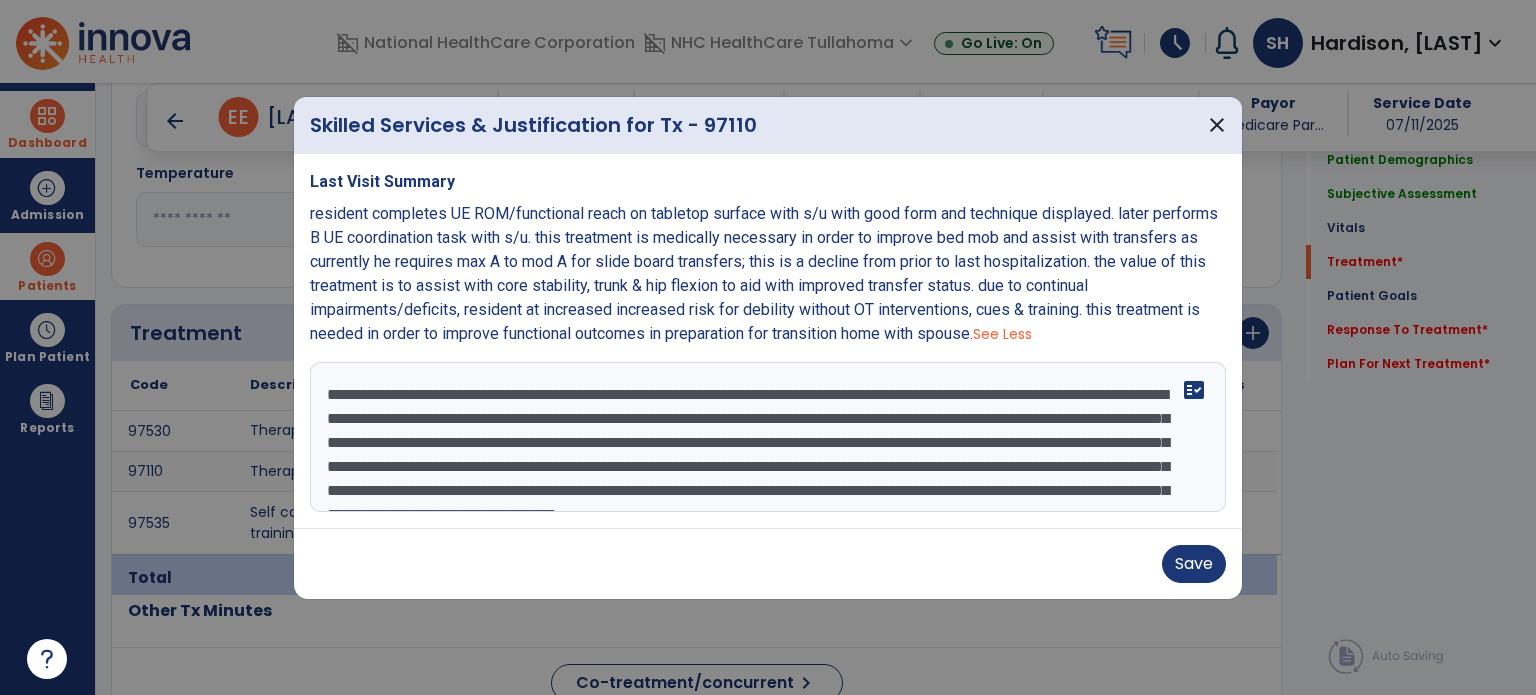click on "**********" at bounding box center (768, 437) 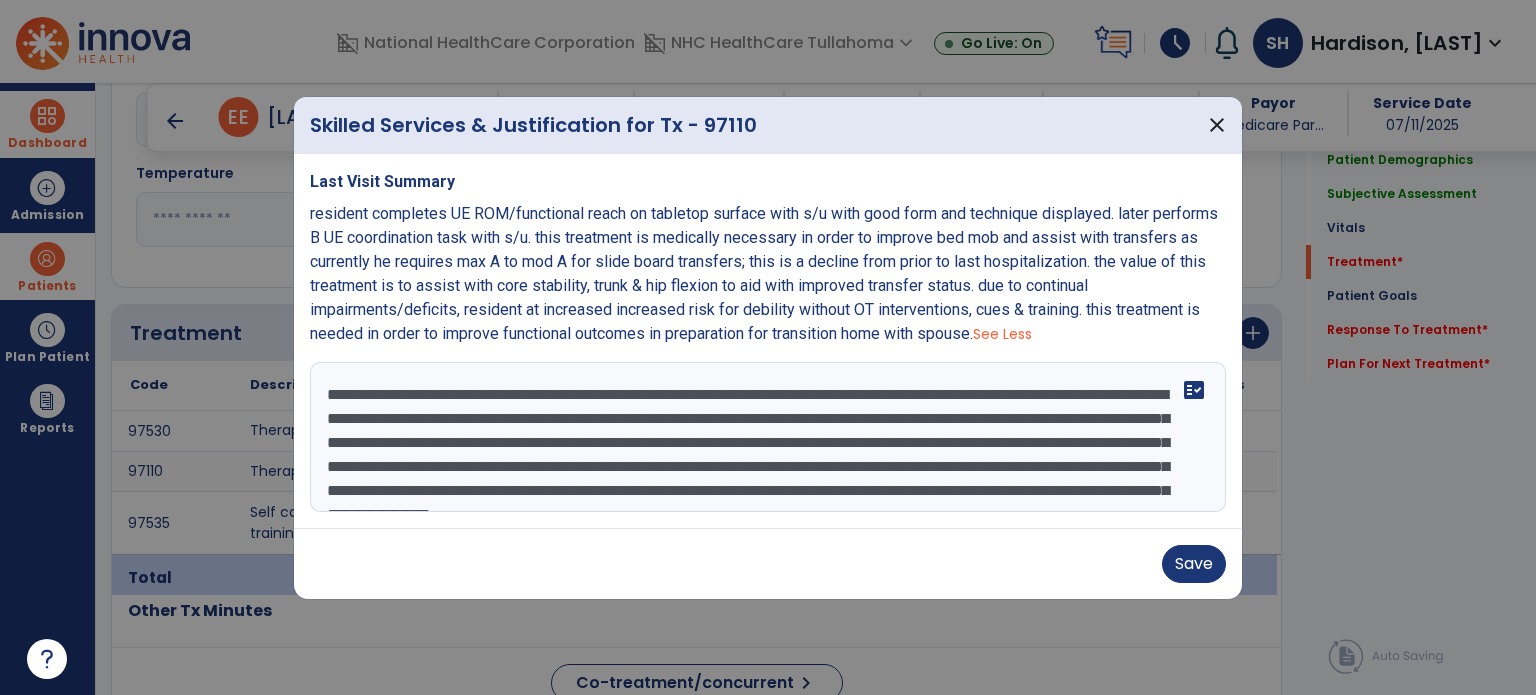scroll, scrollTop: 39, scrollLeft: 0, axis: vertical 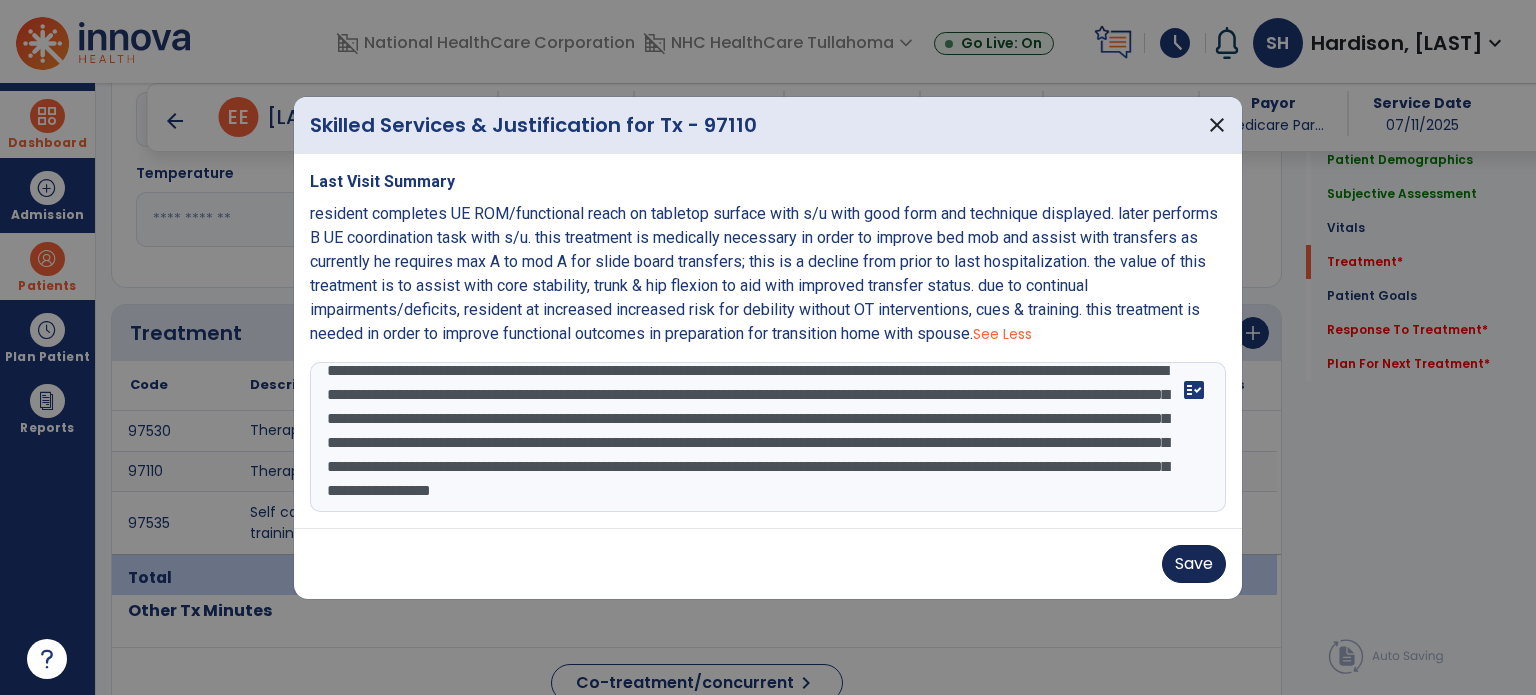 type on "**********" 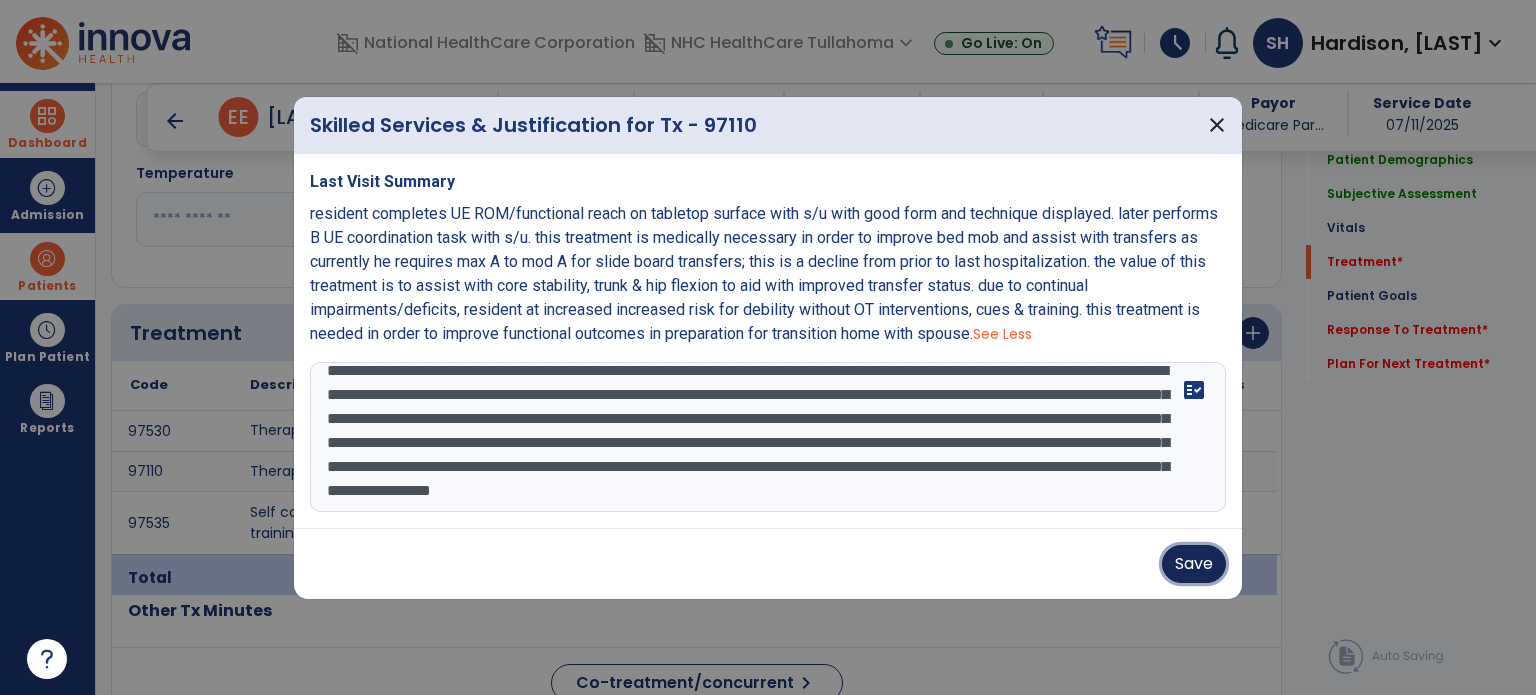 click on "Save" at bounding box center [1194, 564] 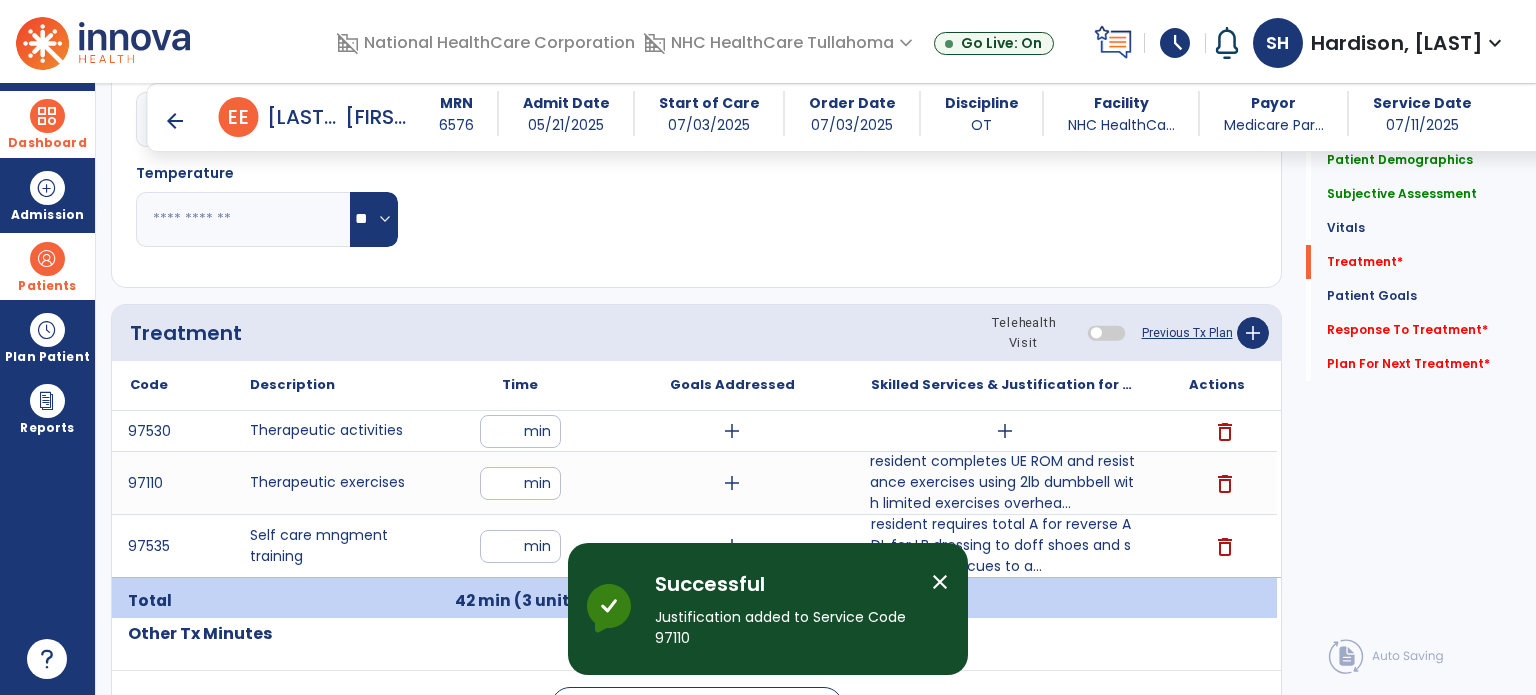 click on "add" at bounding box center [1005, 431] 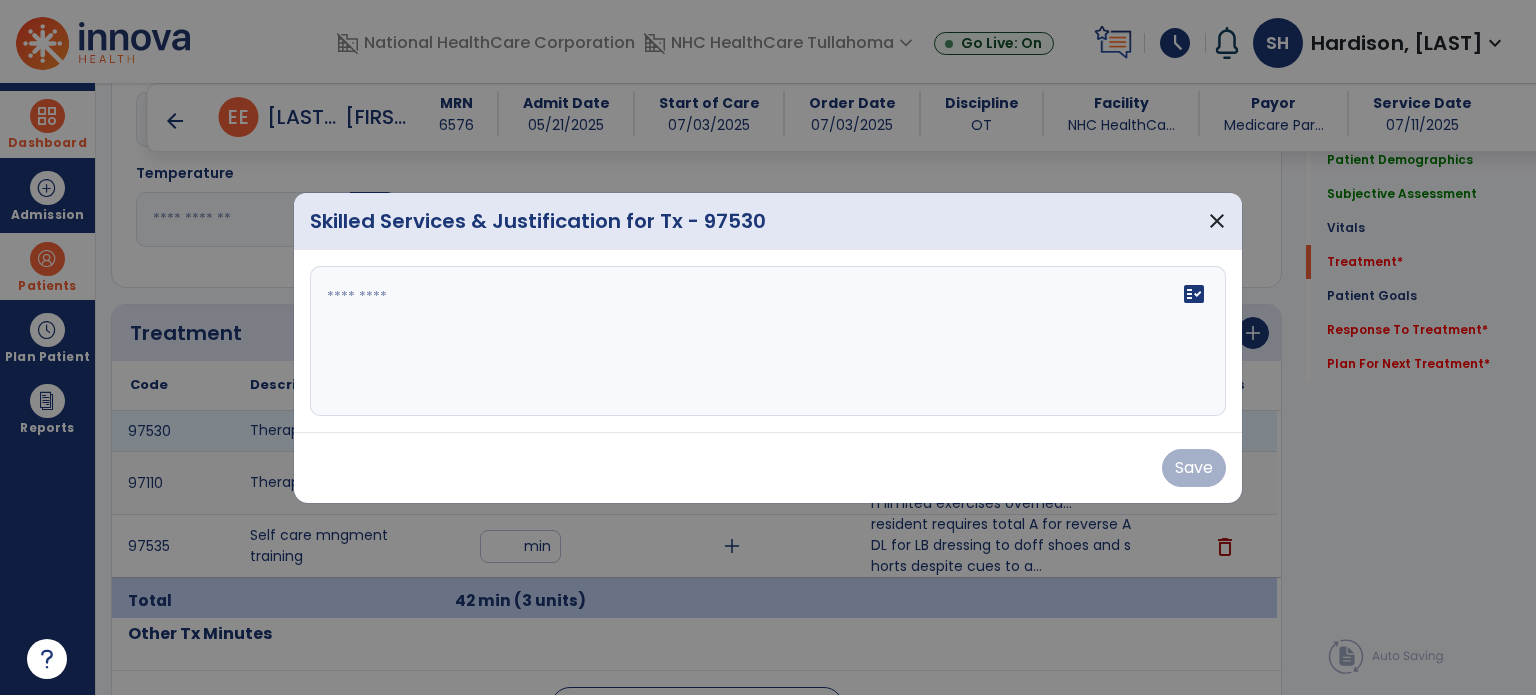 click on "fact_check" at bounding box center (768, 341) 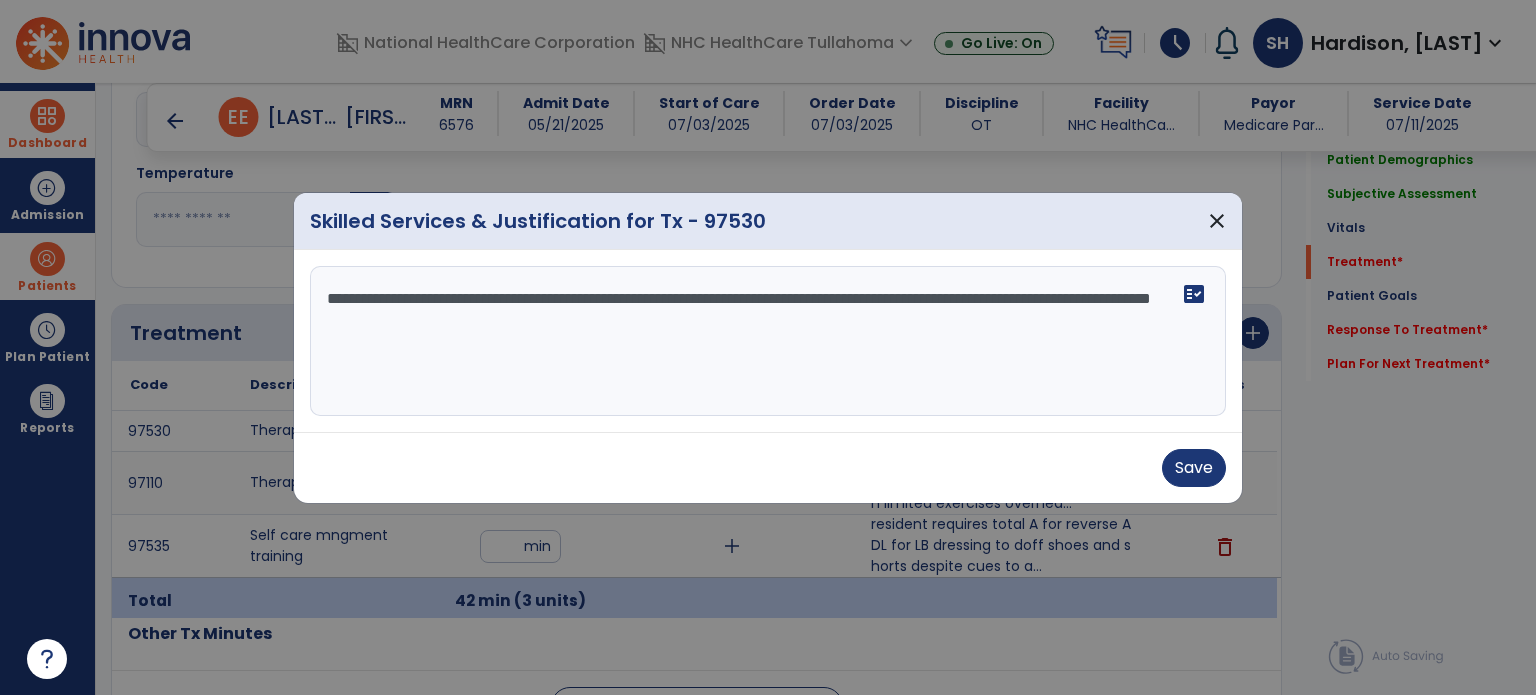 click on "**********" at bounding box center [768, 341] 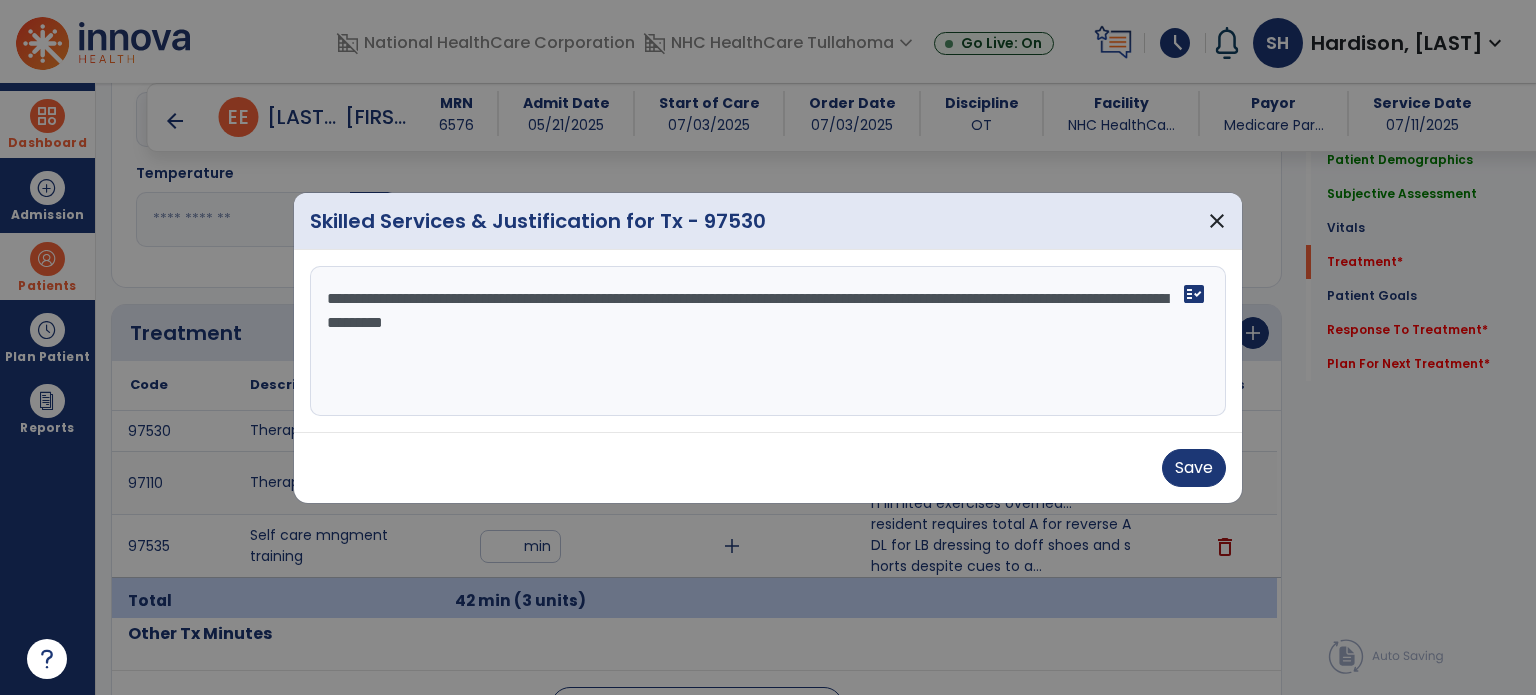 click on "**********" at bounding box center (768, 341) 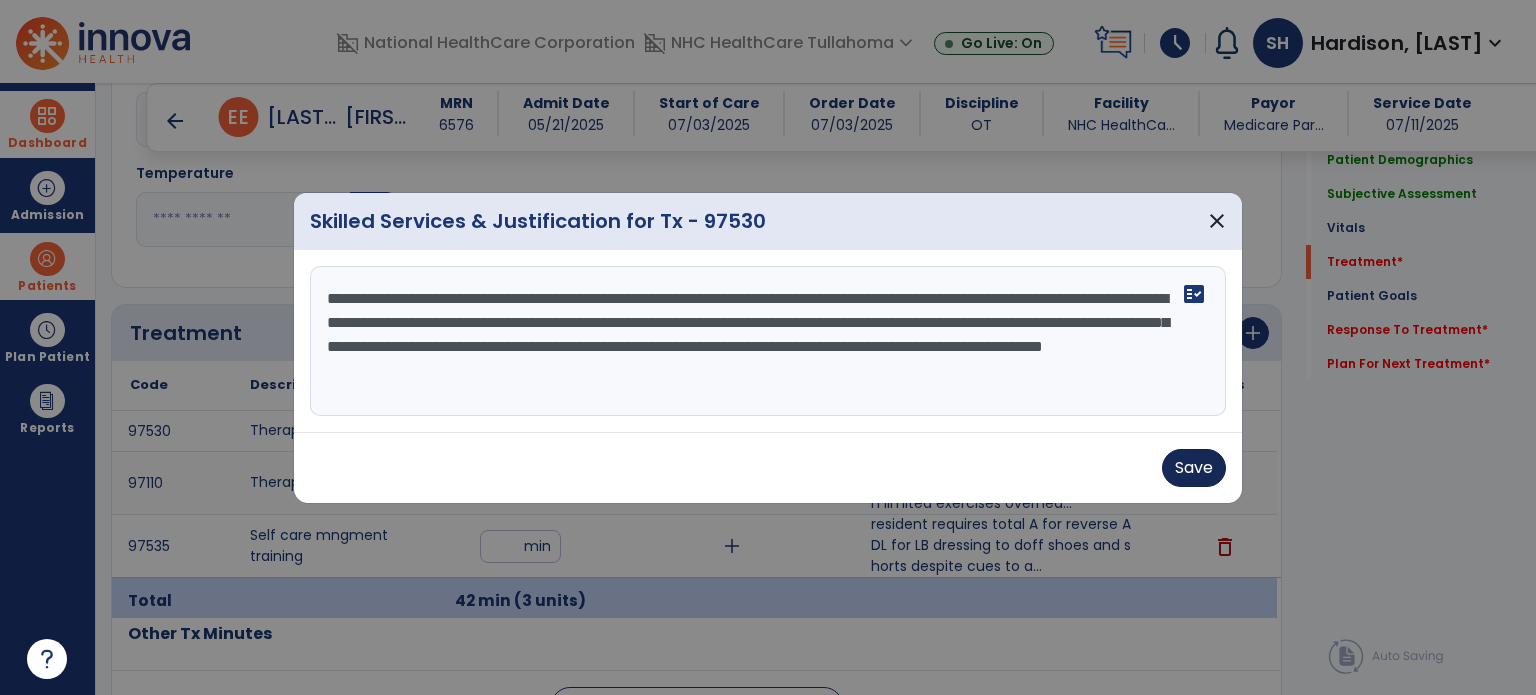 type on "**********" 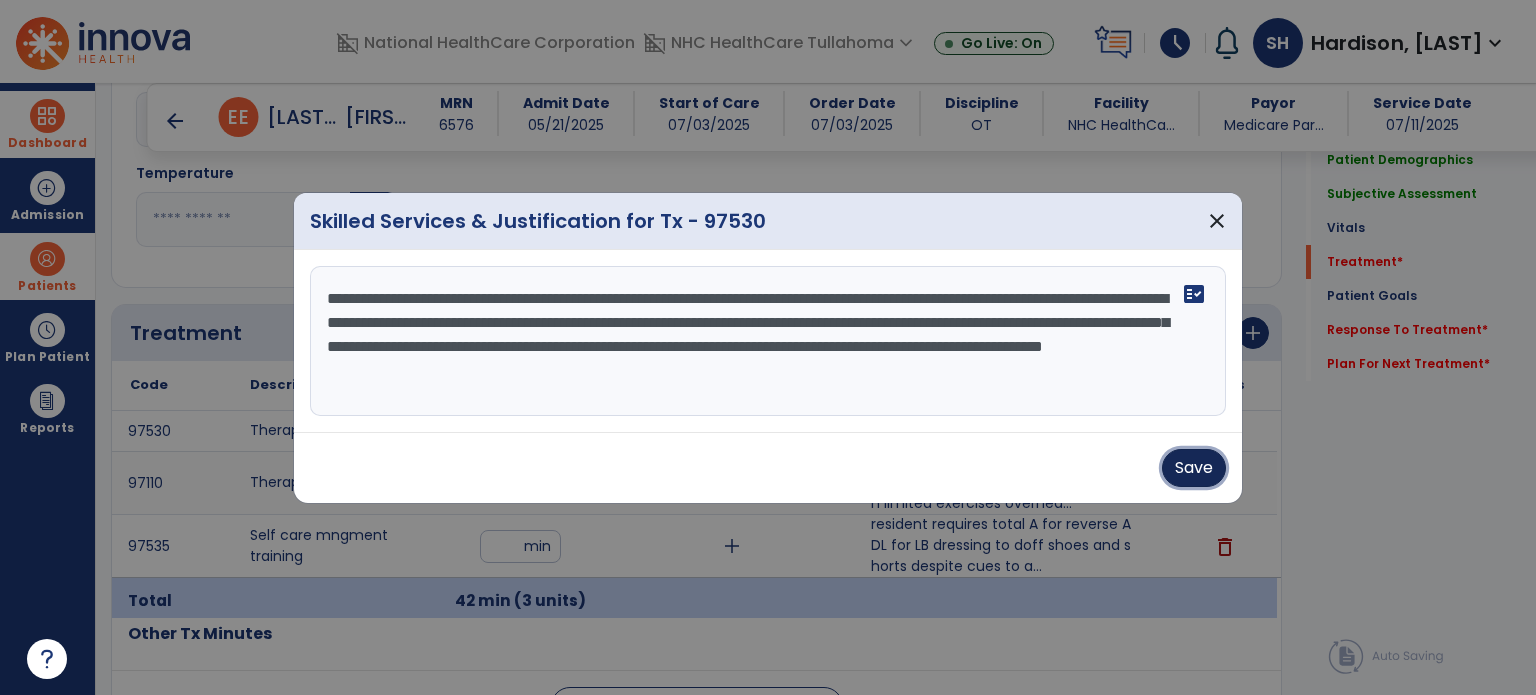 click on "Save" at bounding box center (1194, 468) 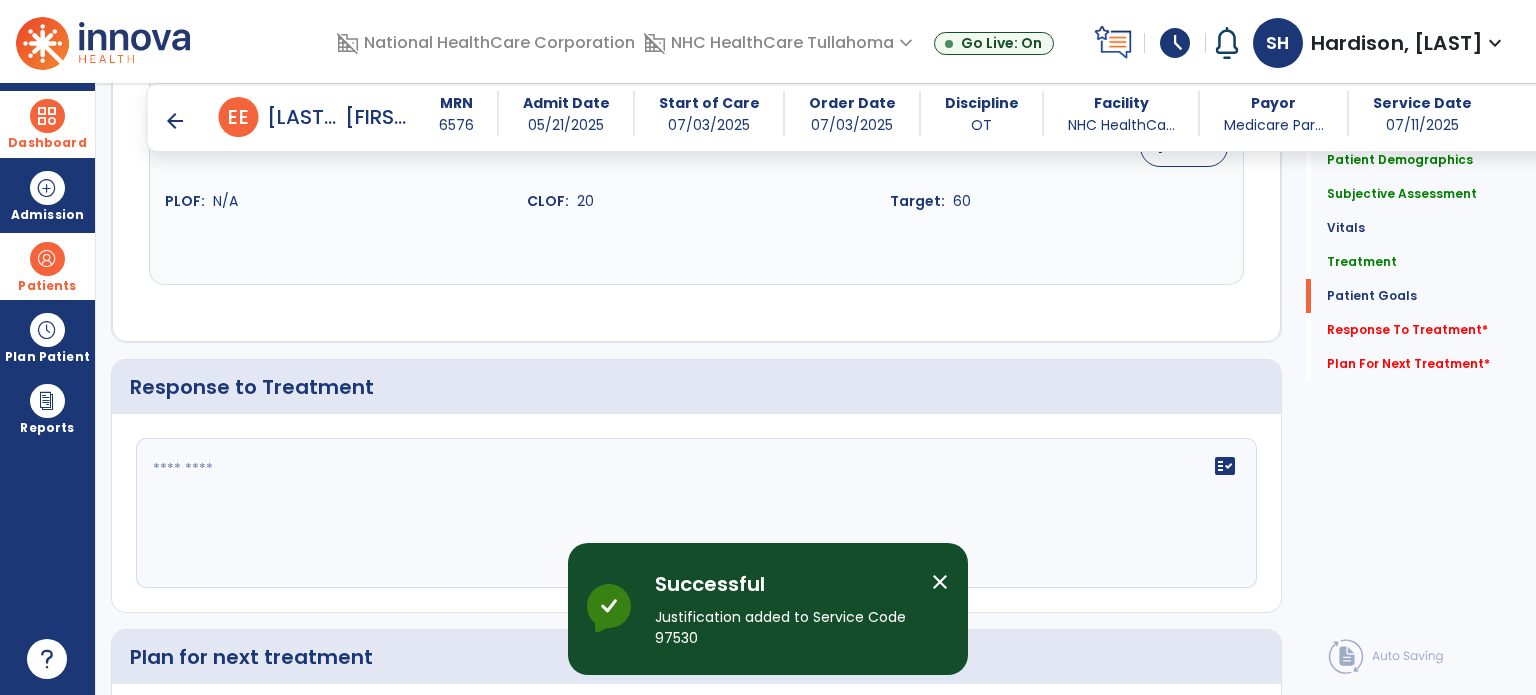 scroll, scrollTop: 2718, scrollLeft: 0, axis: vertical 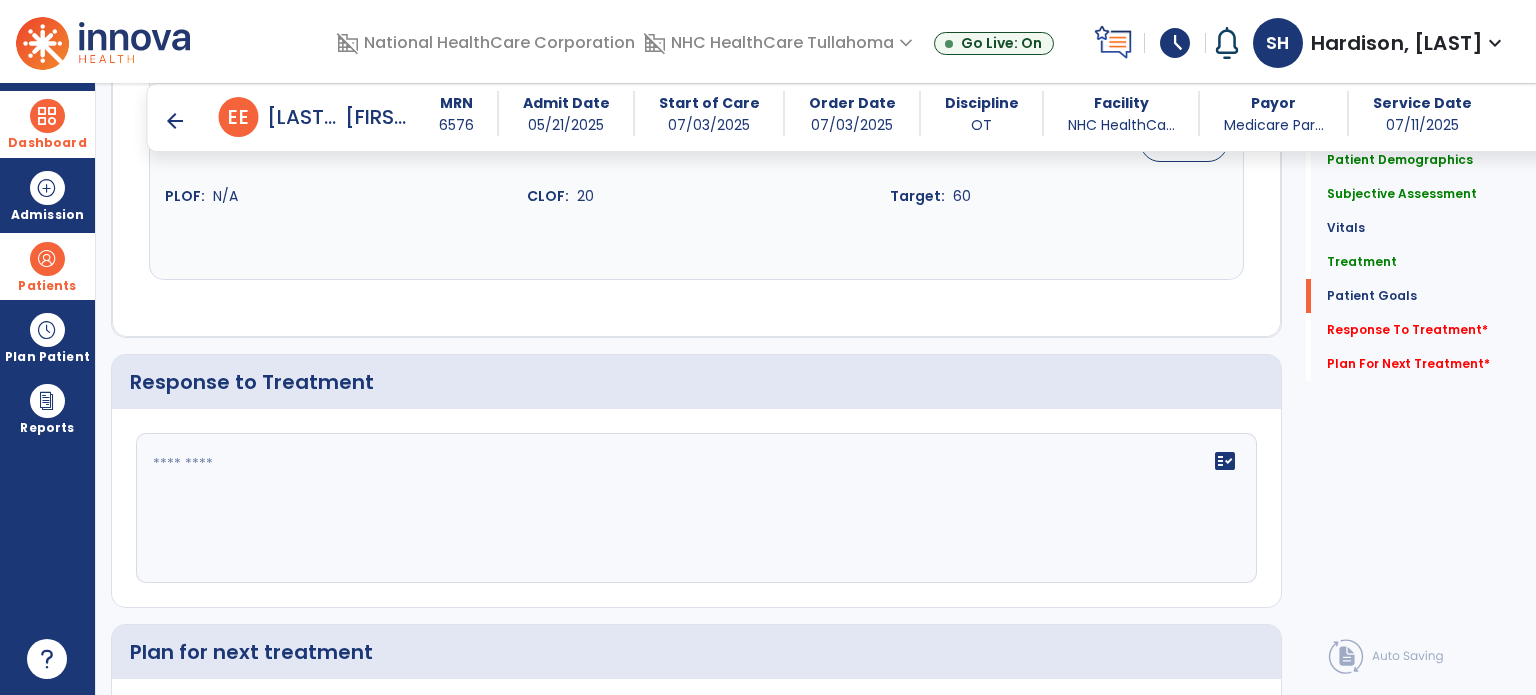 click 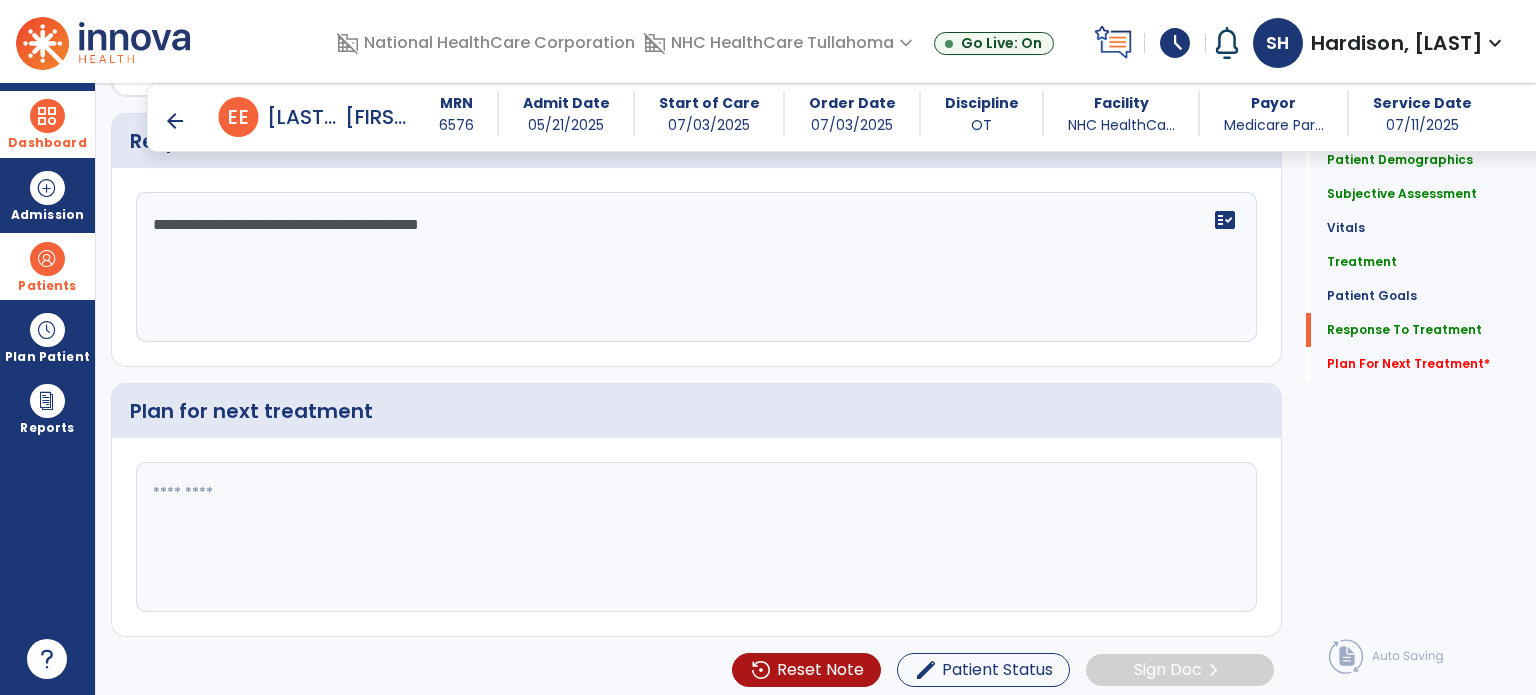 type on "**********" 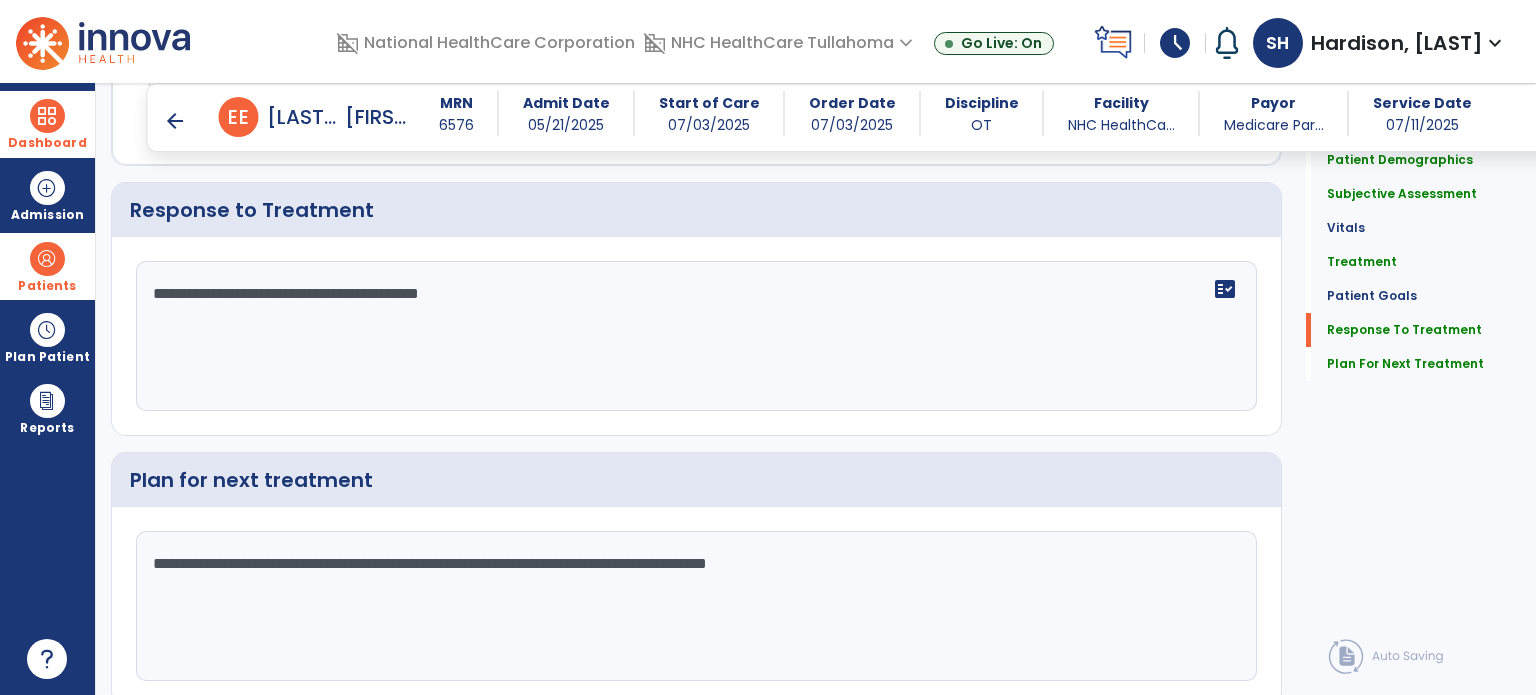 scroll, scrollTop: 2959, scrollLeft: 0, axis: vertical 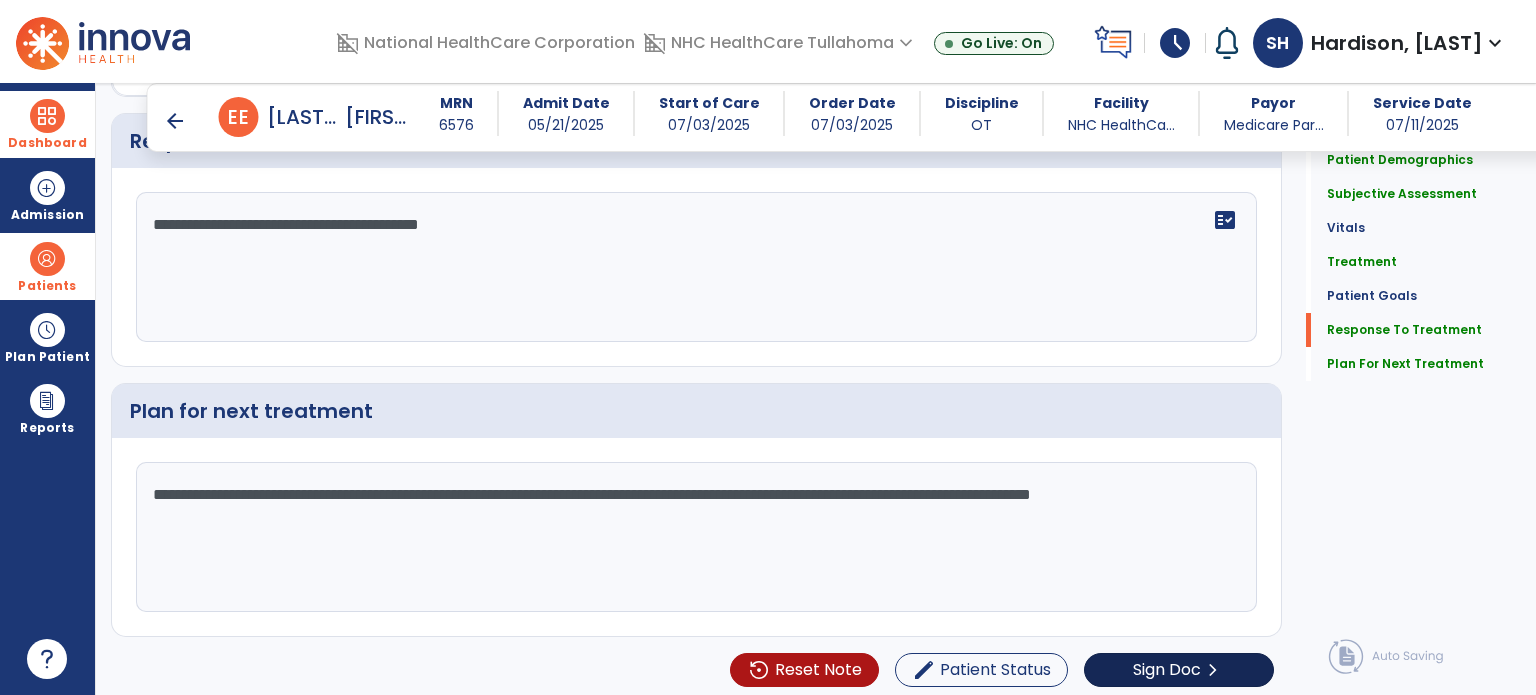 type on "**********" 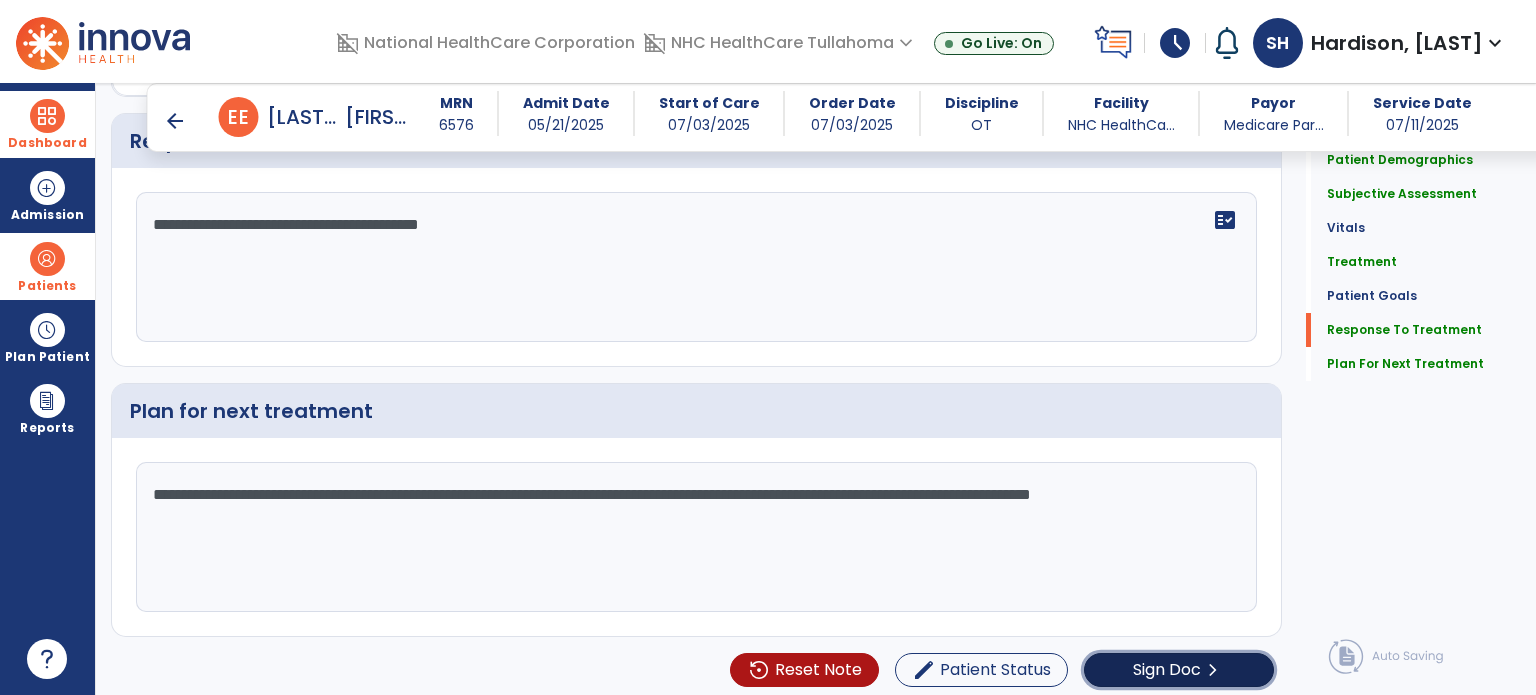 click on "Sign Doc" 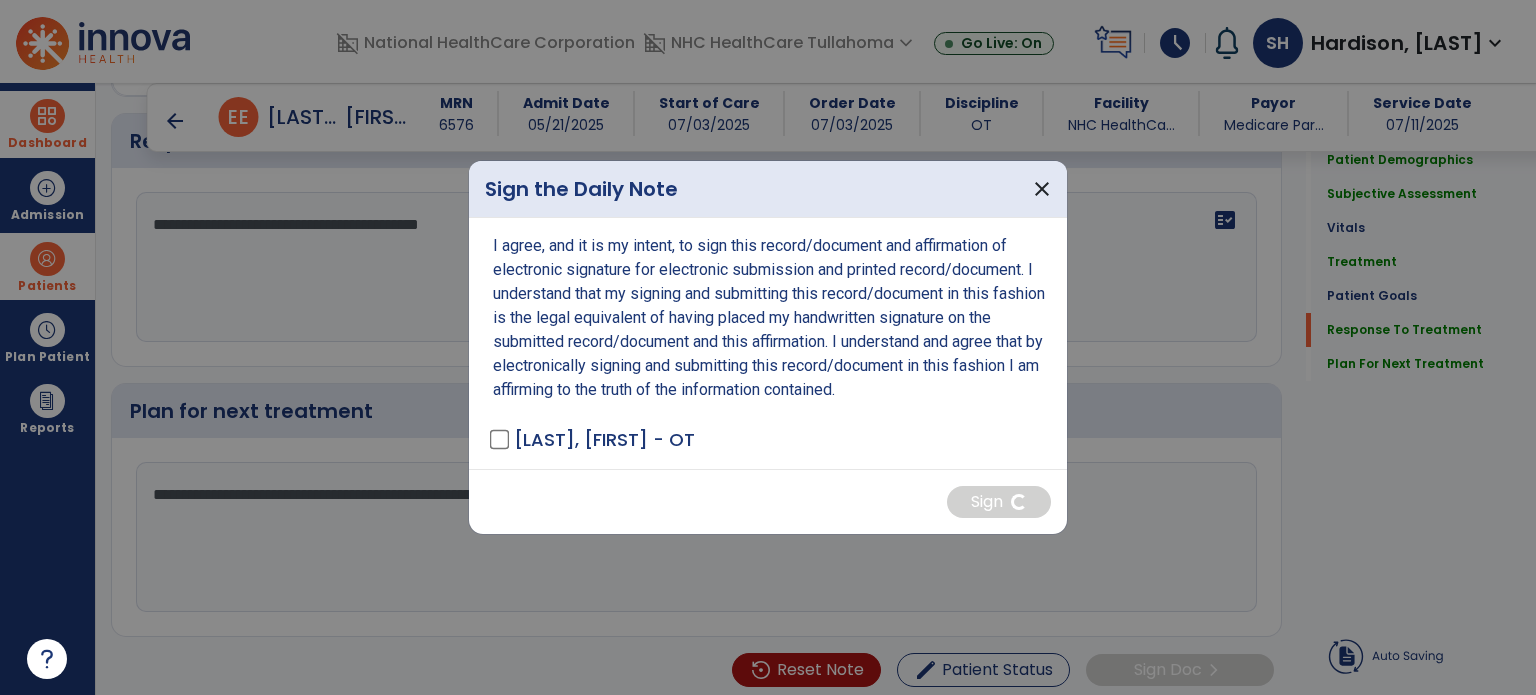 scroll, scrollTop: 2959, scrollLeft: 0, axis: vertical 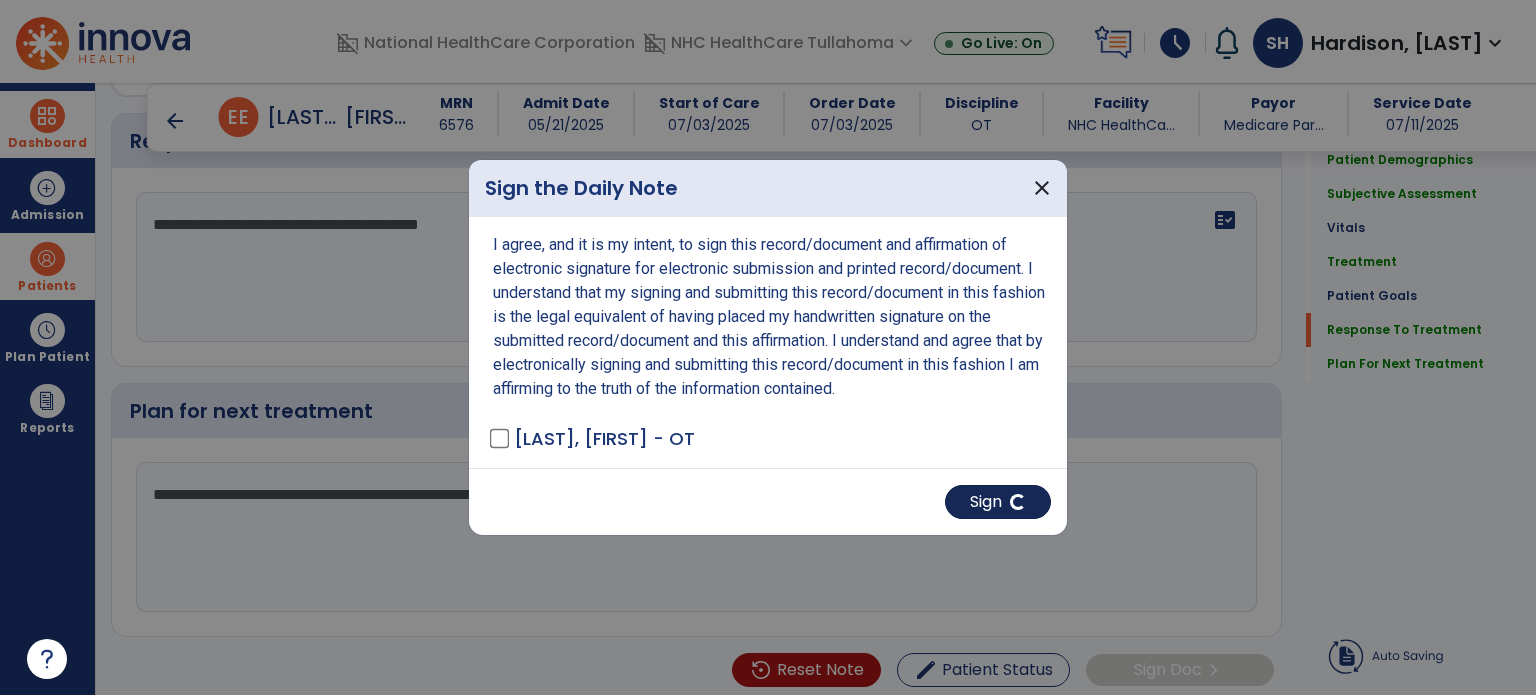 click on "Sign" at bounding box center (998, 502) 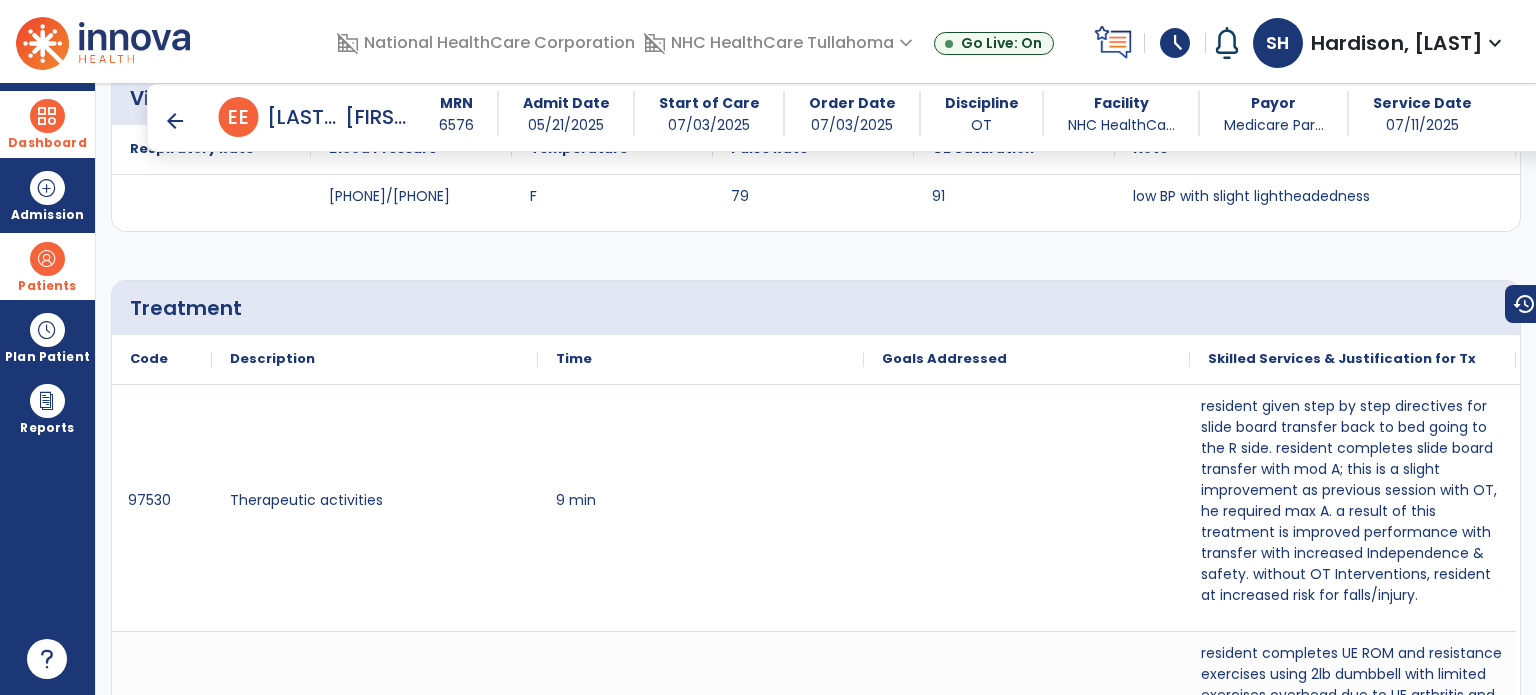 scroll, scrollTop: 748, scrollLeft: 0, axis: vertical 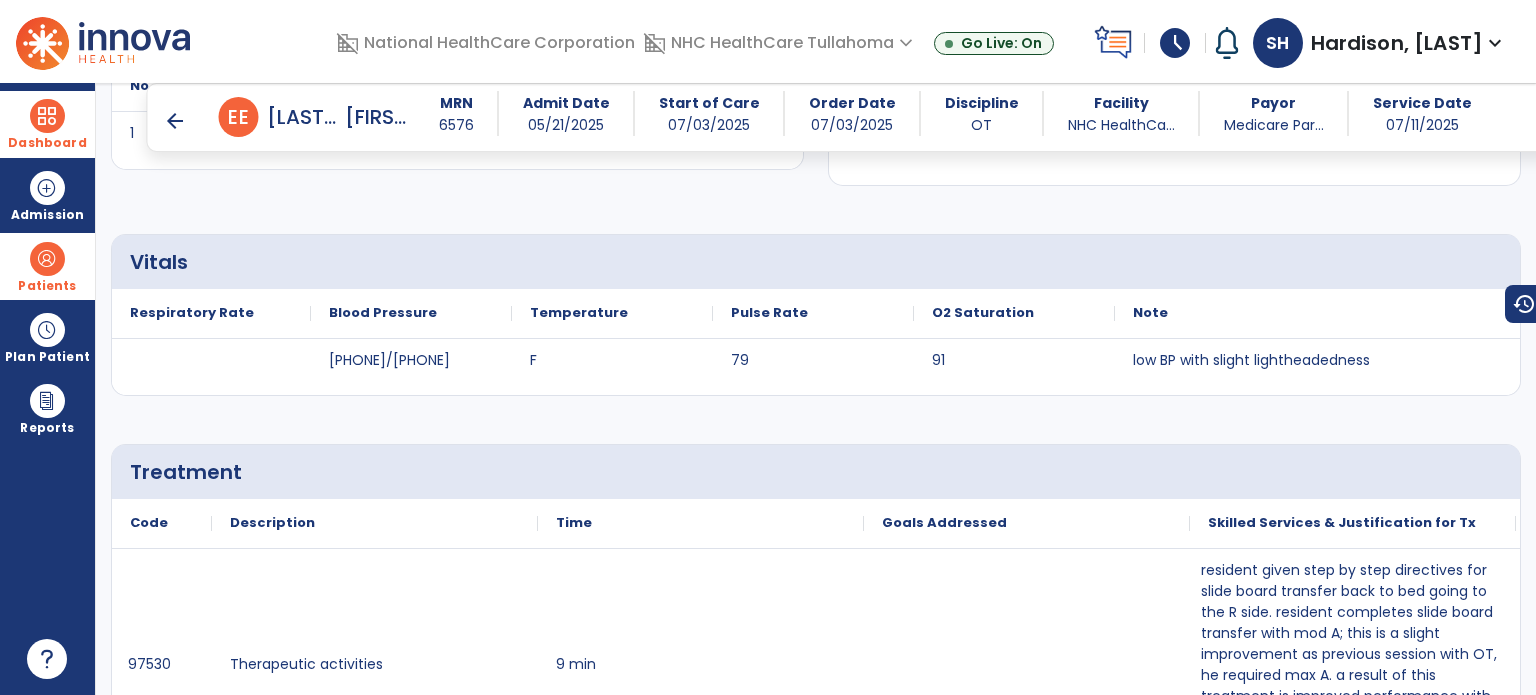 click on "arrow_back" at bounding box center (175, 121) 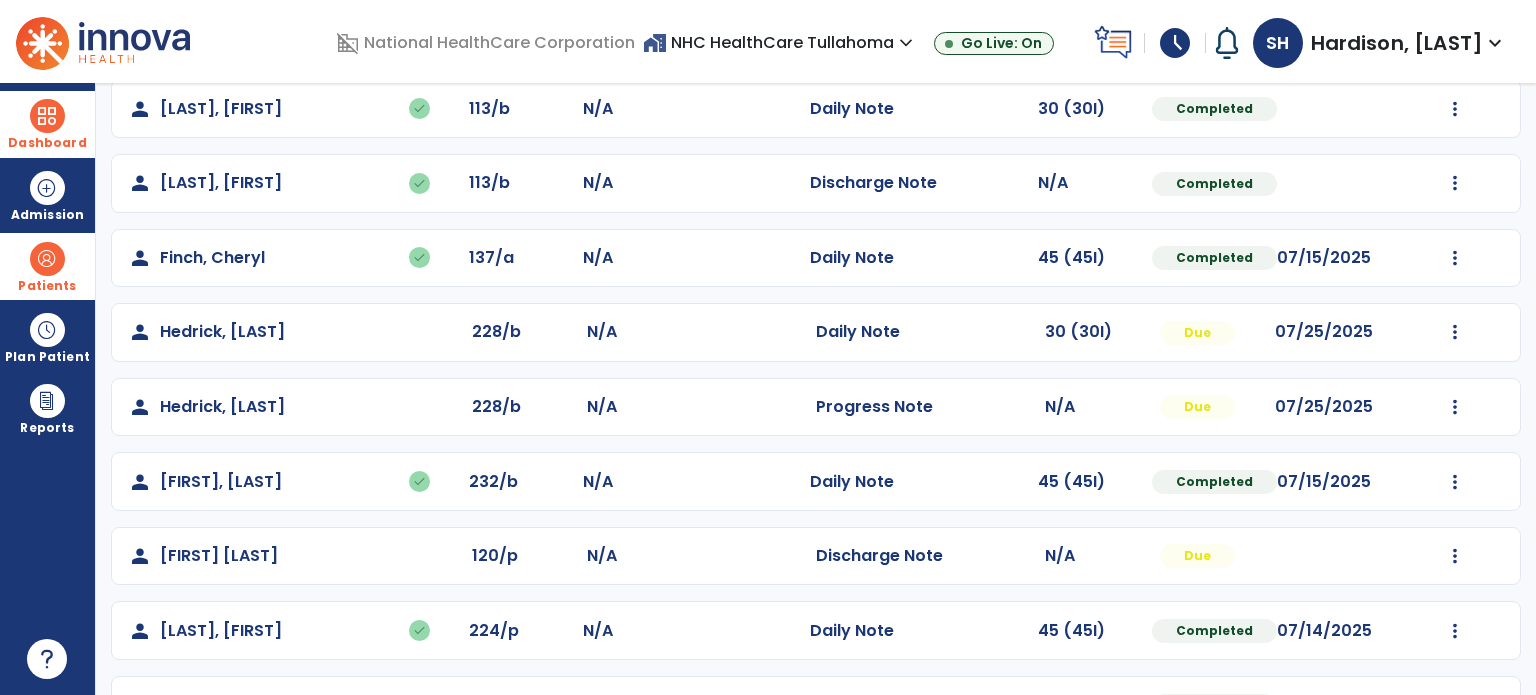 scroll, scrollTop: 464, scrollLeft: 0, axis: vertical 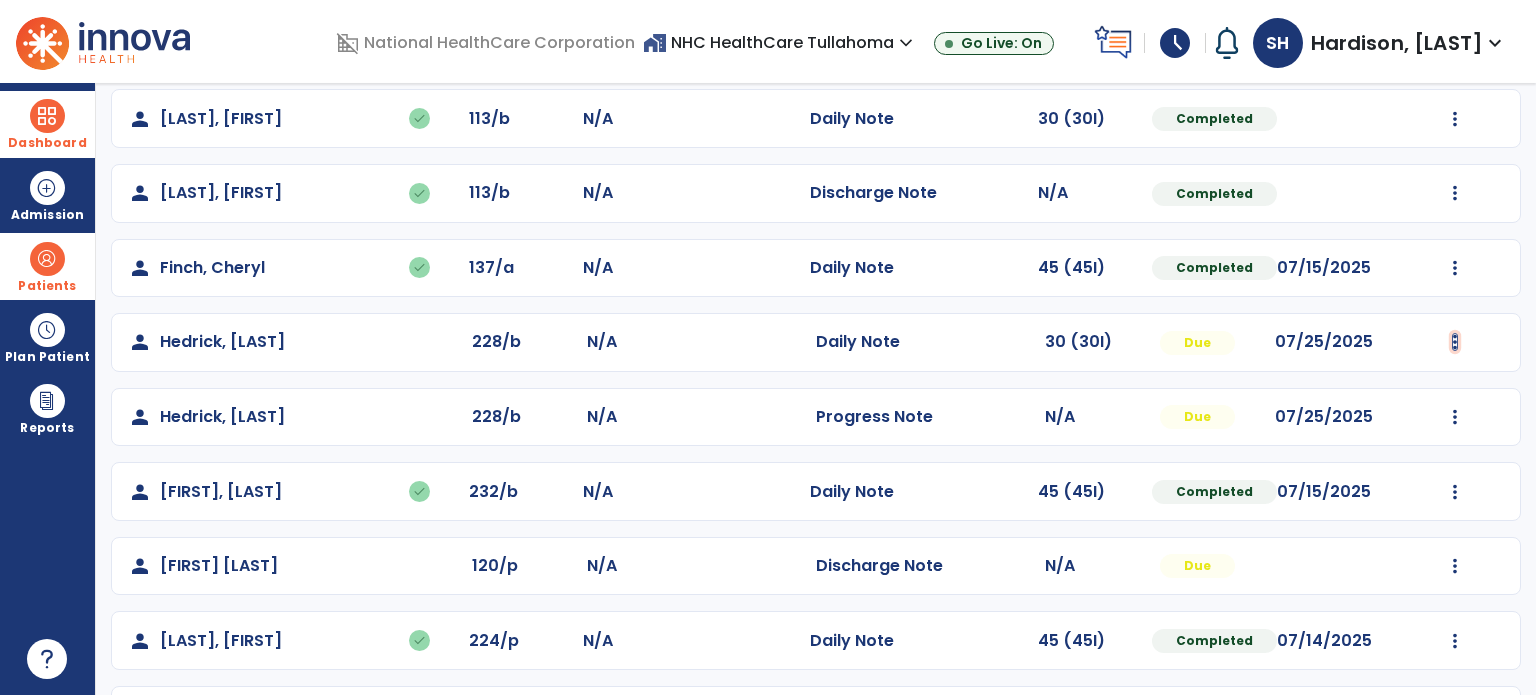 click at bounding box center [1455, -105] 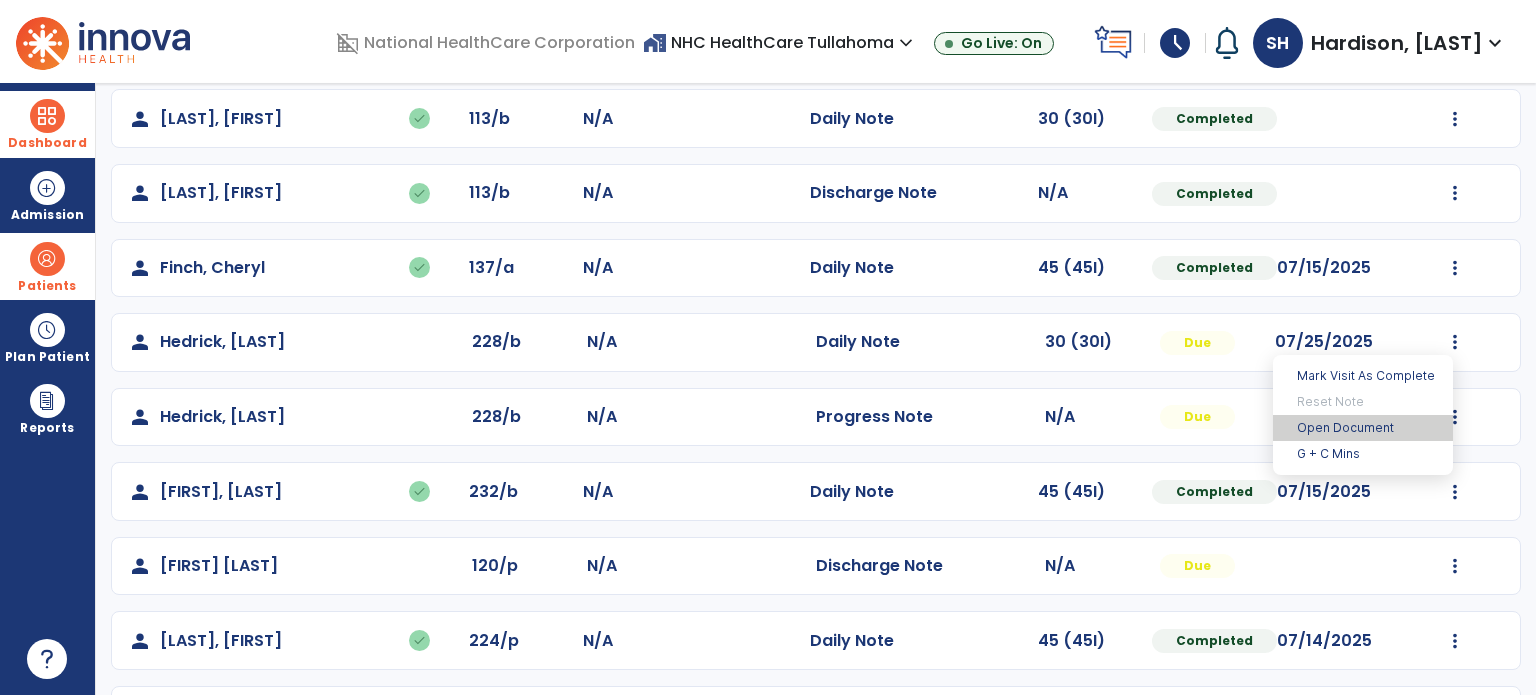 click on "Open Document" at bounding box center (1363, 428) 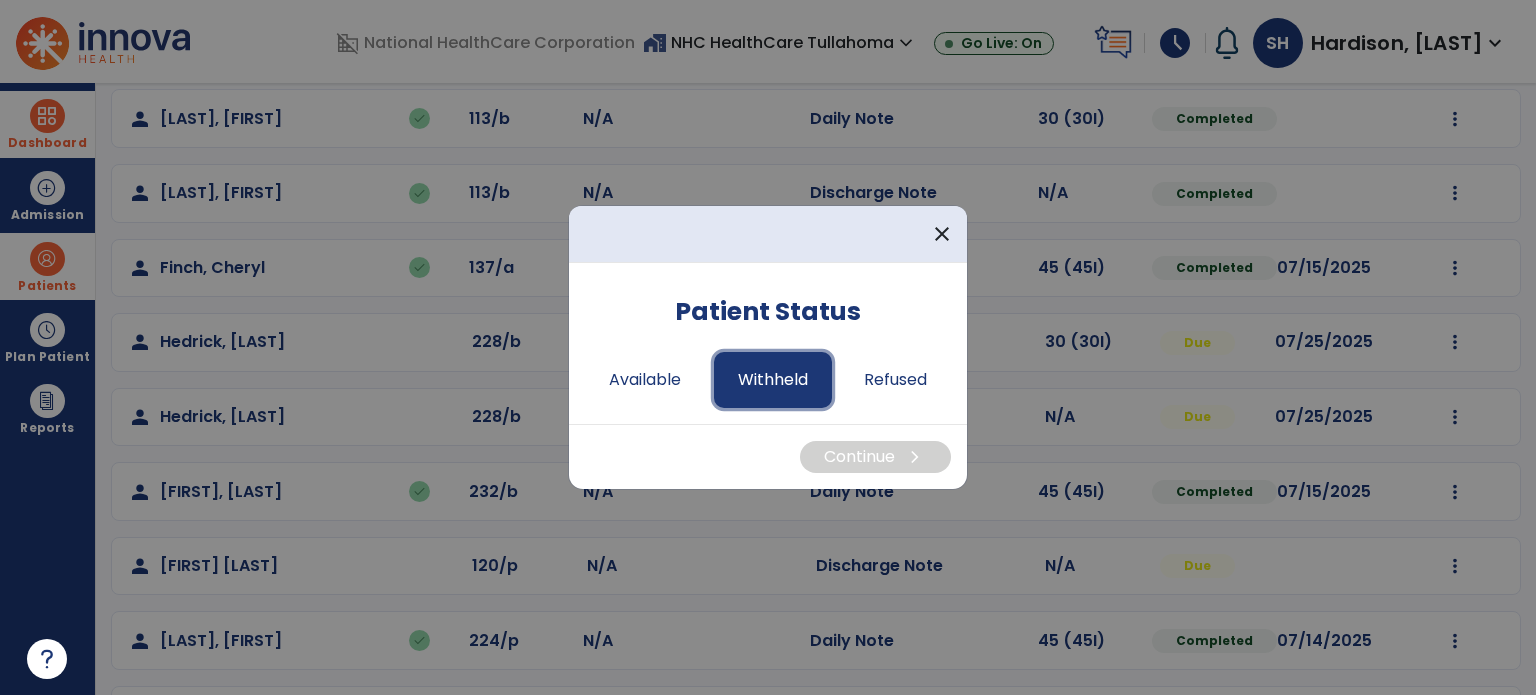 click on "Withheld" at bounding box center (773, 380) 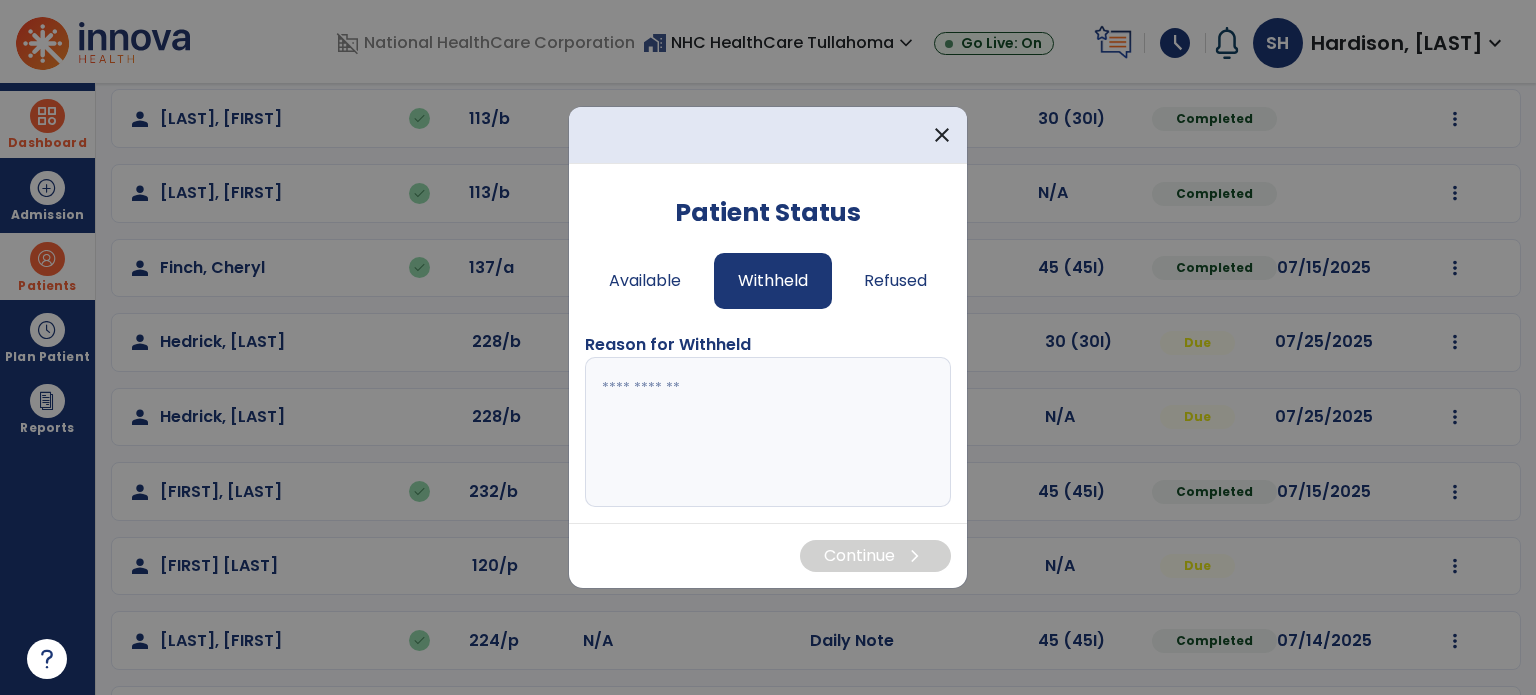 click at bounding box center [768, 432] 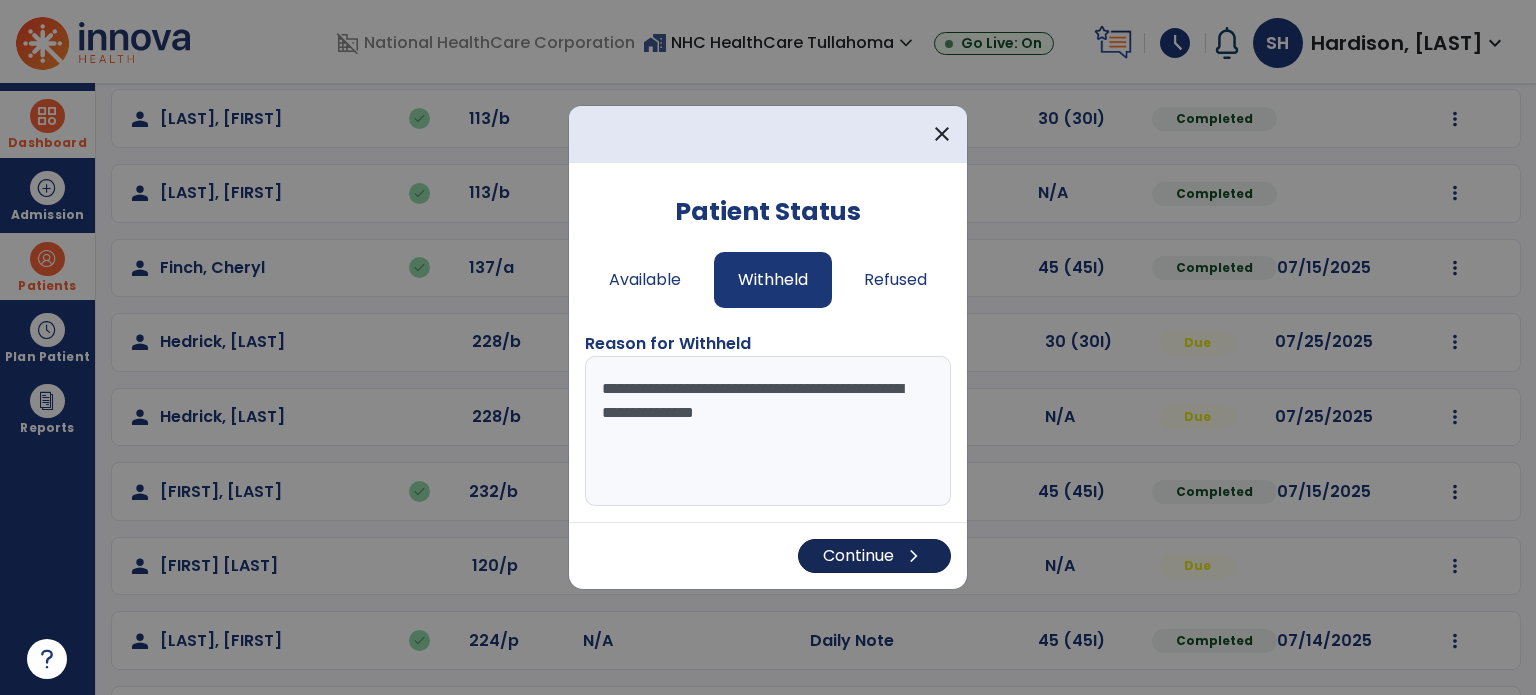 type on "**********" 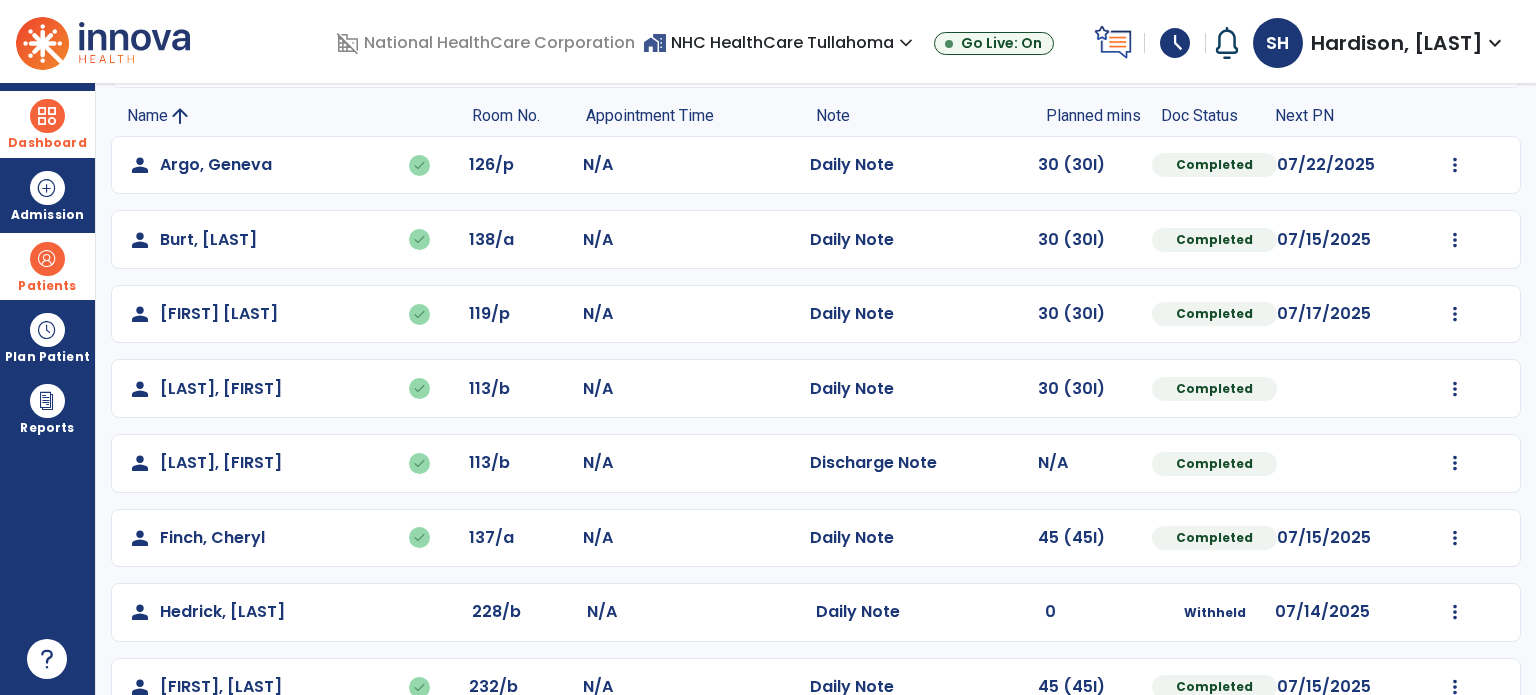 scroll, scrollTop: 0, scrollLeft: 0, axis: both 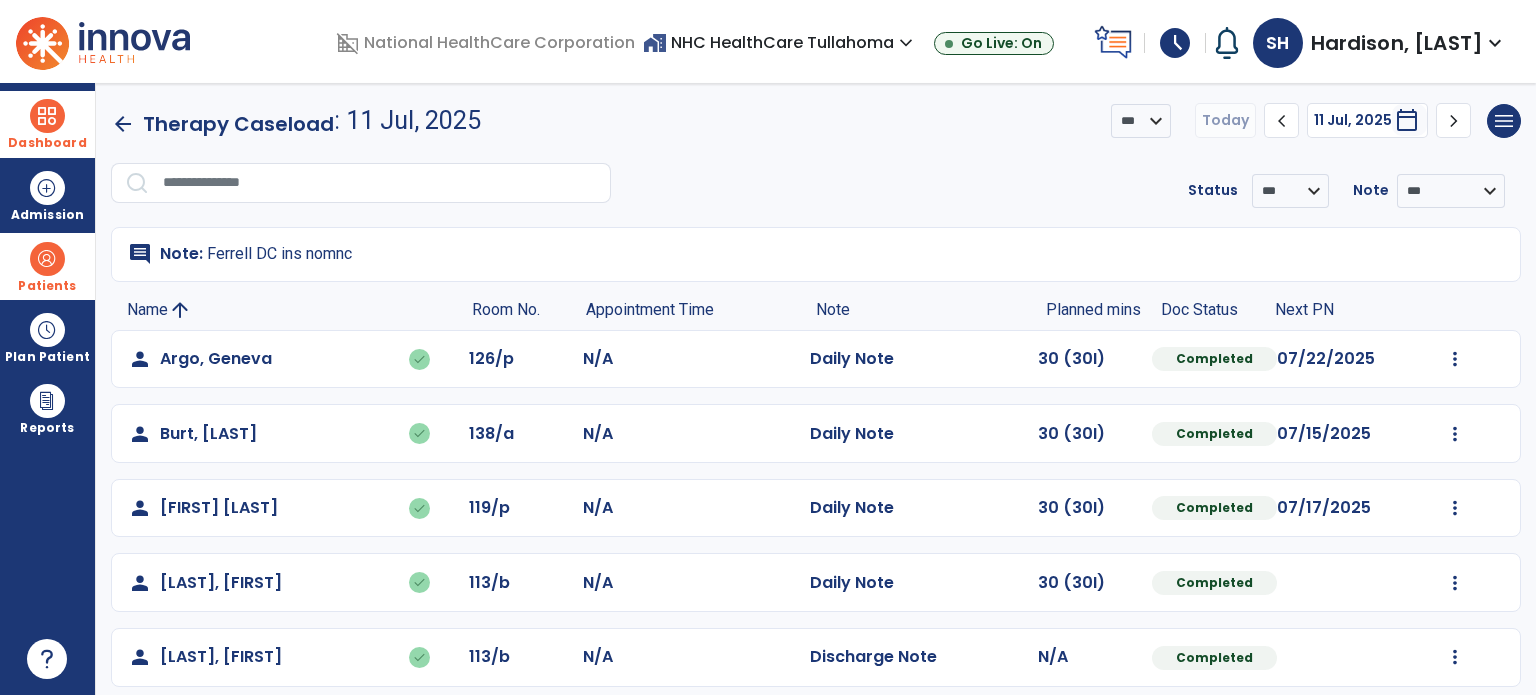 click at bounding box center [47, 259] 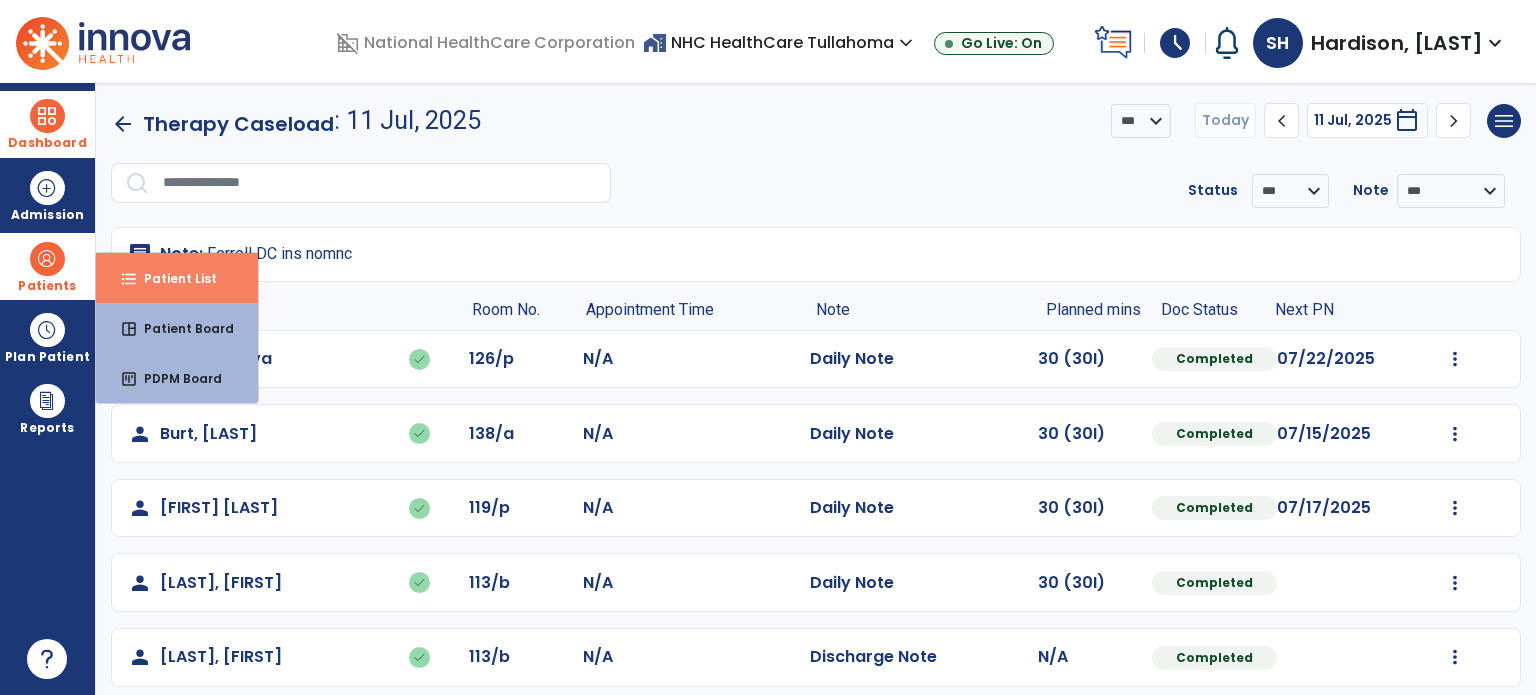 click on "format_list_bulleted  Patient List" at bounding box center (177, 278) 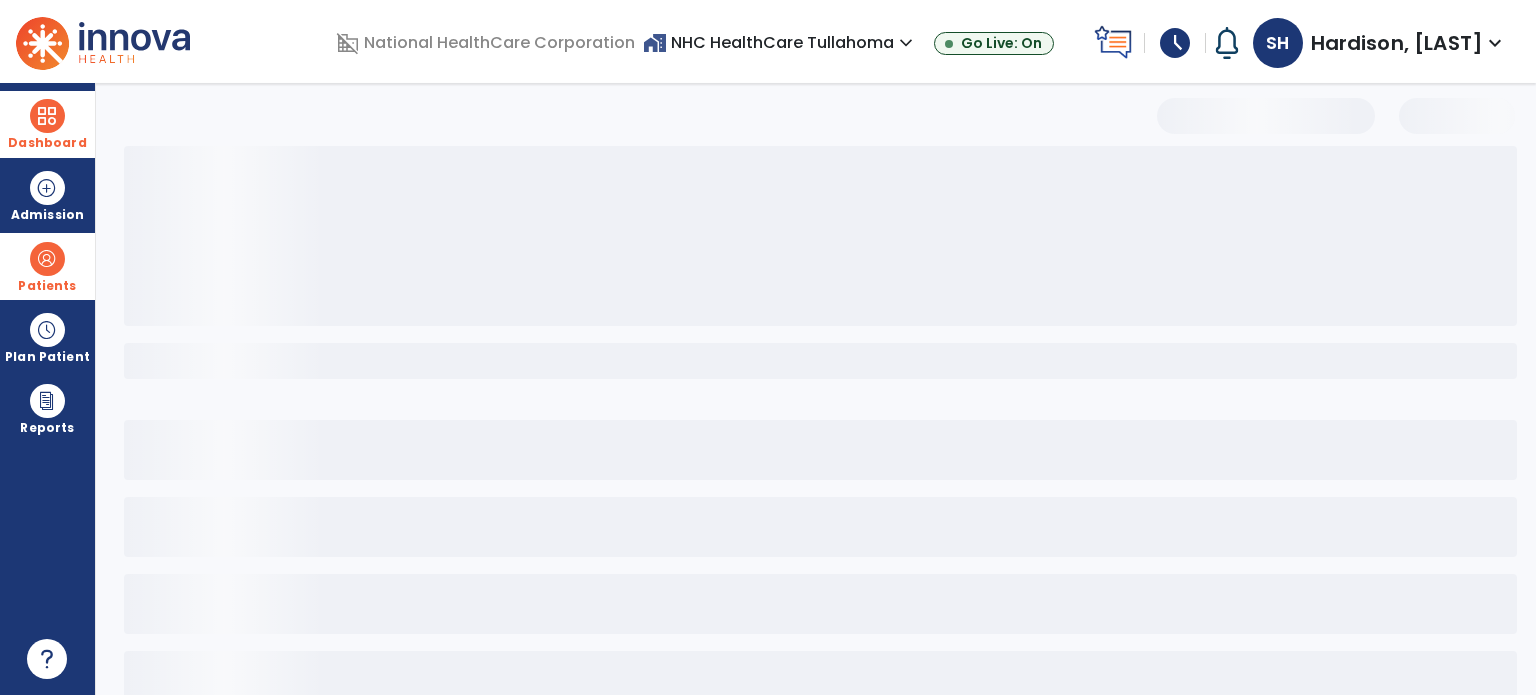 select on "***" 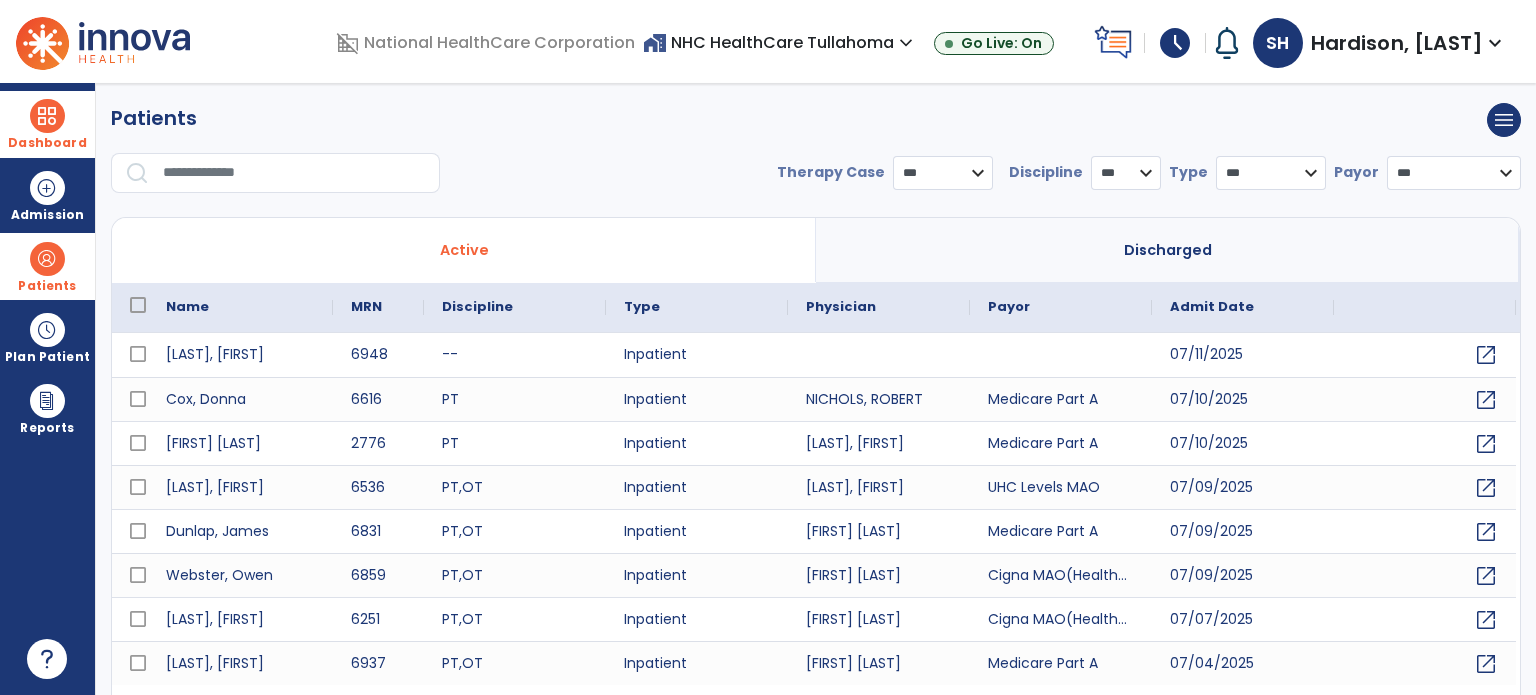 click at bounding box center (294, 173) 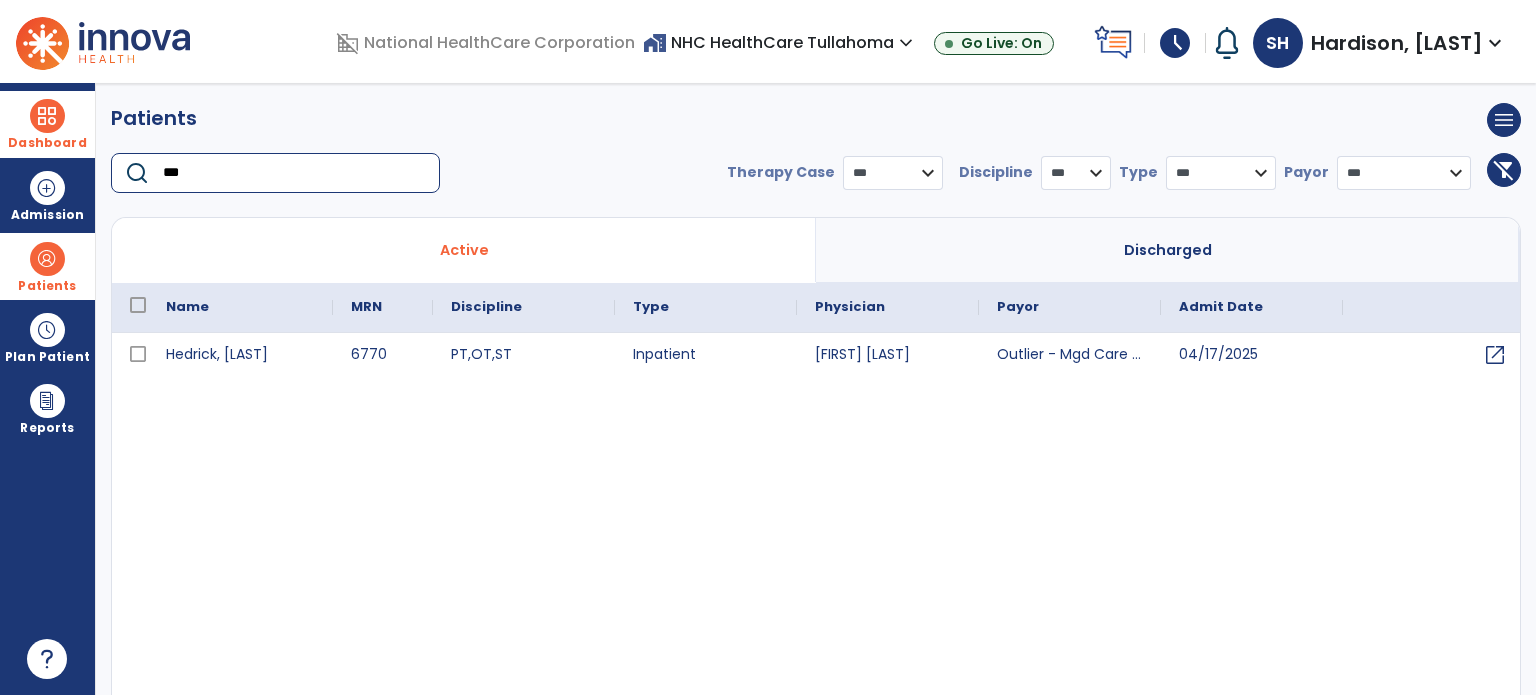 type on "***" 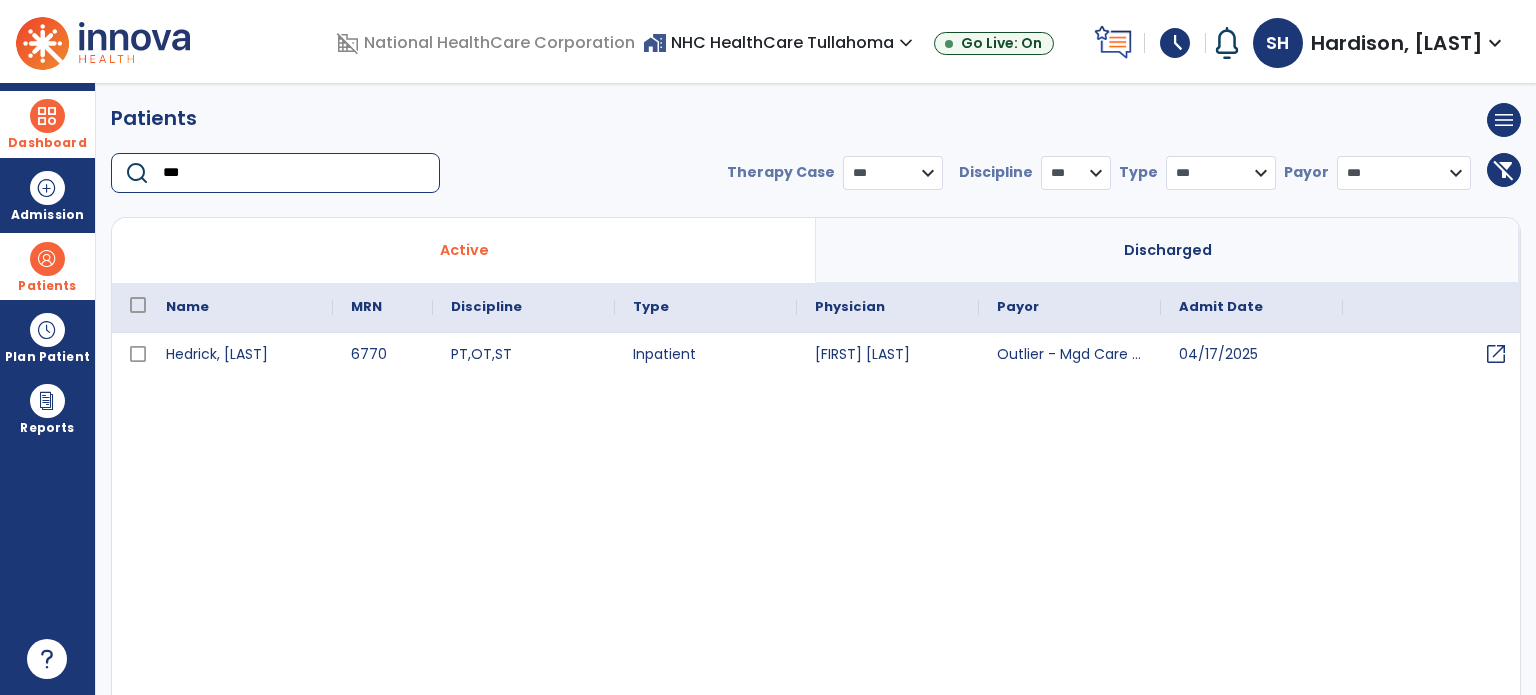 click on "open_in_new" at bounding box center (1496, 354) 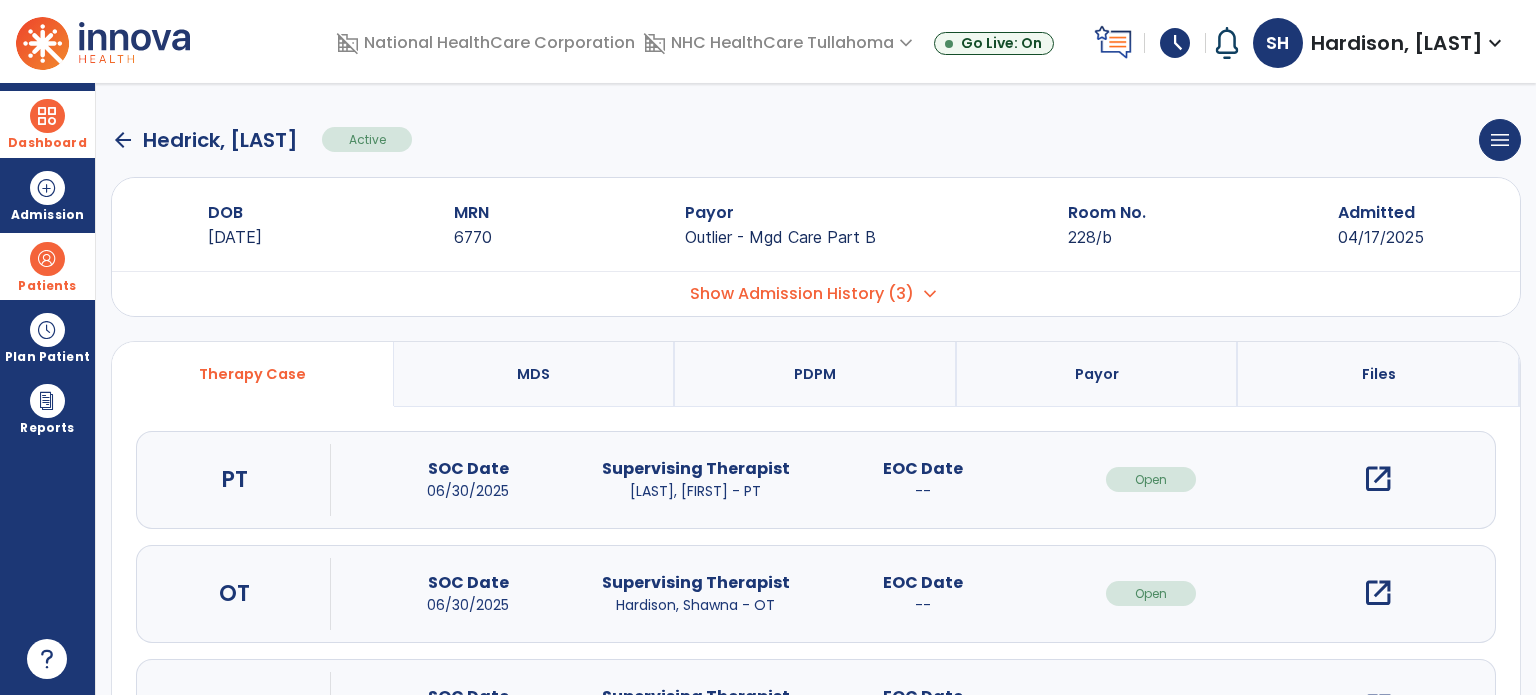 click on "open_in_new" at bounding box center (1378, 593) 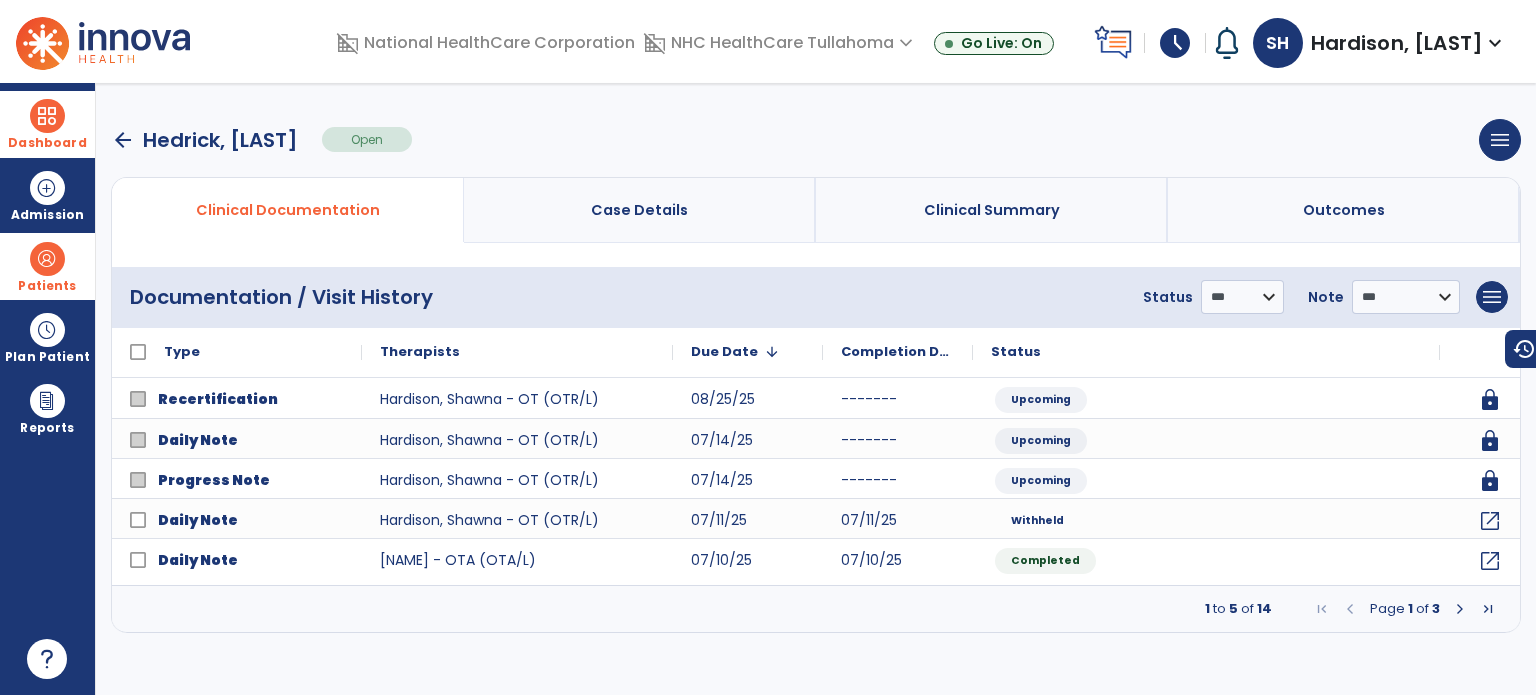 click at bounding box center [47, 116] 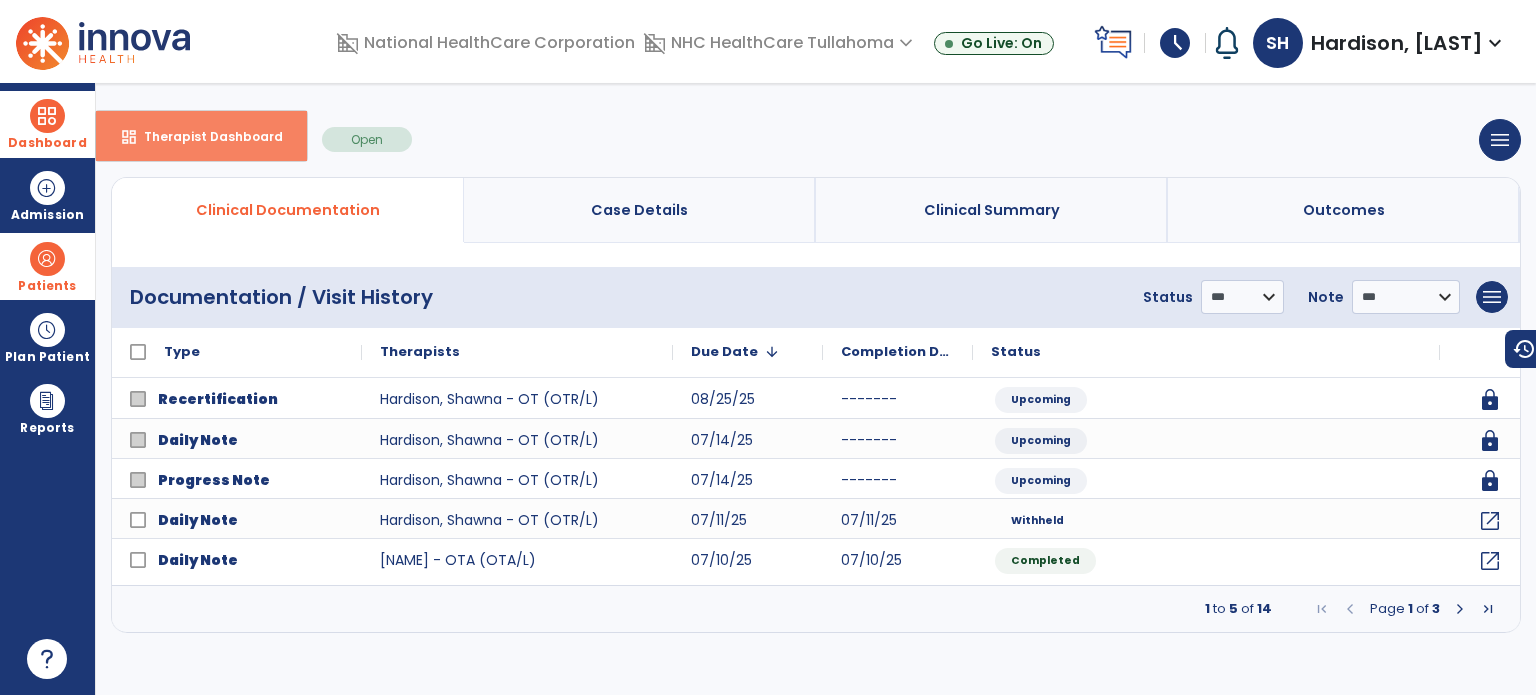 click on "Therapist Dashboard" at bounding box center [205, 136] 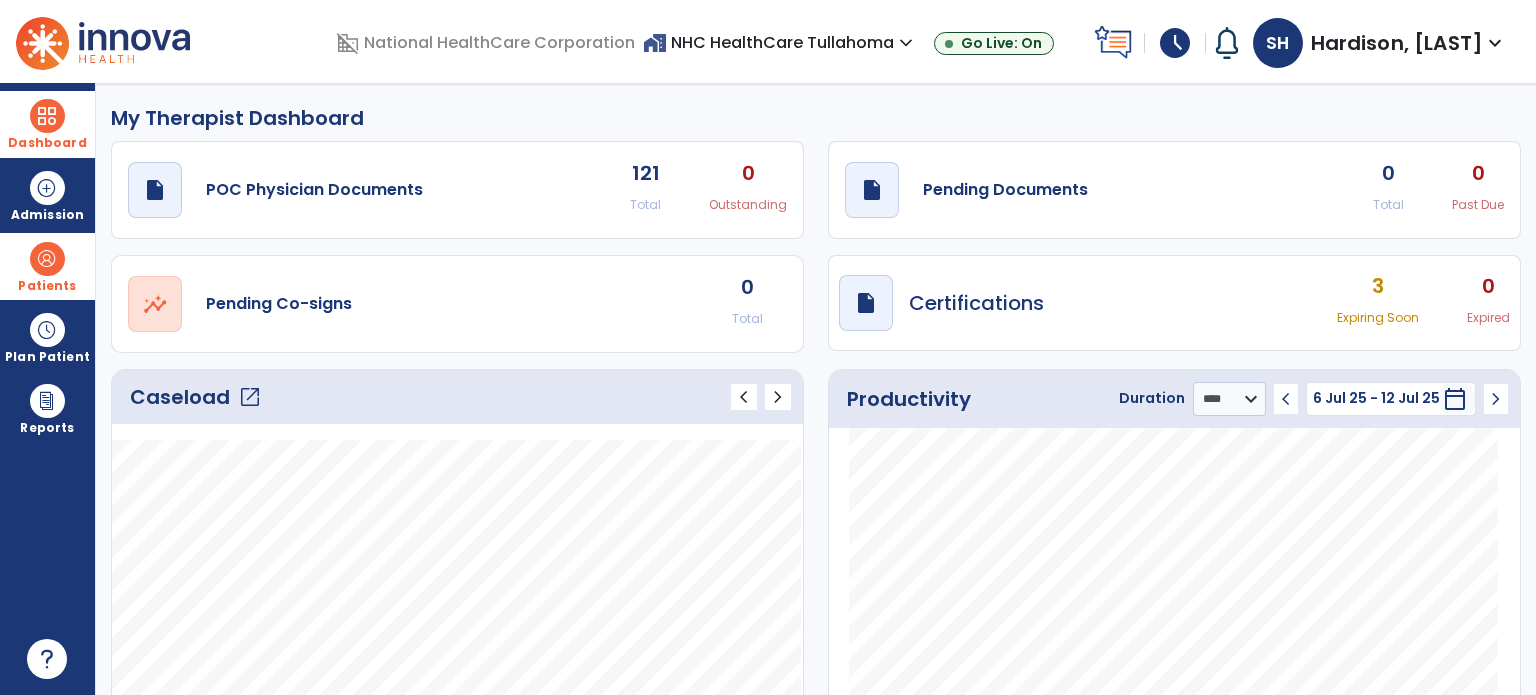 click on "open_in_new" 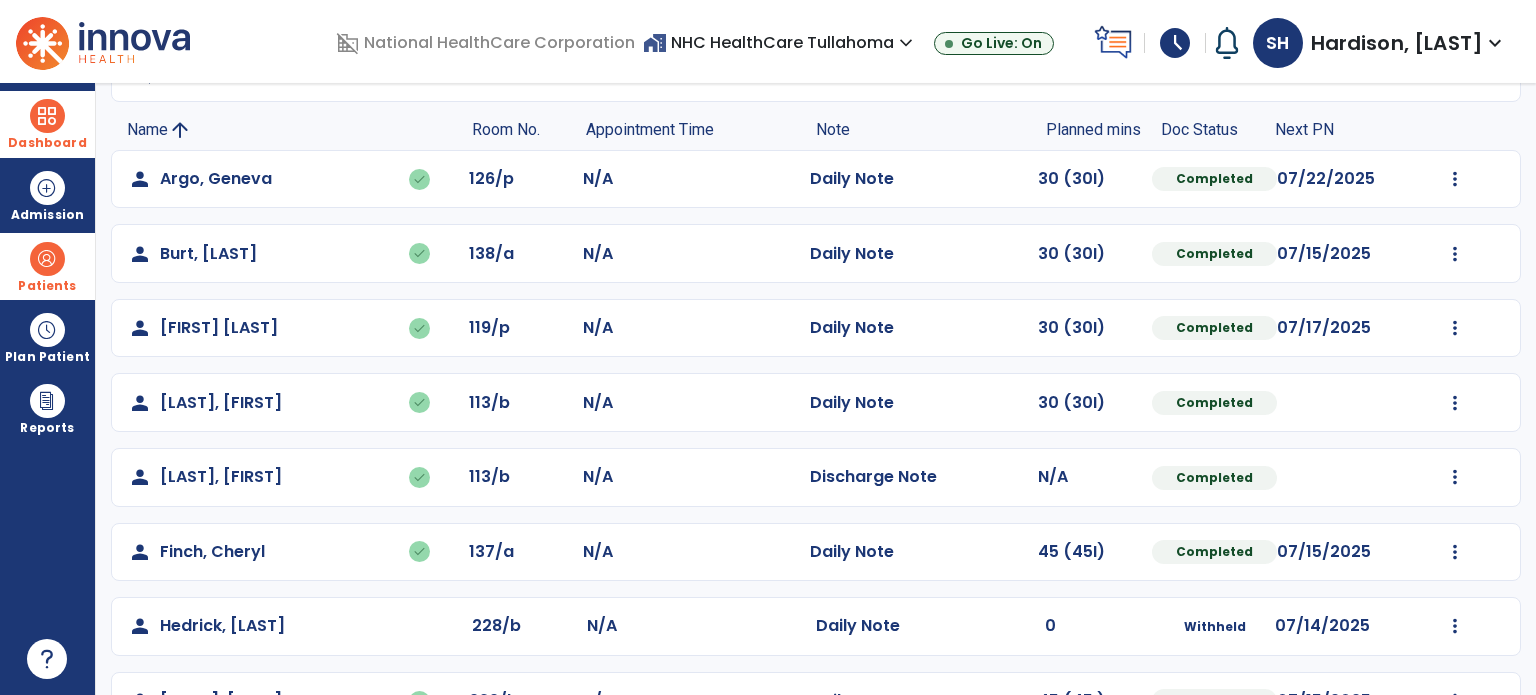 scroll, scrollTop: 0, scrollLeft: 0, axis: both 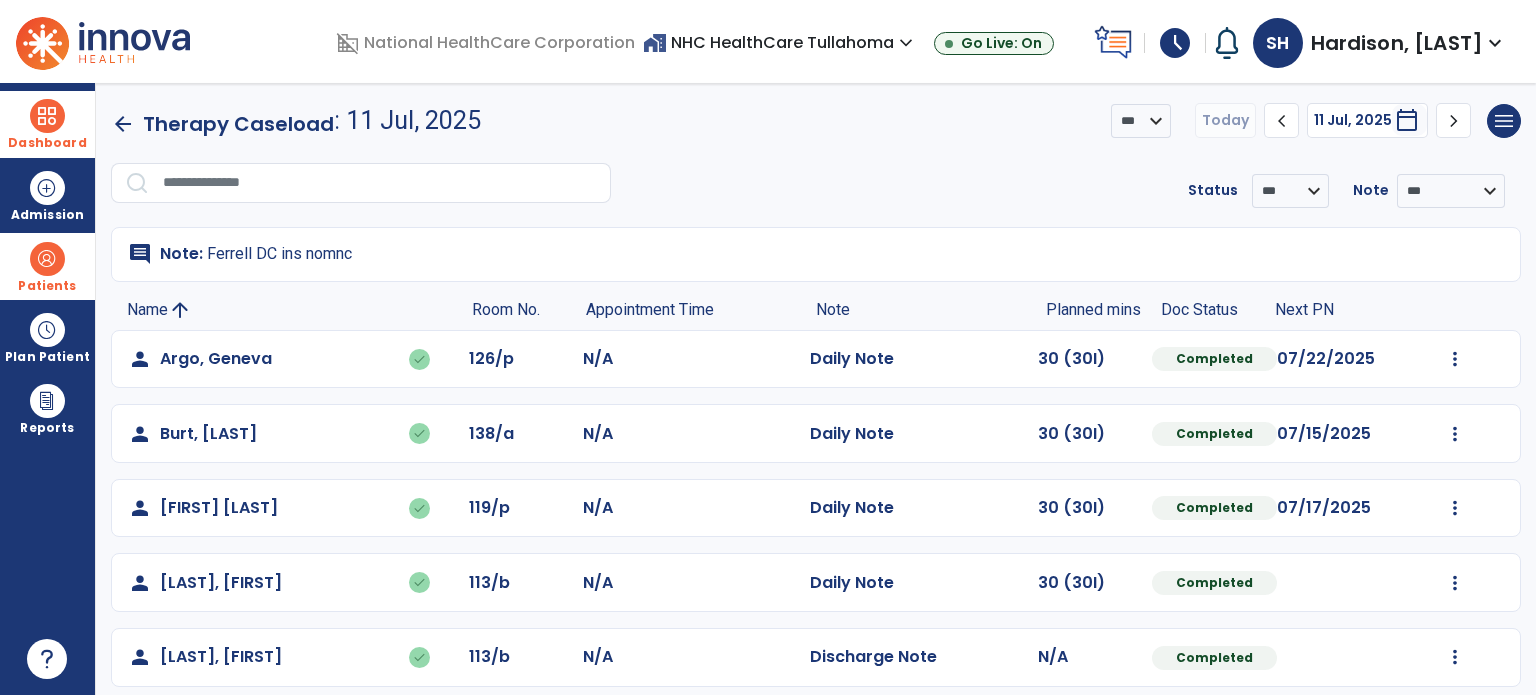 click at bounding box center (47, 259) 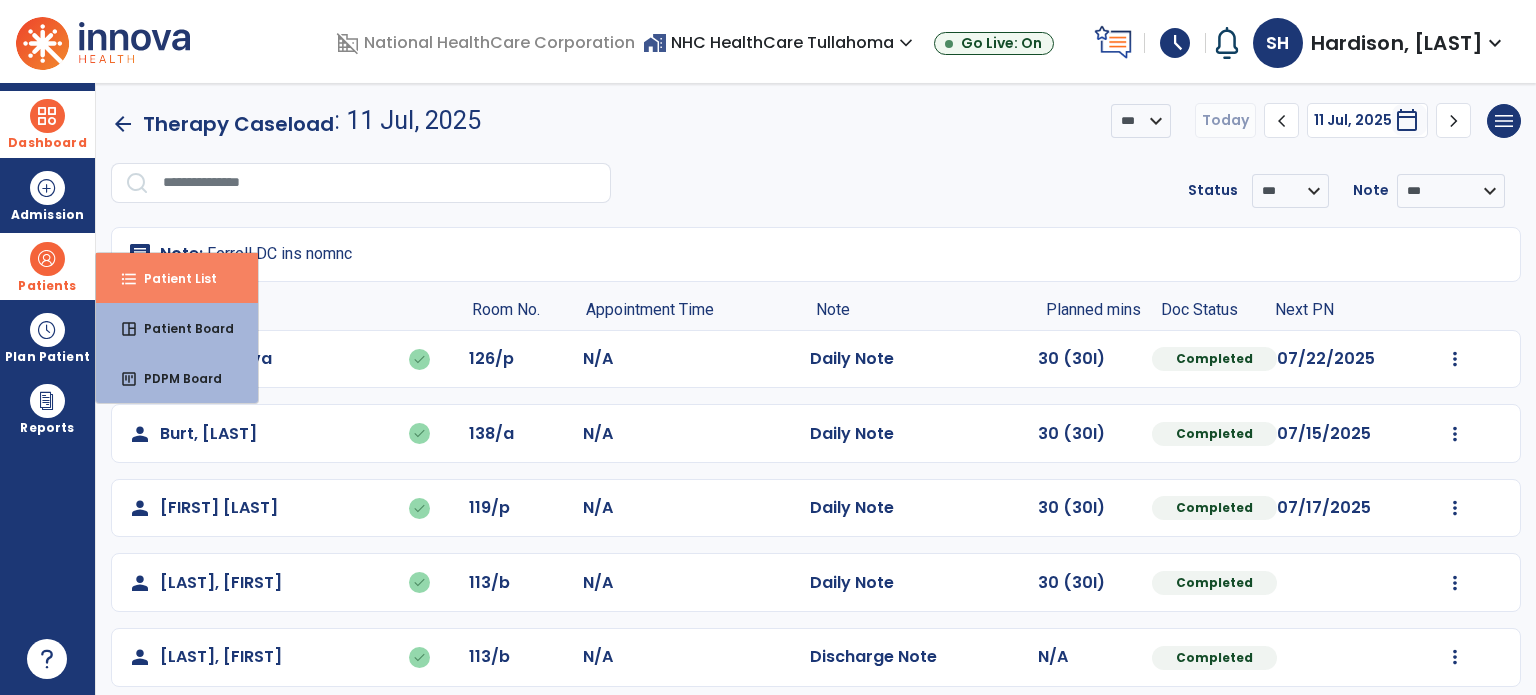 click on "Patient List" at bounding box center [172, 278] 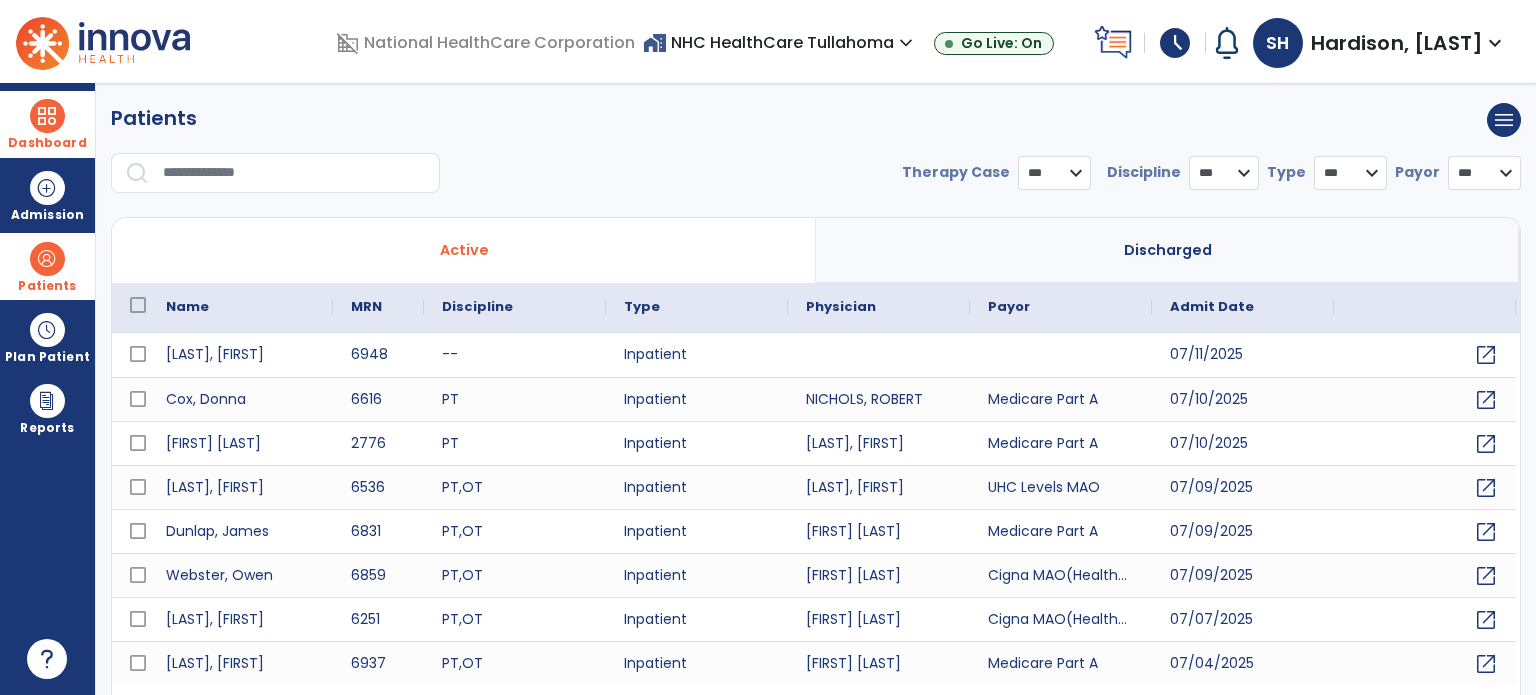 select on "***" 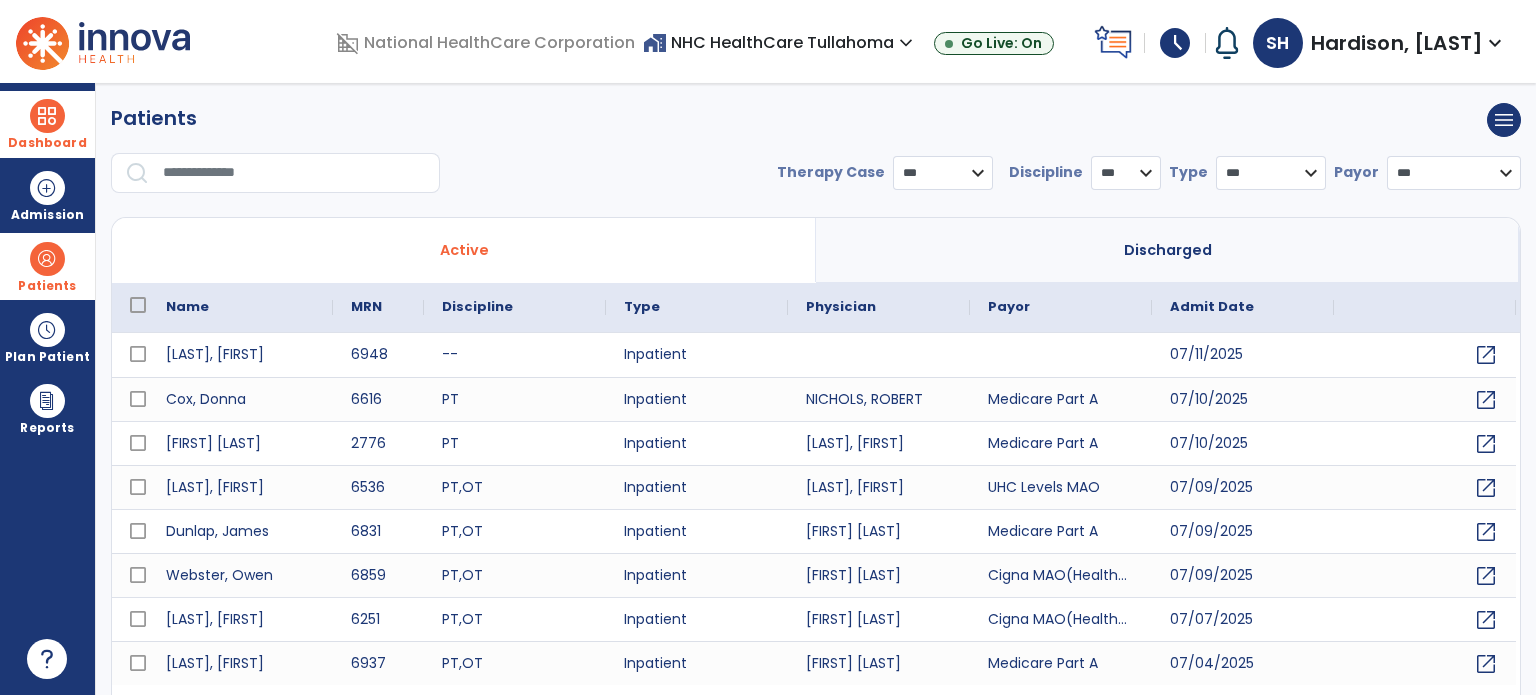 click at bounding box center (294, 173) 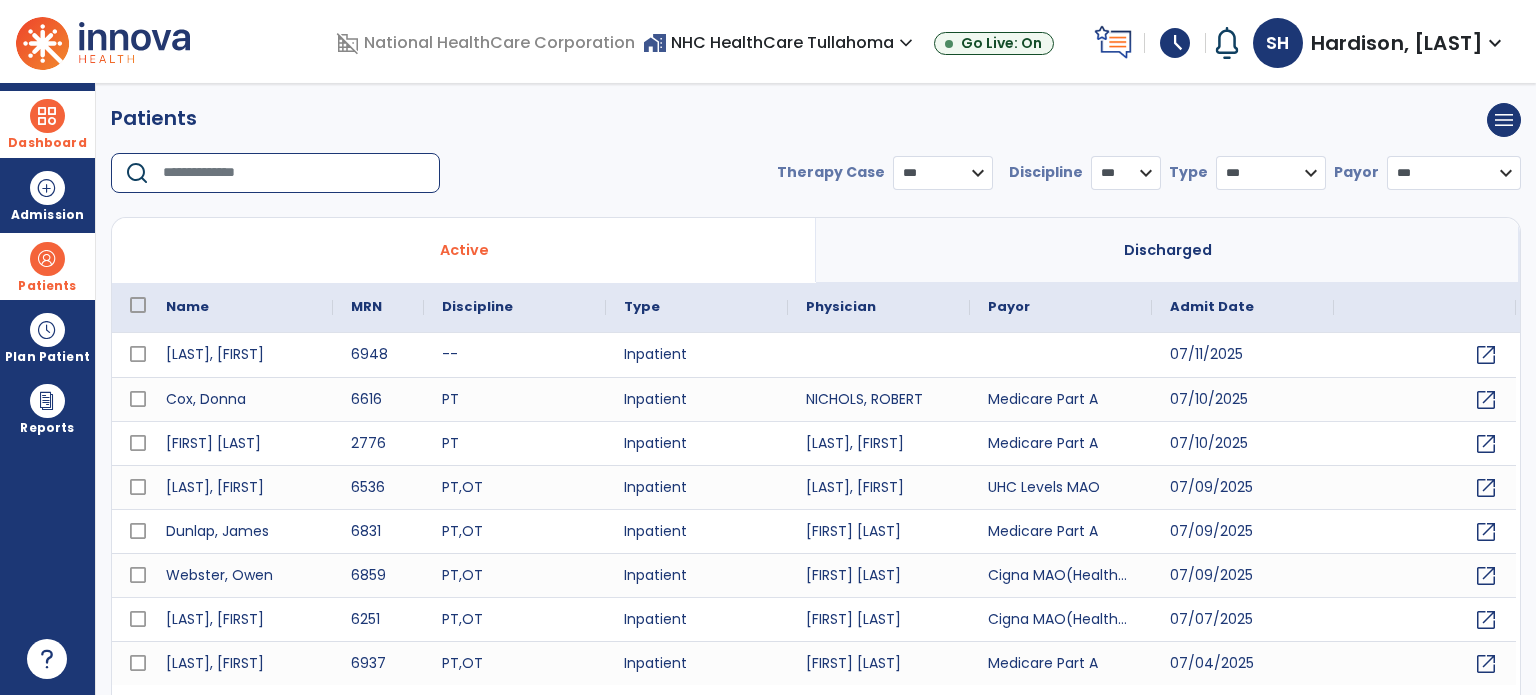 type on "*" 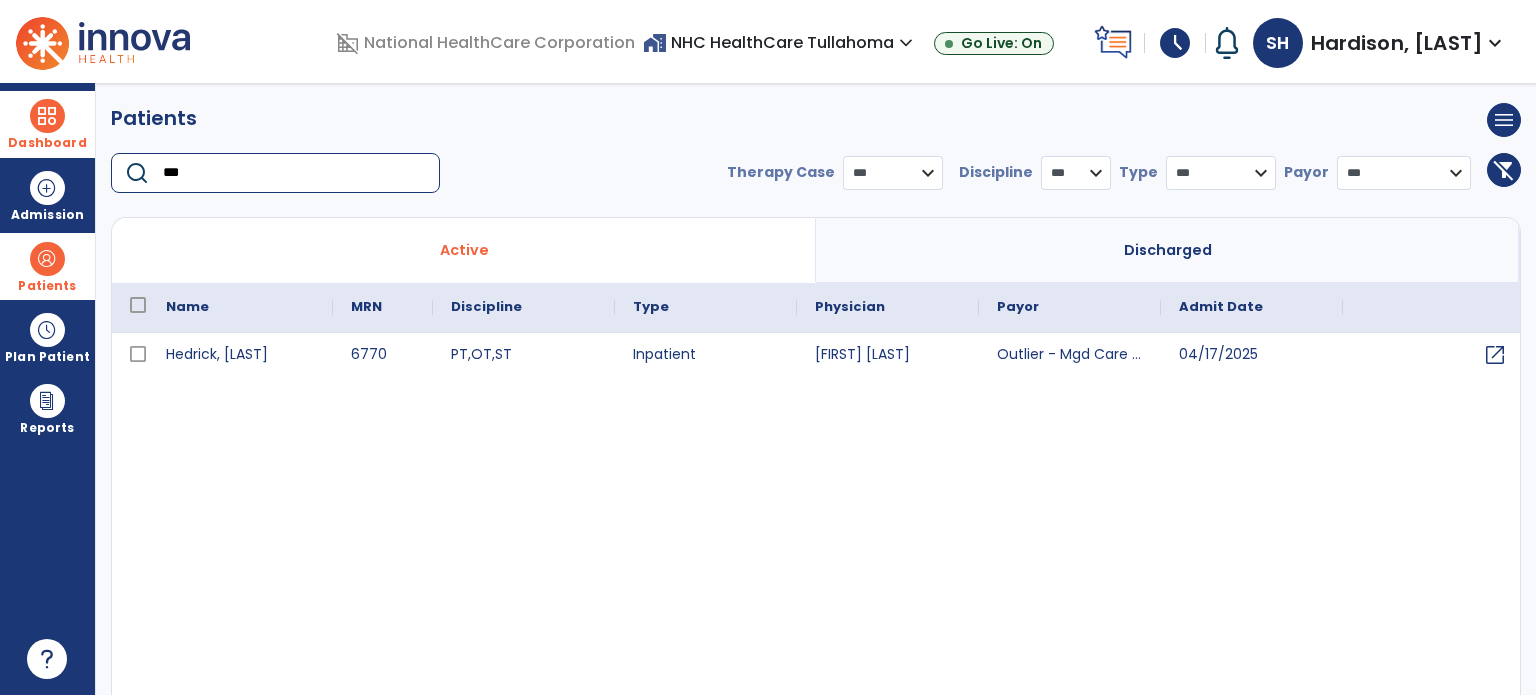 type on "***" 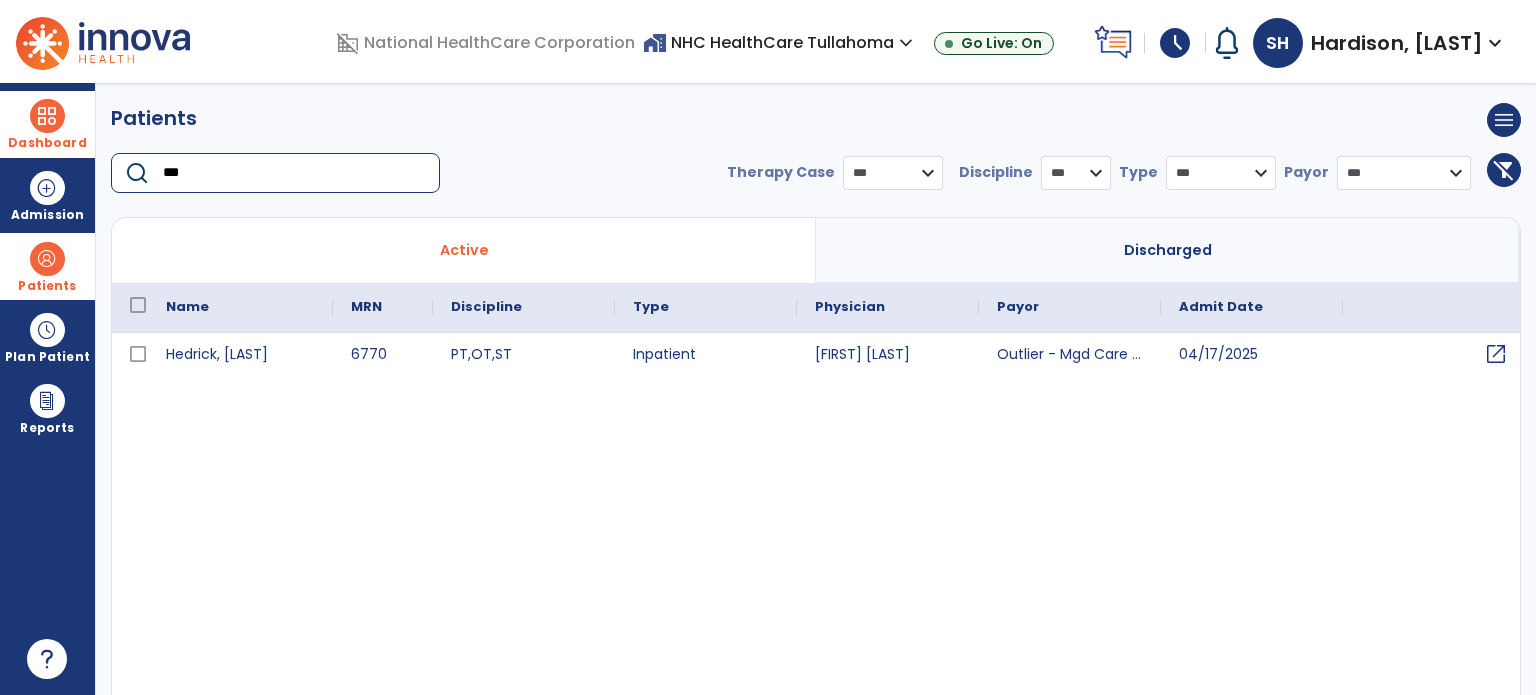 click on "open_in_new" at bounding box center (1496, 354) 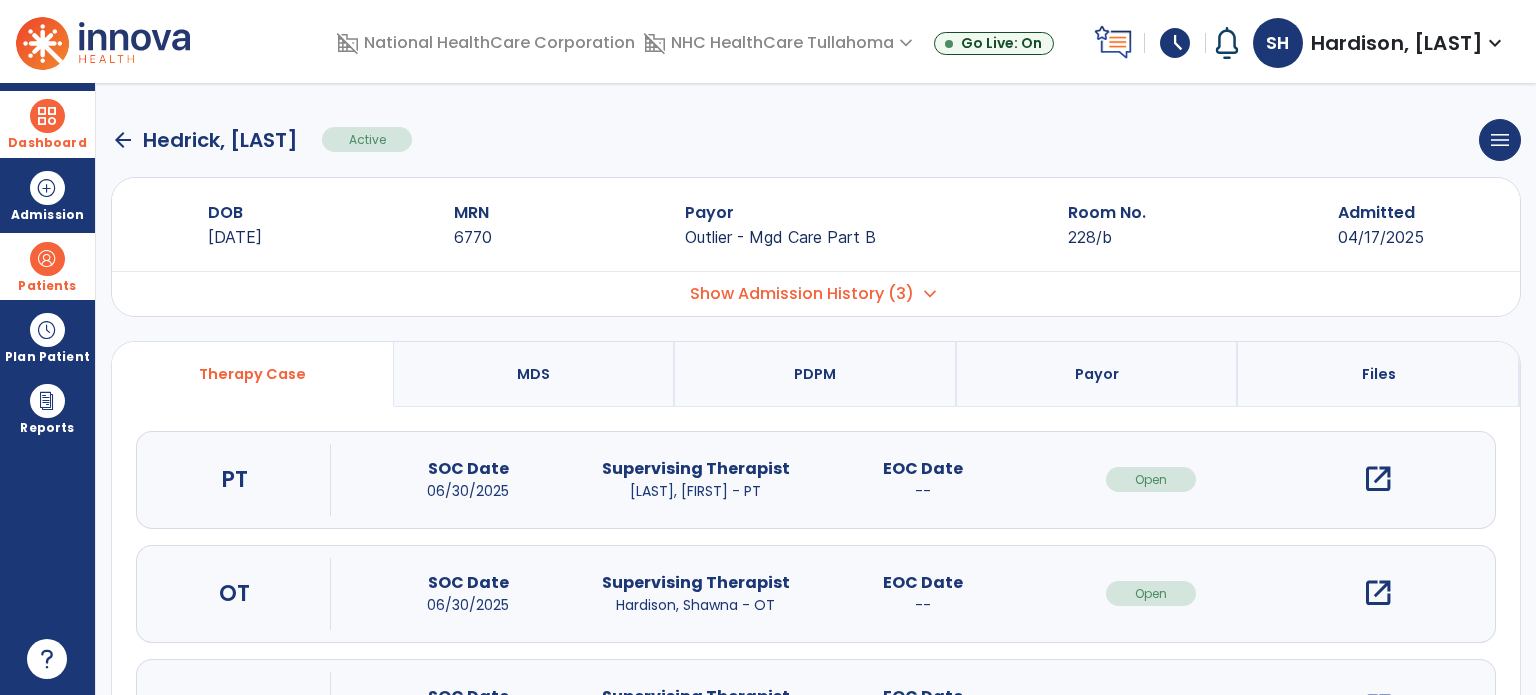 click on "open_in_new" at bounding box center (1378, 593) 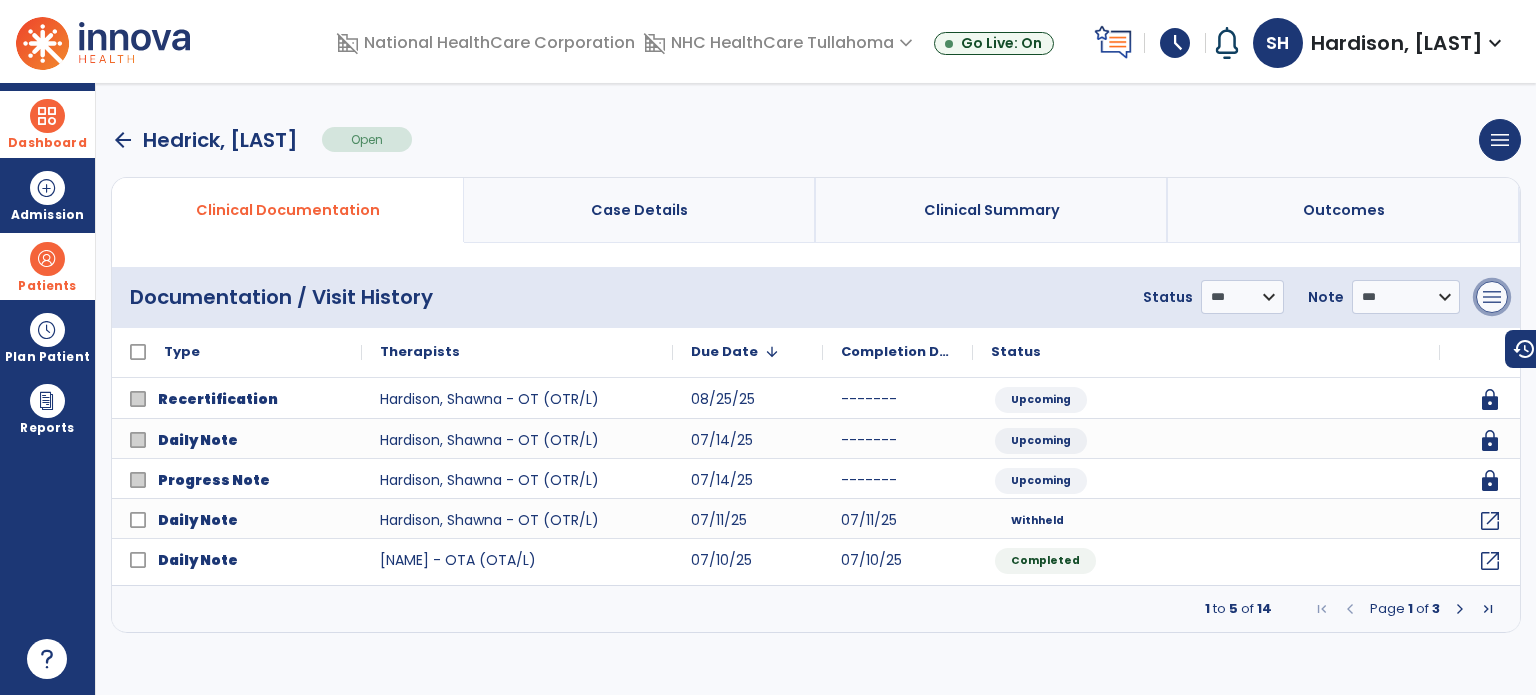 click on "menu" at bounding box center (1492, 297) 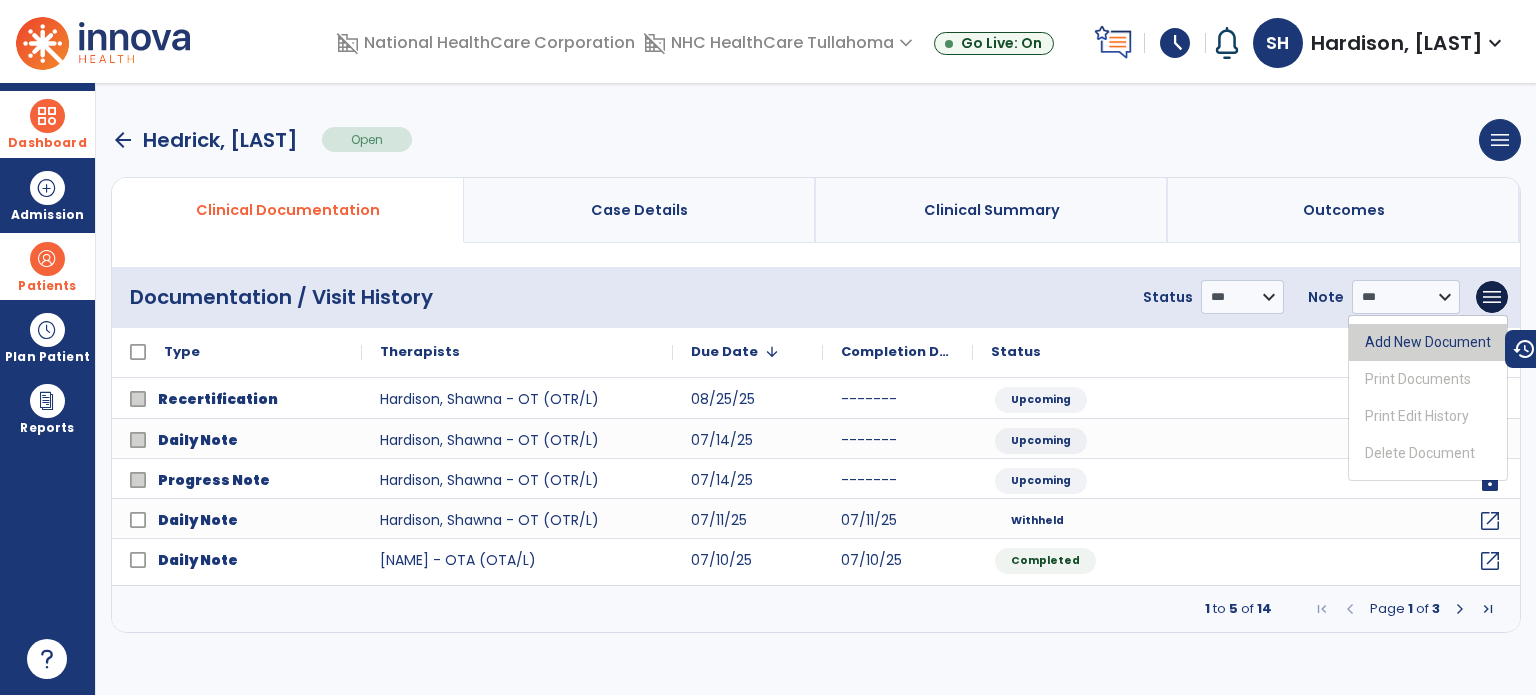 click on "Add New Document" at bounding box center (1428, 342) 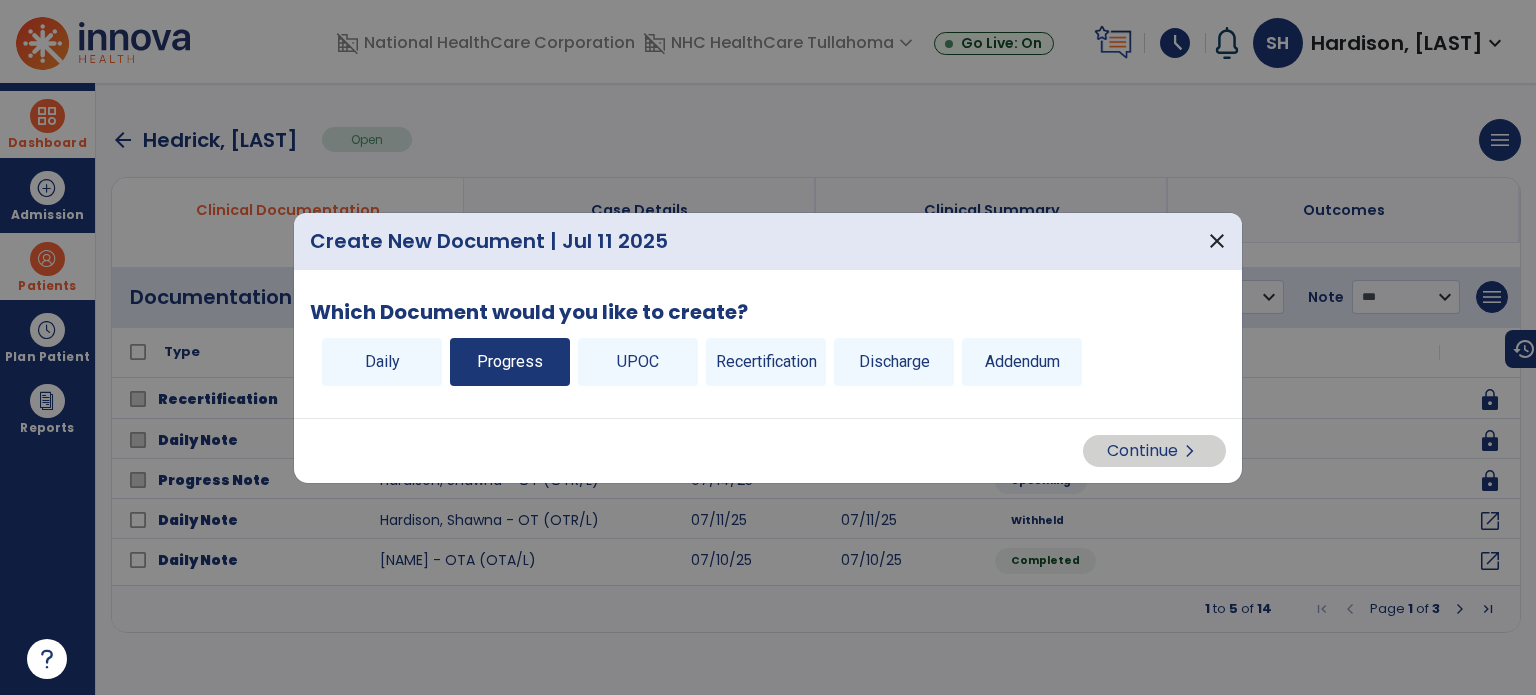 click on "Progress" at bounding box center [510, 362] 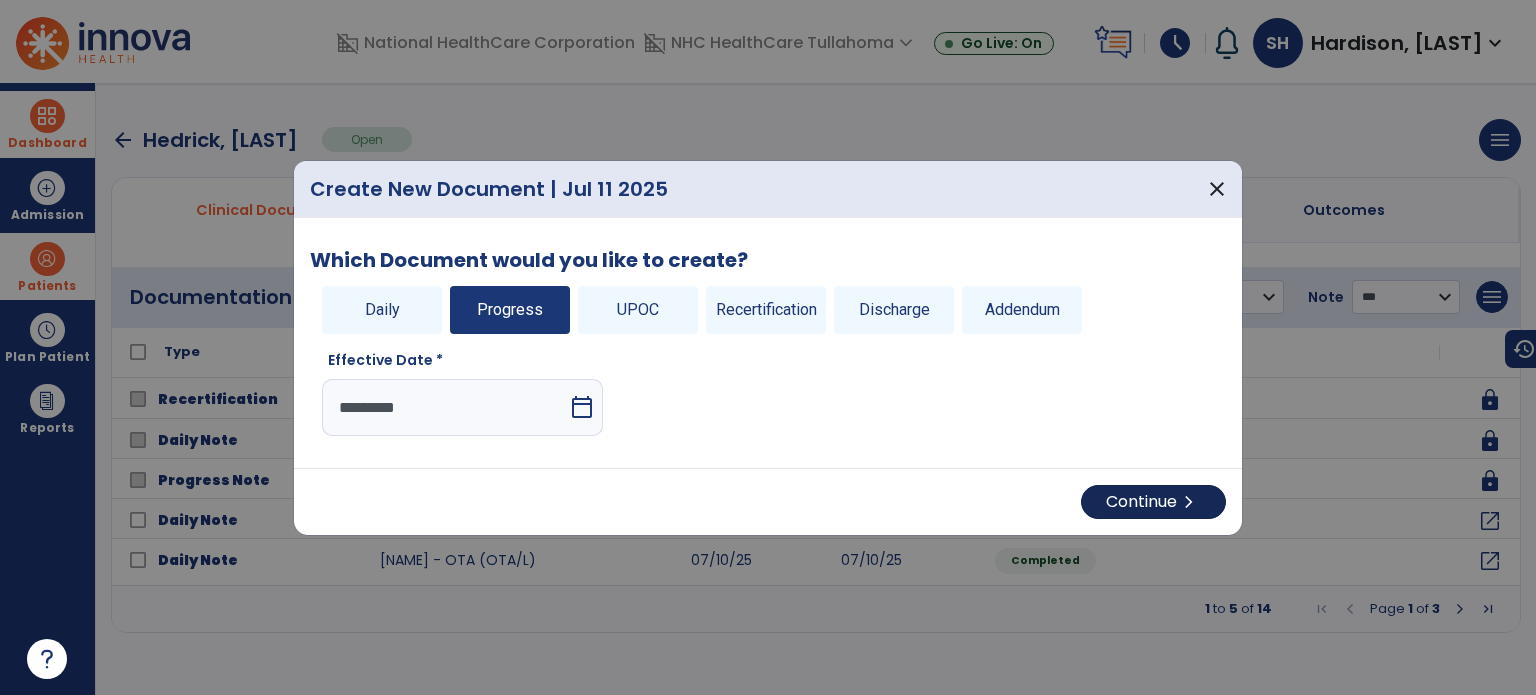 click on "Continue   chevron_right" at bounding box center (1153, 502) 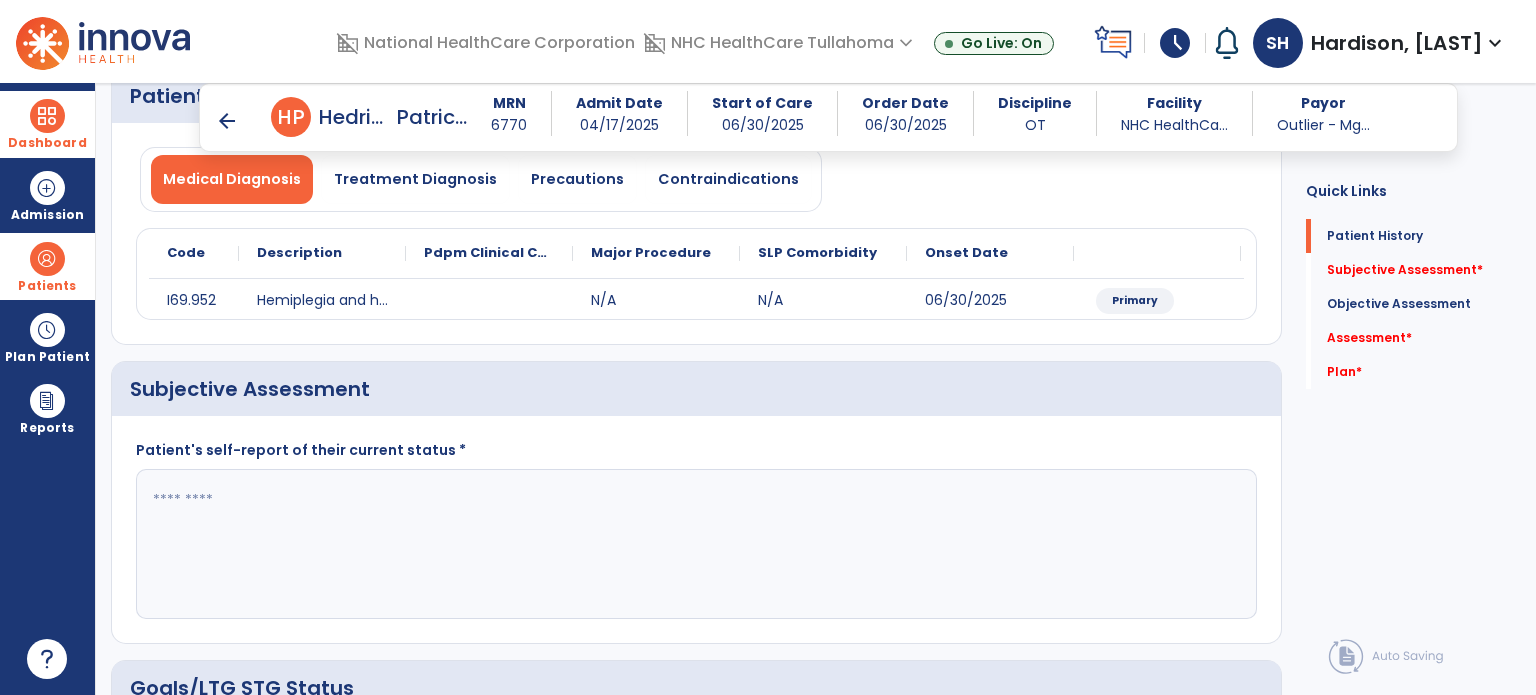 scroll, scrollTop: 168, scrollLeft: 0, axis: vertical 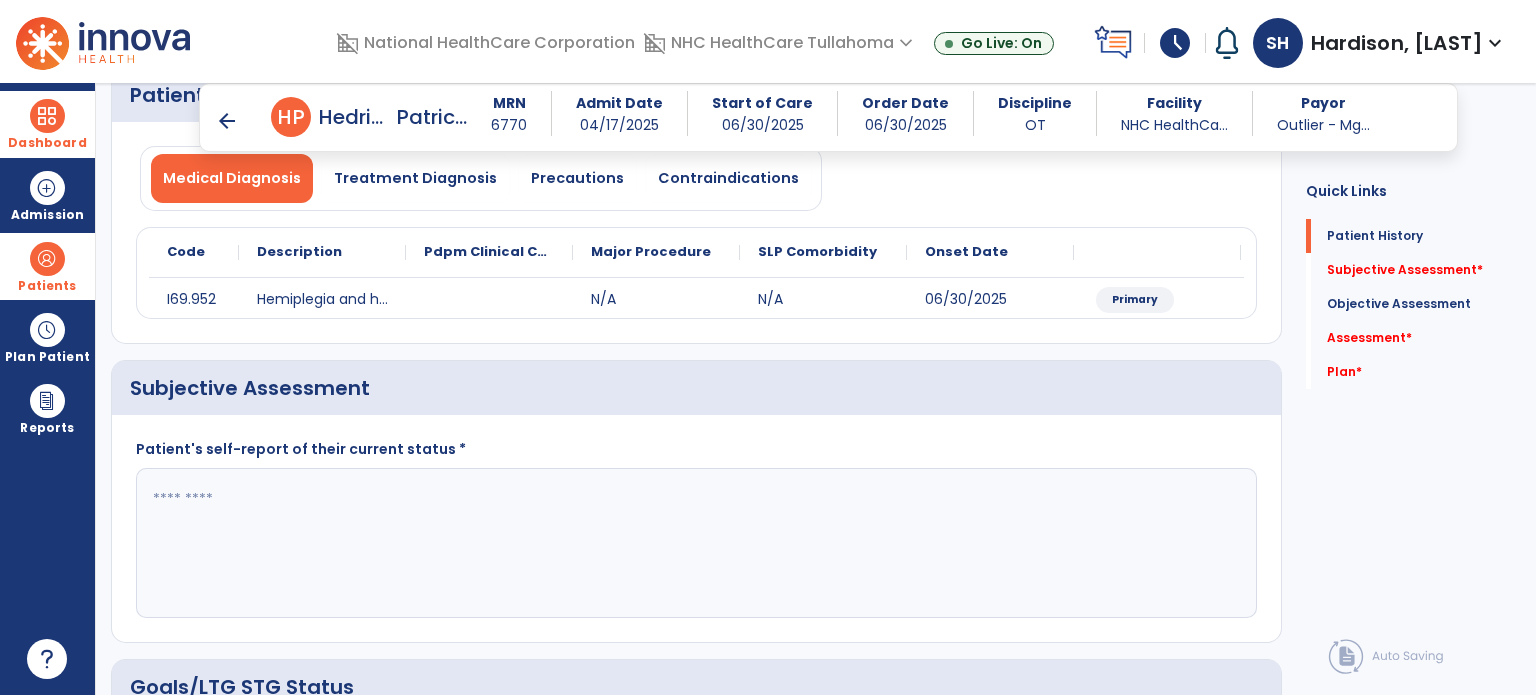 click 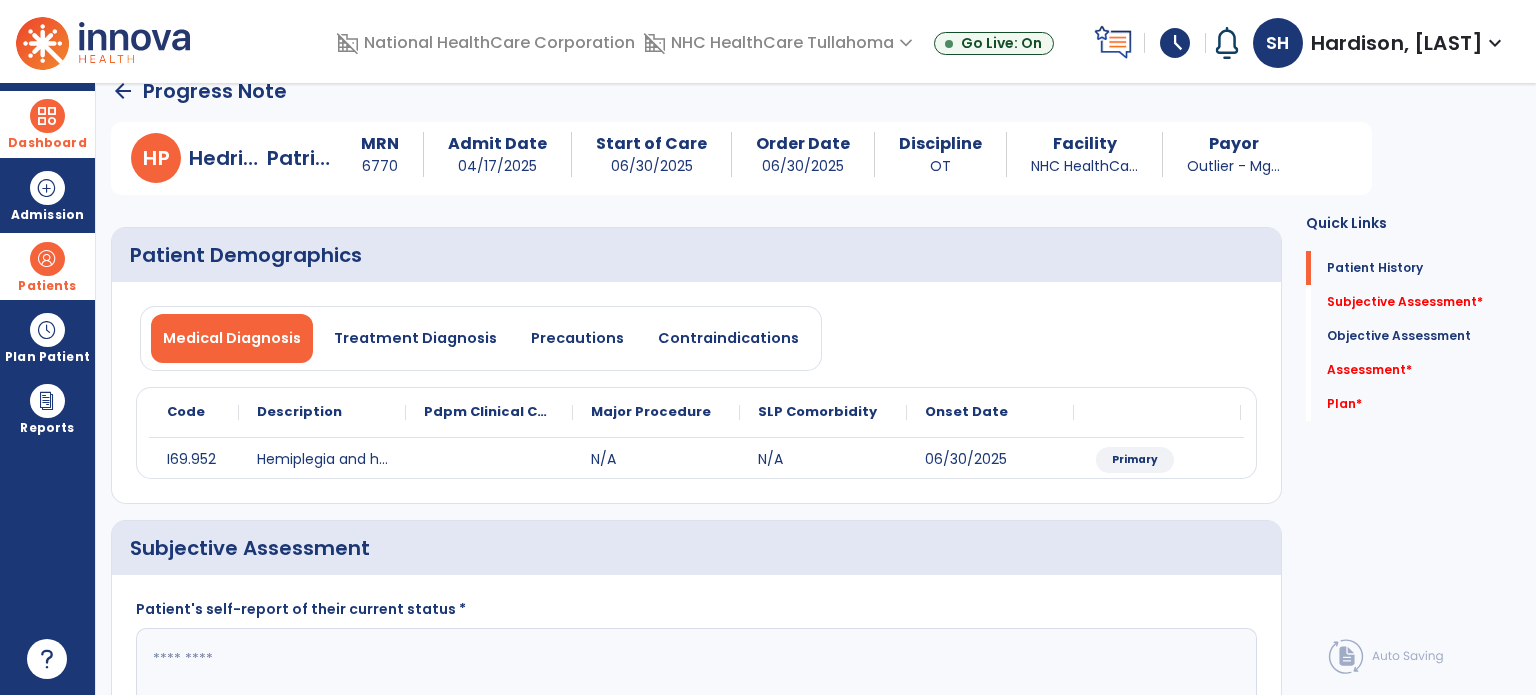 scroll, scrollTop: 39, scrollLeft: 0, axis: vertical 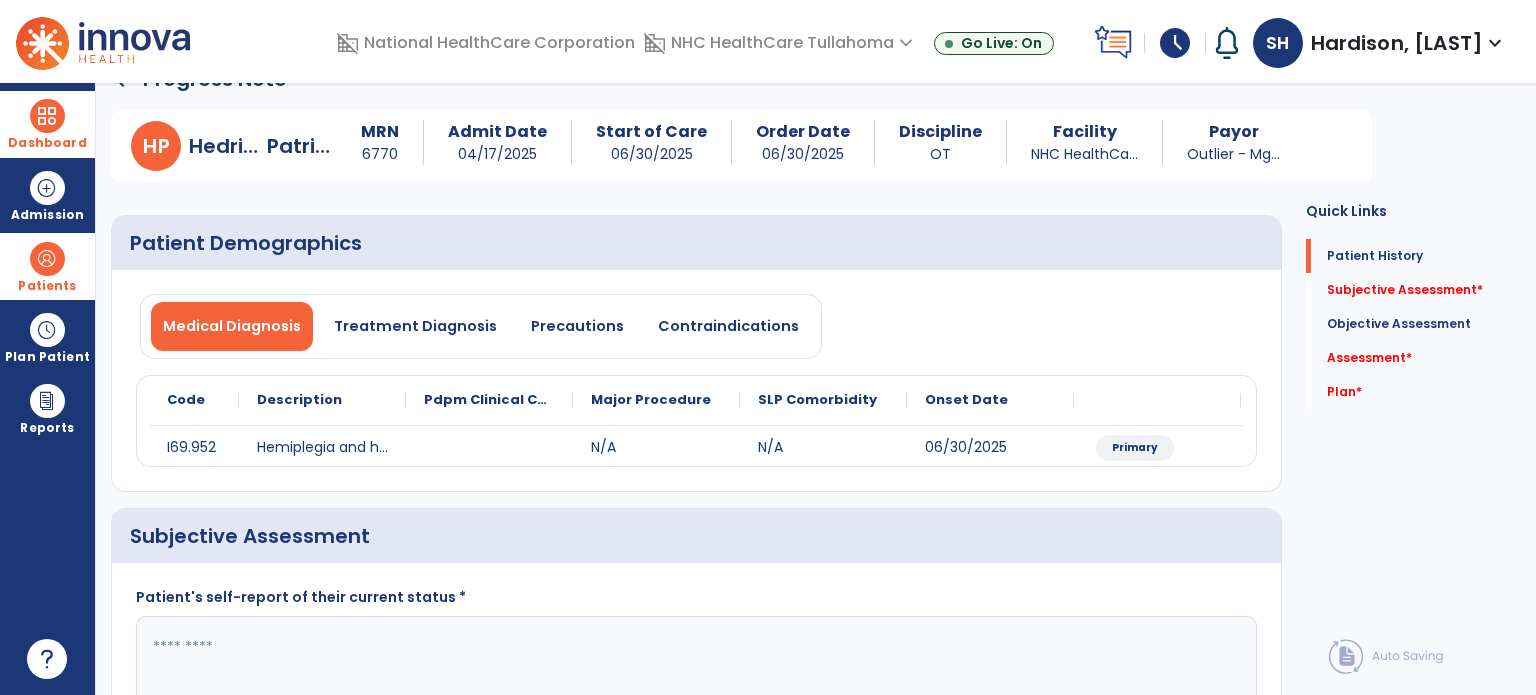 click 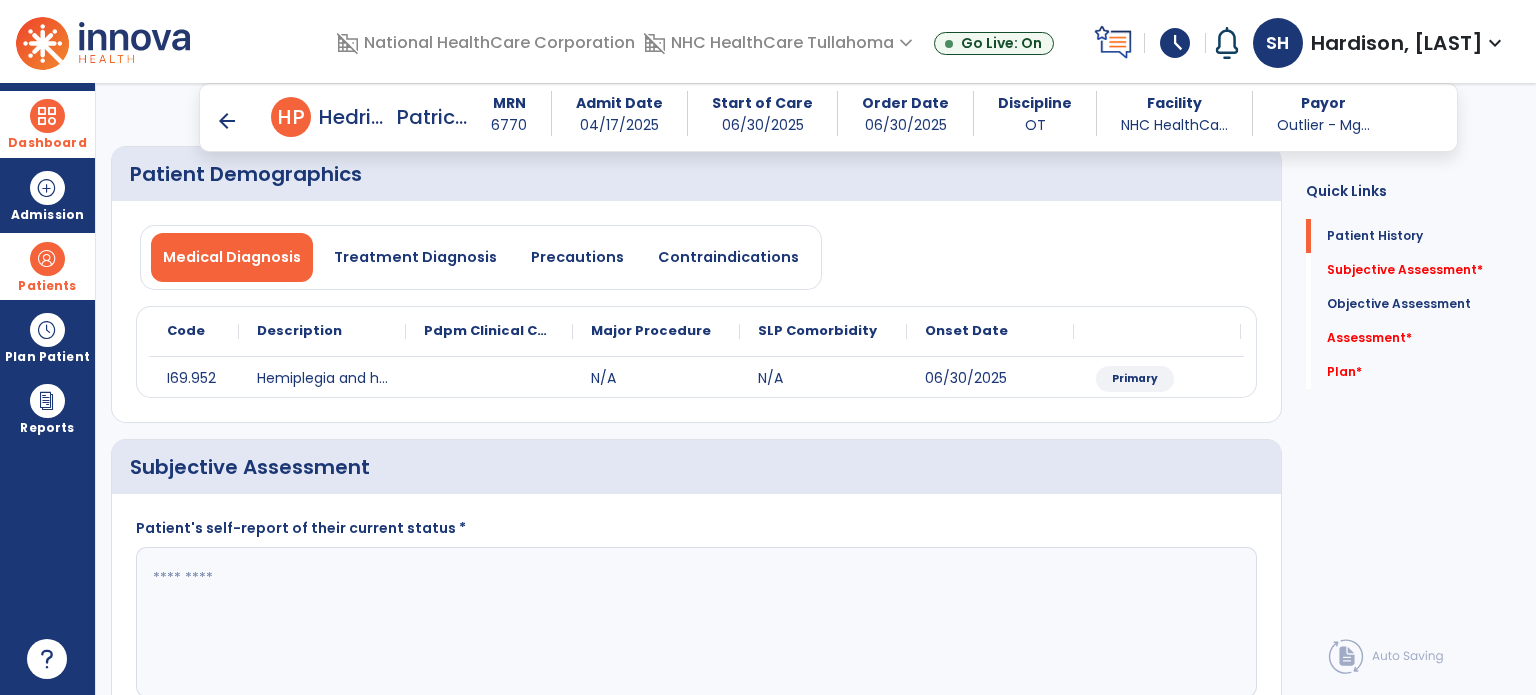 scroll, scrollTop: 90, scrollLeft: 0, axis: vertical 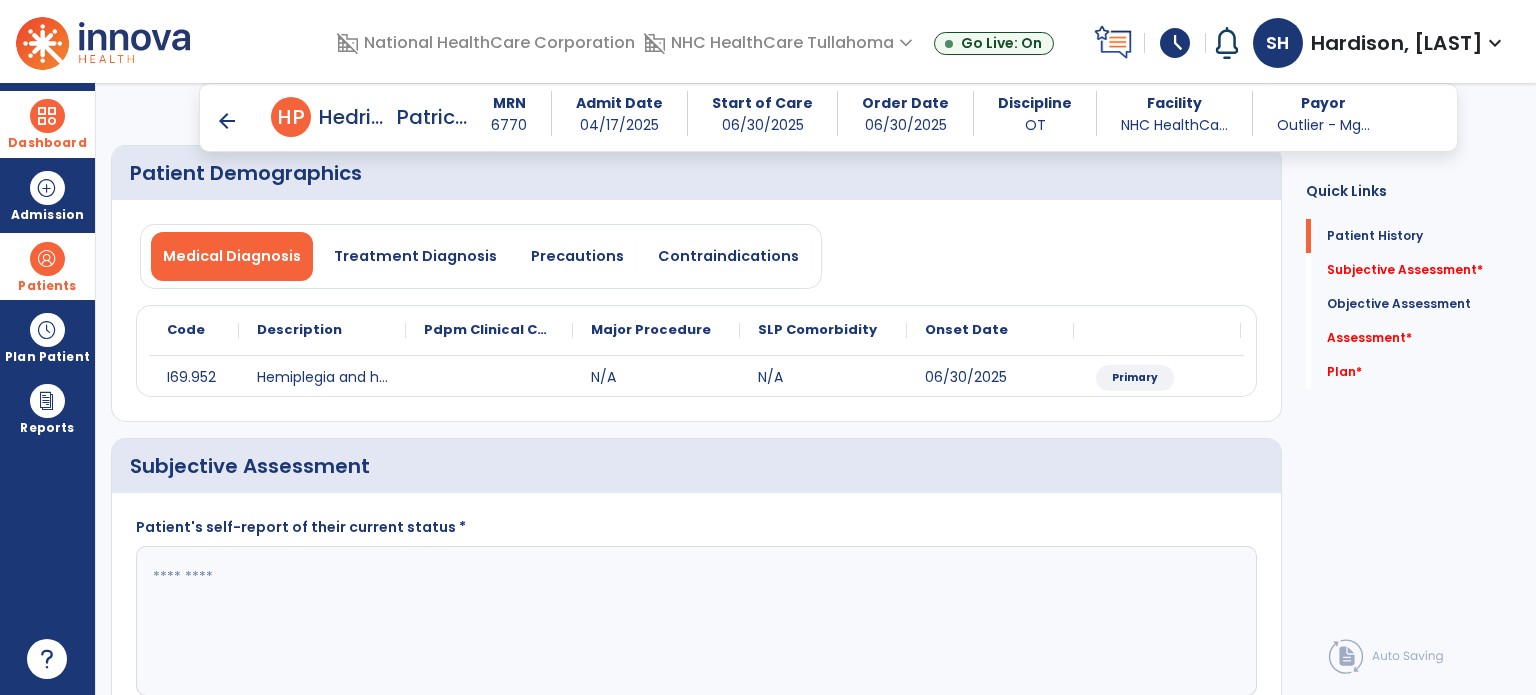 click 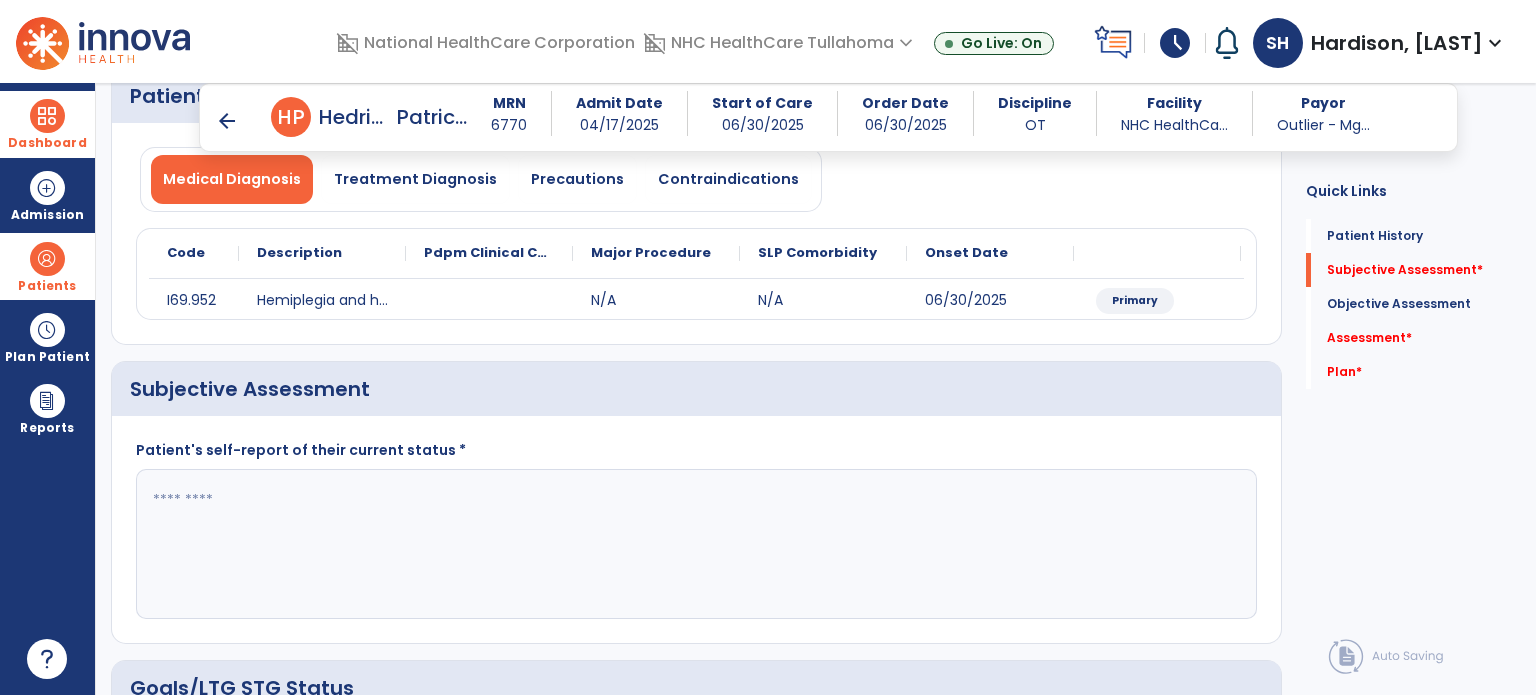 scroll, scrollTop: 290, scrollLeft: 0, axis: vertical 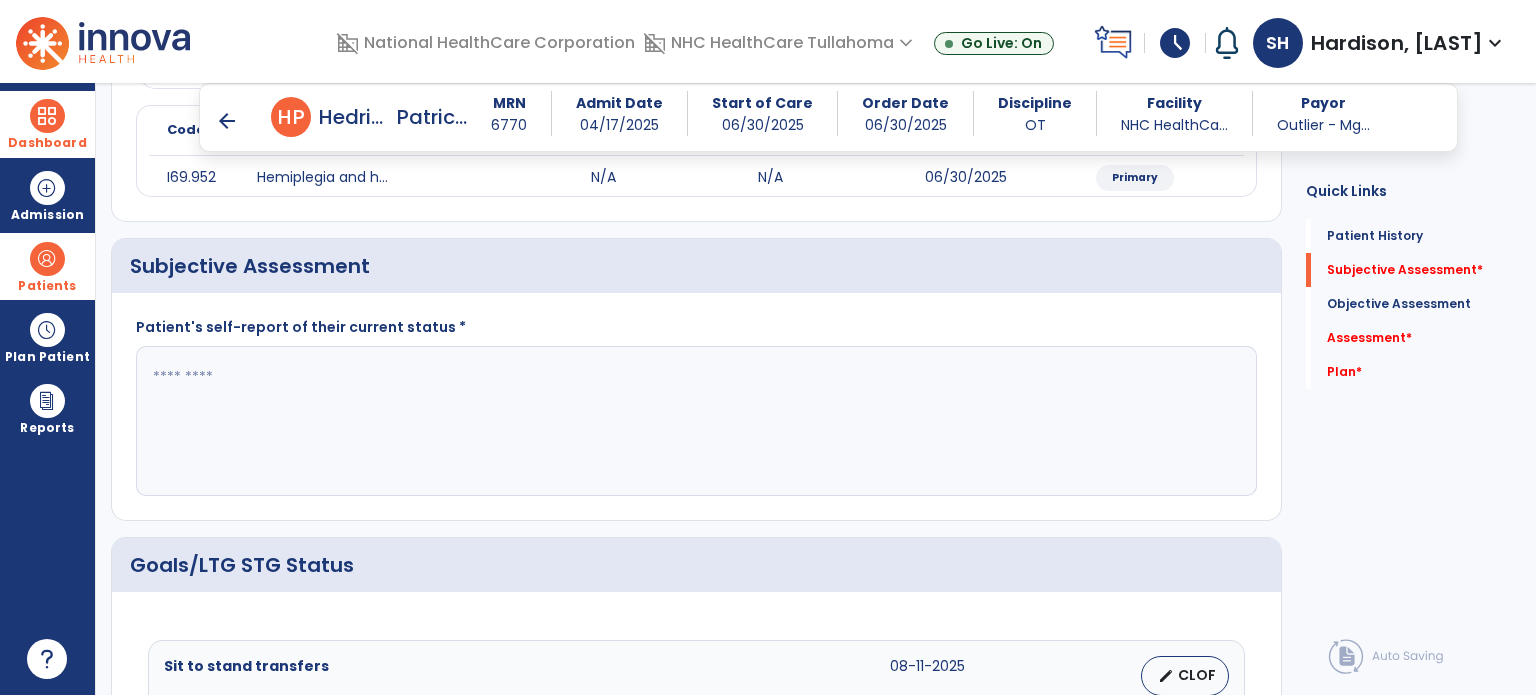 click 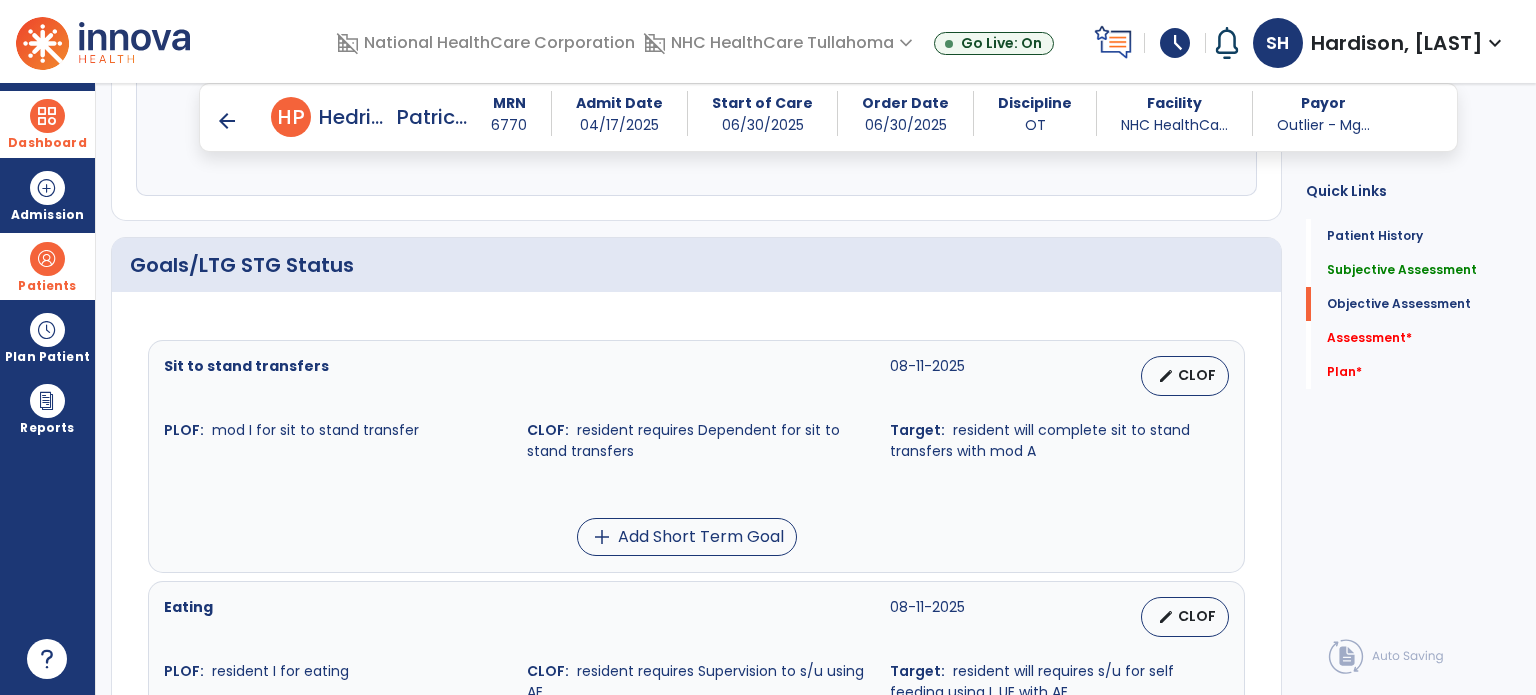 scroll, scrollTop: 690, scrollLeft: 0, axis: vertical 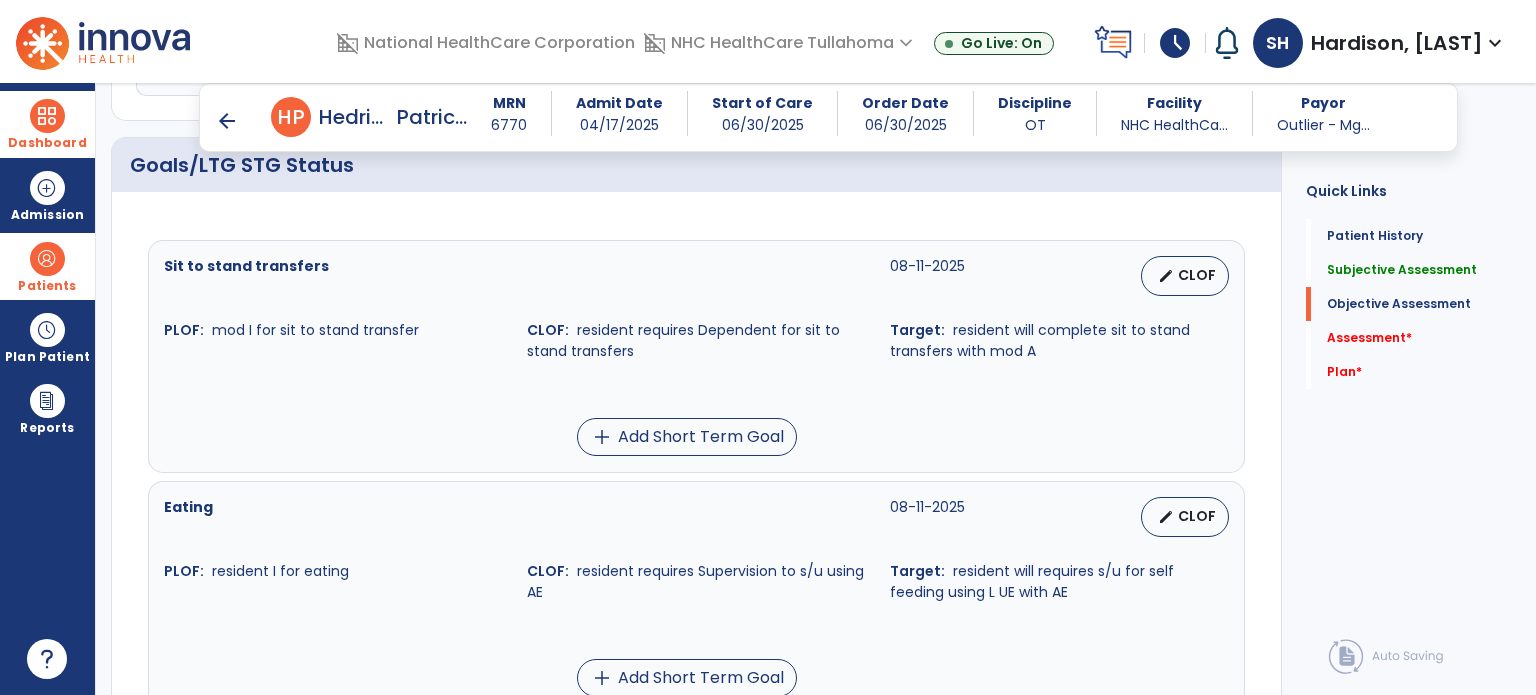 type on "**********" 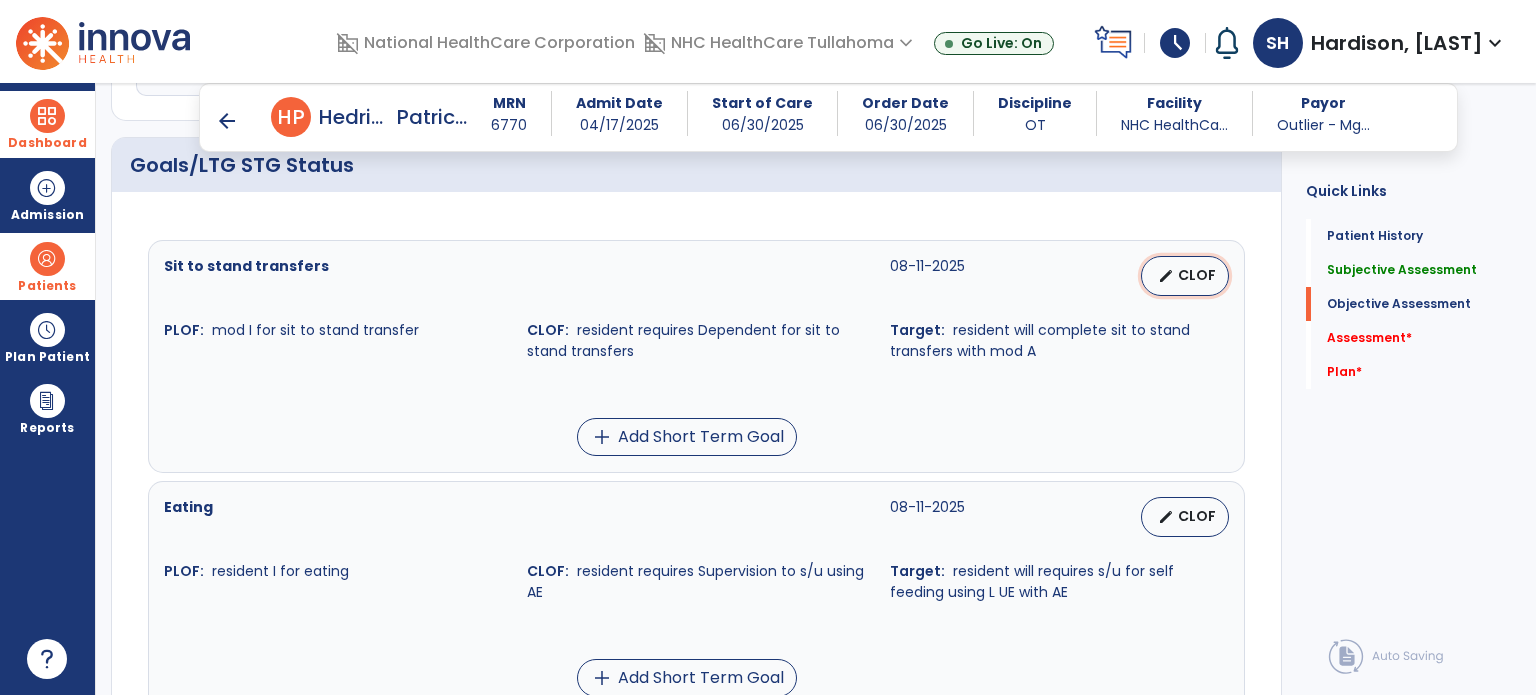 click on "CLOF" at bounding box center (1197, 275) 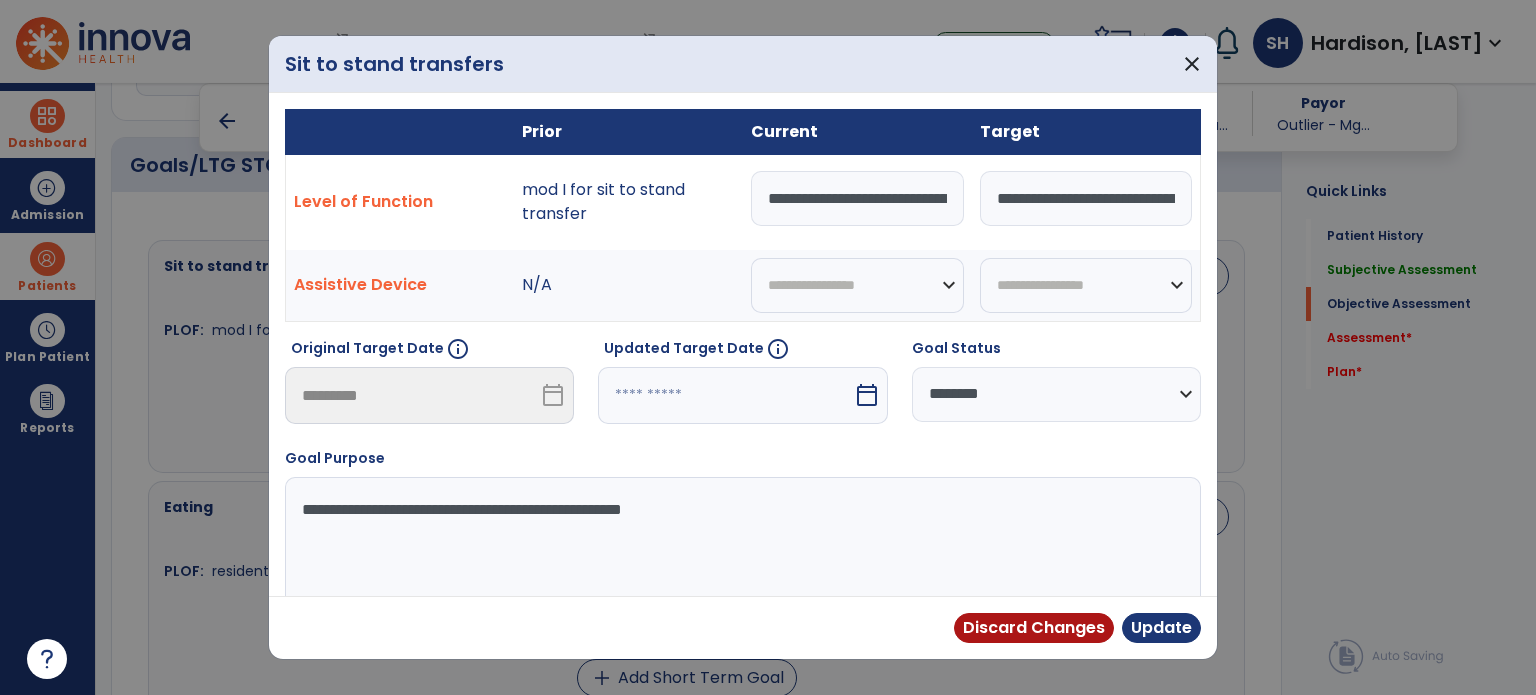 click on "calendar_today" at bounding box center [867, 395] 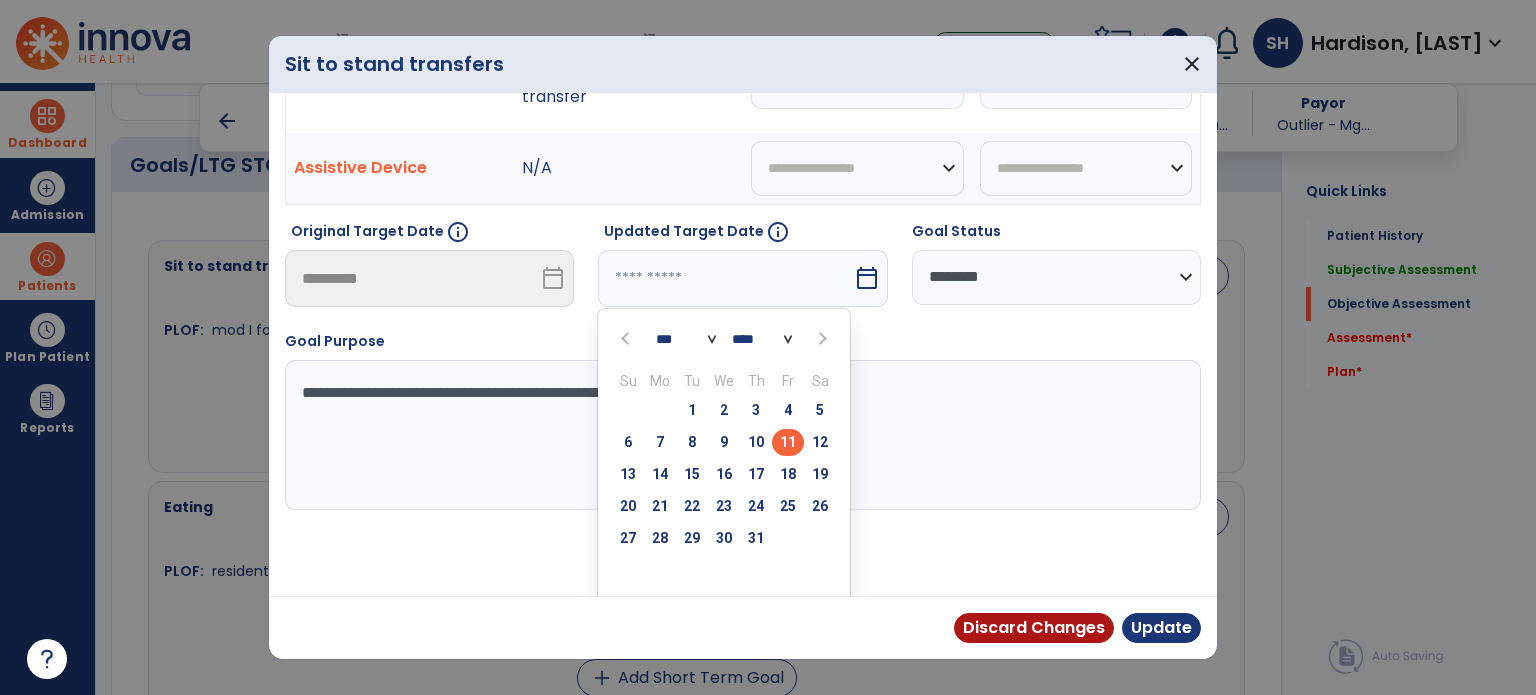 scroll, scrollTop: 121, scrollLeft: 0, axis: vertical 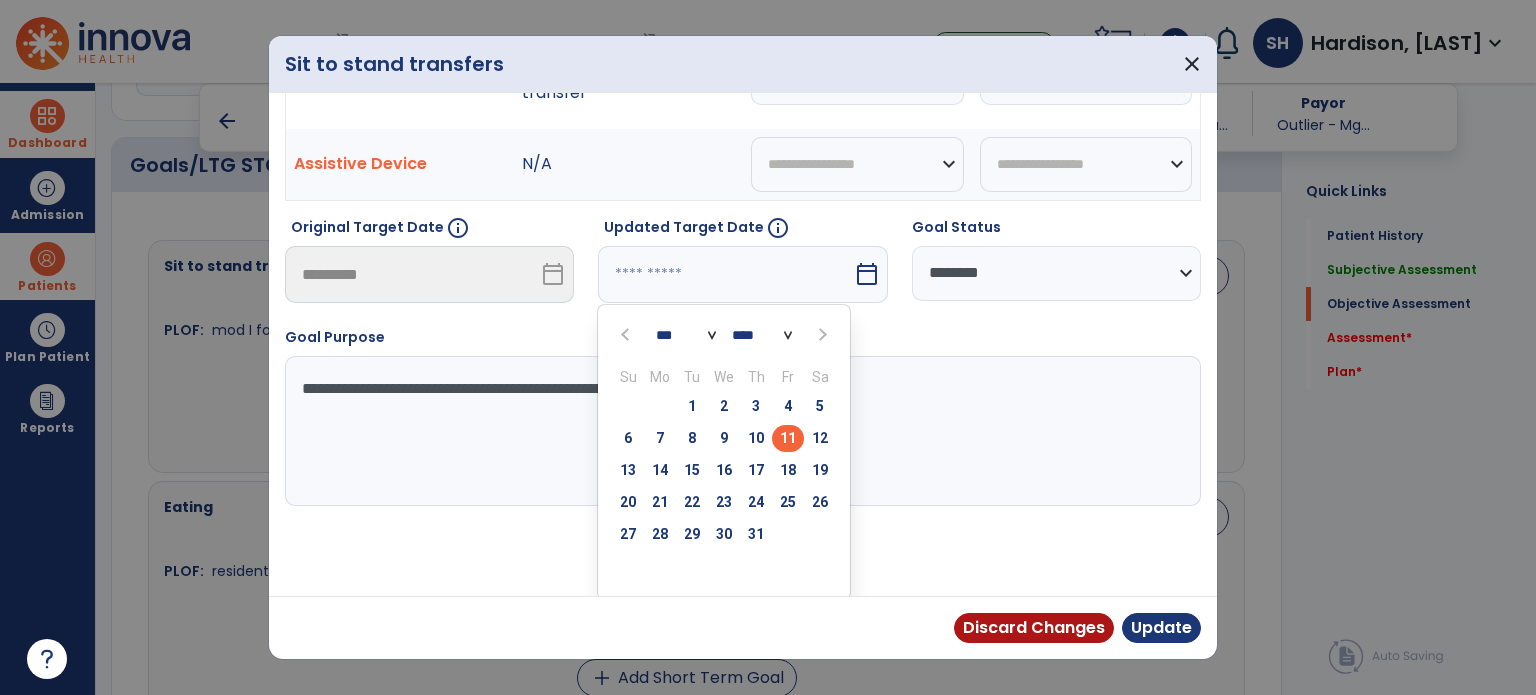 click at bounding box center [822, 335] 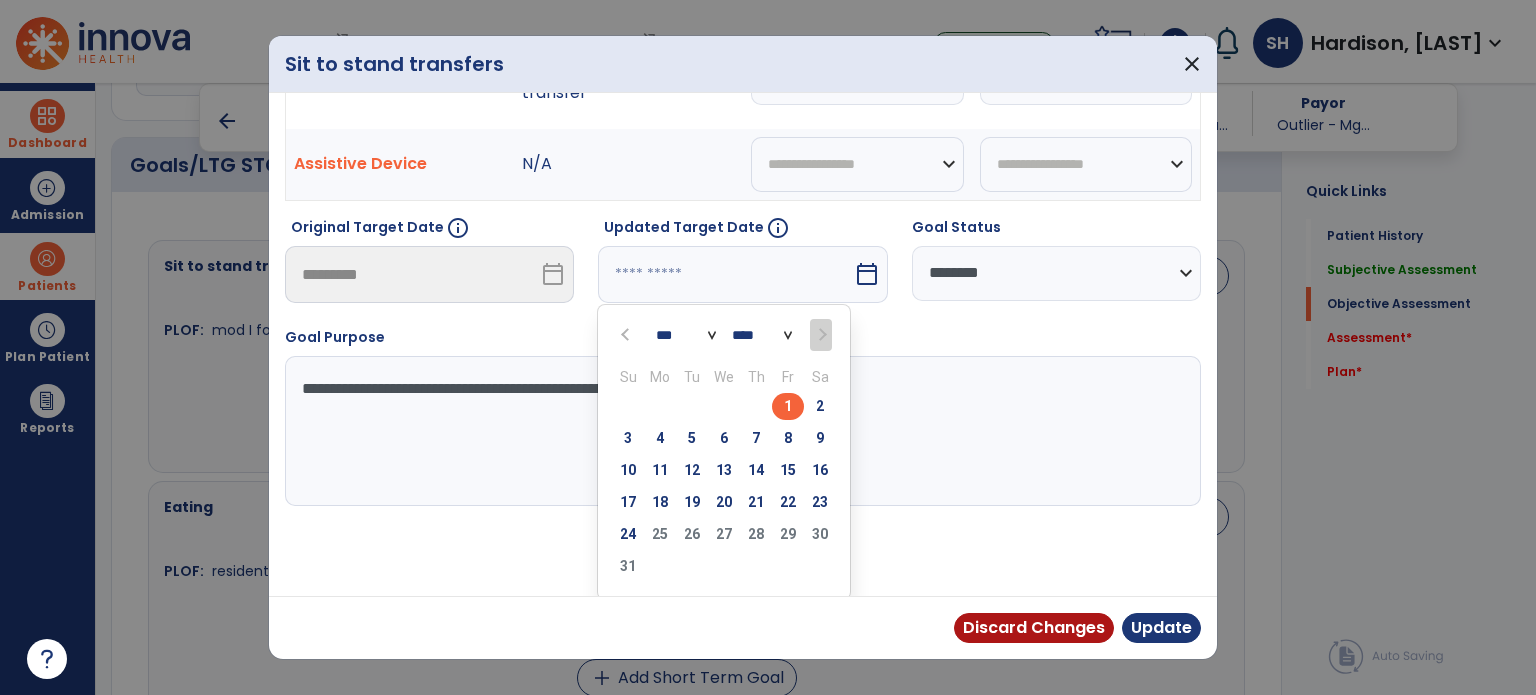 drag, startPoint x: 786, startPoint y: 435, endPoint x: 800, endPoint y: 436, distance: 14.035668 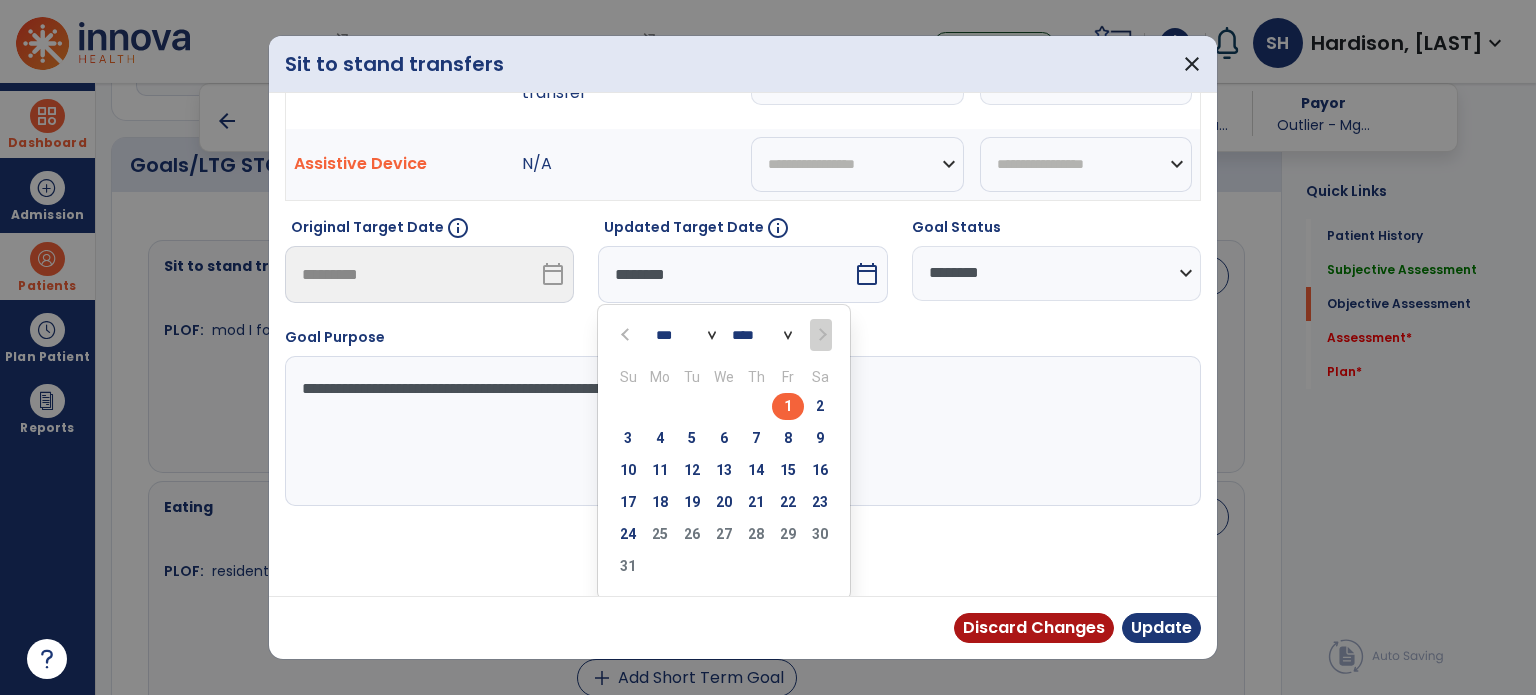 scroll, scrollTop: 44, scrollLeft: 0, axis: vertical 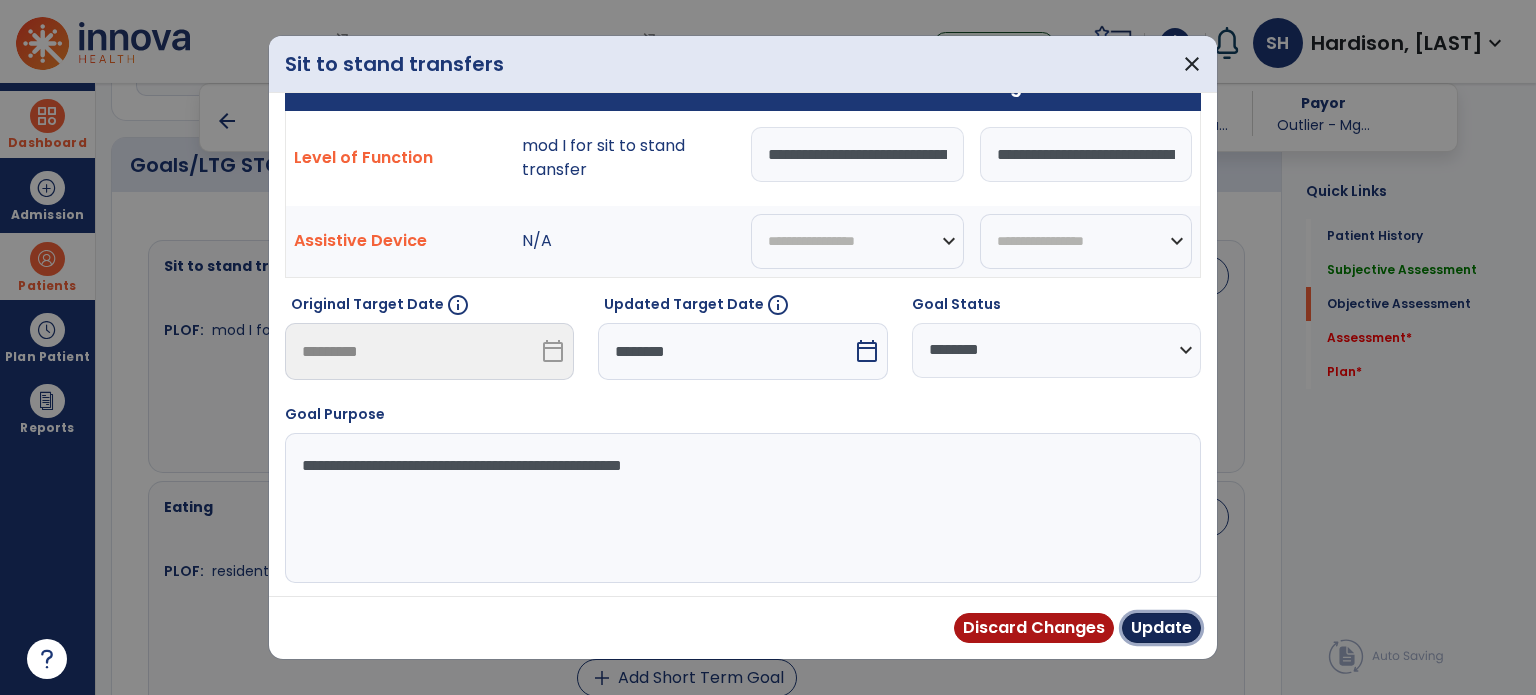 click on "Update" at bounding box center (1161, 628) 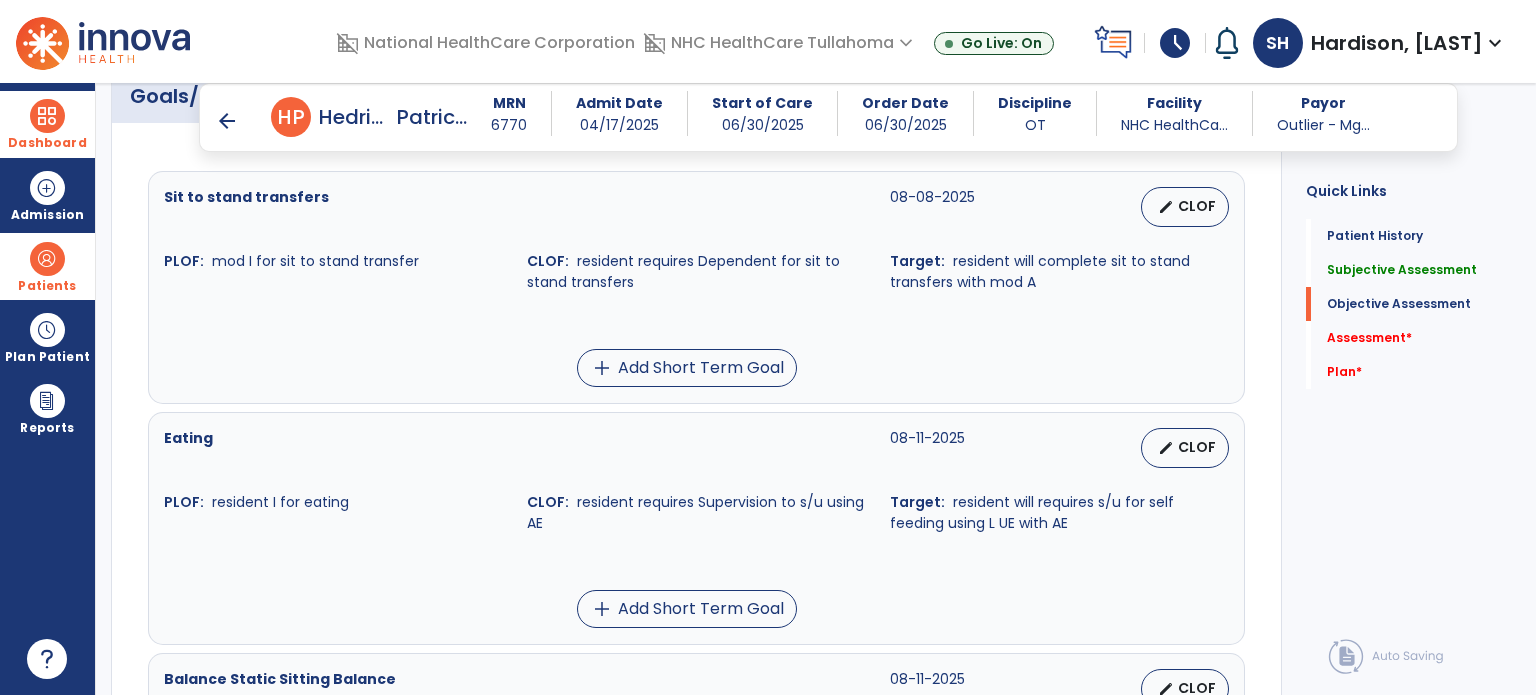 scroll, scrollTop: 790, scrollLeft: 0, axis: vertical 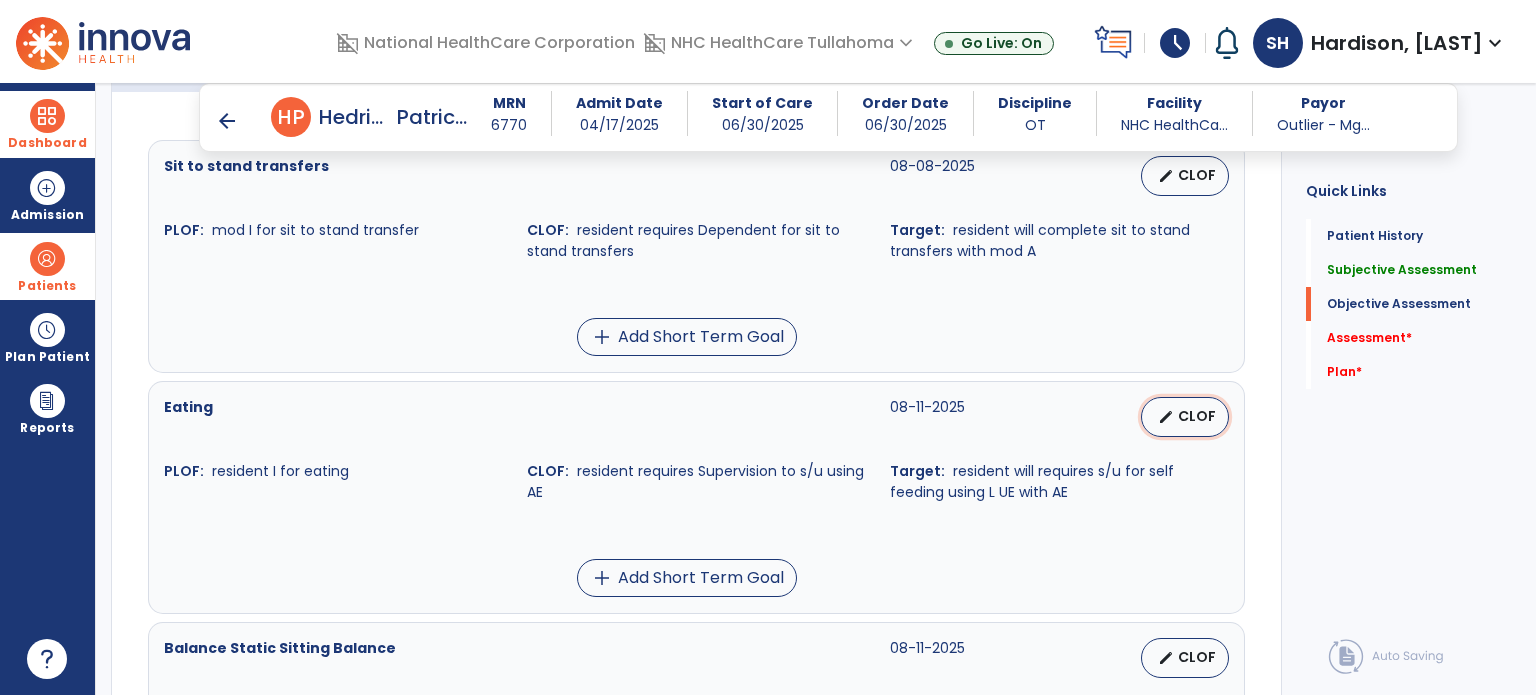 click on "CLOF" at bounding box center (1197, 416) 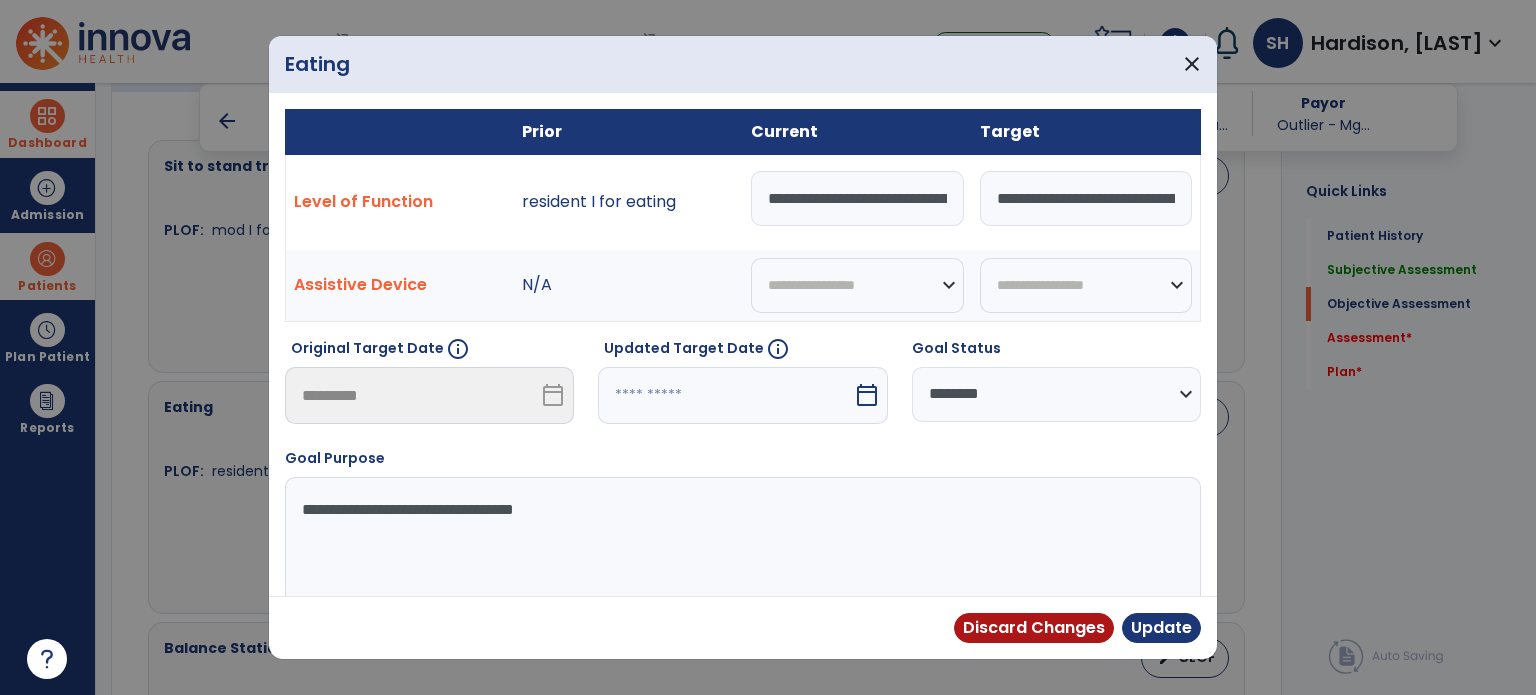 click on "calendar_today" at bounding box center [867, 395] 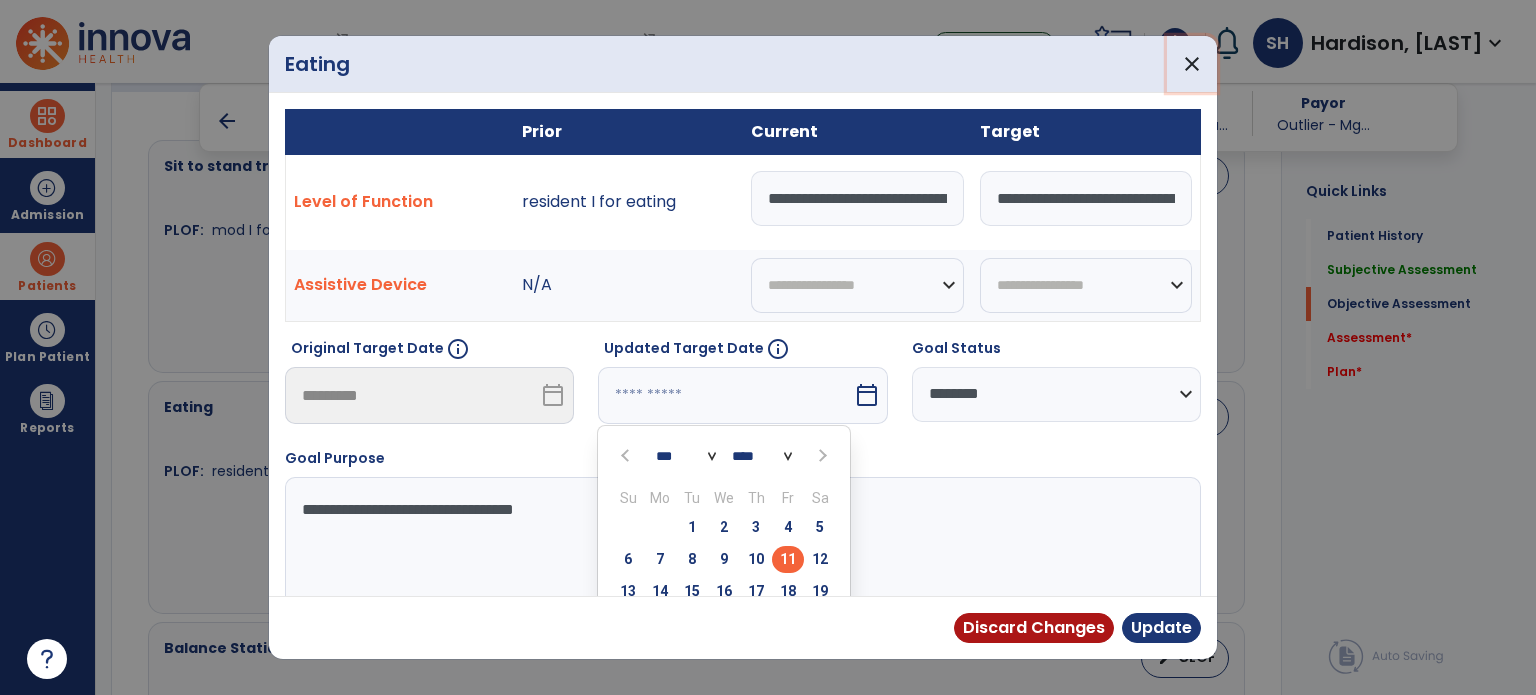 click on "close" at bounding box center [1192, 64] 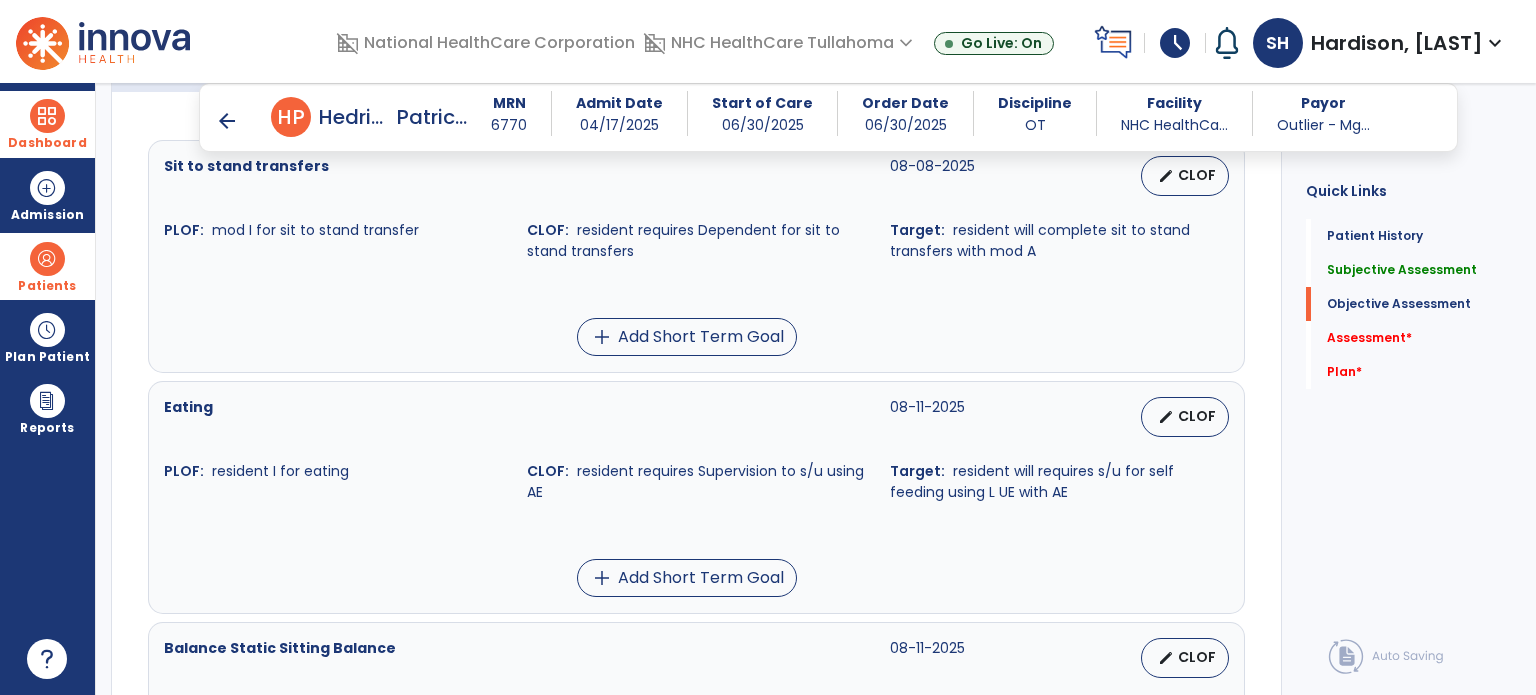 click on "add  Add Short Term Goal" at bounding box center [686, 337] 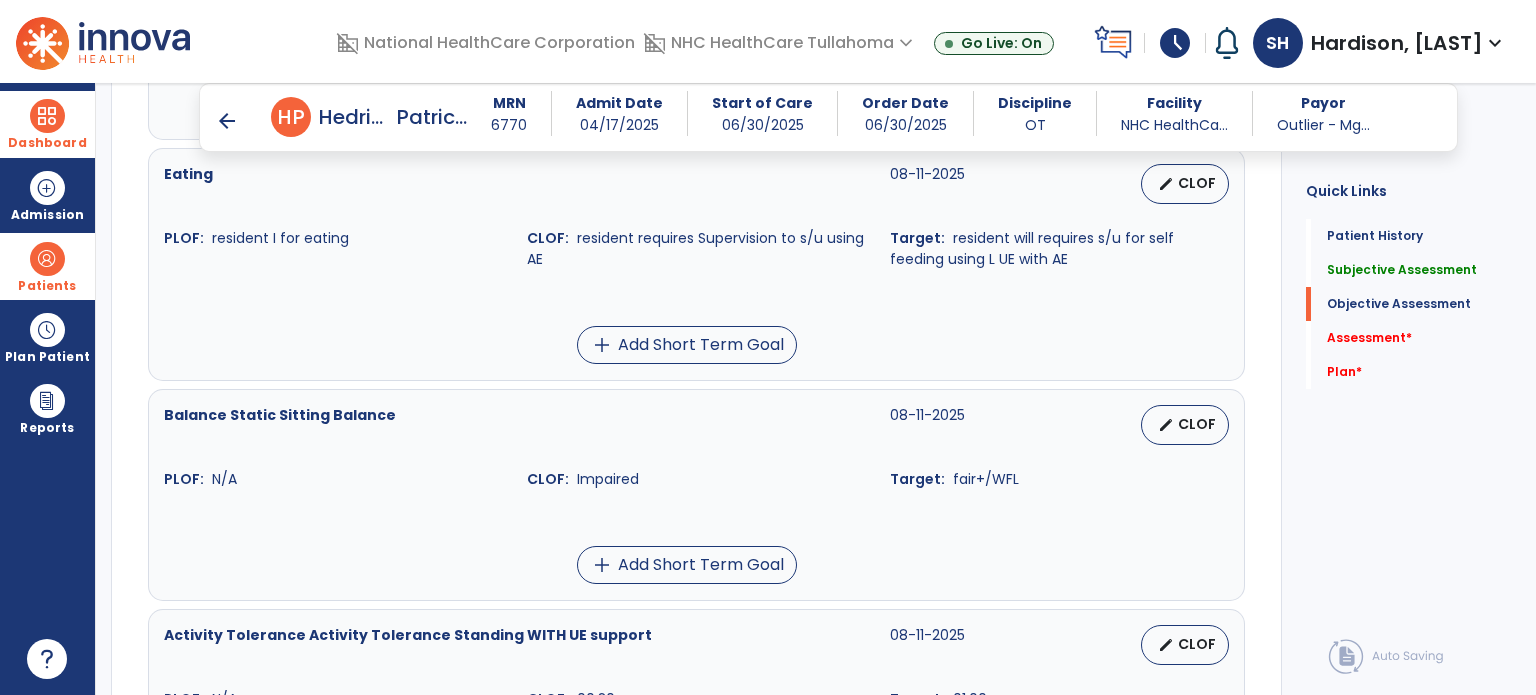 scroll, scrollTop: 1090, scrollLeft: 0, axis: vertical 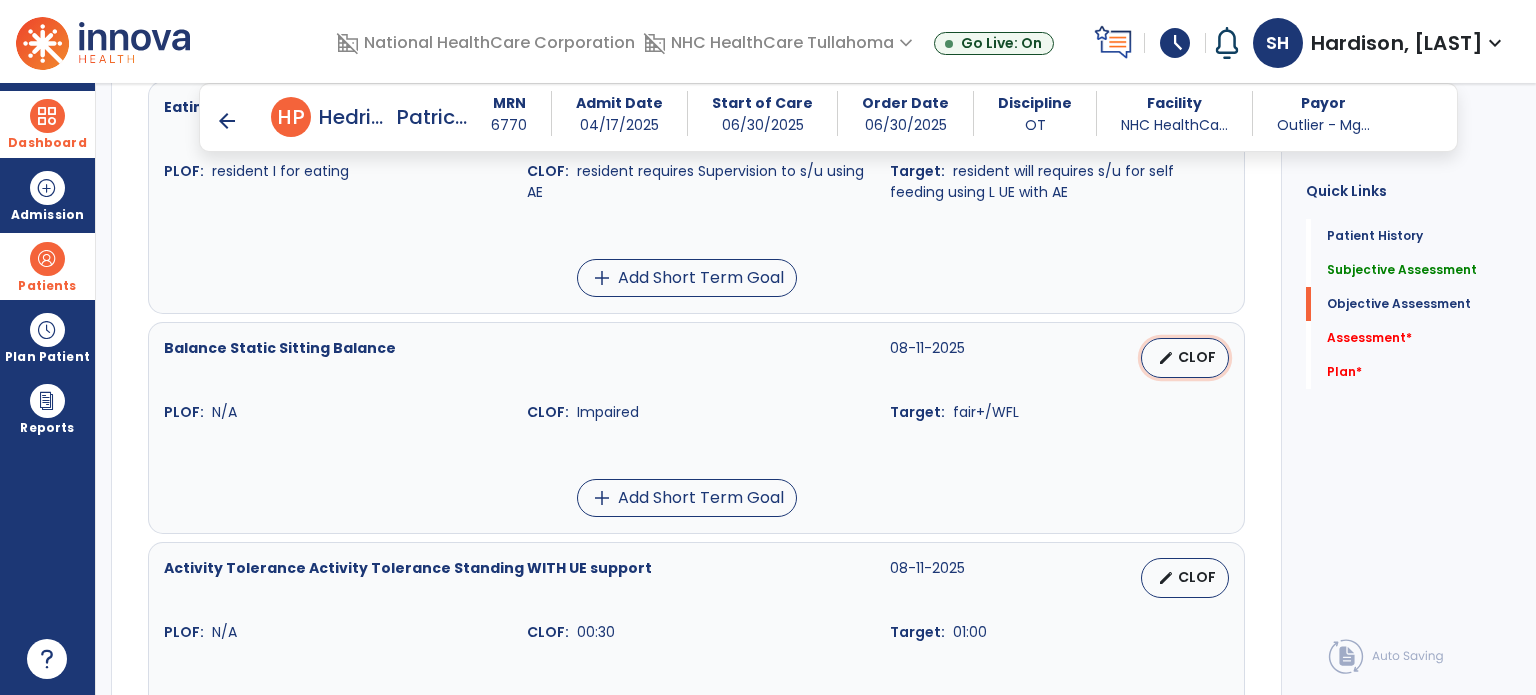 click on "edit" at bounding box center (1166, 358) 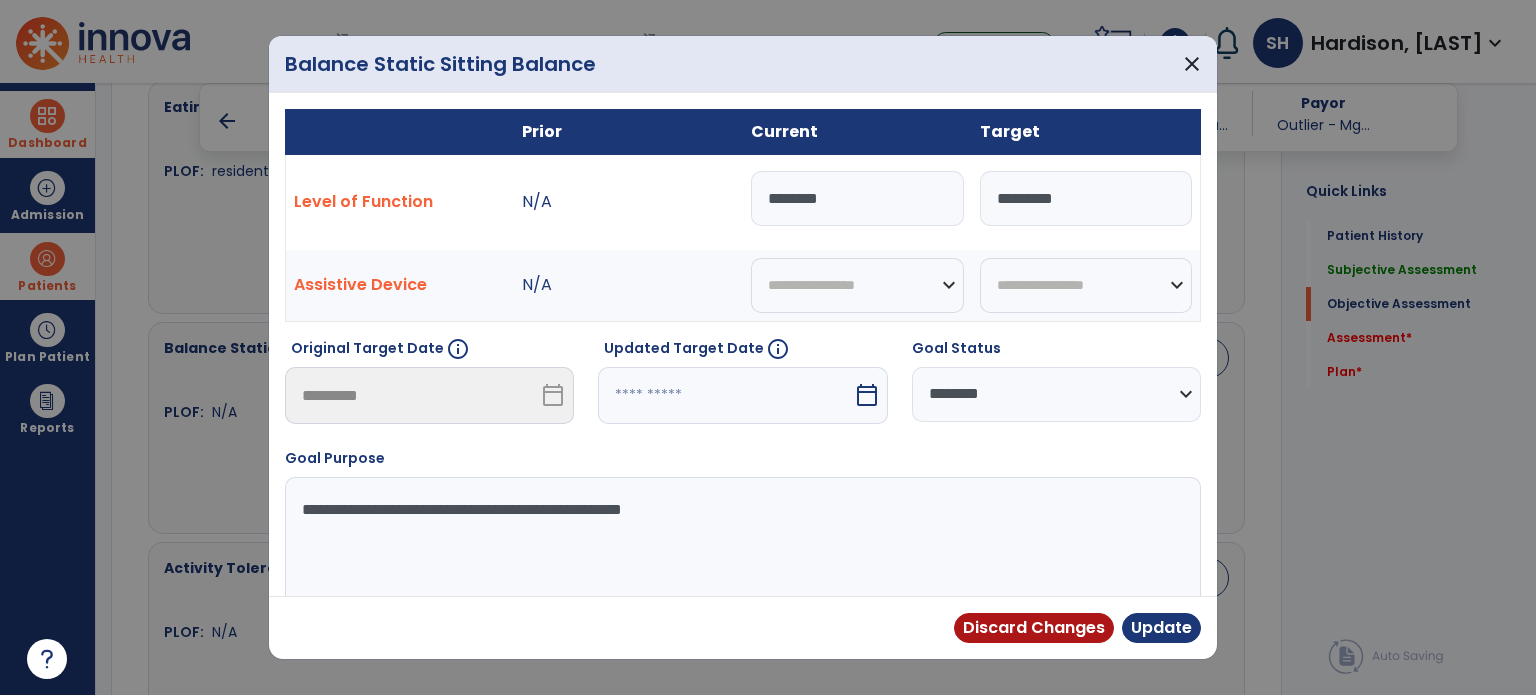 click on "calendar_today" at bounding box center (867, 395) 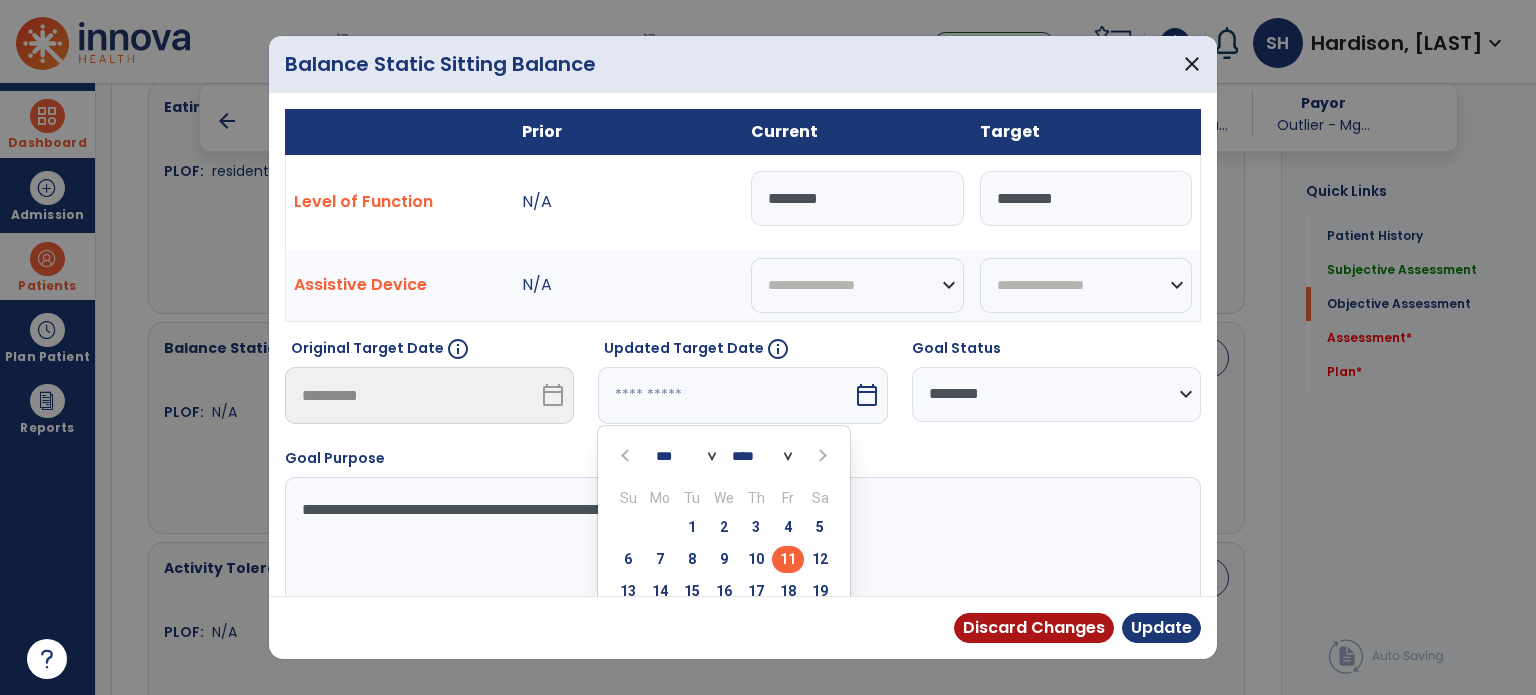 click at bounding box center [822, 456] 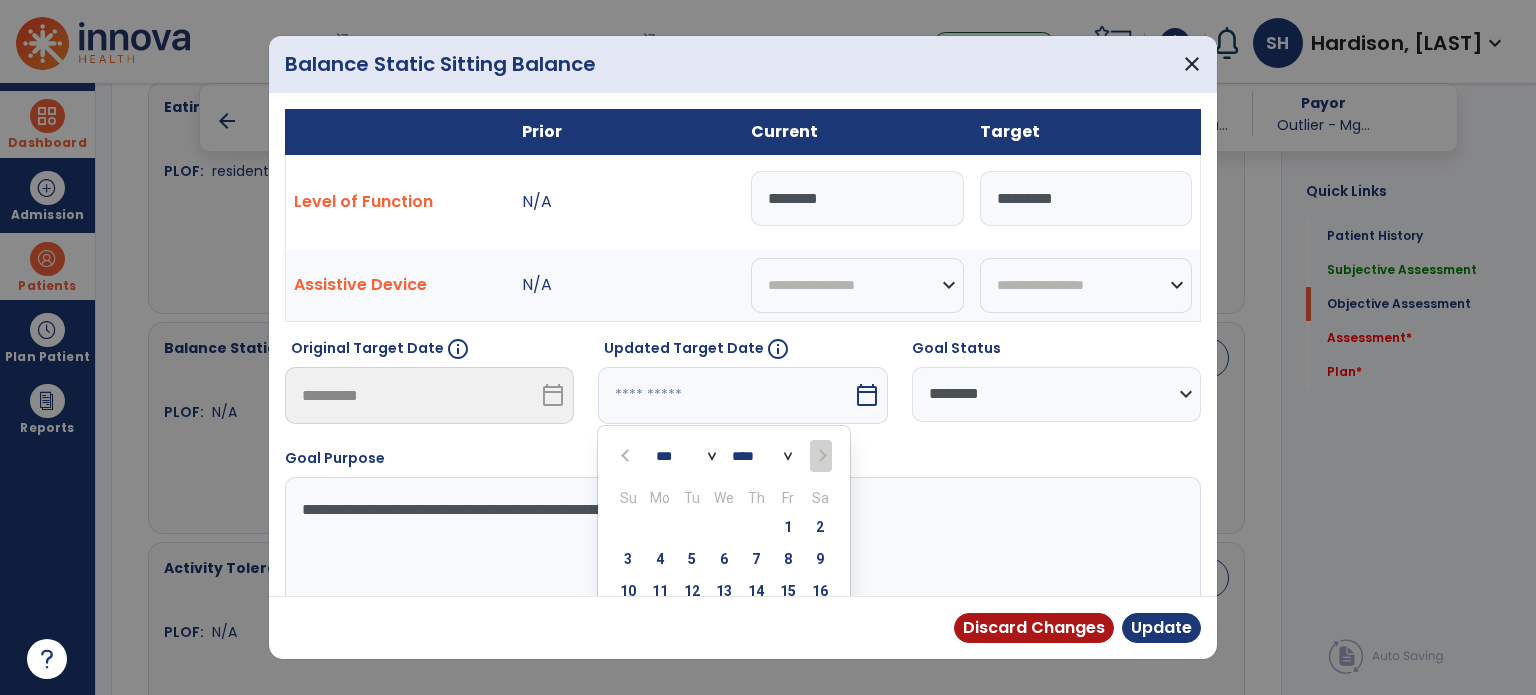 click on "8" at bounding box center [788, 559] 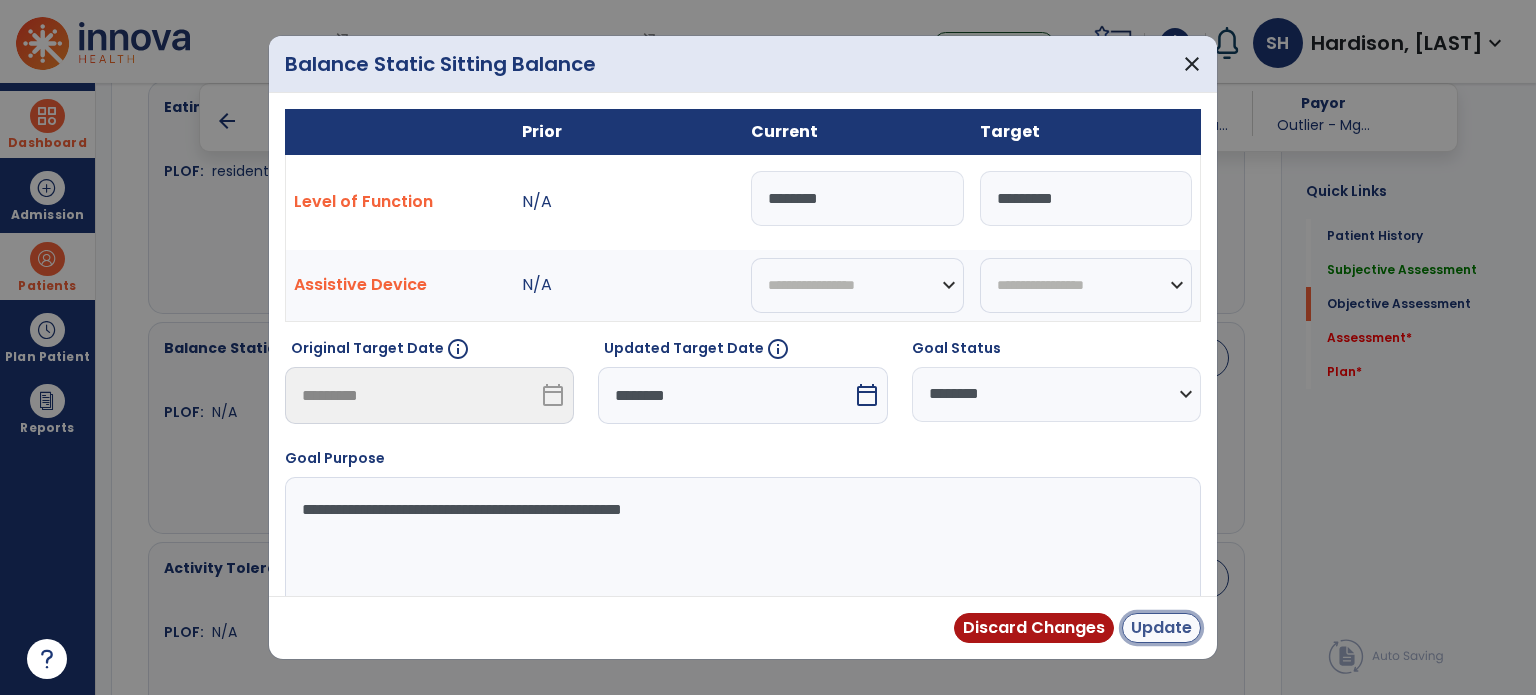 click on "Update" at bounding box center (1161, 628) 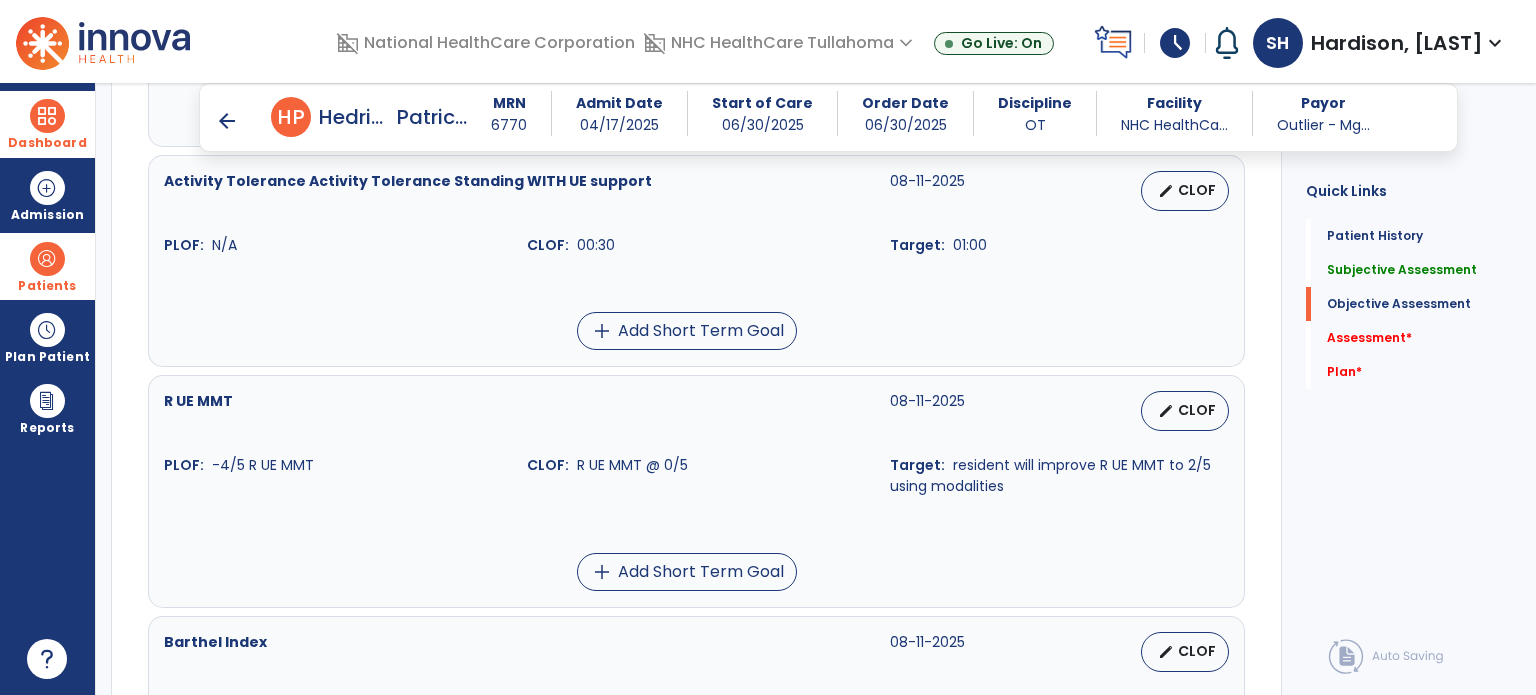 scroll, scrollTop: 1490, scrollLeft: 0, axis: vertical 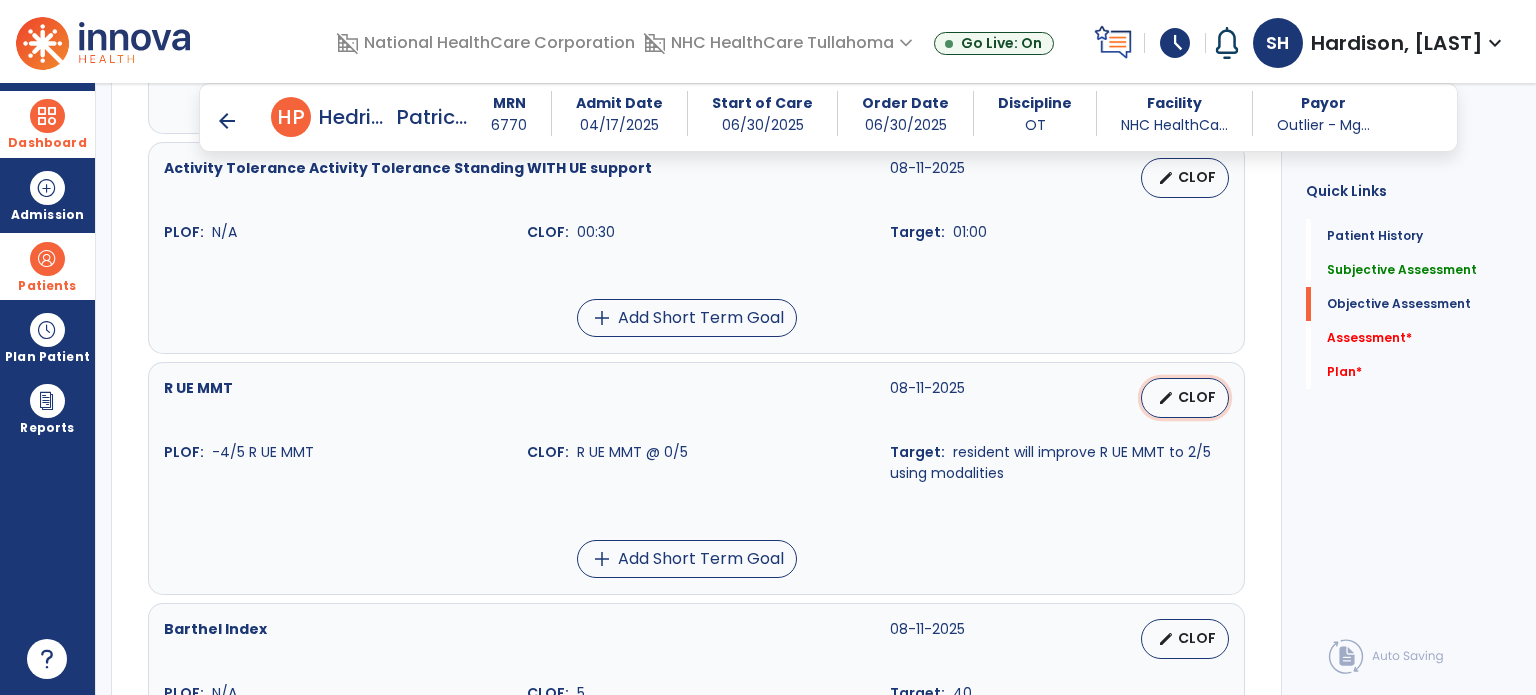 click on "edit   CLOF" at bounding box center [1185, 398] 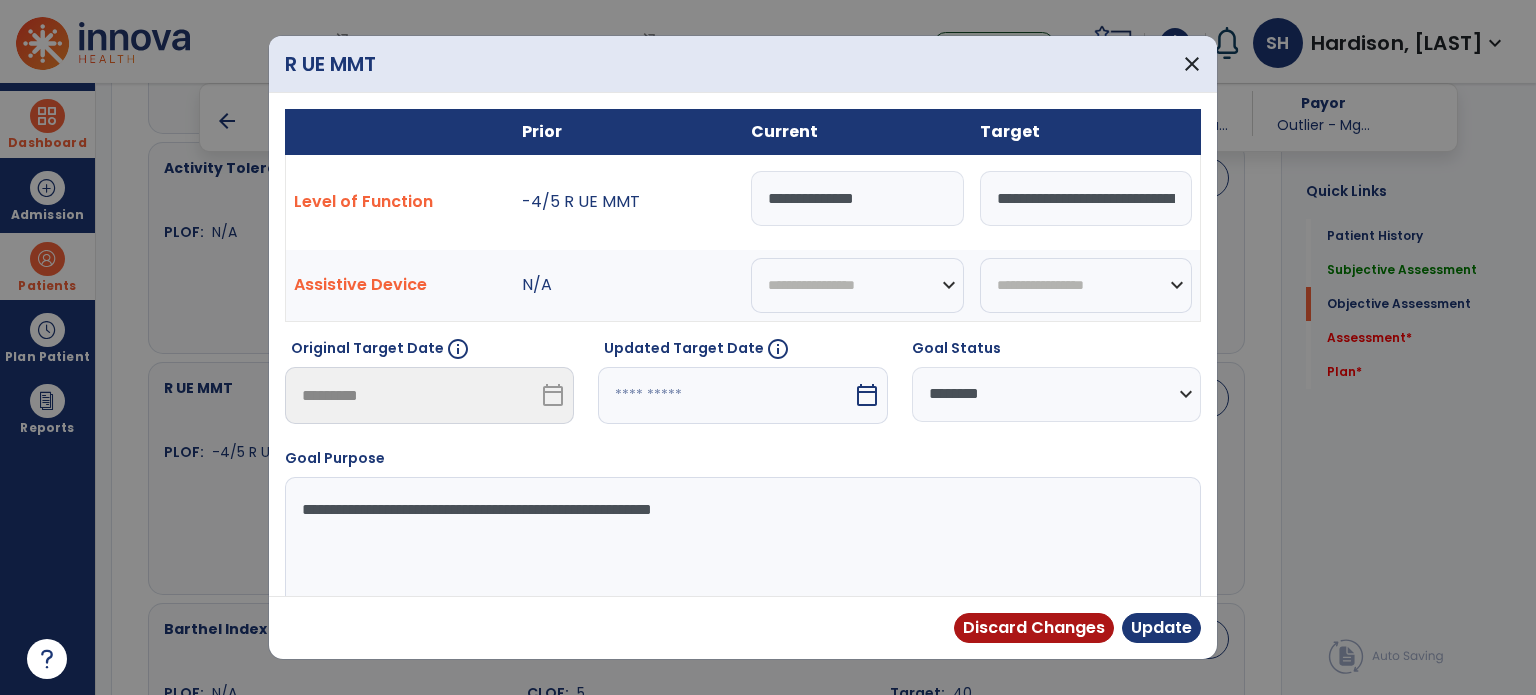 click on "calendar_today" at bounding box center (867, 395) 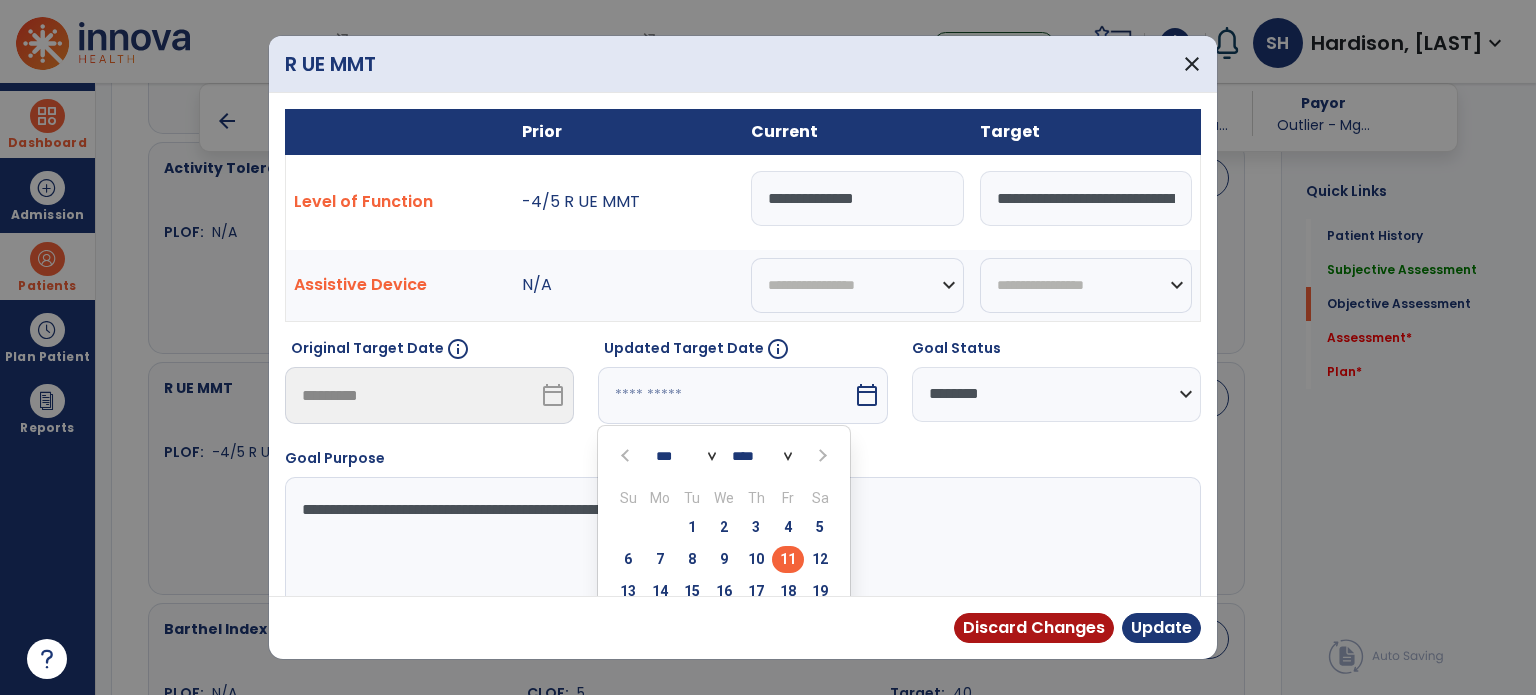 click at bounding box center [822, 456] 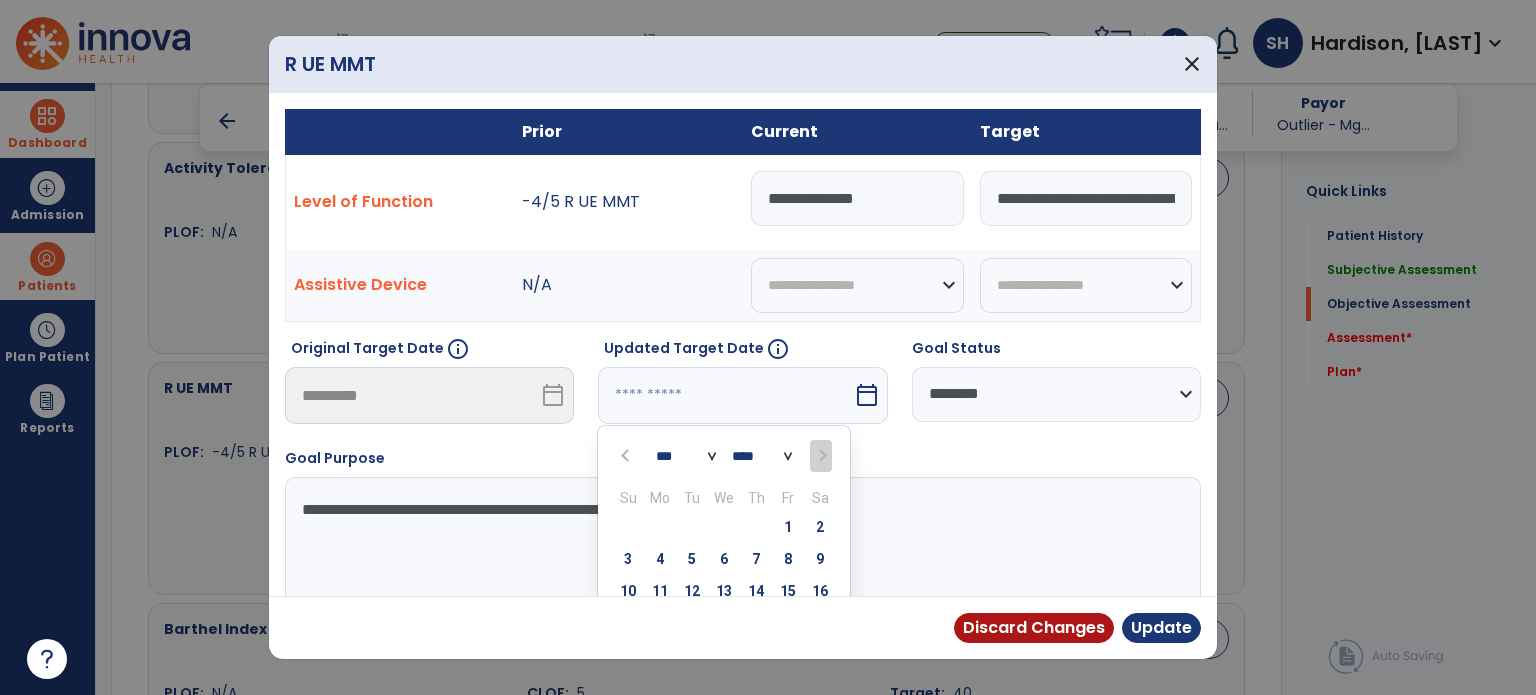 click on "8" at bounding box center (788, 559) 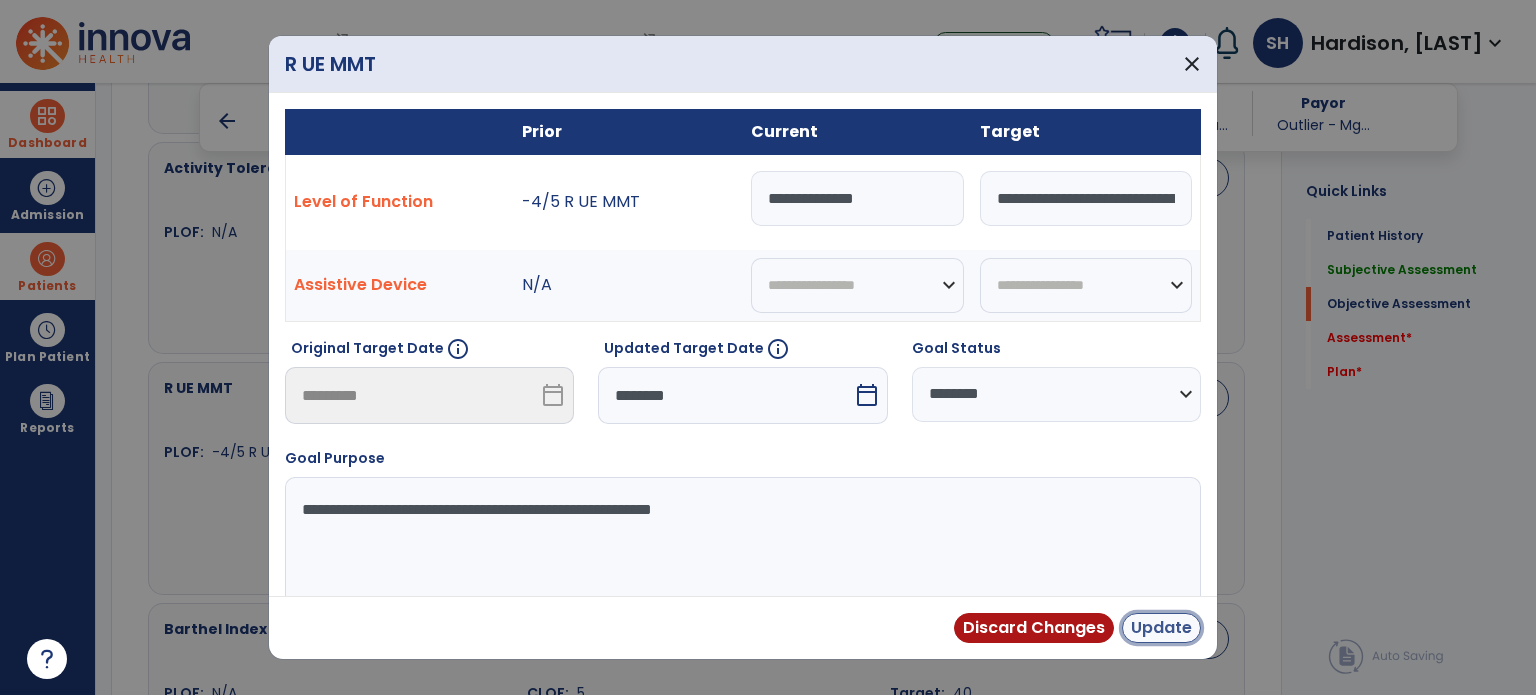 click on "Update" at bounding box center [1161, 628] 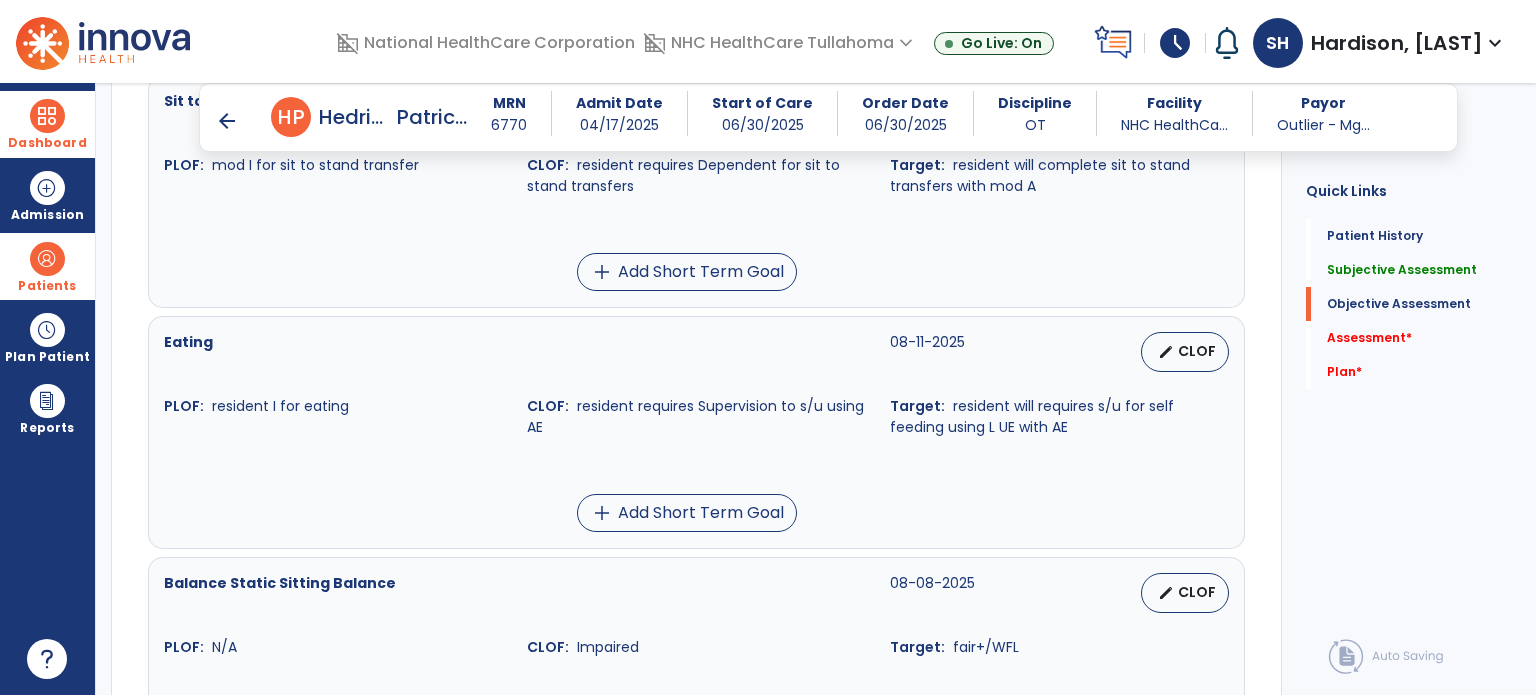 scroll, scrollTop: 890, scrollLeft: 0, axis: vertical 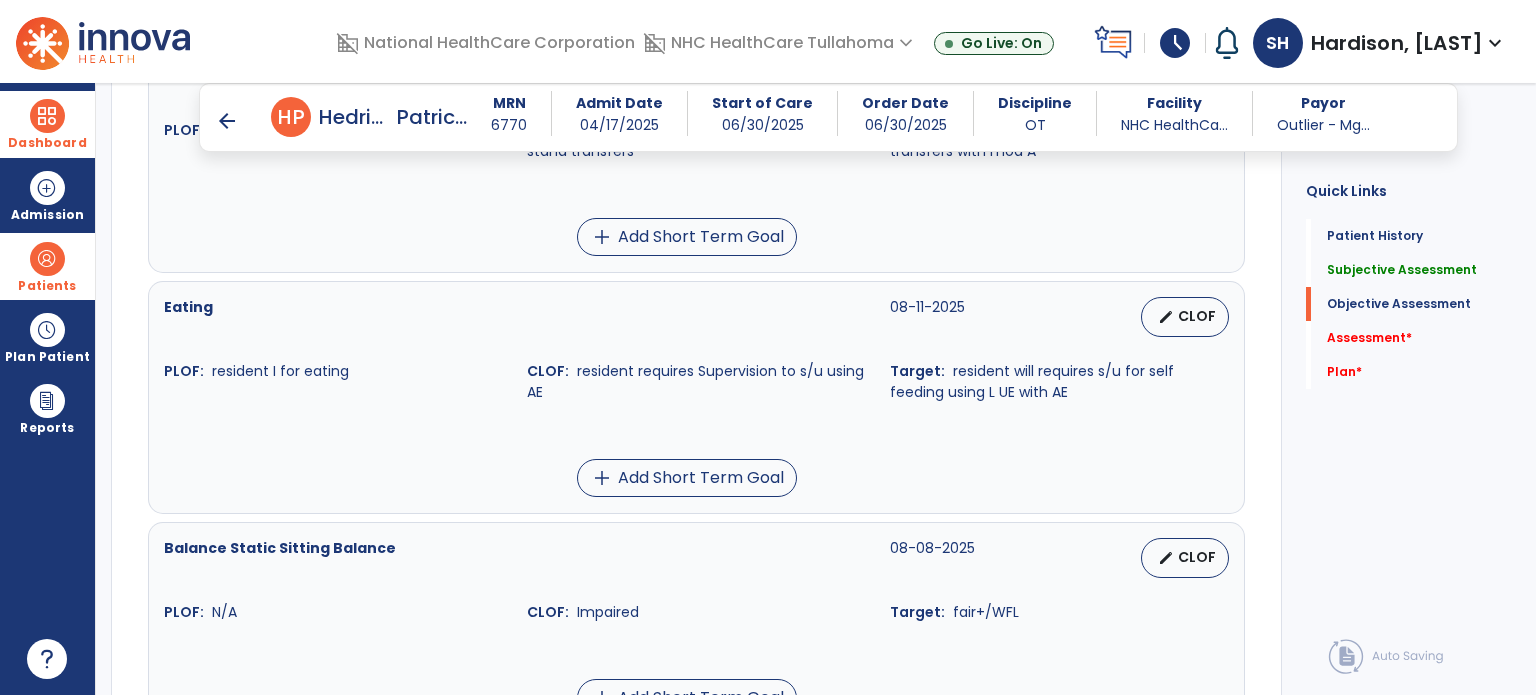 drag, startPoint x: 47, startPoint y: 263, endPoint x: 108, endPoint y: 264, distance: 61.008198 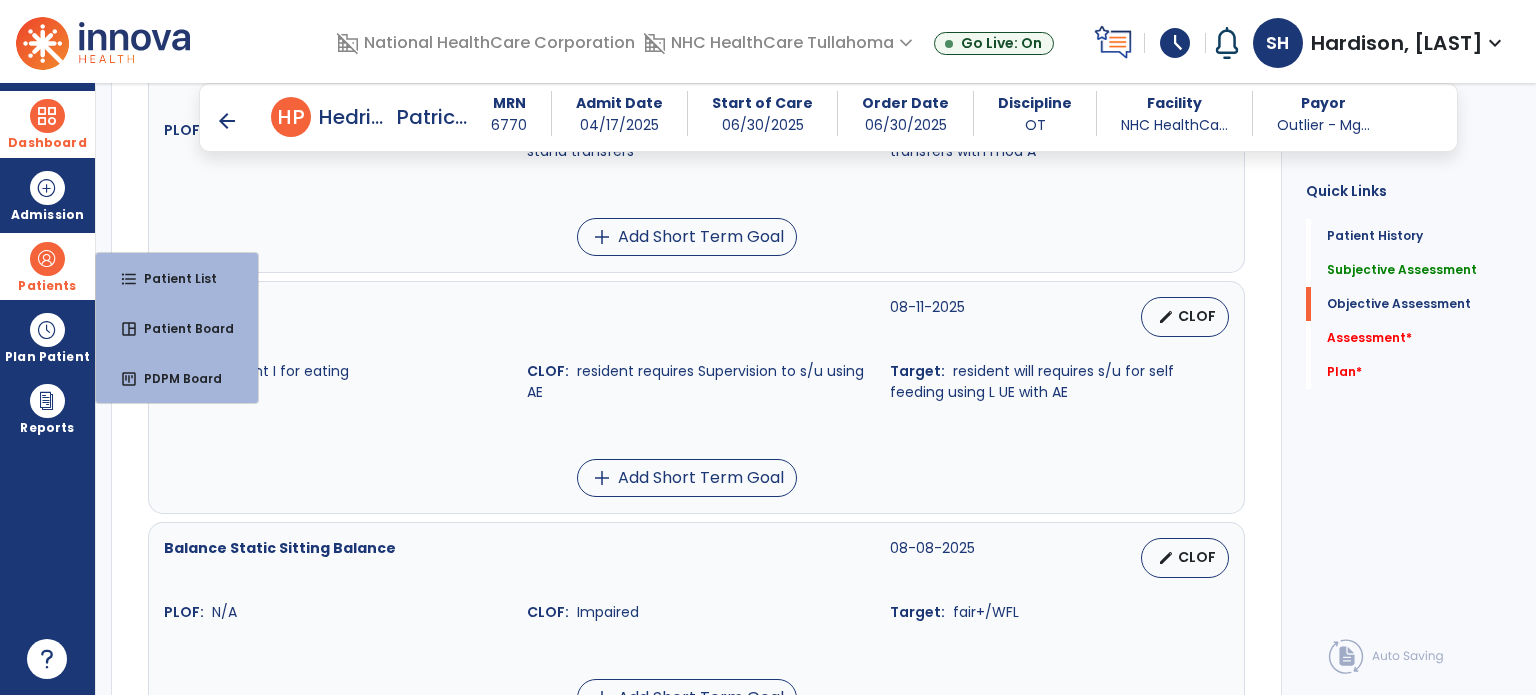 drag, startPoint x: 179, startPoint y: 176, endPoint x: 165, endPoint y: 182, distance: 15.231546 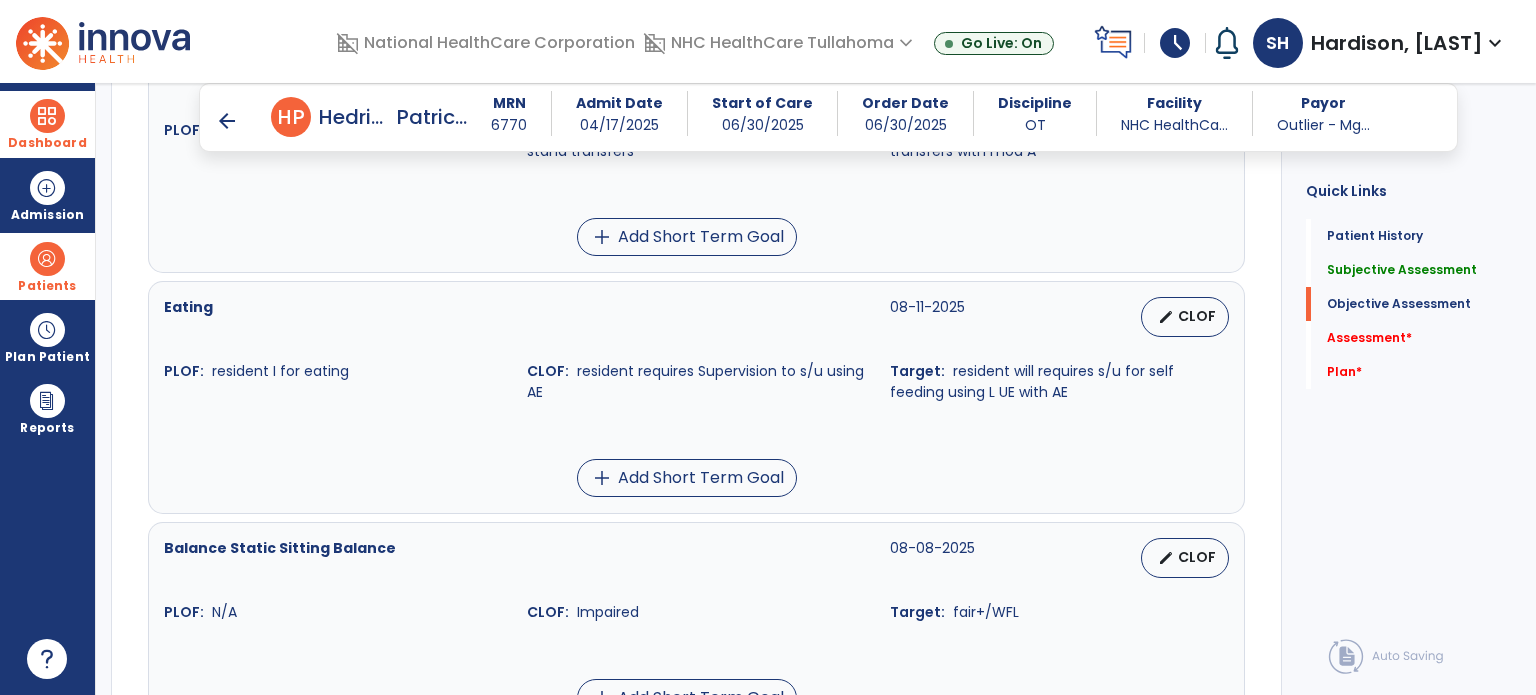 click at bounding box center [47, 259] 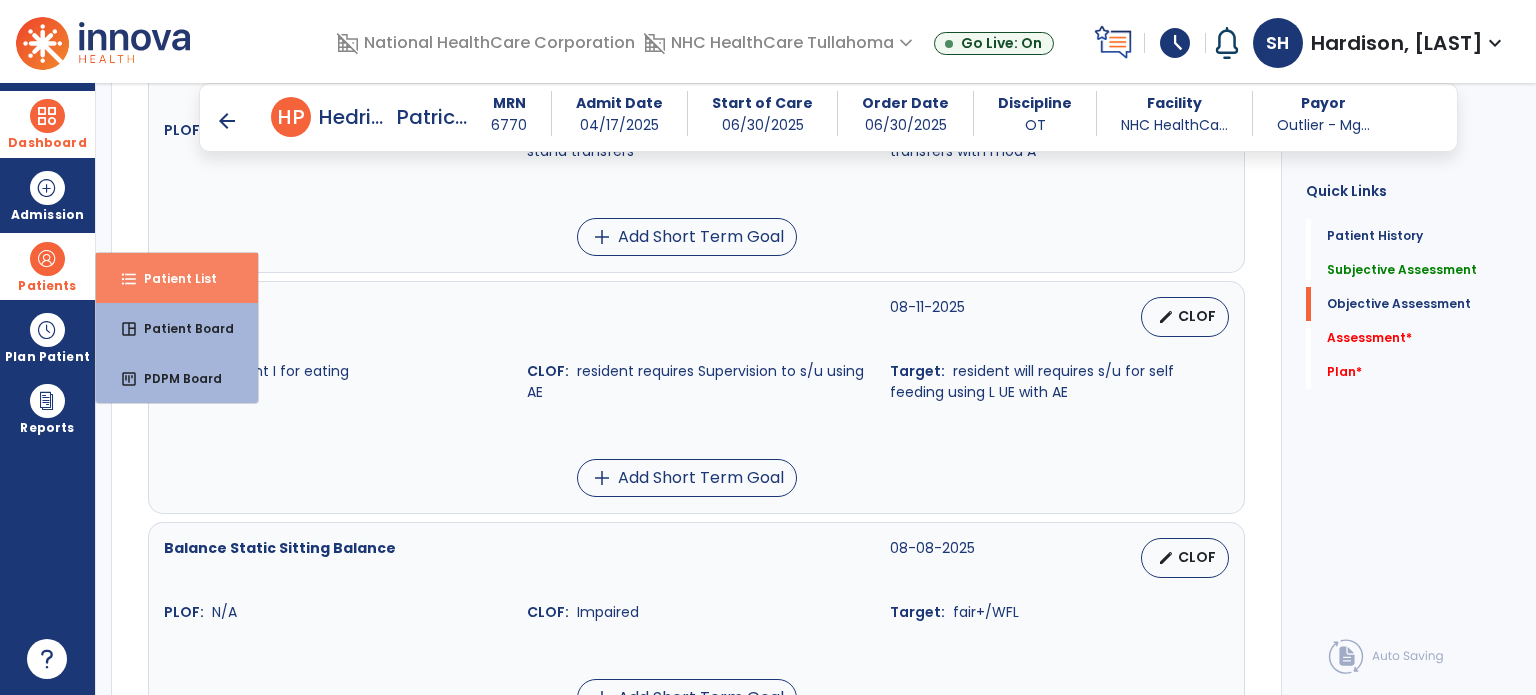 click on "Patient List" at bounding box center [172, 278] 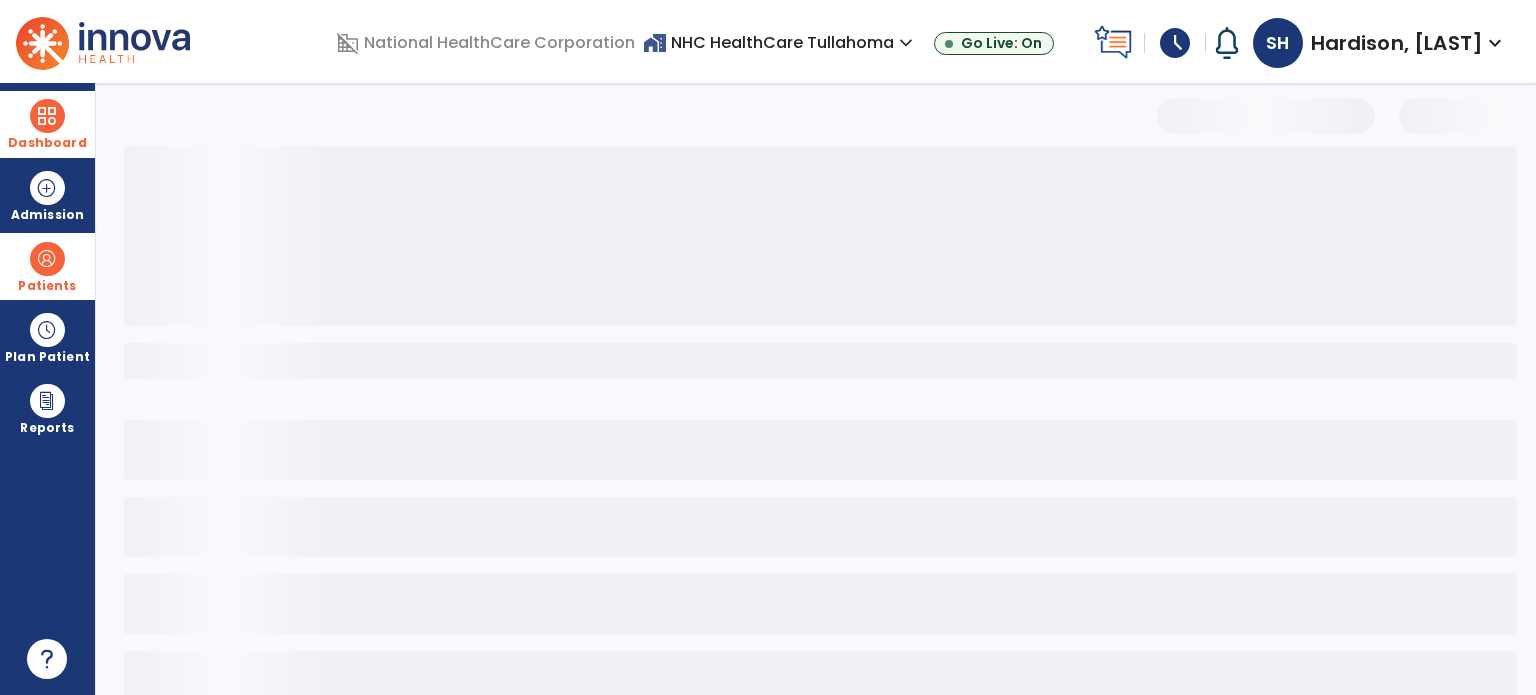 scroll, scrollTop: 46, scrollLeft: 0, axis: vertical 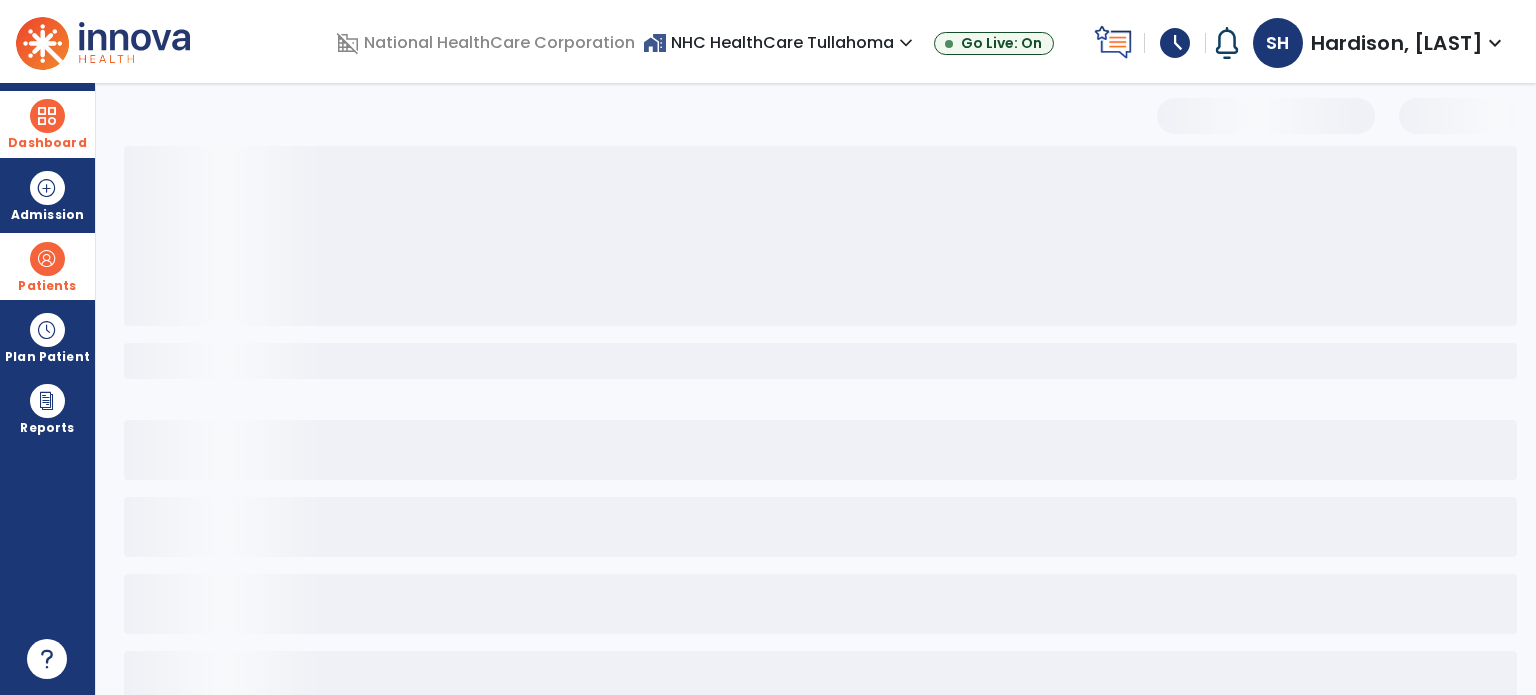 select on "***" 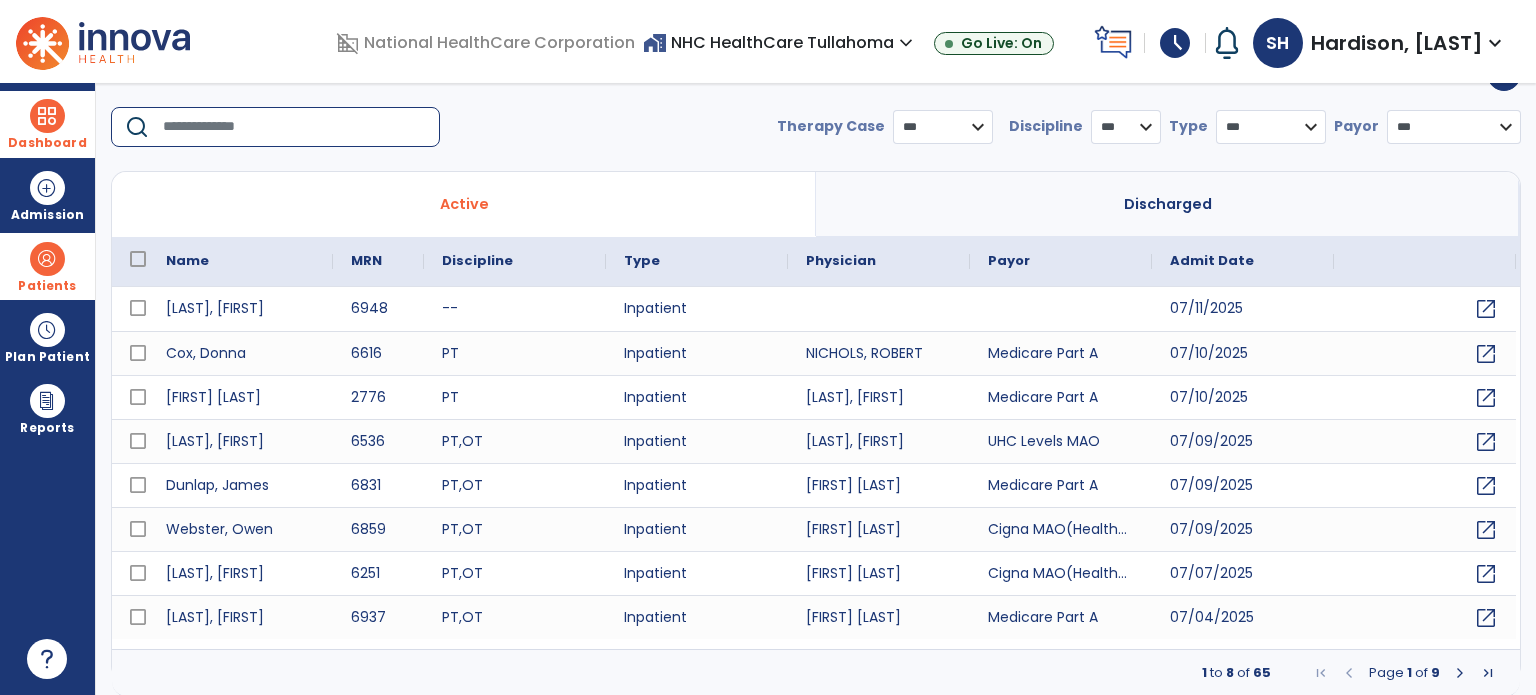 click at bounding box center (294, 127) 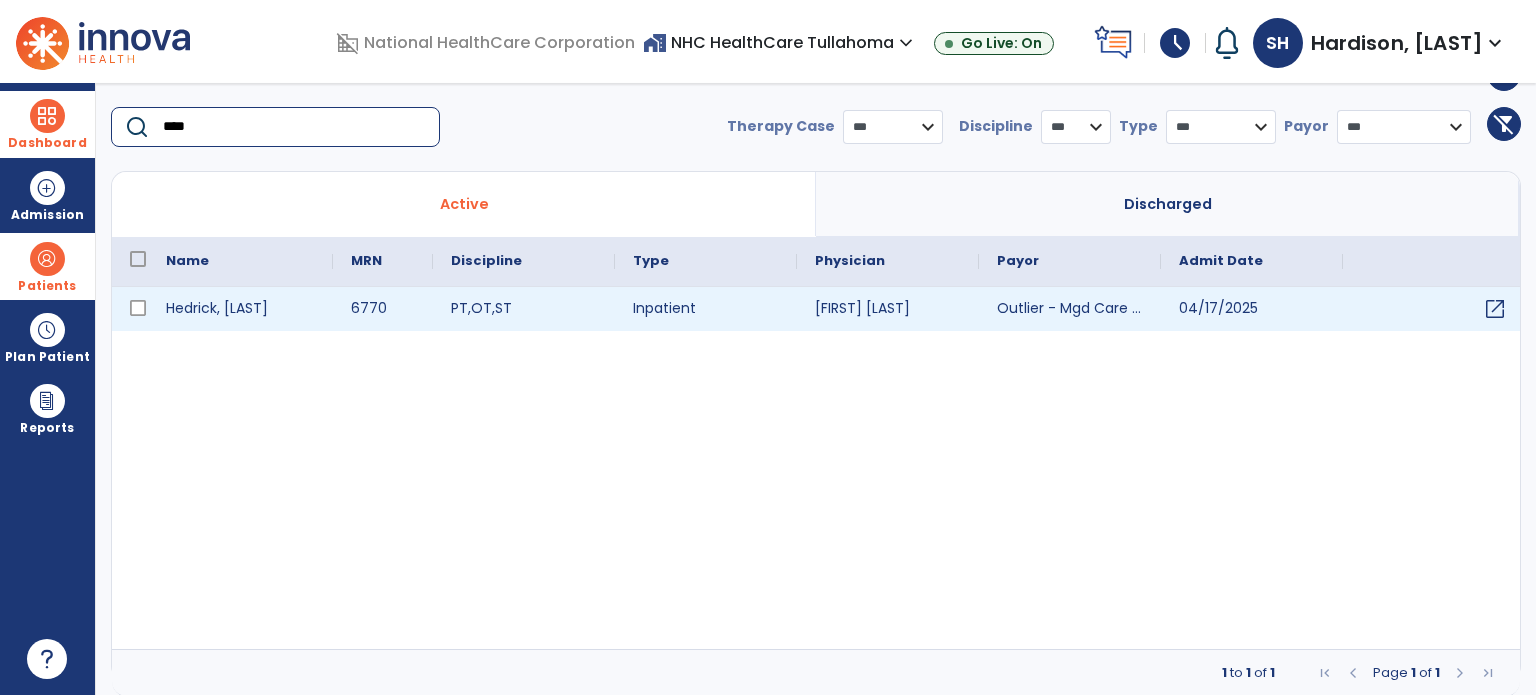 type on "****" 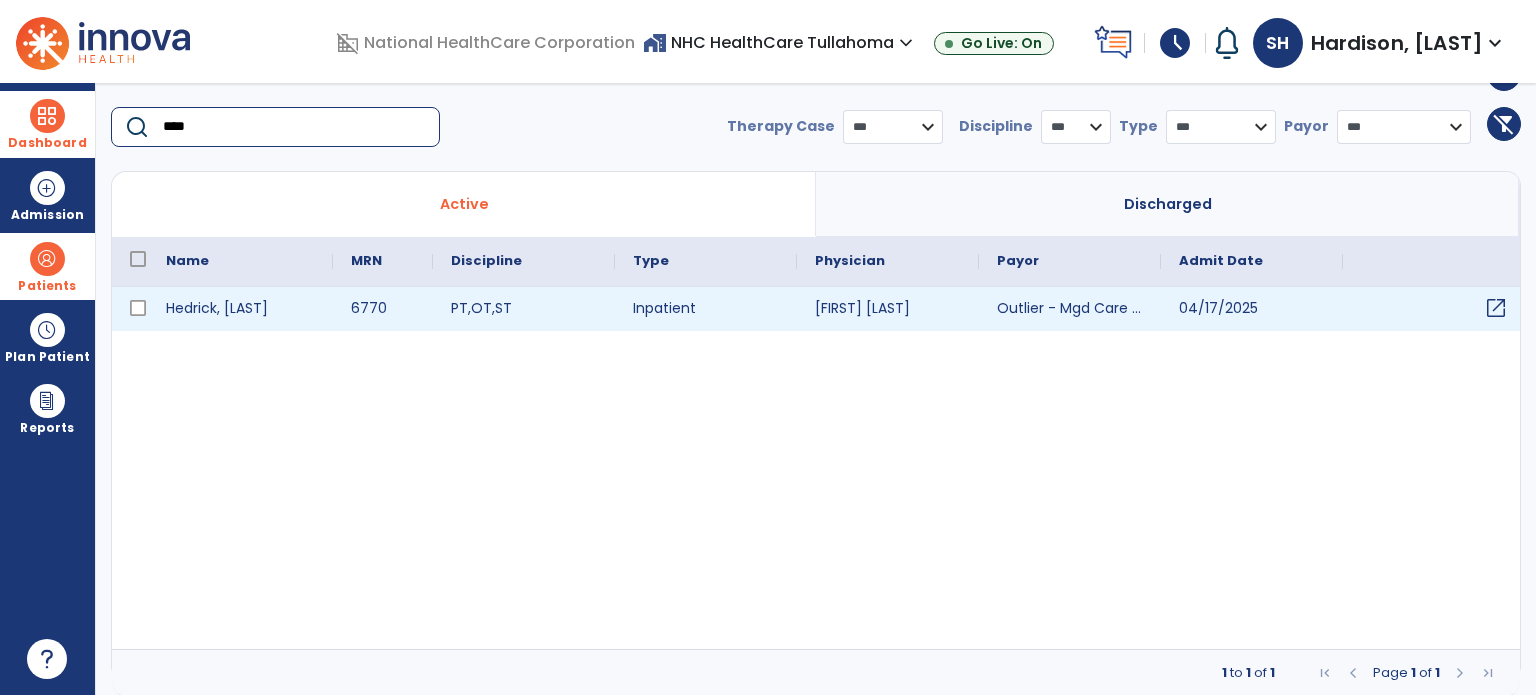 click on "open_in_new" at bounding box center [1496, 308] 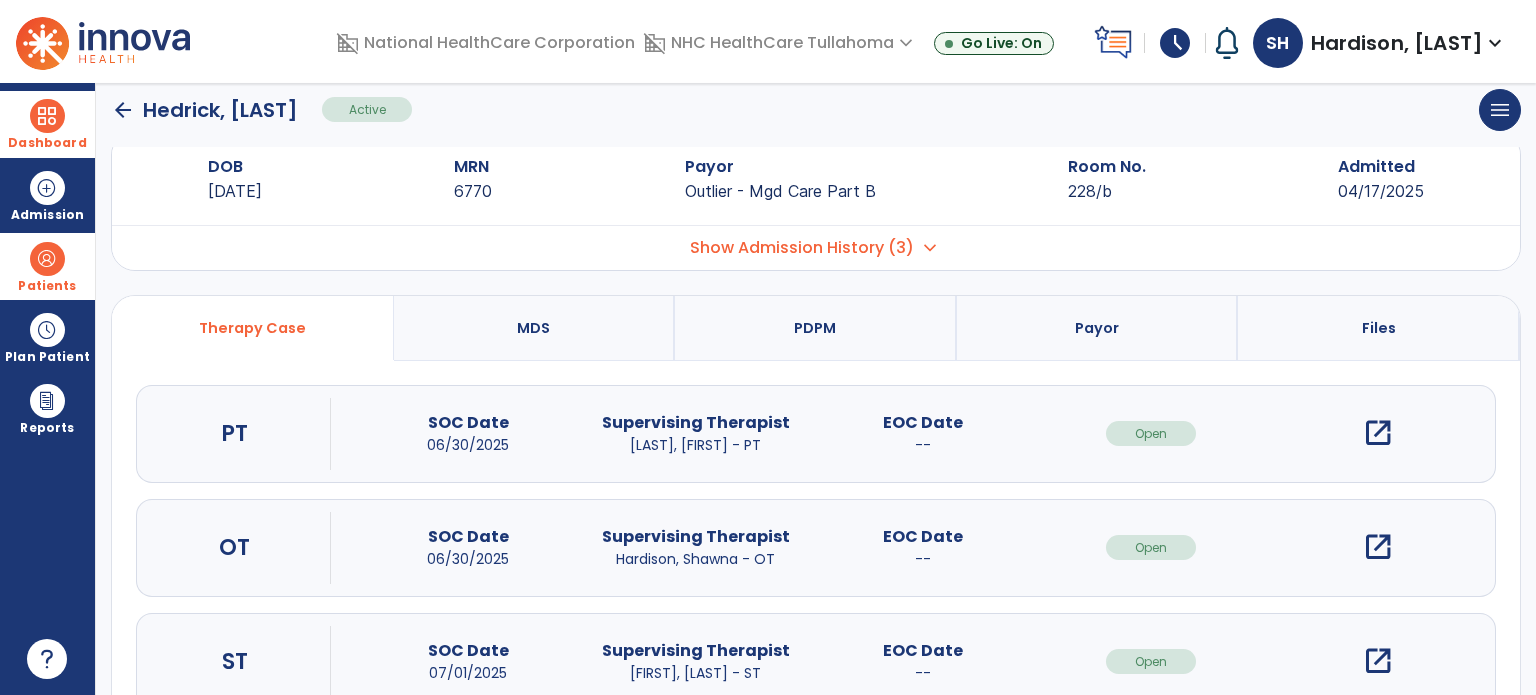 scroll, scrollTop: 0, scrollLeft: 0, axis: both 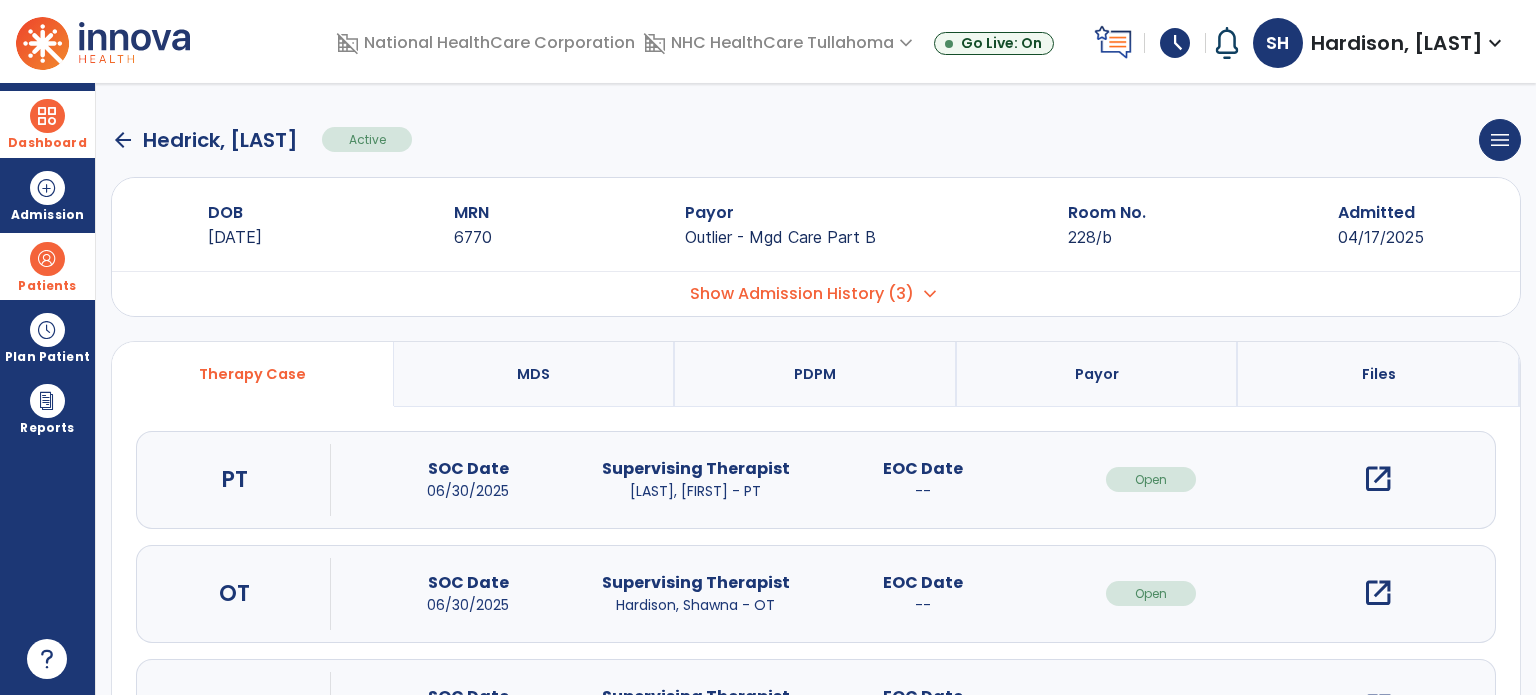 click on "open_in_new" at bounding box center [1378, 593] 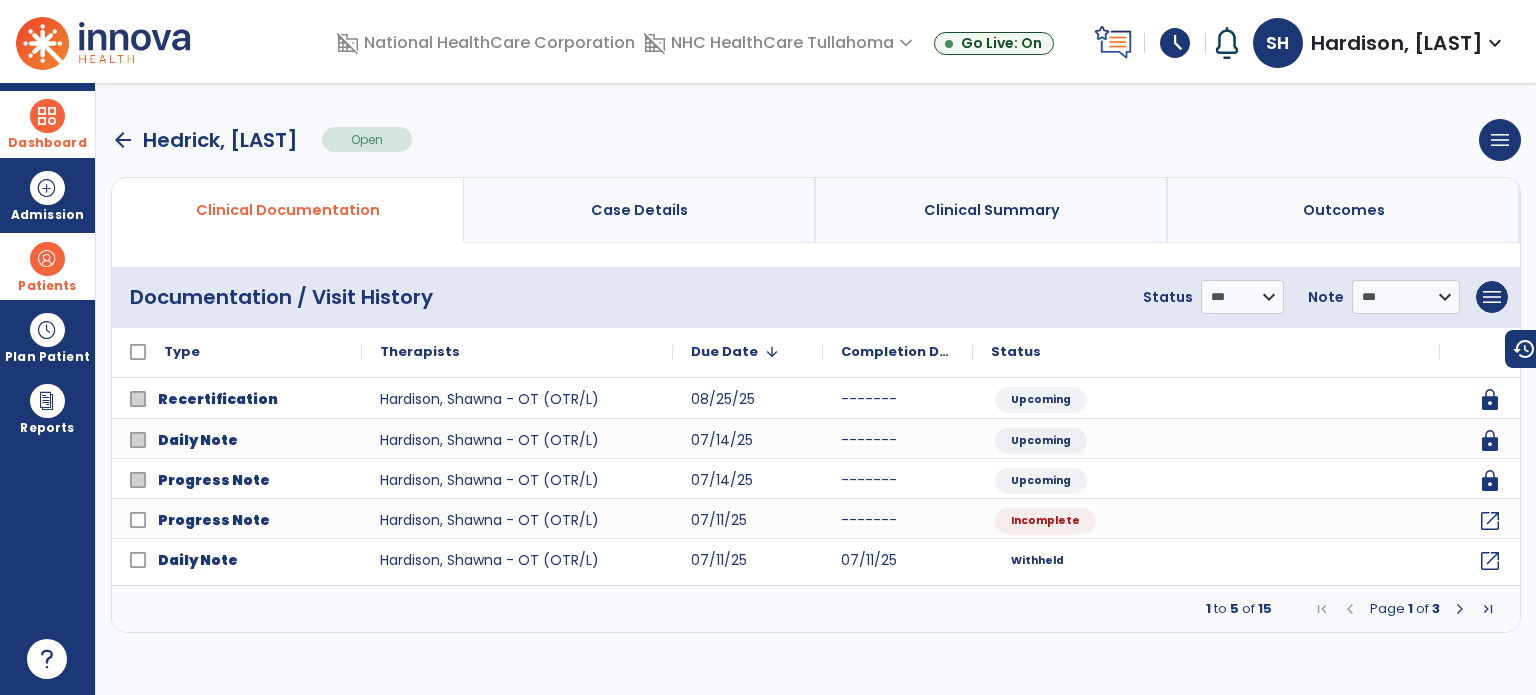 click at bounding box center [1460, 609] 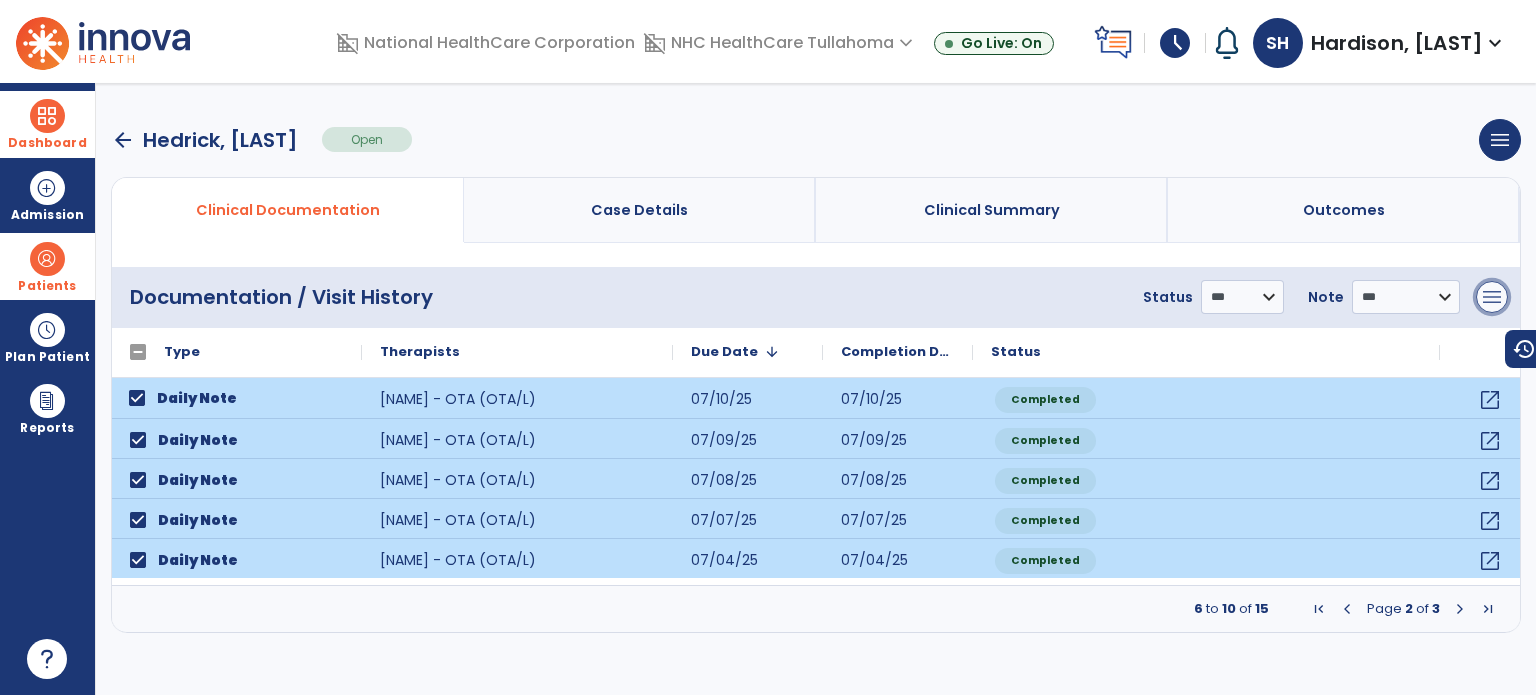 click on "menu" at bounding box center [1492, 297] 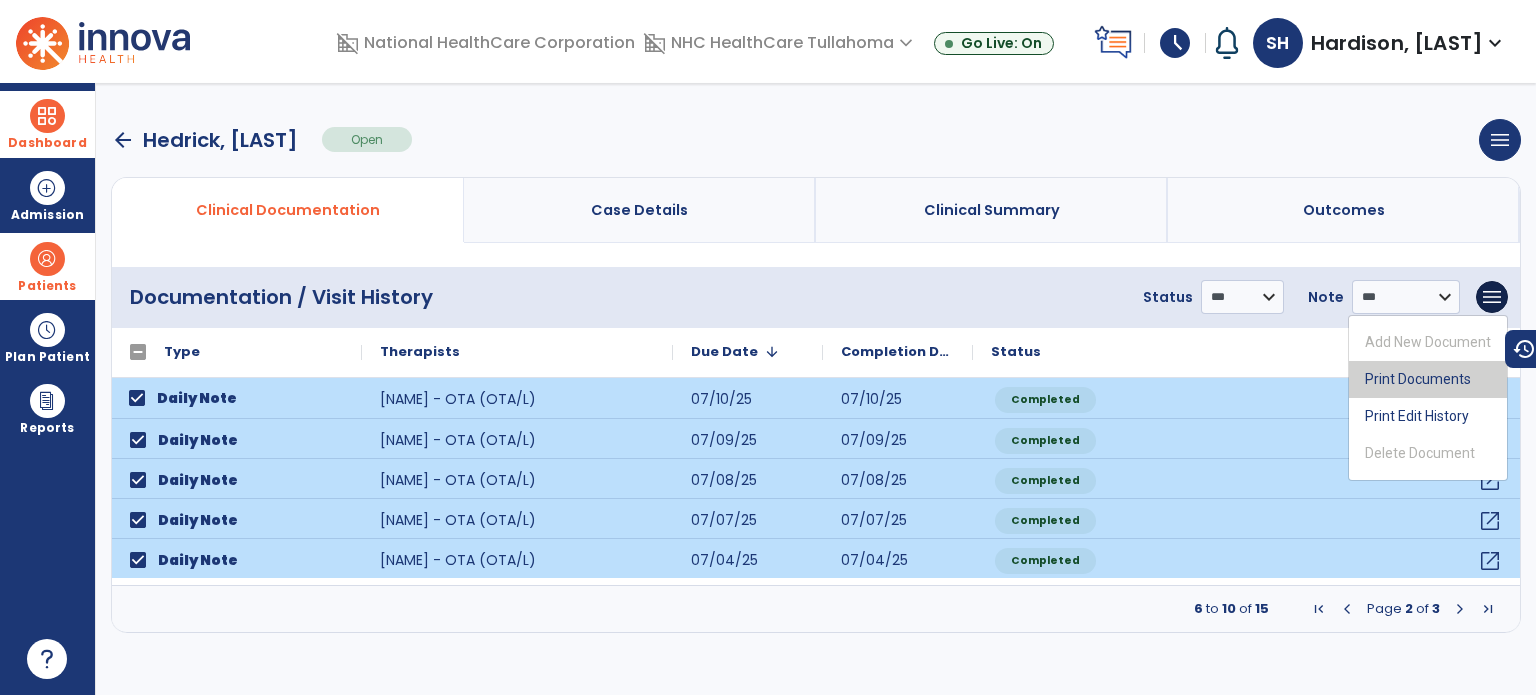 click on "Print Documents" at bounding box center (1428, 379) 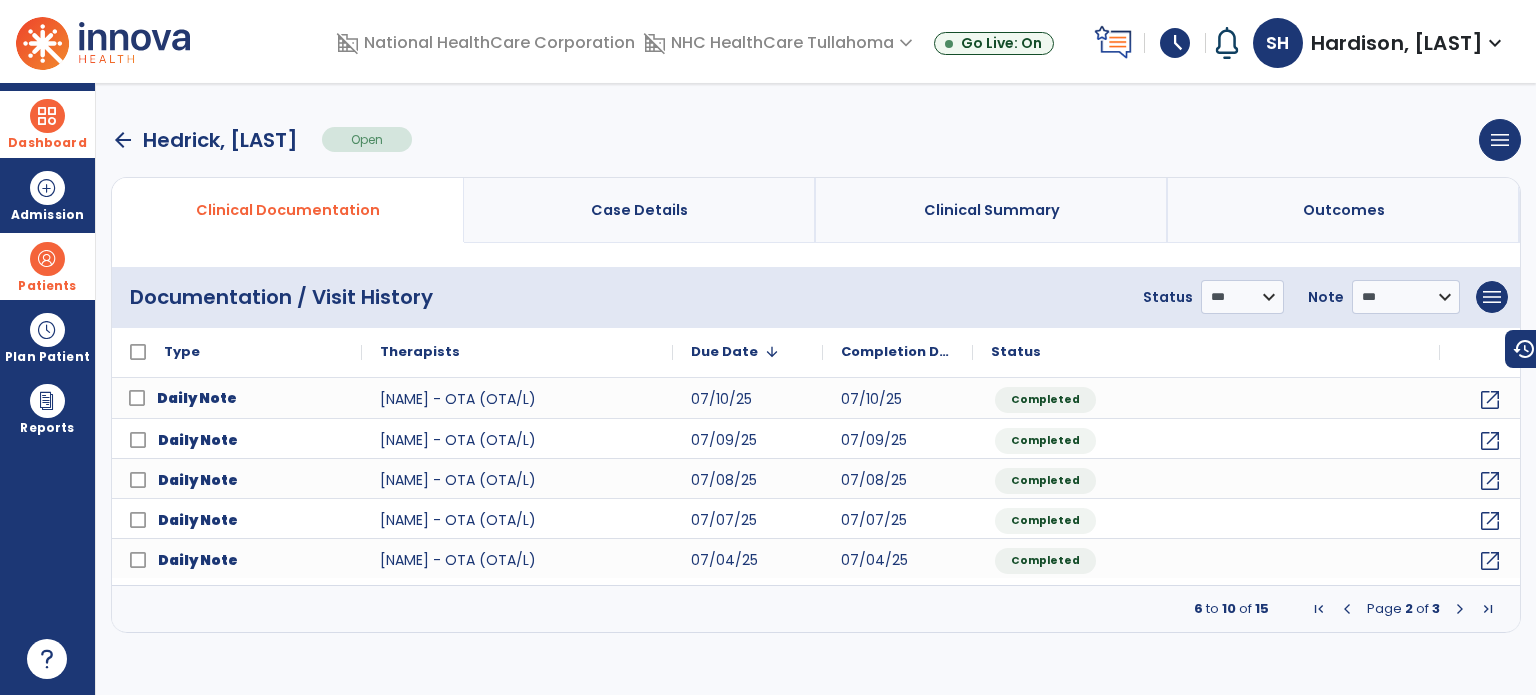 click at bounding box center (1347, 609) 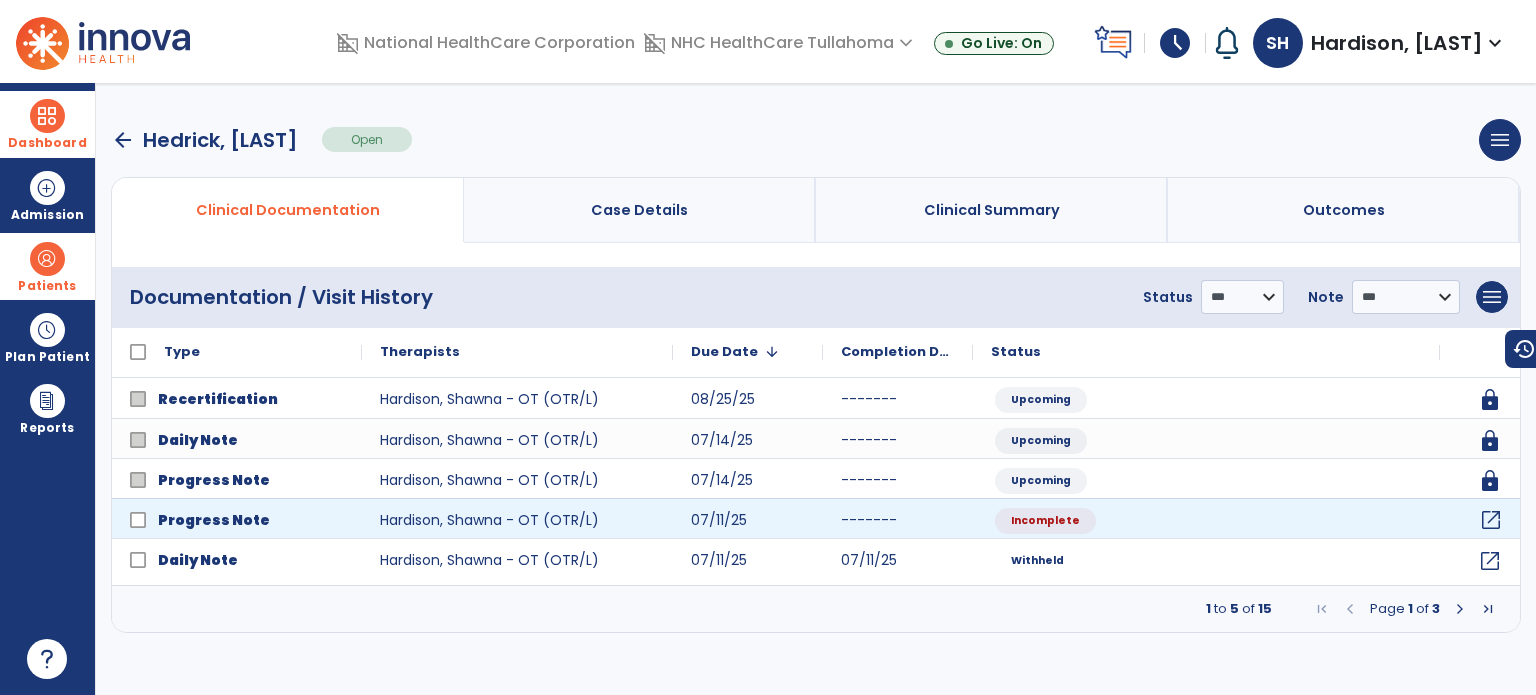 click on "open_in_new" 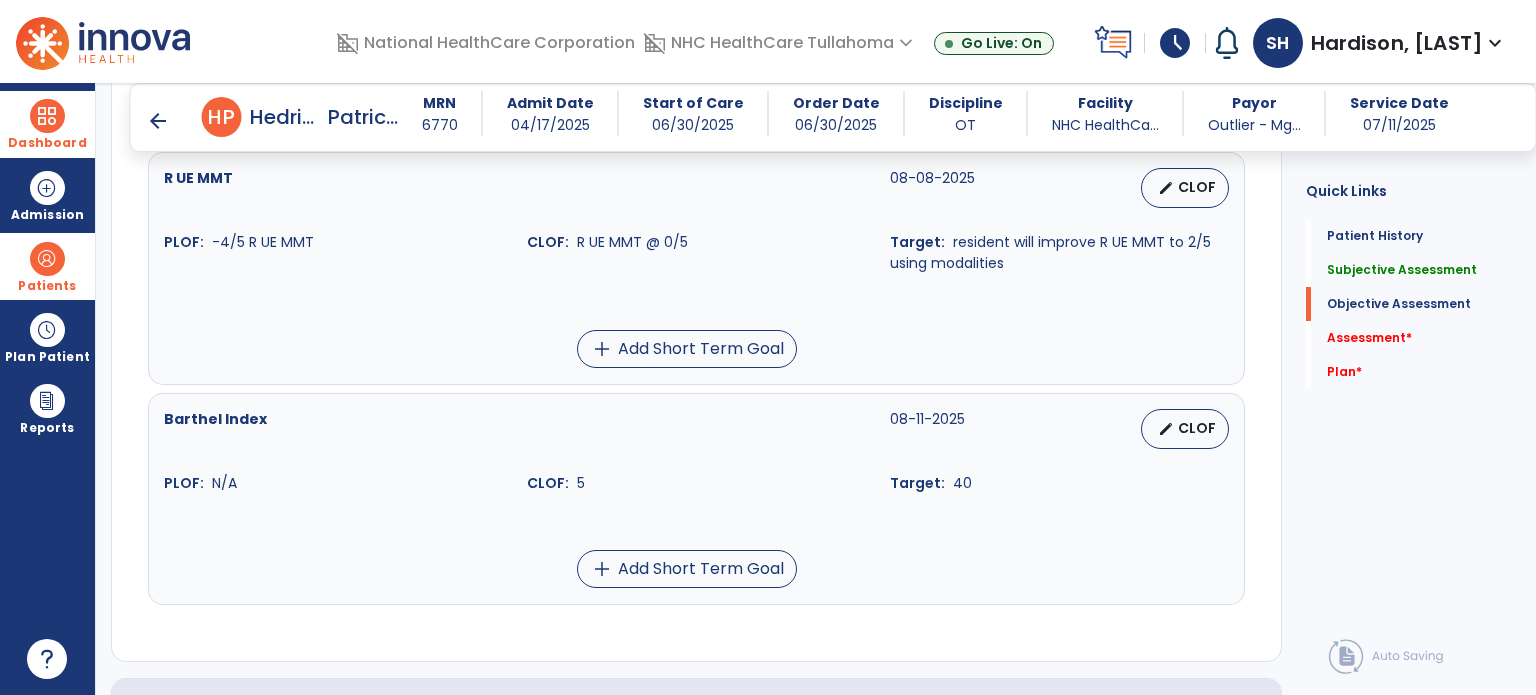 scroll, scrollTop: 1800, scrollLeft: 0, axis: vertical 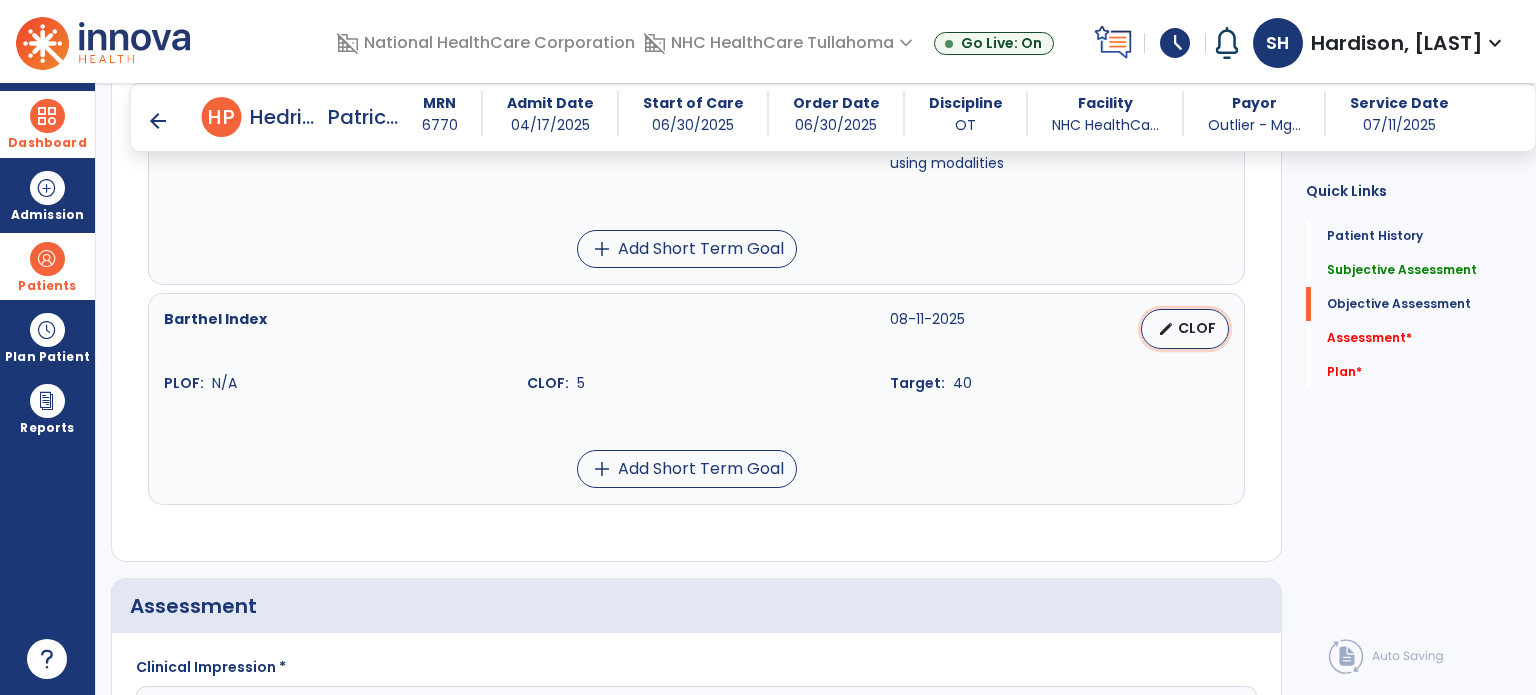 click on "edit   CLOF" at bounding box center (1185, 329) 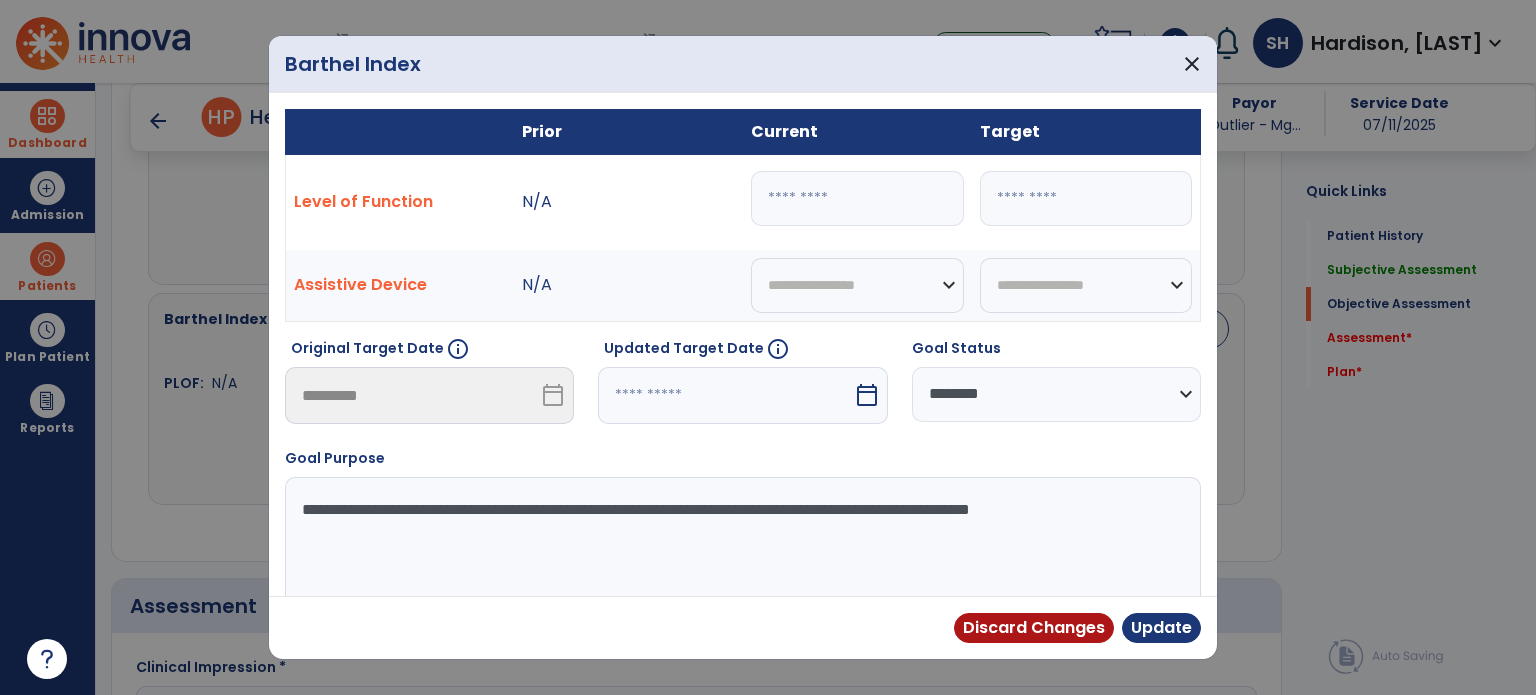 drag, startPoint x: 796, startPoint y: 190, endPoint x: 433, endPoint y: 206, distance: 363.35245 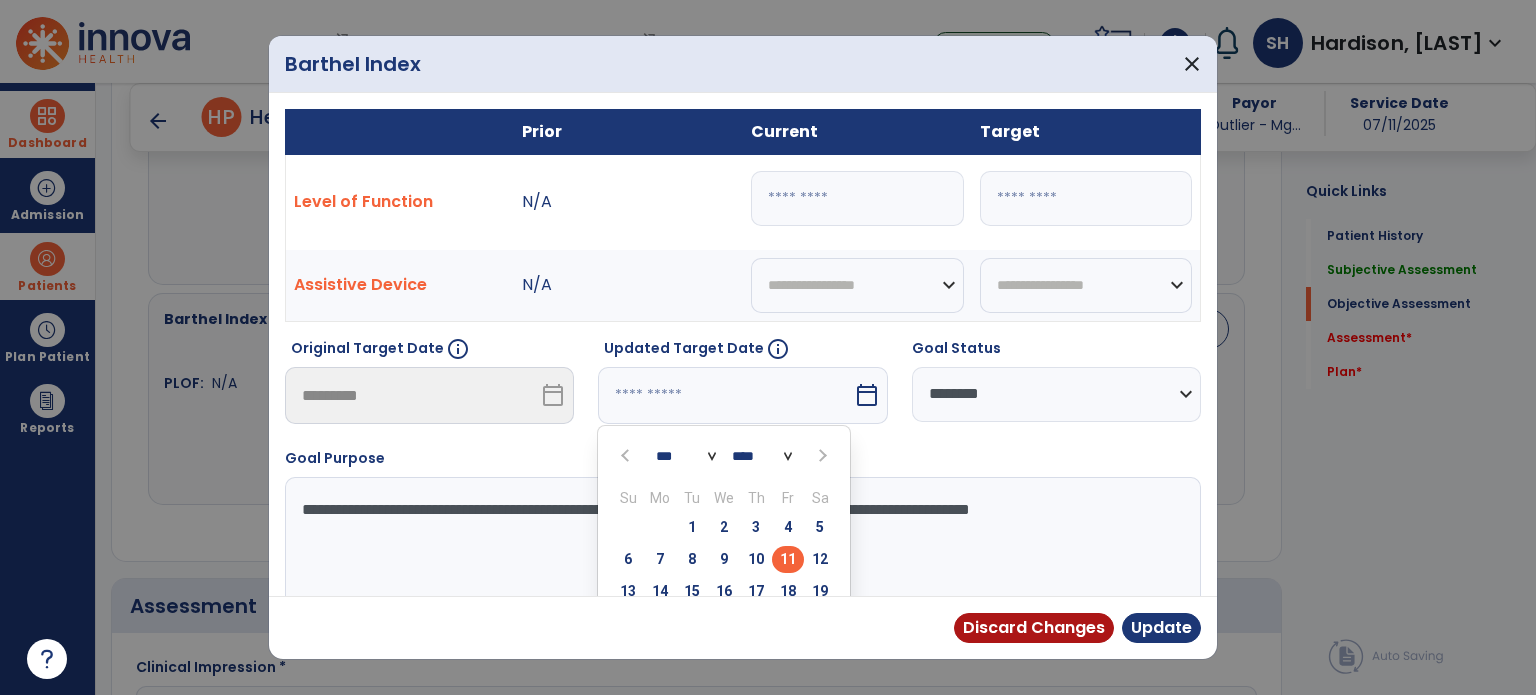 click at bounding box center [820, 455] 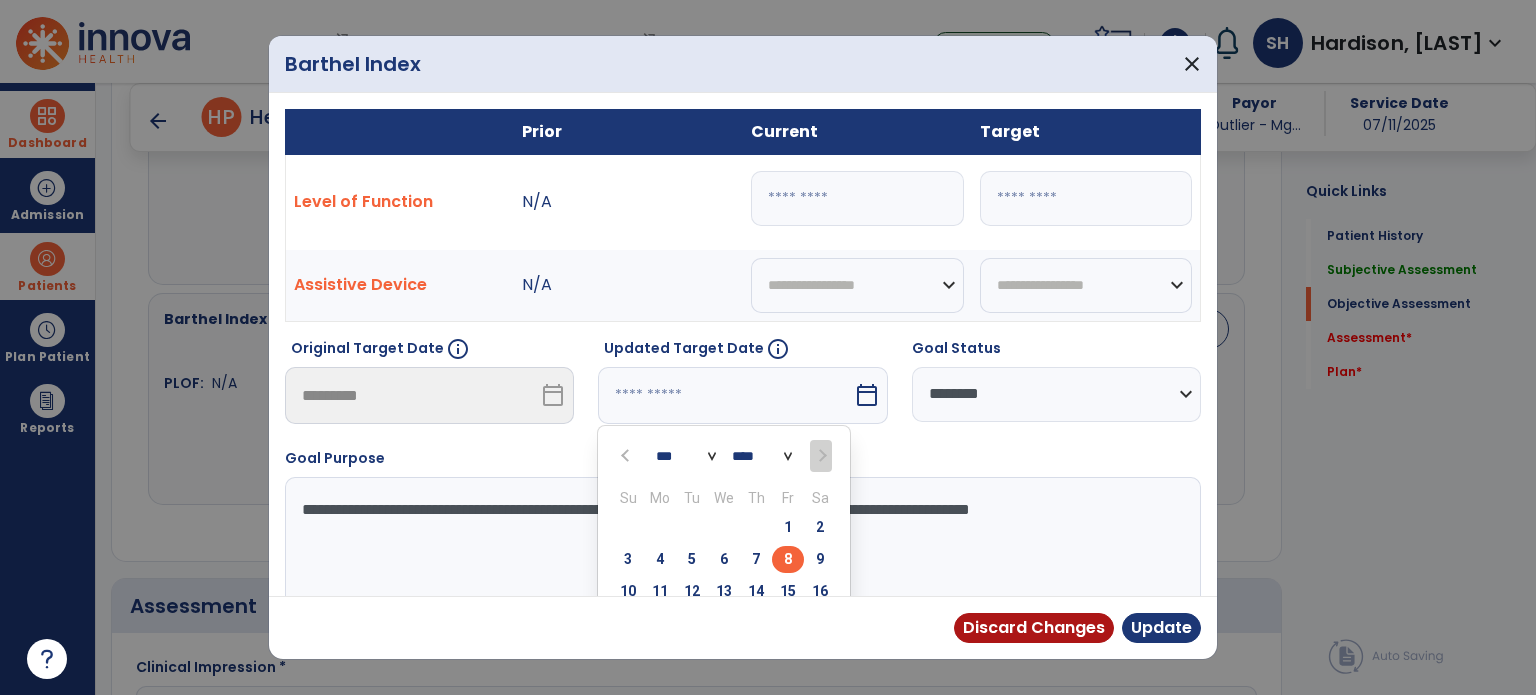 click on "8" at bounding box center (788, 559) 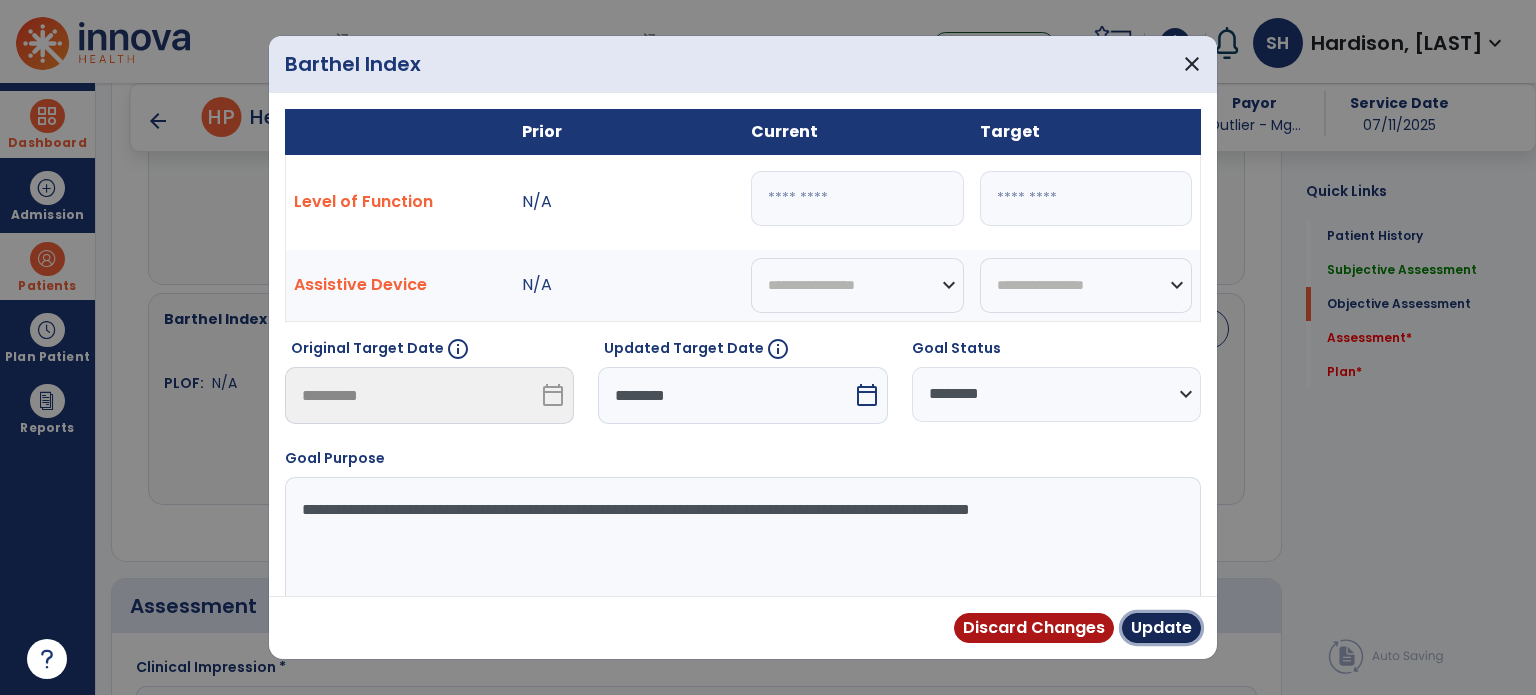 click on "Update" at bounding box center [1161, 628] 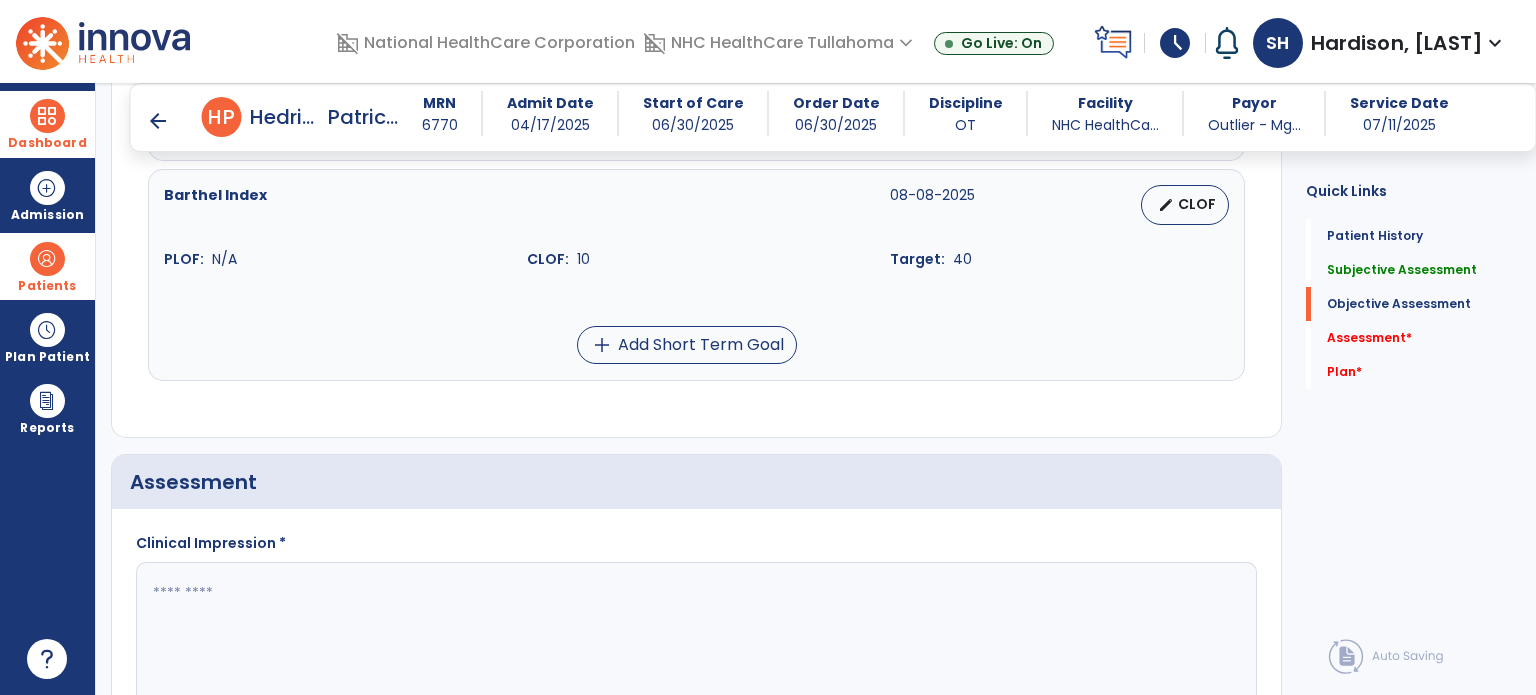 scroll, scrollTop: 2100, scrollLeft: 0, axis: vertical 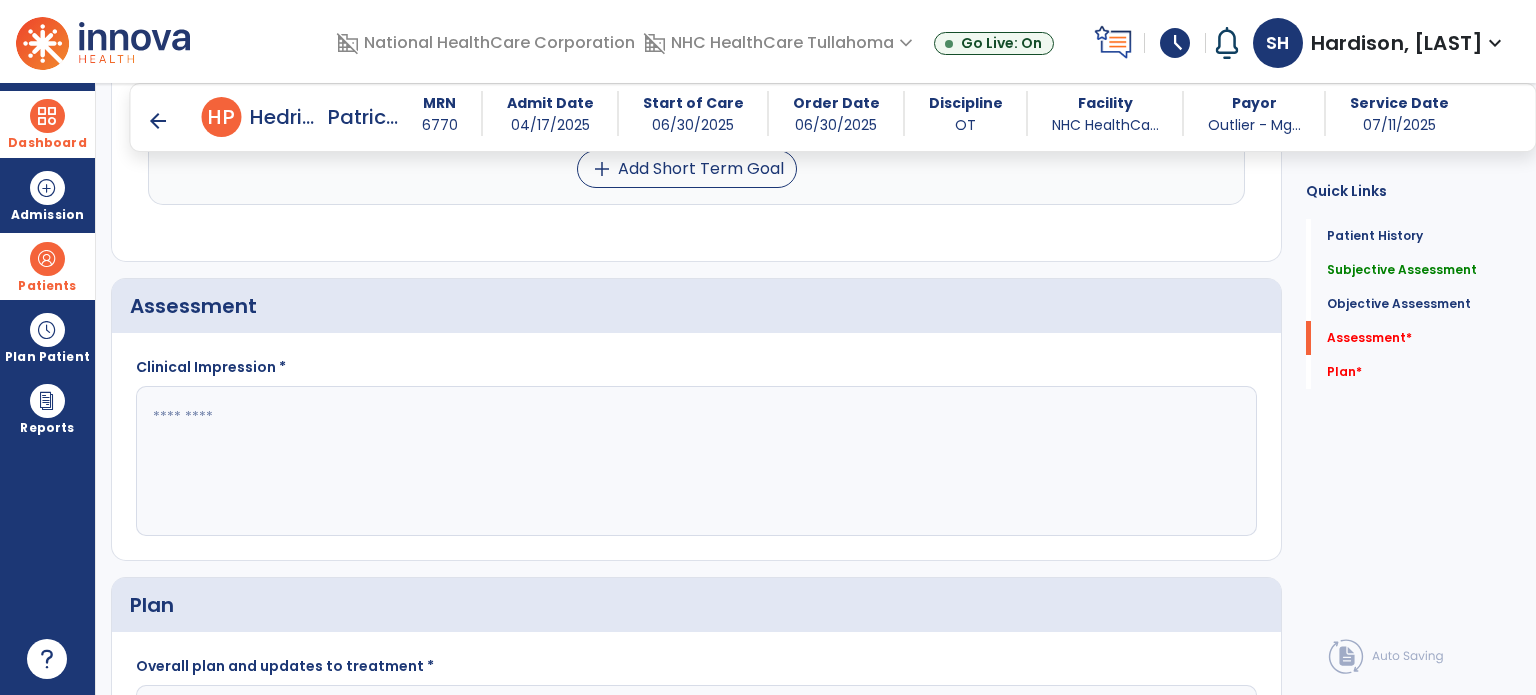 click 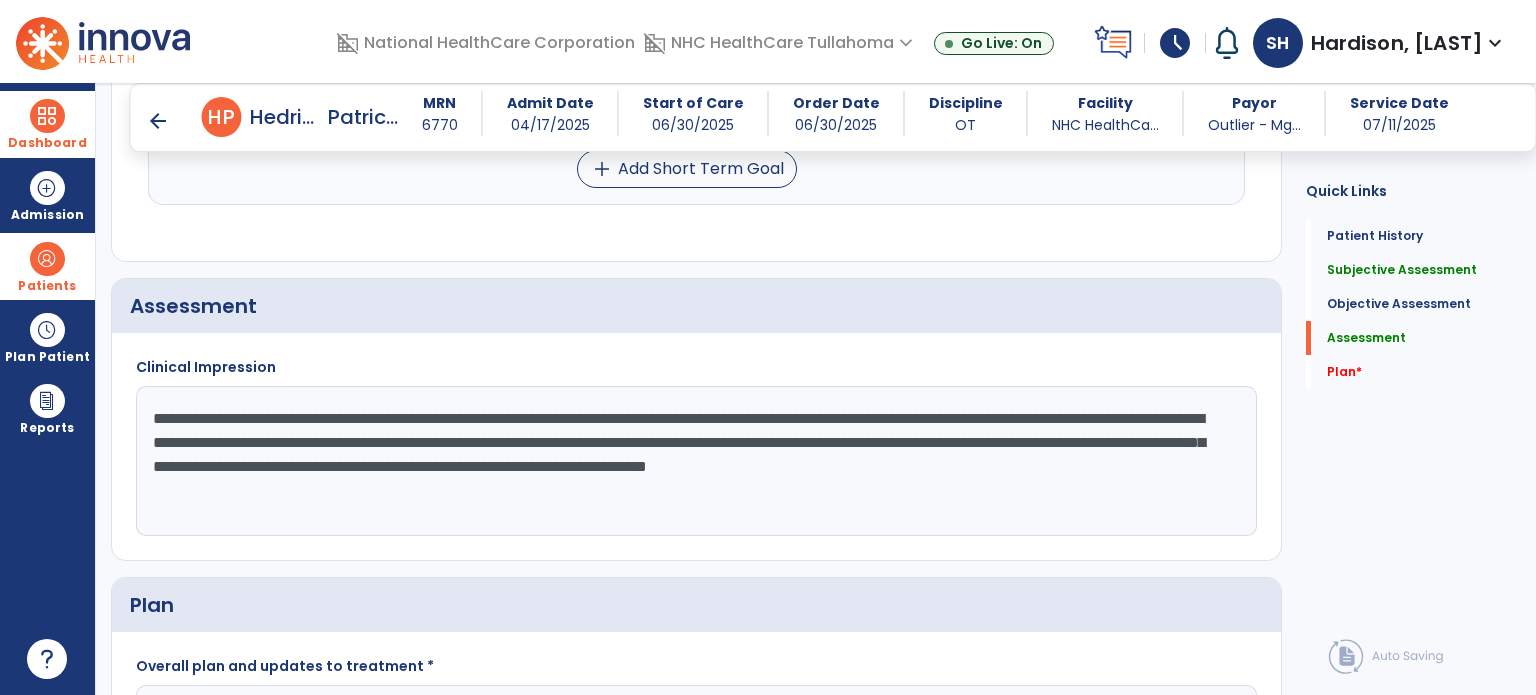 click on "**********" 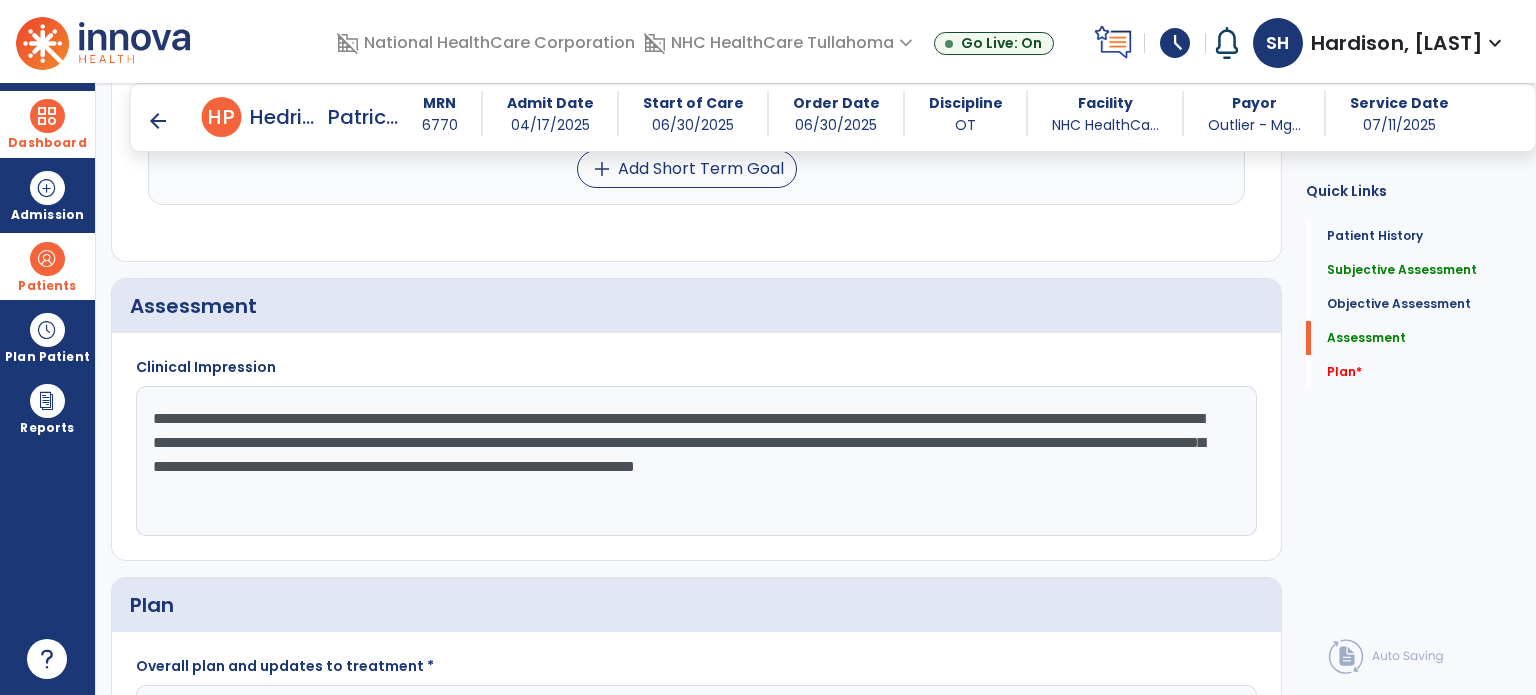 click on "**********" 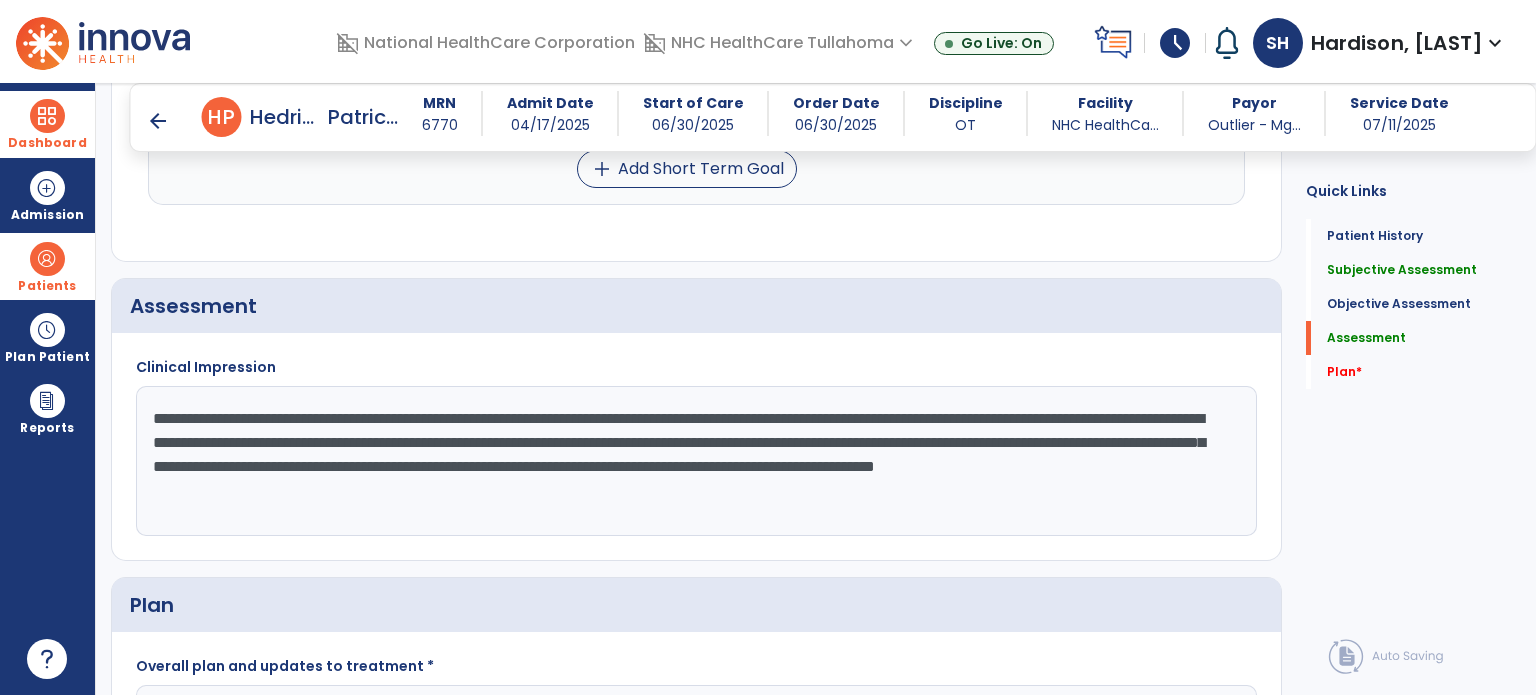 type on "**********" 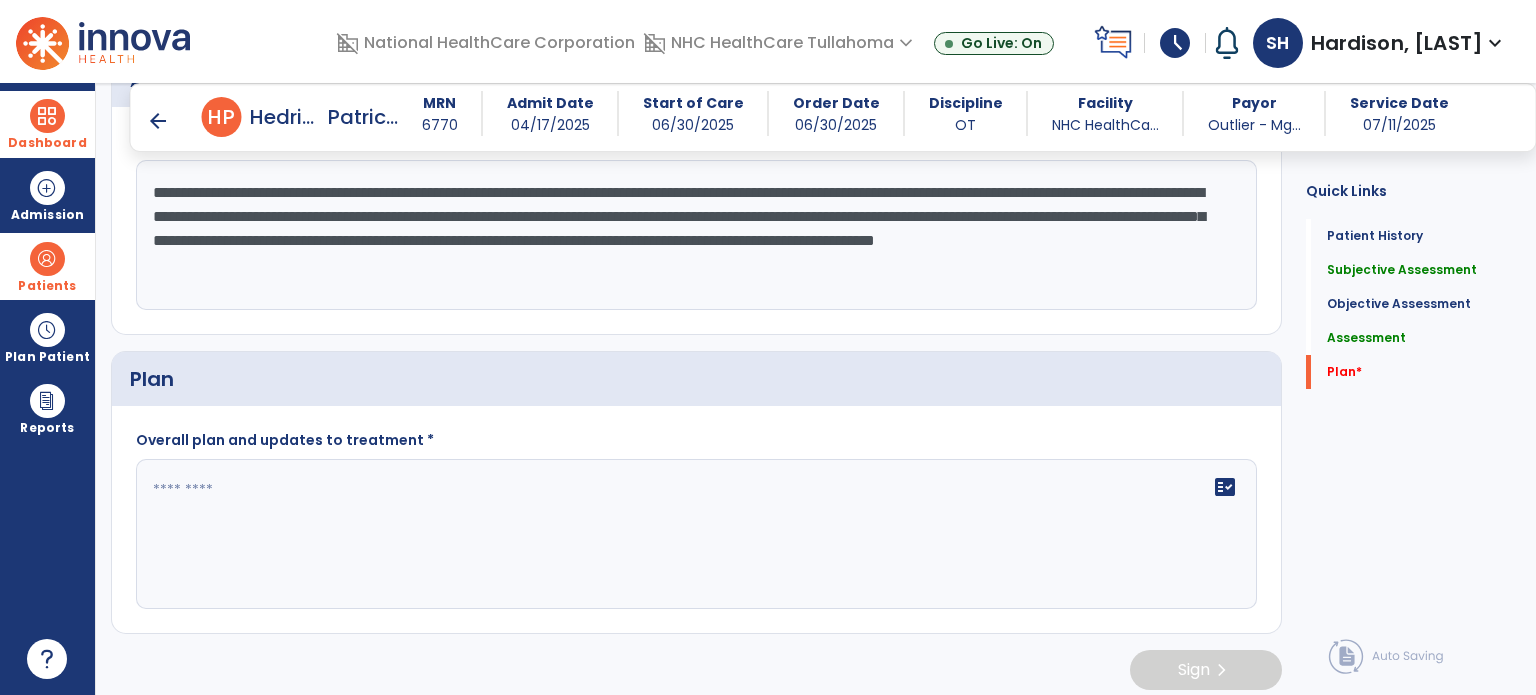 scroll, scrollTop: 2328, scrollLeft: 0, axis: vertical 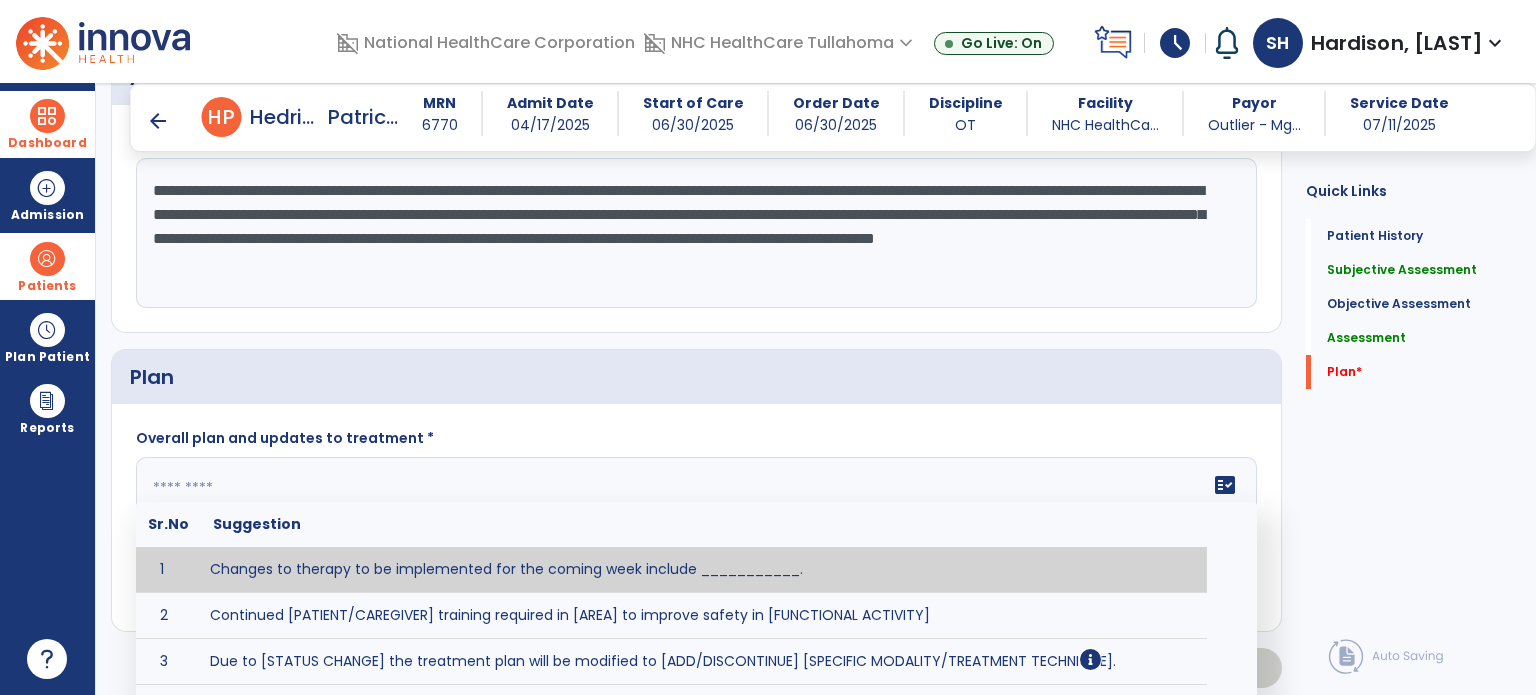 click on "fact_check  Sr.No Suggestion 1 Changes to therapy to be implemented for the coming week include ___________. 2 Continued [PATIENT/CAREGIVER] training required in [AREA] to improve safety in [FUNCTIONAL ACTIVITY] 3 Due to [STATUS CHANGE] the treatment plan will be modified to [ADD/DISCONTINUE] [SPECIFIC MODALITY/TREATMENT TECHNIQUE]. 4 Goals related to ___________ have been met.  Will add new STG's to address _______ in the upcoming week. 5 Updated precautions include ________. 6 Progress treatment to include ____________. 7 Requires further [PATIENT/CAREGIVER] training in ______ to improve safety in ________. 8 Short term goals related to _________ have been met and new short term goals to be added as appropriate for patient. 9 STGs have been met, will now focus on LTGs. 10 The plan for next week's visits include [INTERVENTIONS] with the objective of improving [IMPAIRMENTS] to continue to progress toward long term goal(s). 11 12 13 Changes to therapy to be implemented for the coming week include ___________." 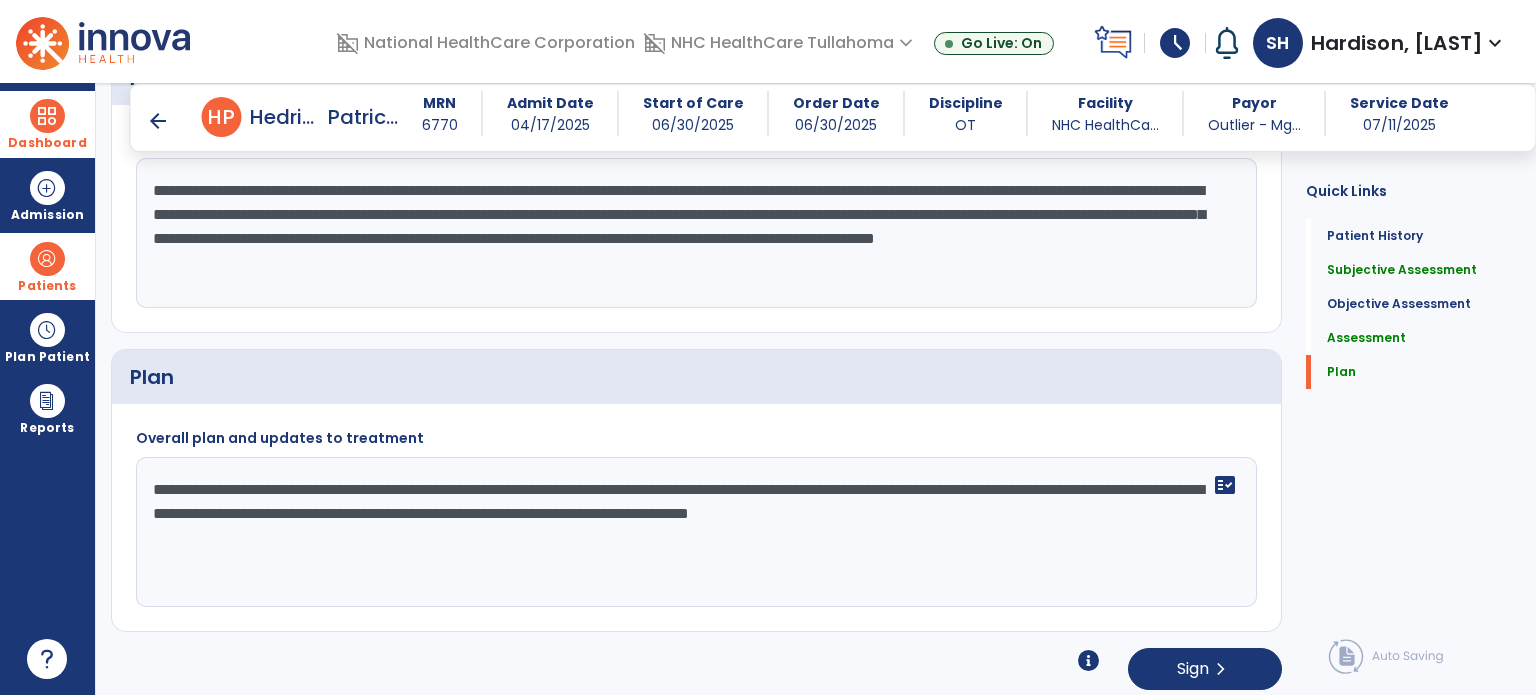 drag, startPoint x: 785, startPoint y: 580, endPoint x: 741, endPoint y: 571, distance: 44.911022 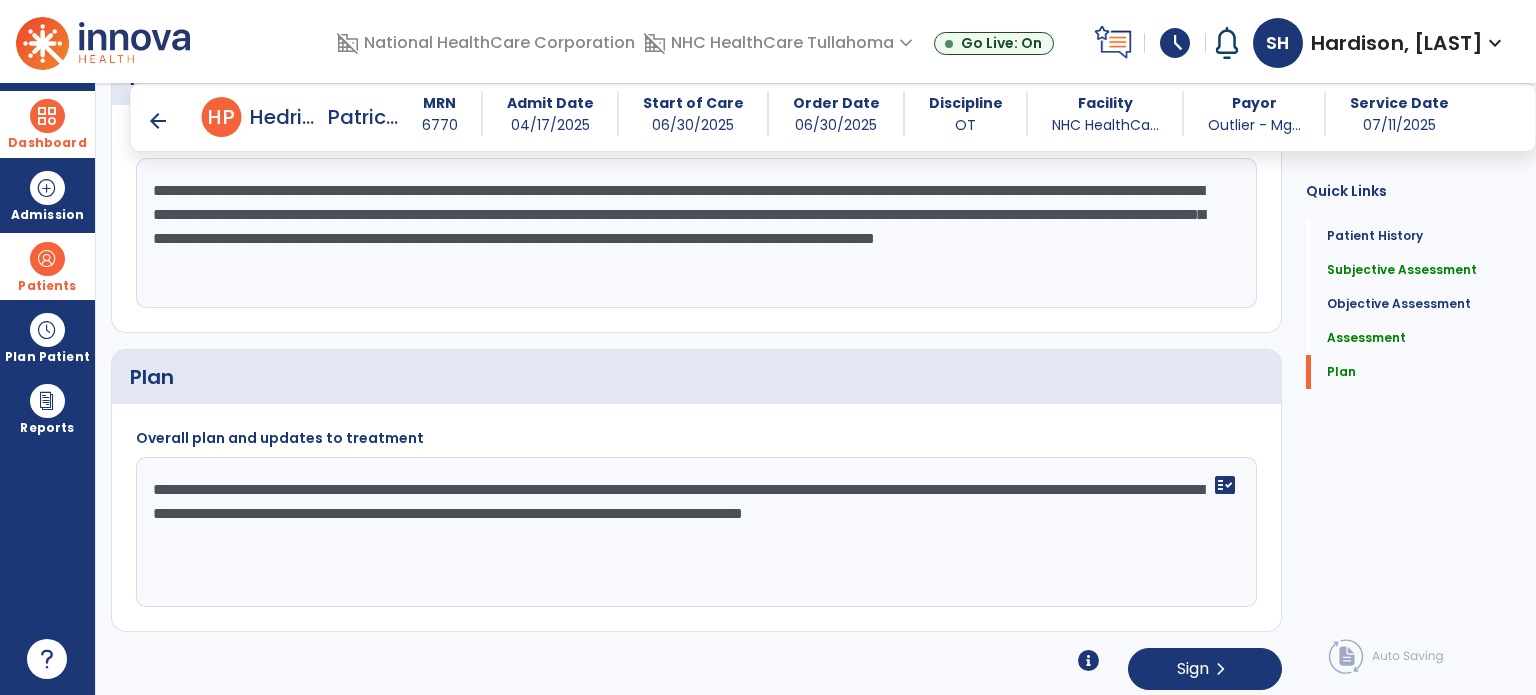 type on "**********" 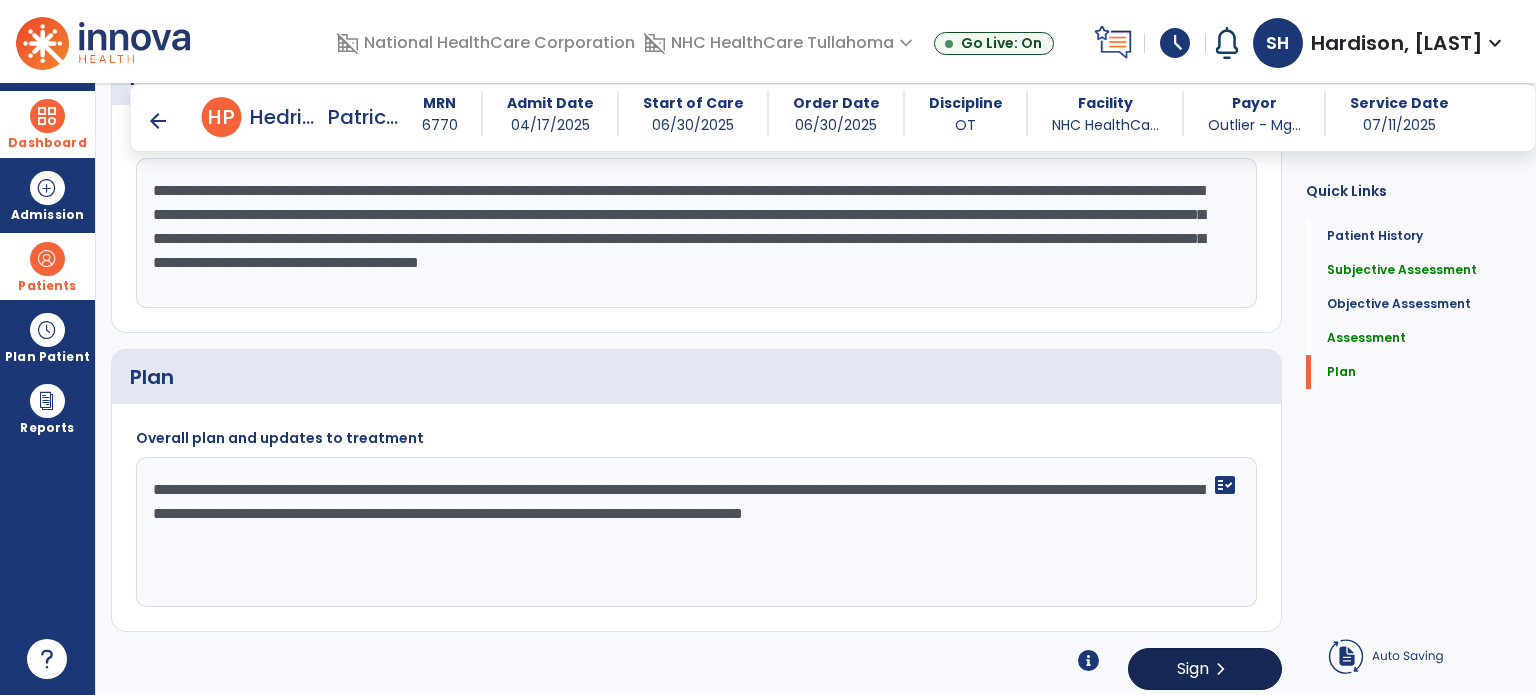 type on "**********" 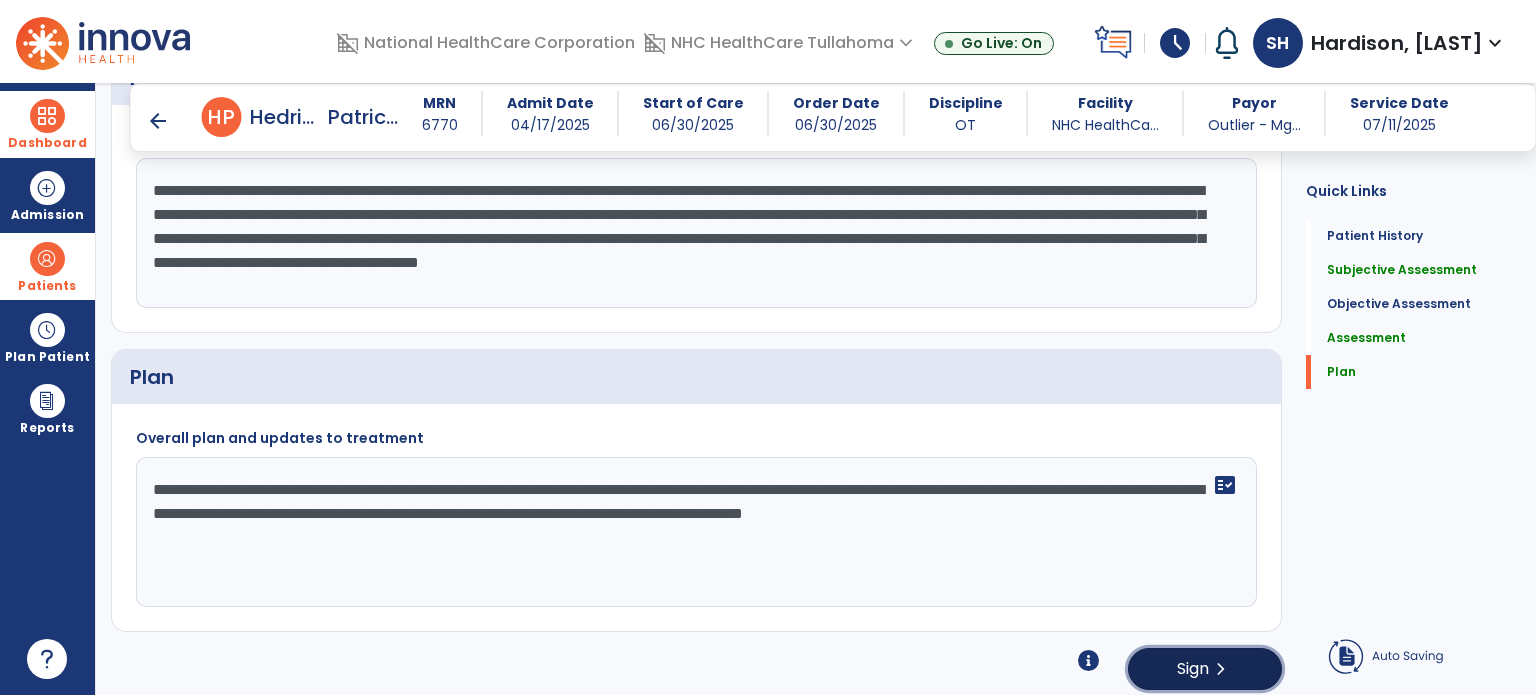 click on "Sign  chevron_right" 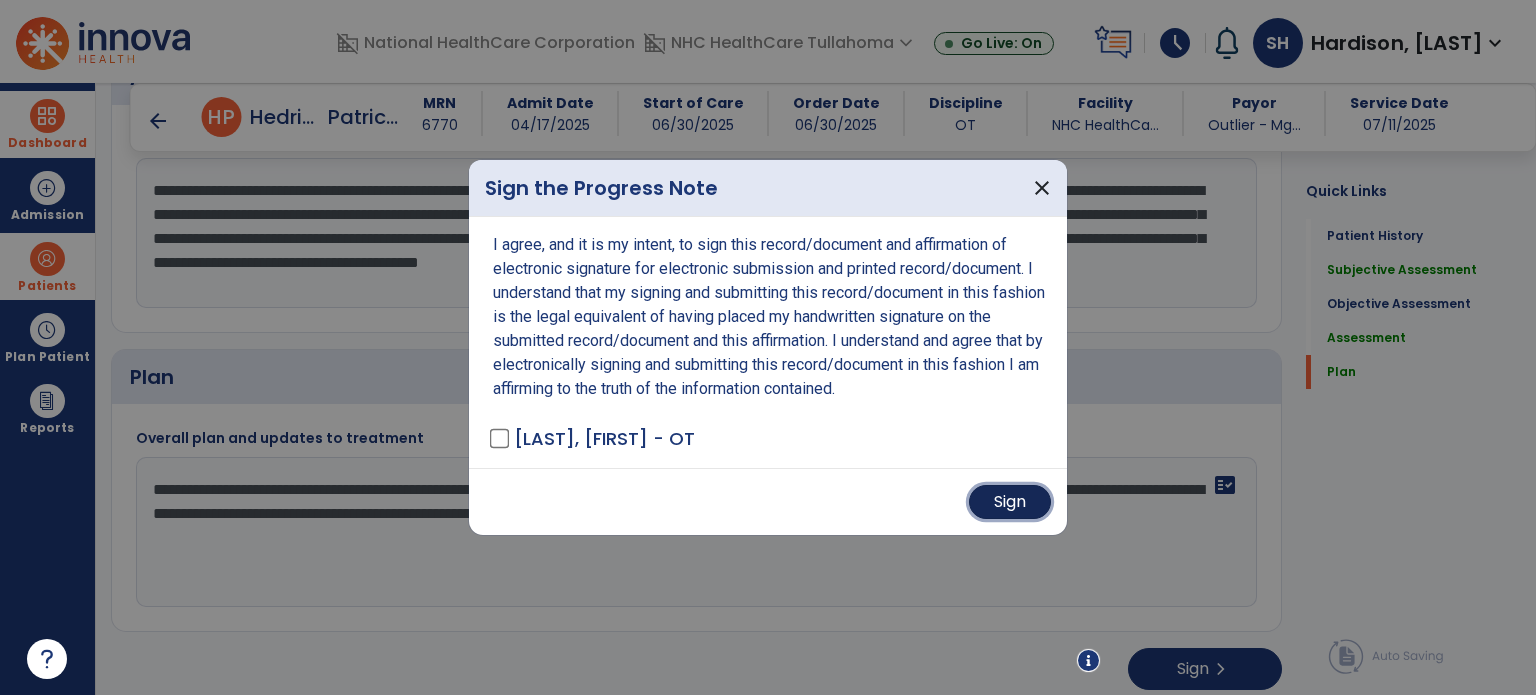 click on "Sign" at bounding box center [1010, 502] 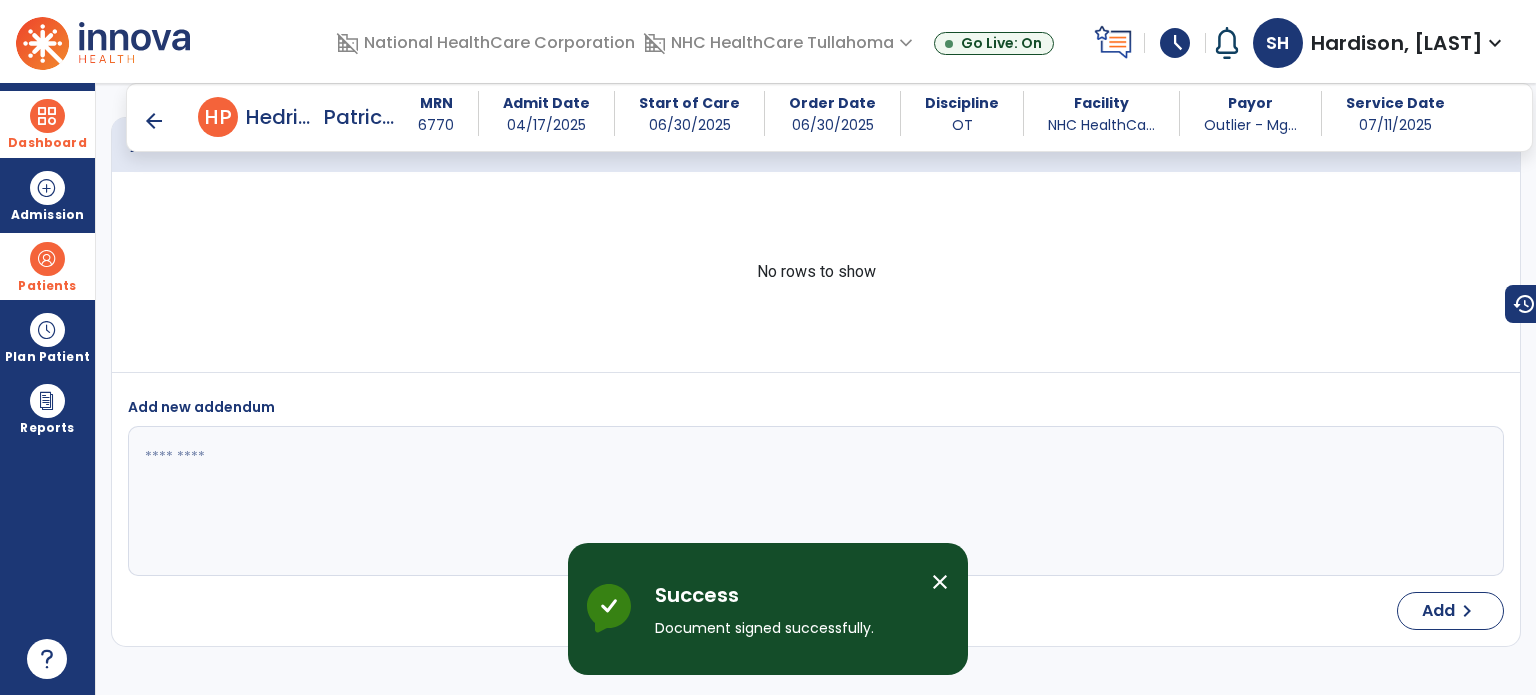 scroll, scrollTop: 2612, scrollLeft: 0, axis: vertical 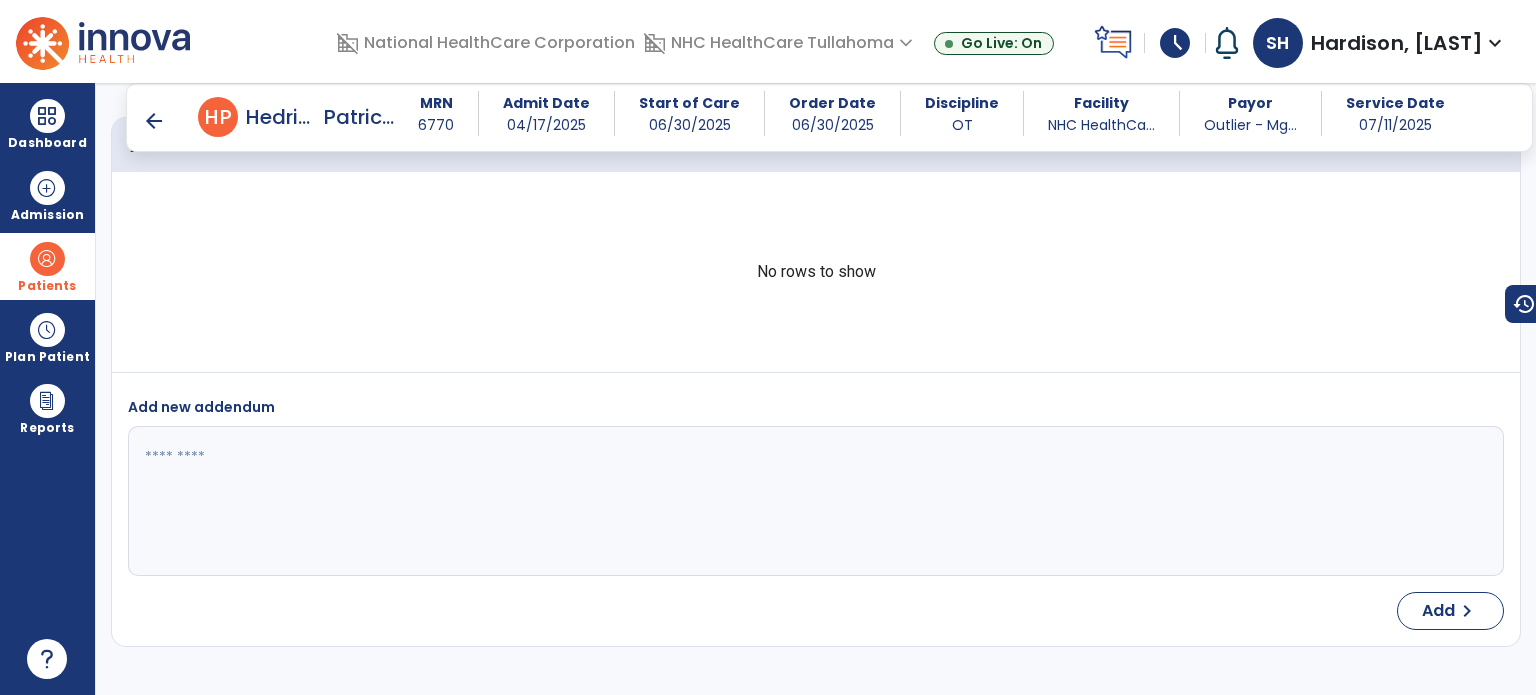 click on "schedule" at bounding box center (1175, 43) 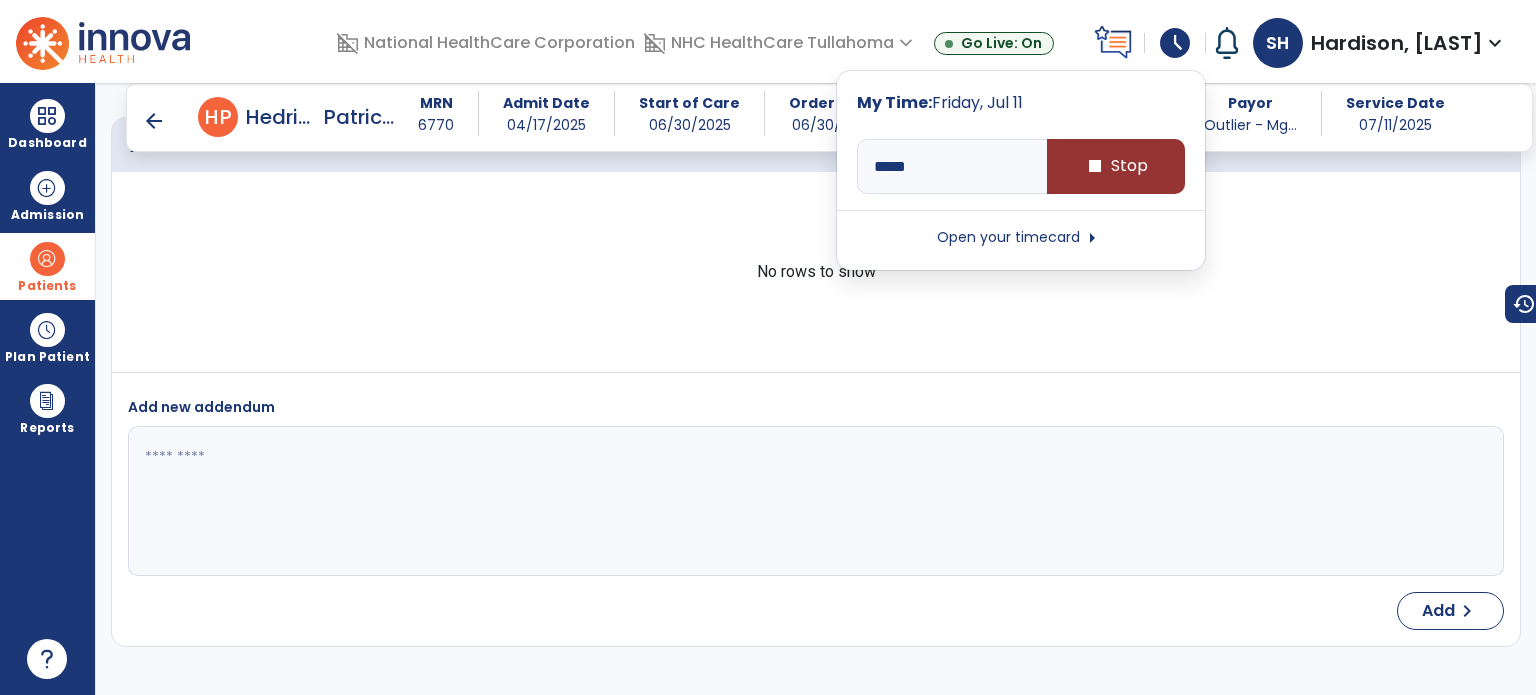 click on "stop  Stop" at bounding box center (1116, 166) 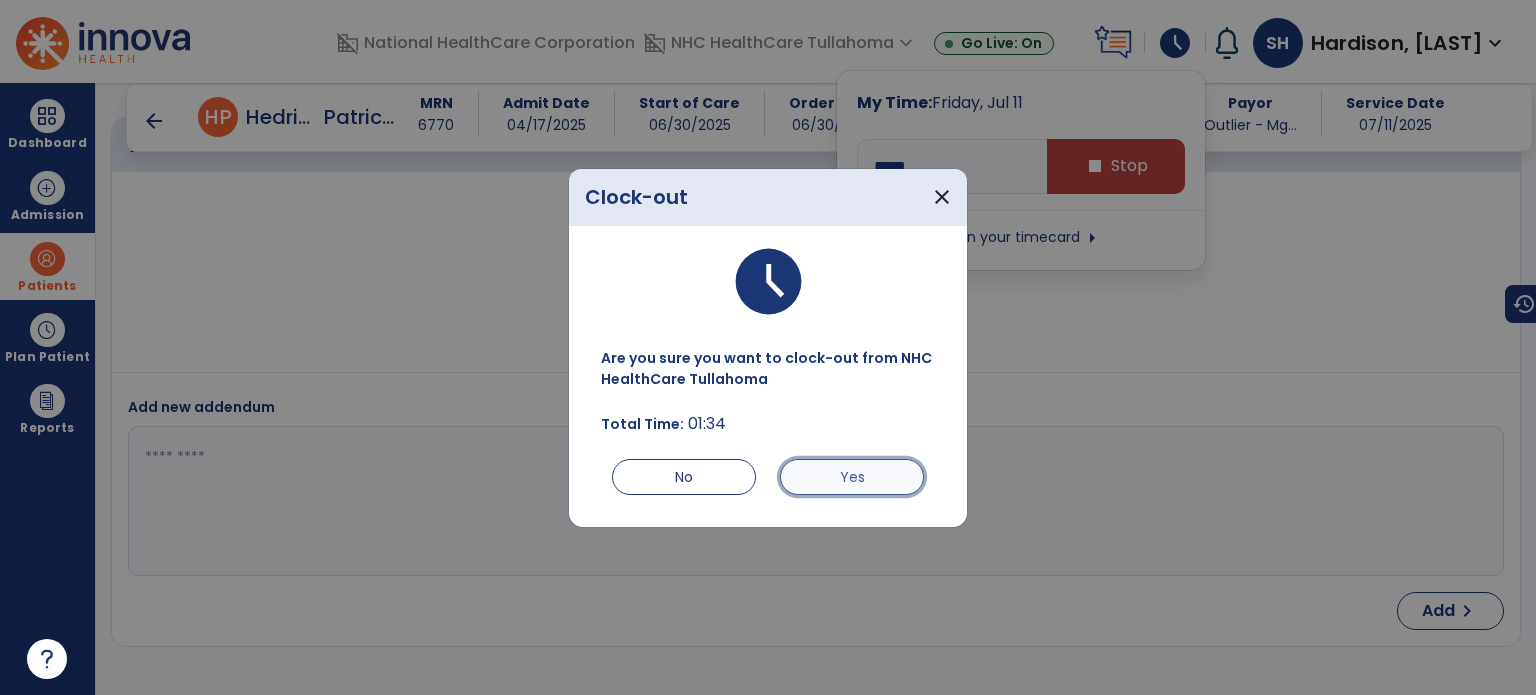 click on "Yes" at bounding box center [852, 477] 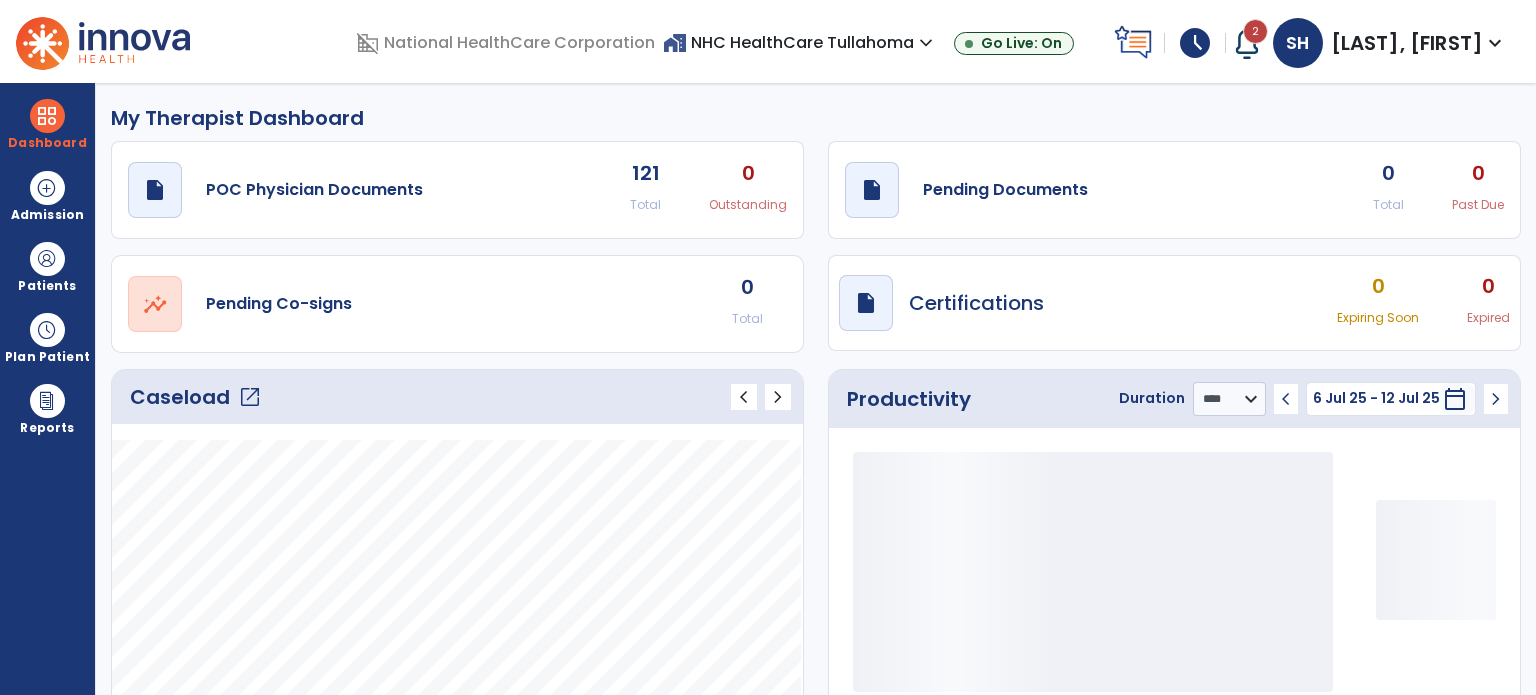 select on "****" 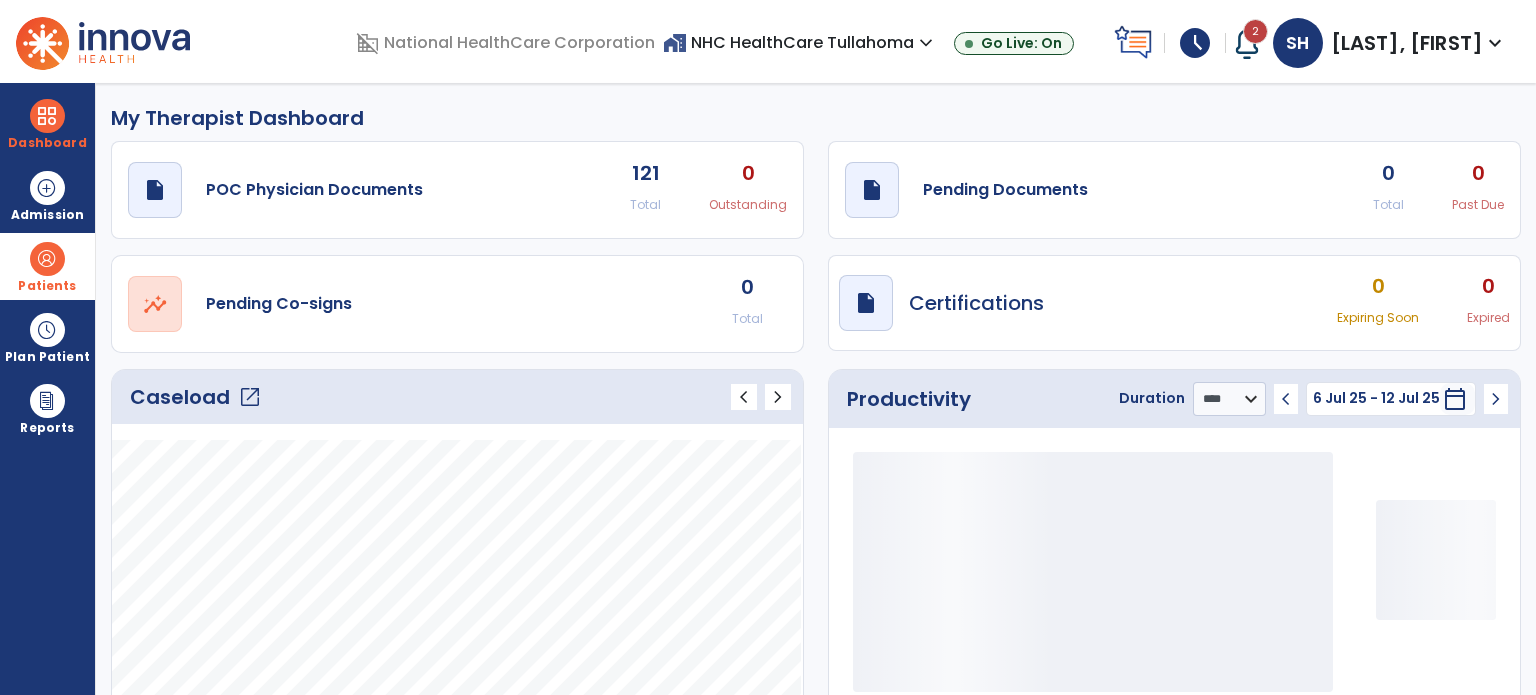 scroll, scrollTop: 0, scrollLeft: 0, axis: both 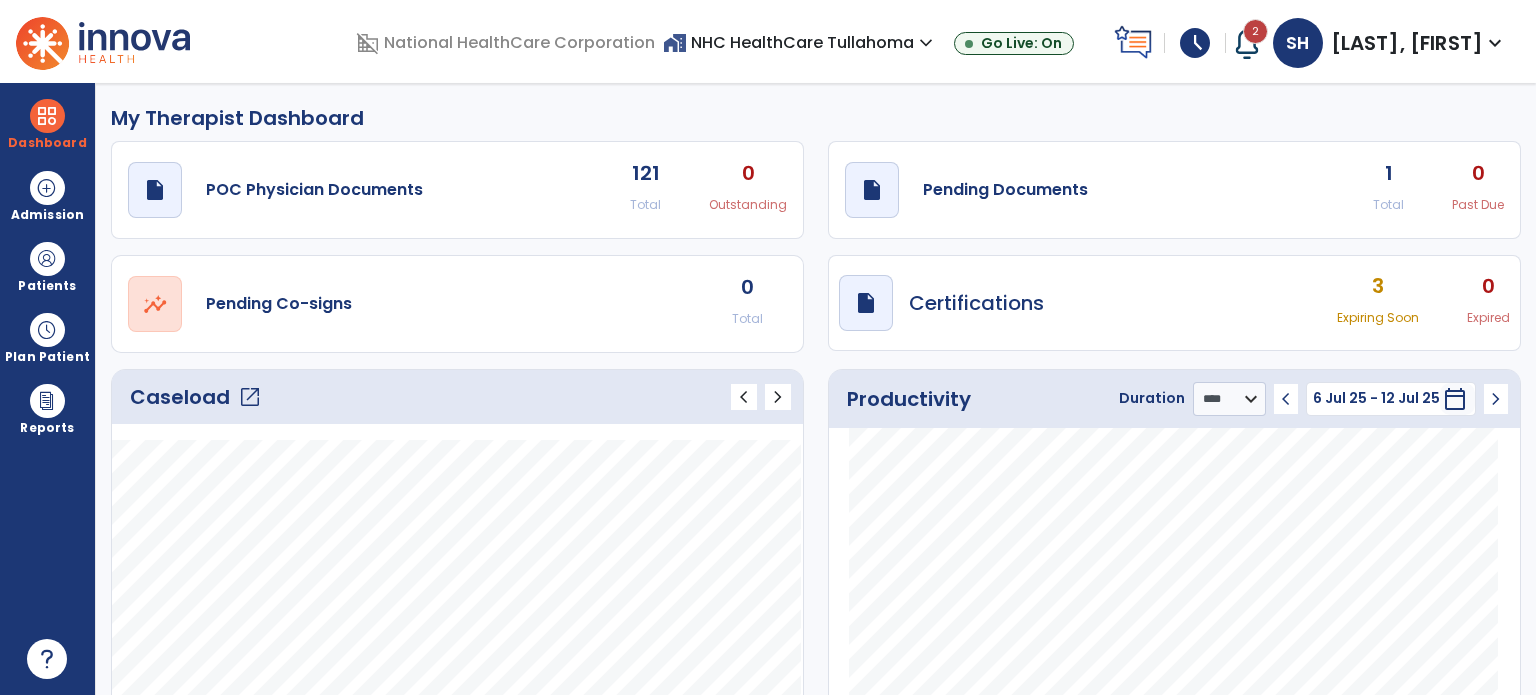 click on "open_in_new" 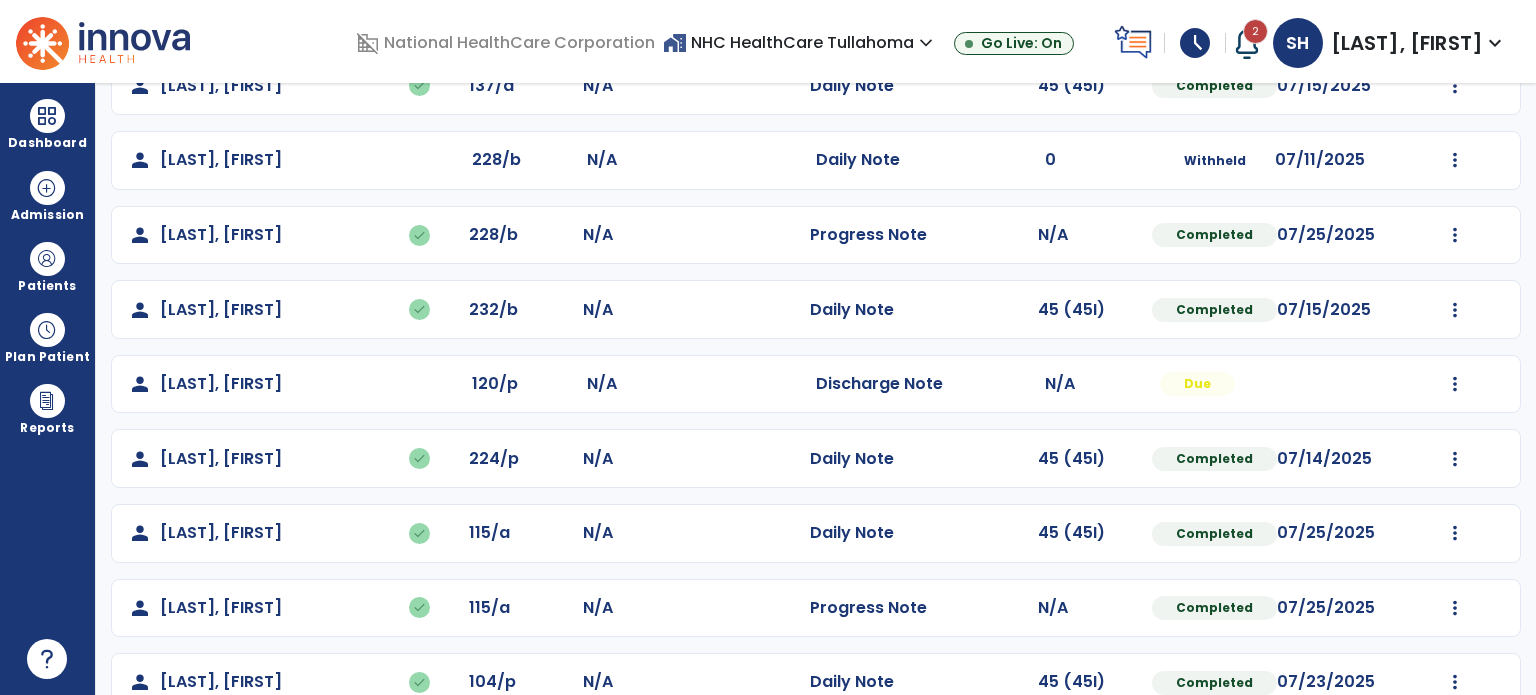 scroll, scrollTop: 688, scrollLeft: 0, axis: vertical 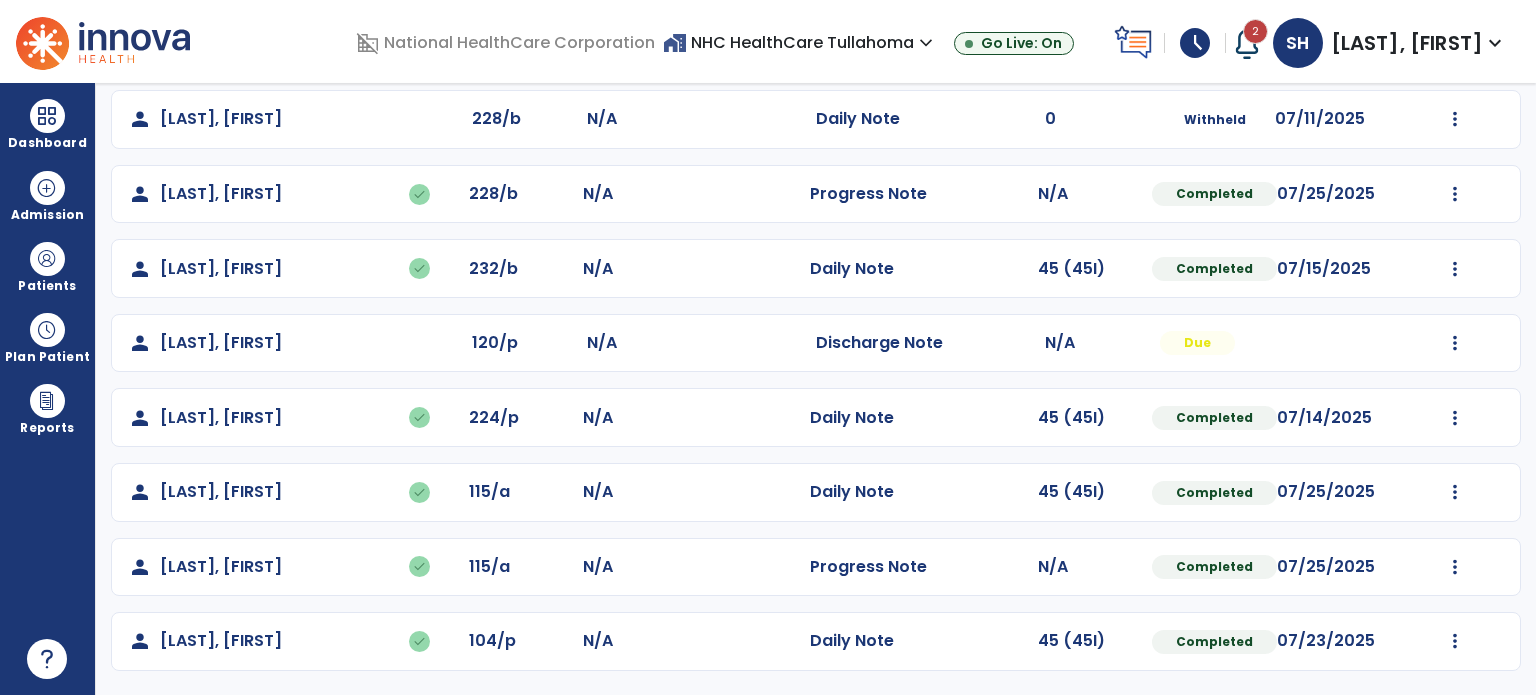 click at bounding box center (1247, 43) 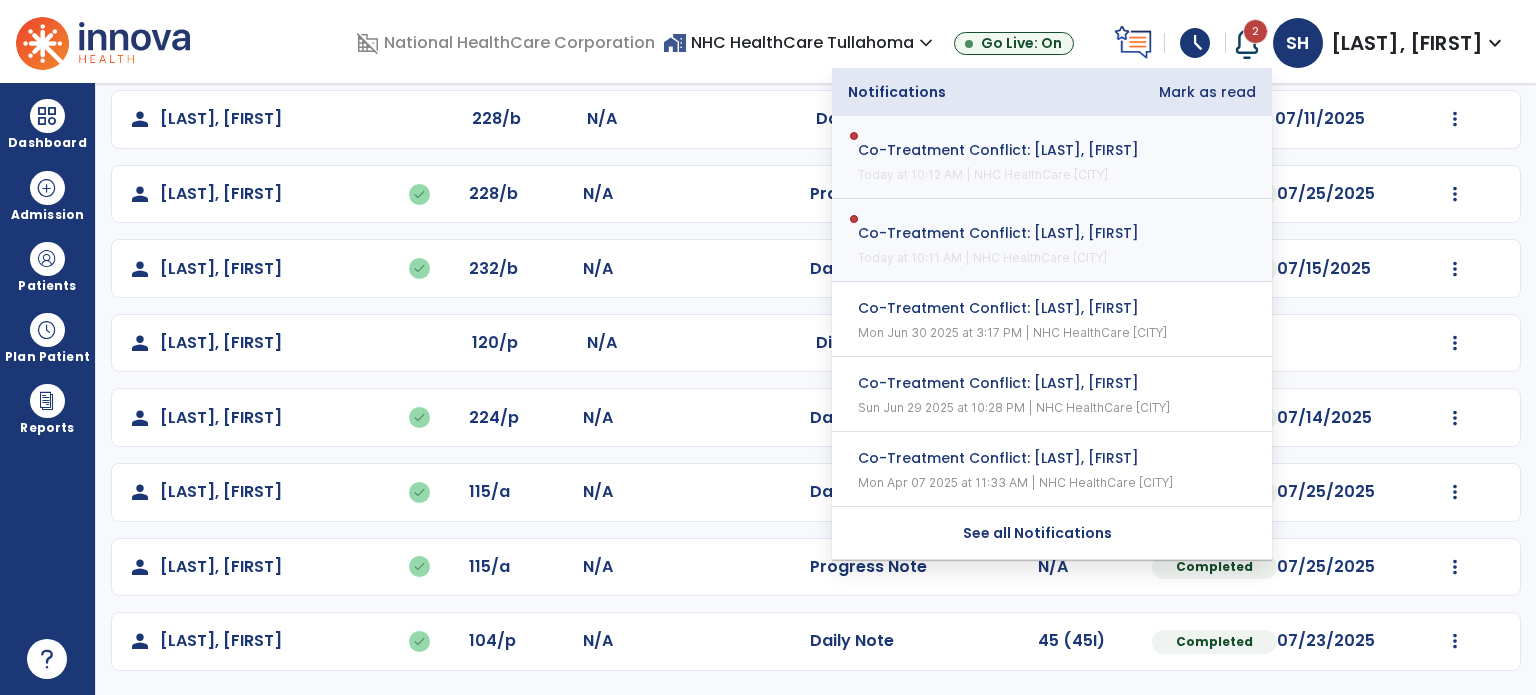 click on "Today at 10:12 AM | NHC HealthCare [CITY]" at bounding box center (983, 175) 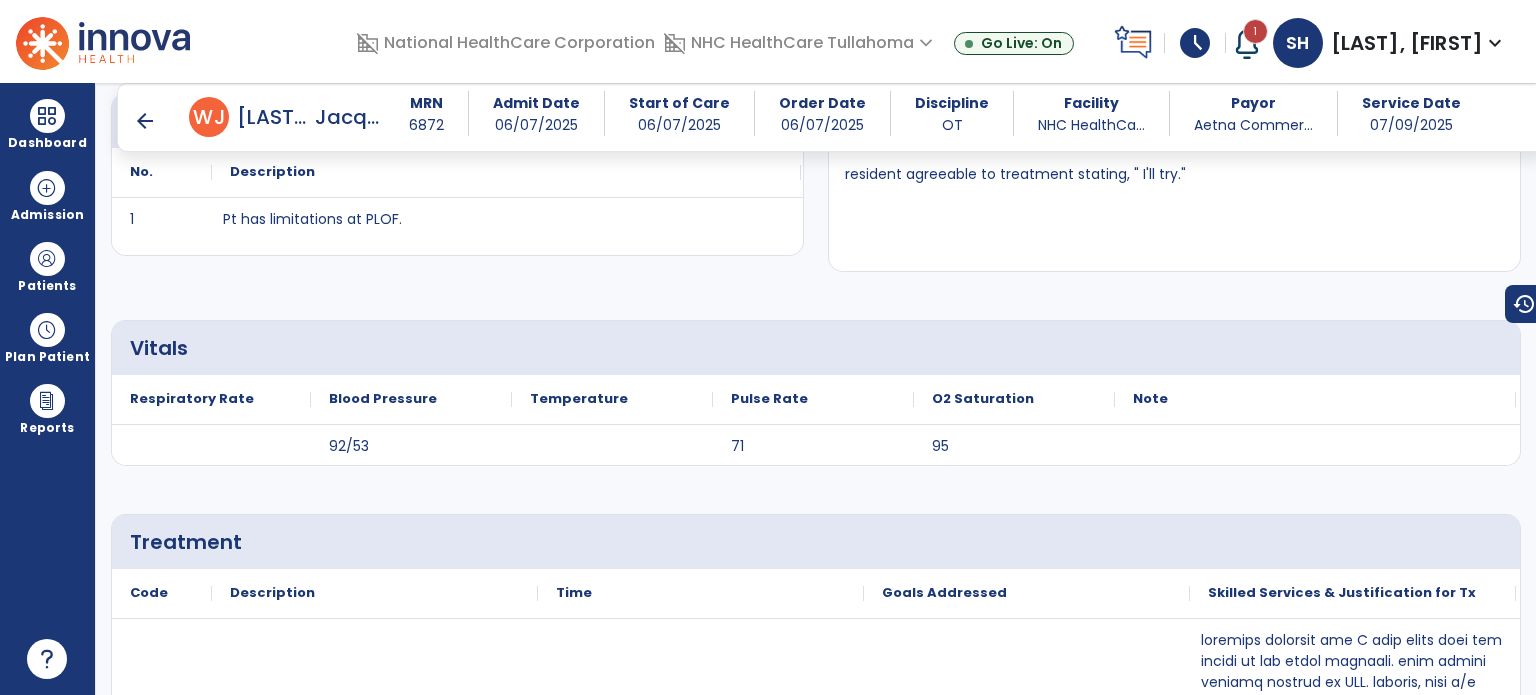scroll, scrollTop: 1062, scrollLeft: 0, axis: vertical 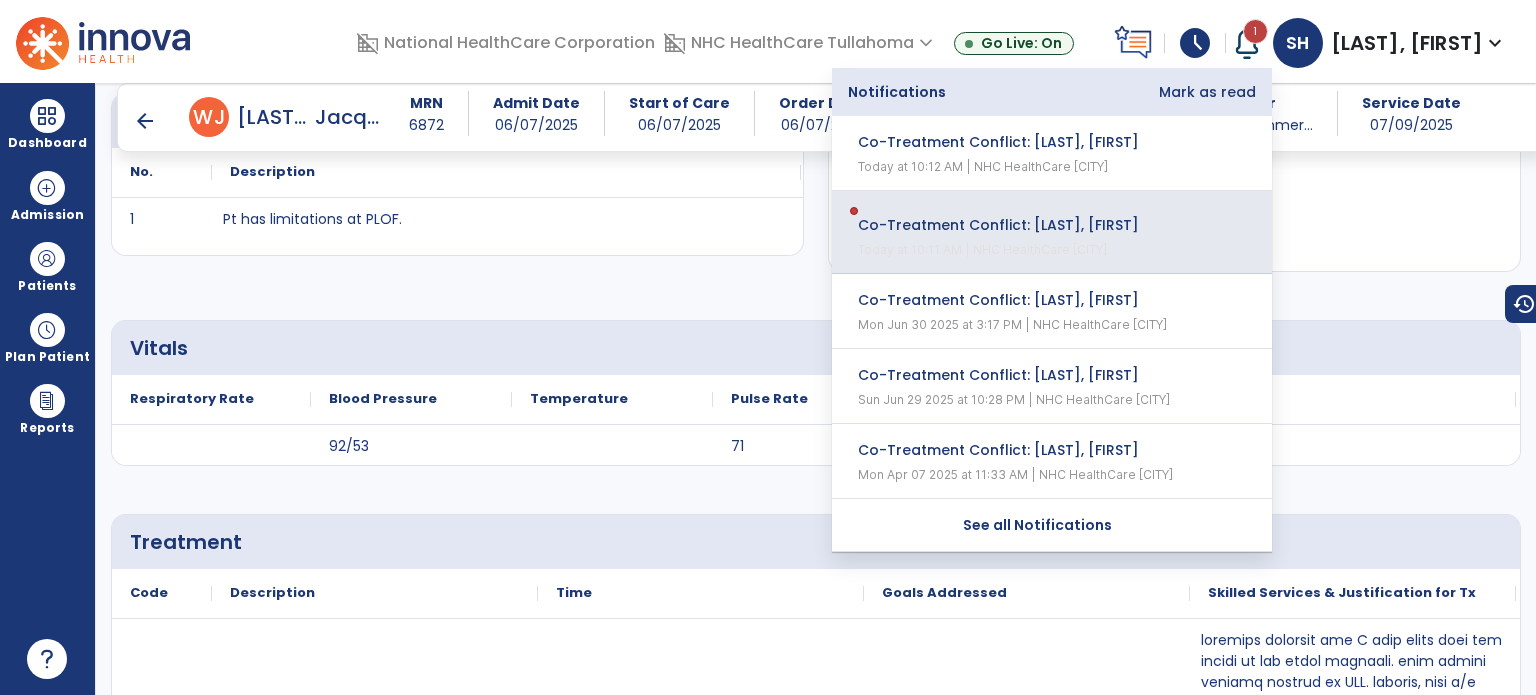 click on "Co-Treatment Conflict: [LAST], [FIRST] Today at 10:11 AM | NHC HealthCare [CITY]" at bounding box center (1052, 232) 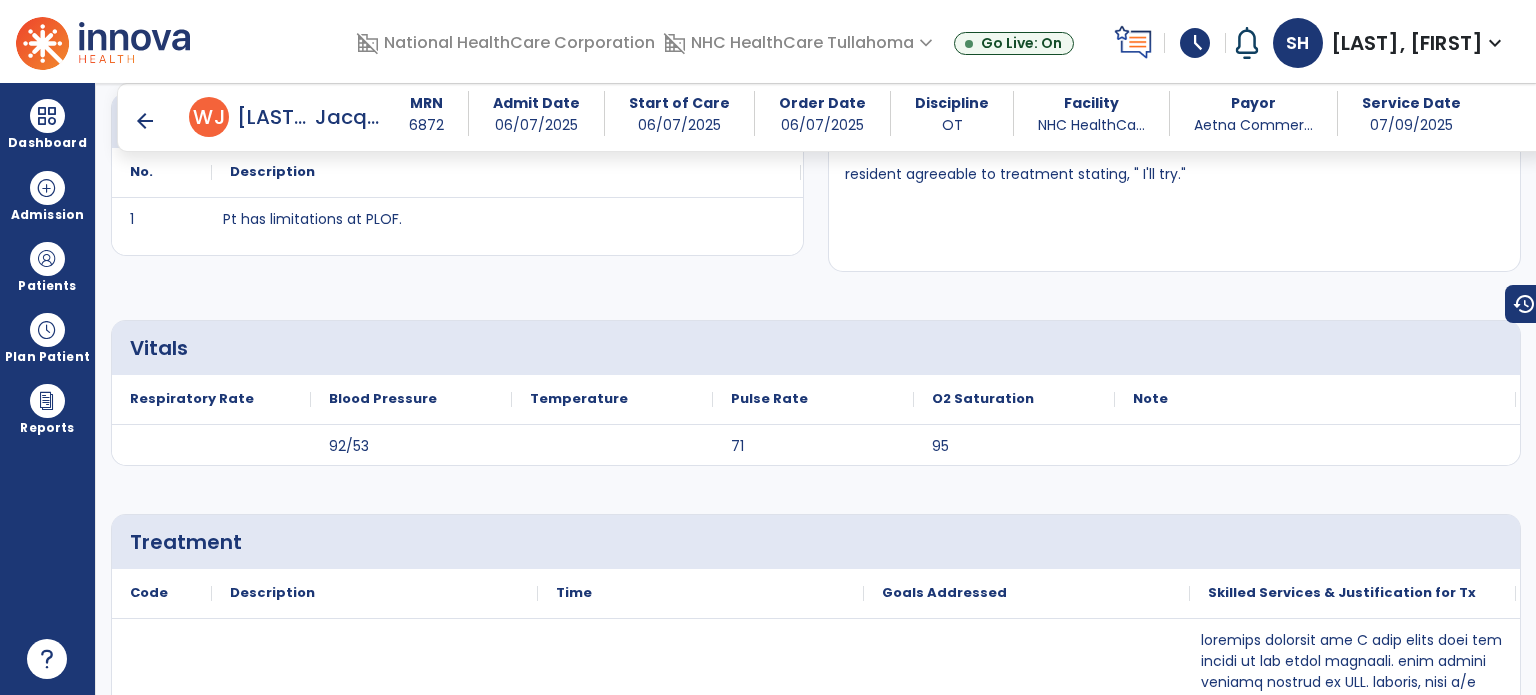 click on "Vitals
Respiratory Rate
Blood Pressure
Temperature" 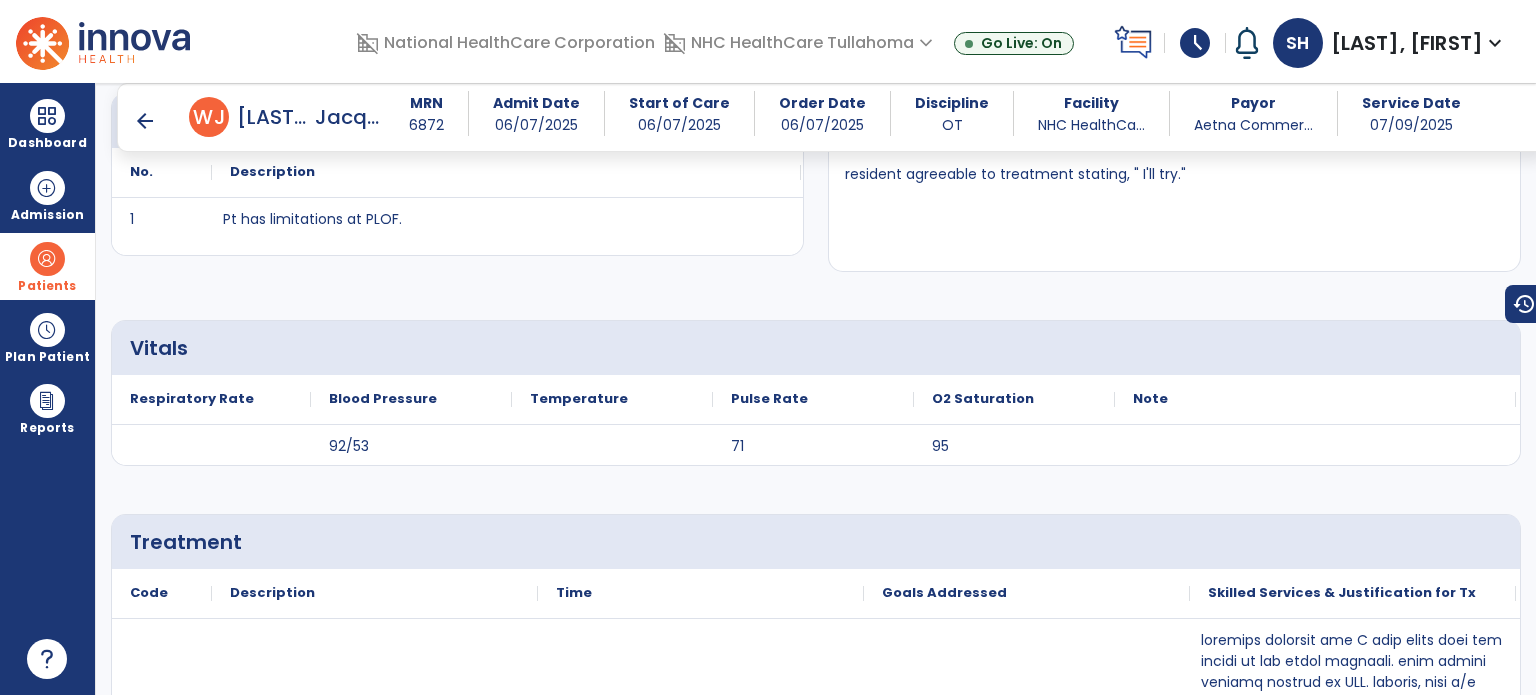 click at bounding box center [47, 259] 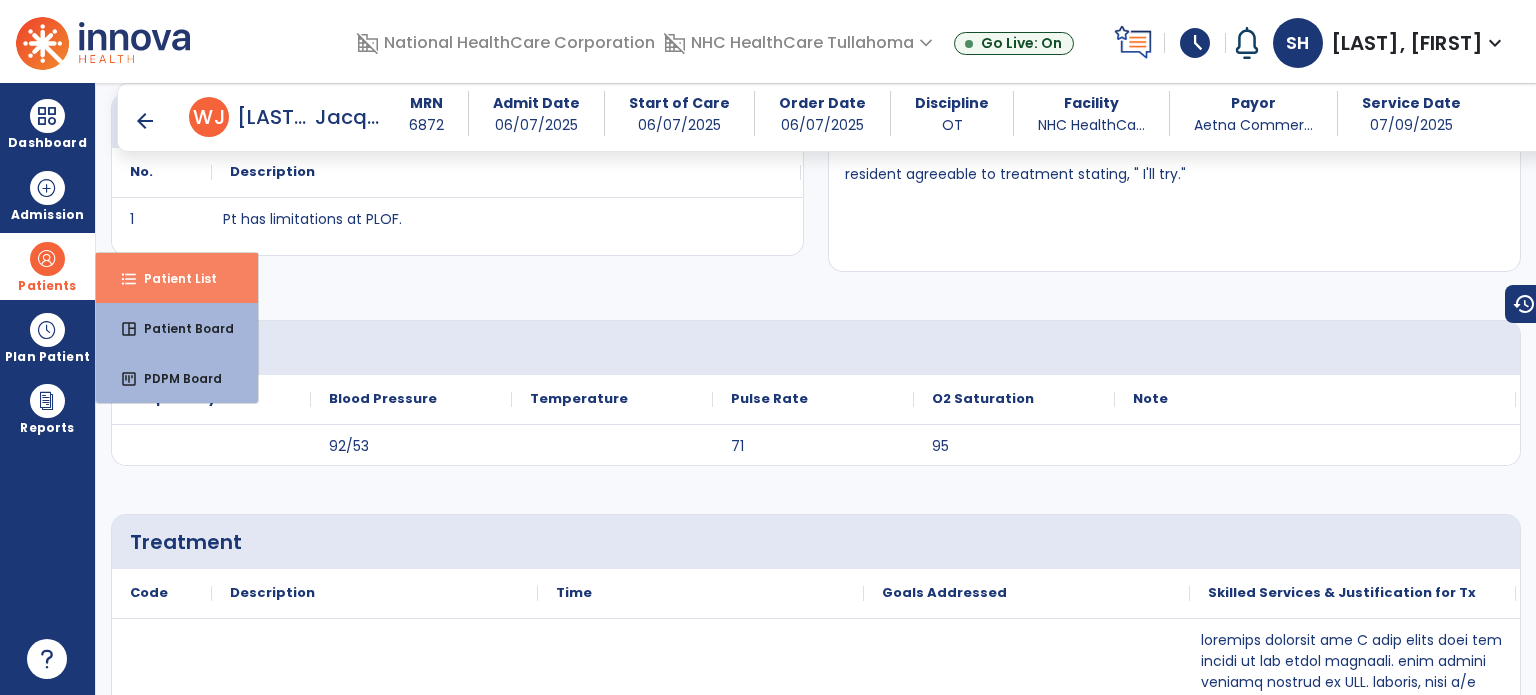 click on "format_list_bulleted  Patient List" at bounding box center (177, 278) 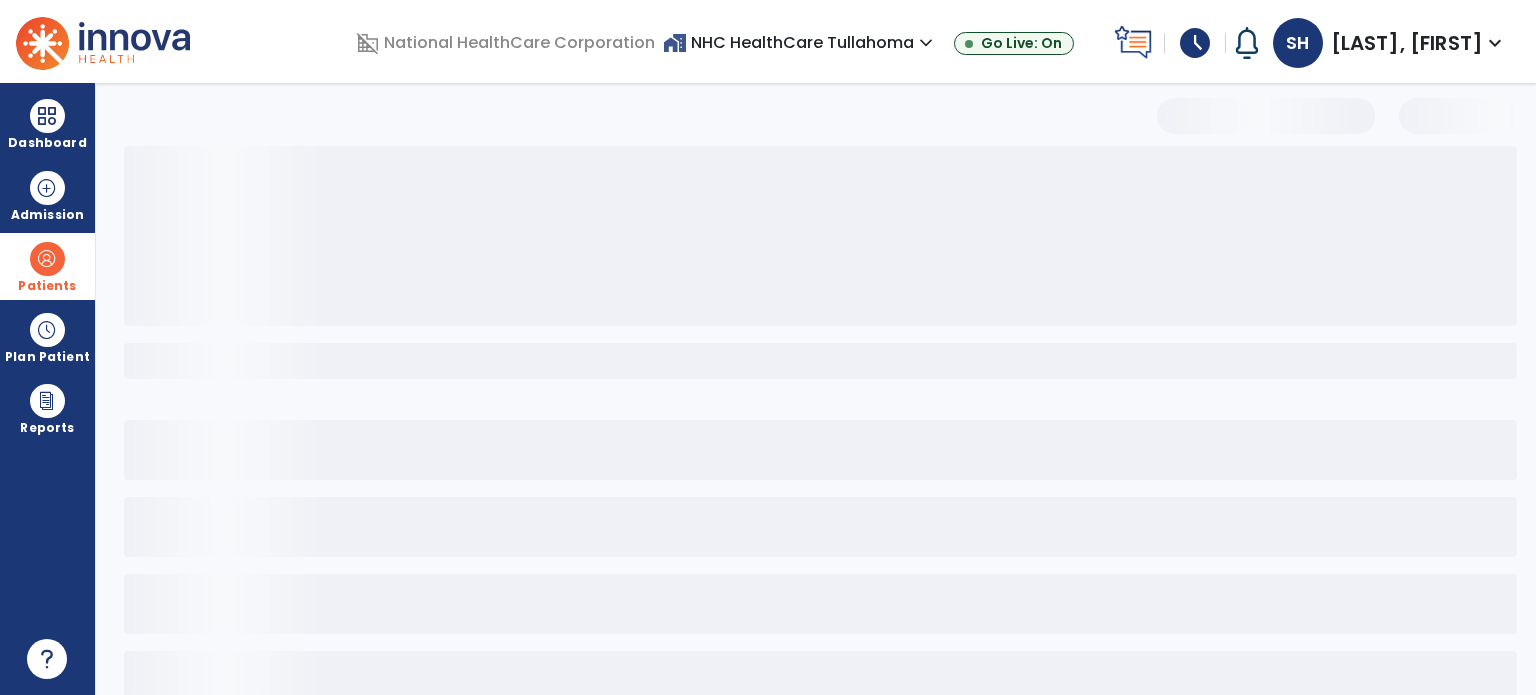 scroll, scrollTop: 46, scrollLeft: 0, axis: vertical 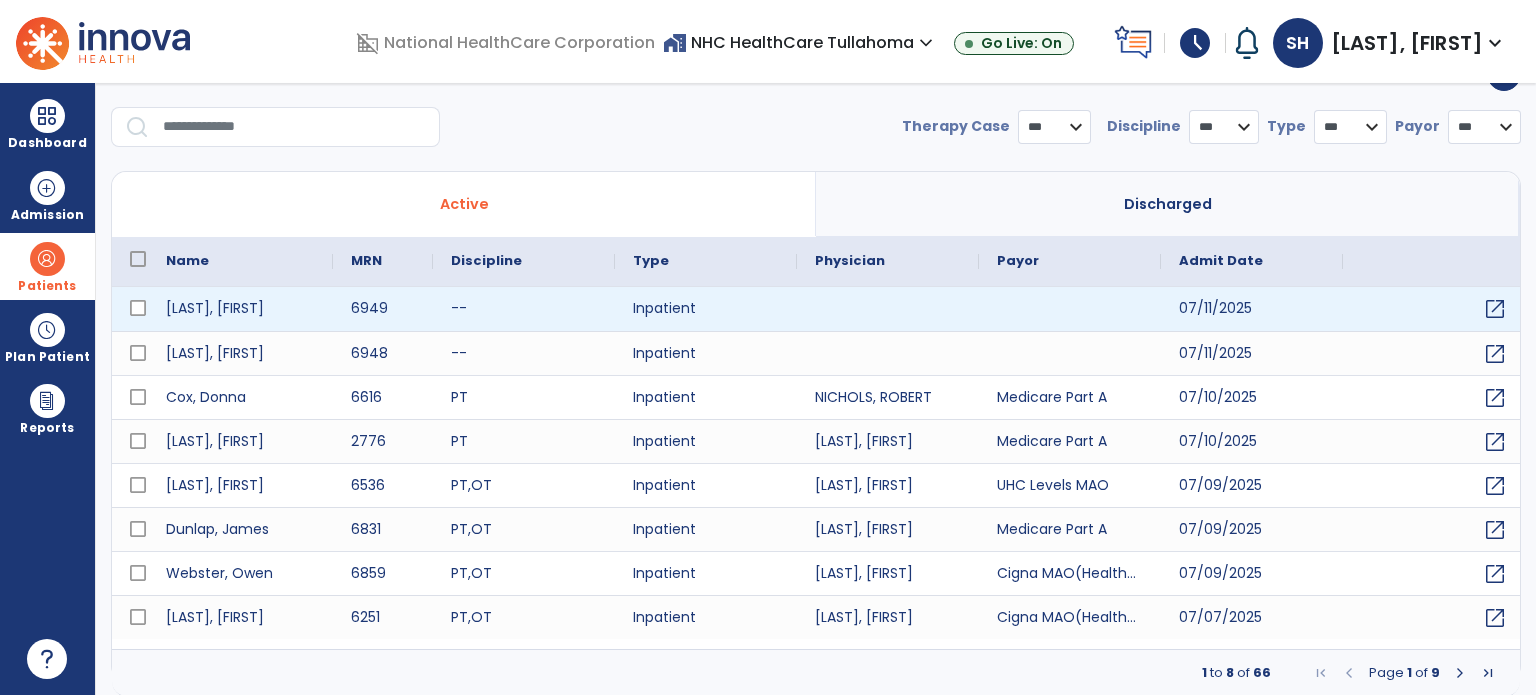 select on "***" 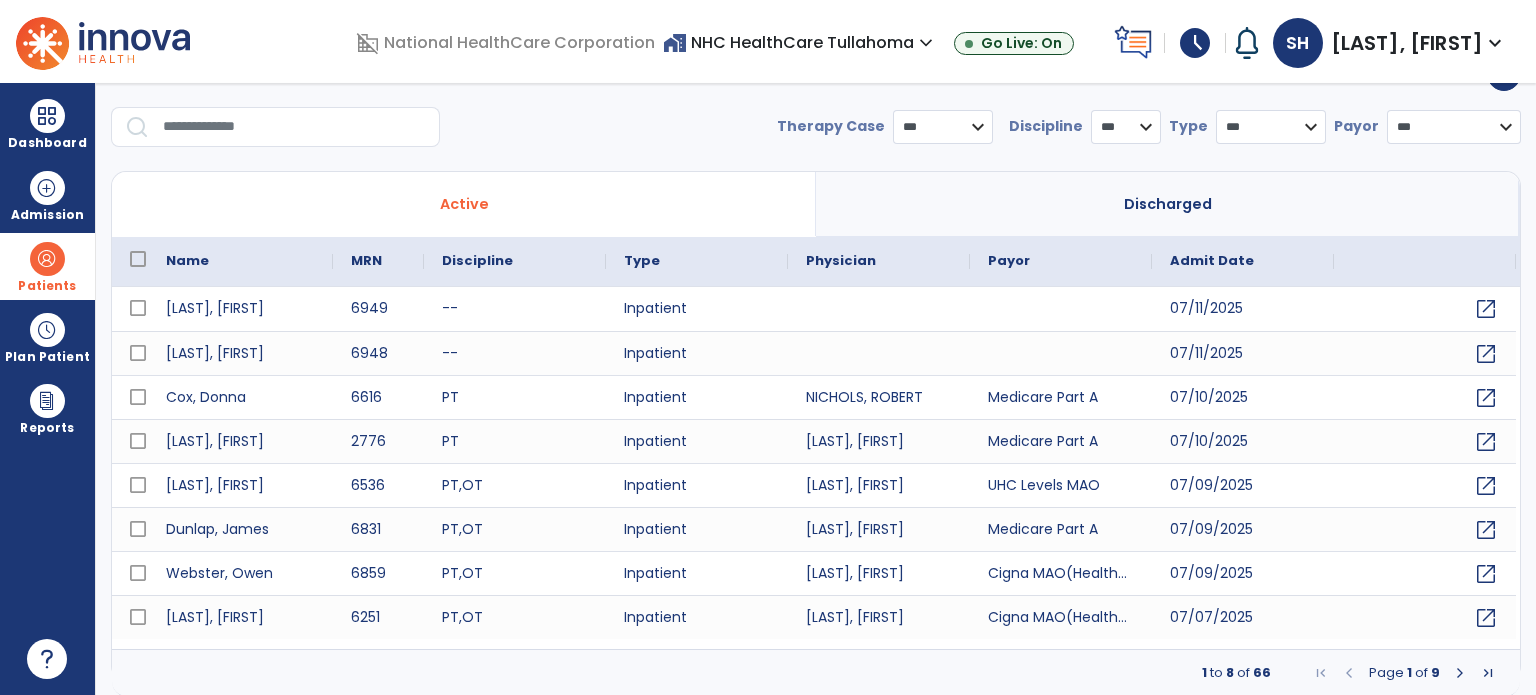 click at bounding box center (294, 127) 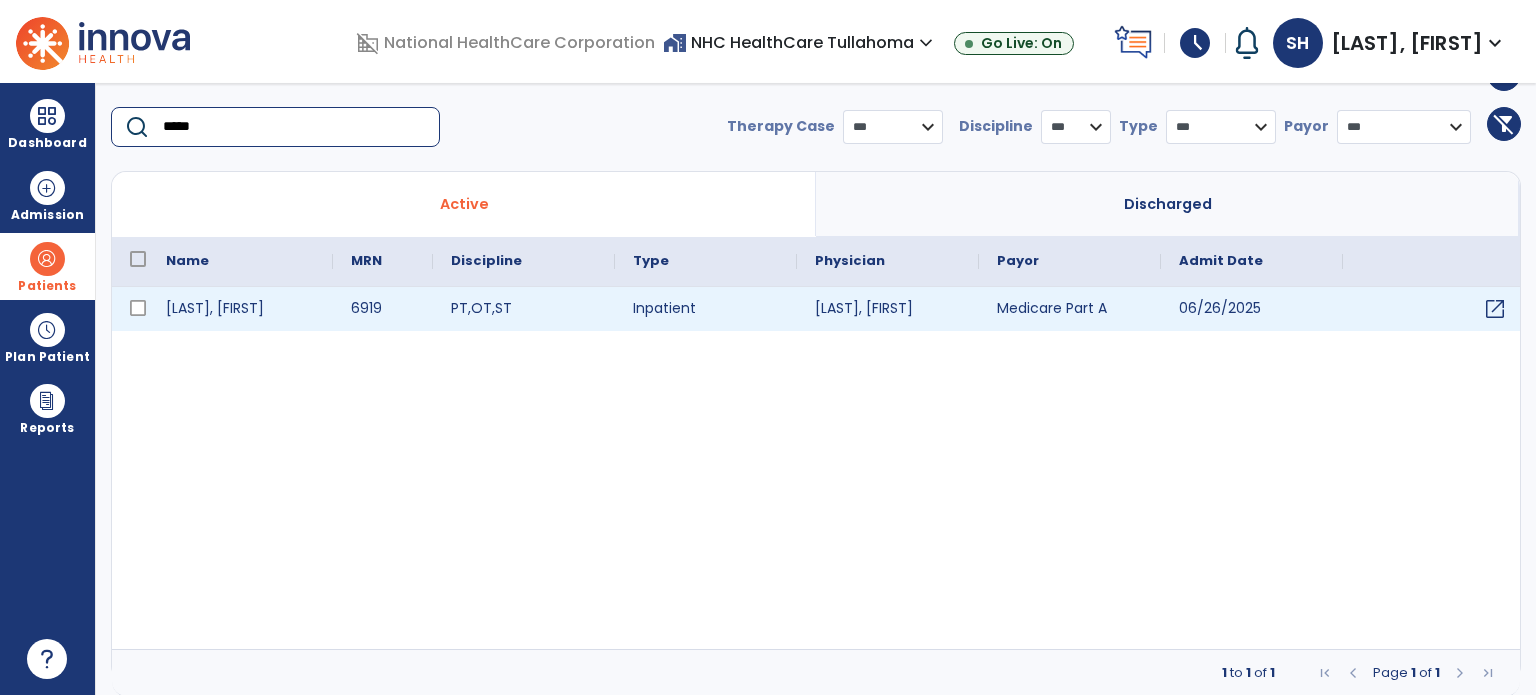 type on "*****" 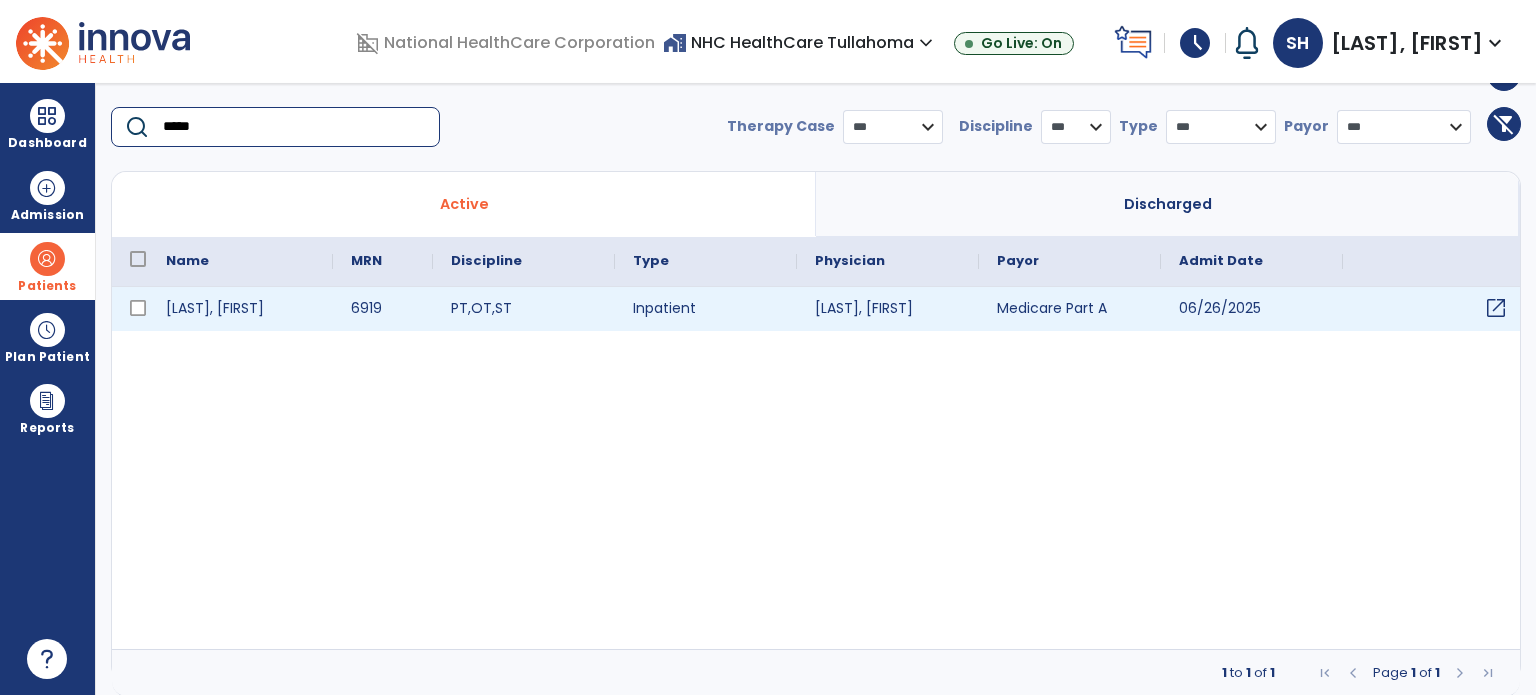 click on "open_in_new" at bounding box center [1496, 308] 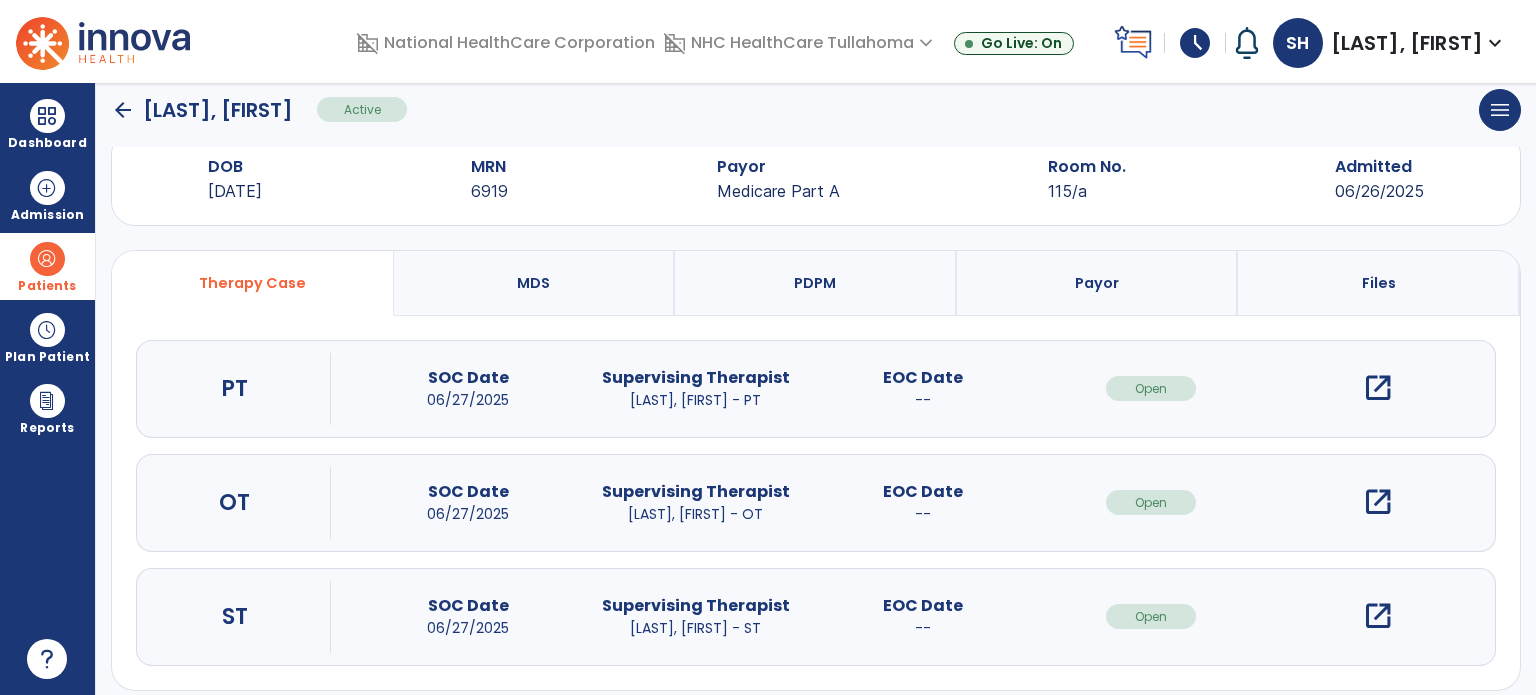 click on "open_in_new" at bounding box center (1378, 502) 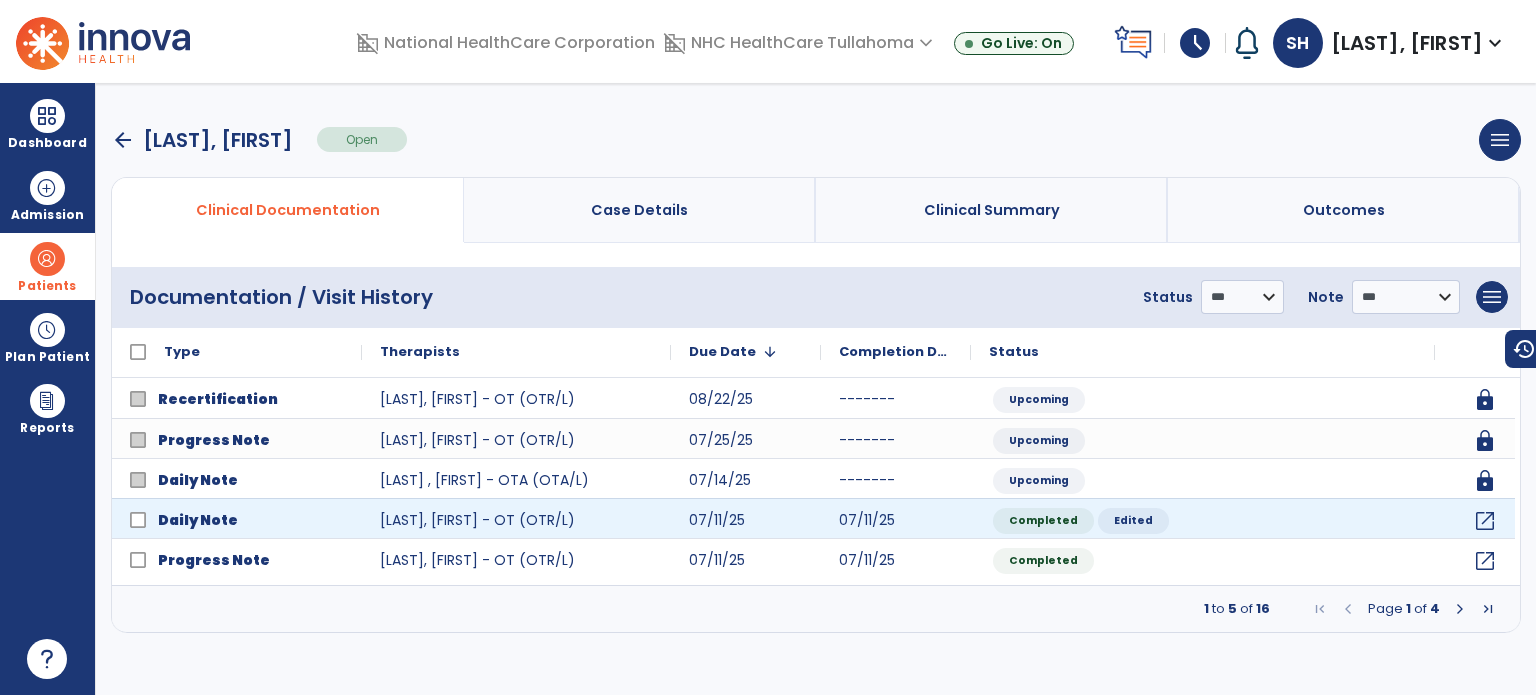 scroll, scrollTop: 0, scrollLeft: 0, axis: both 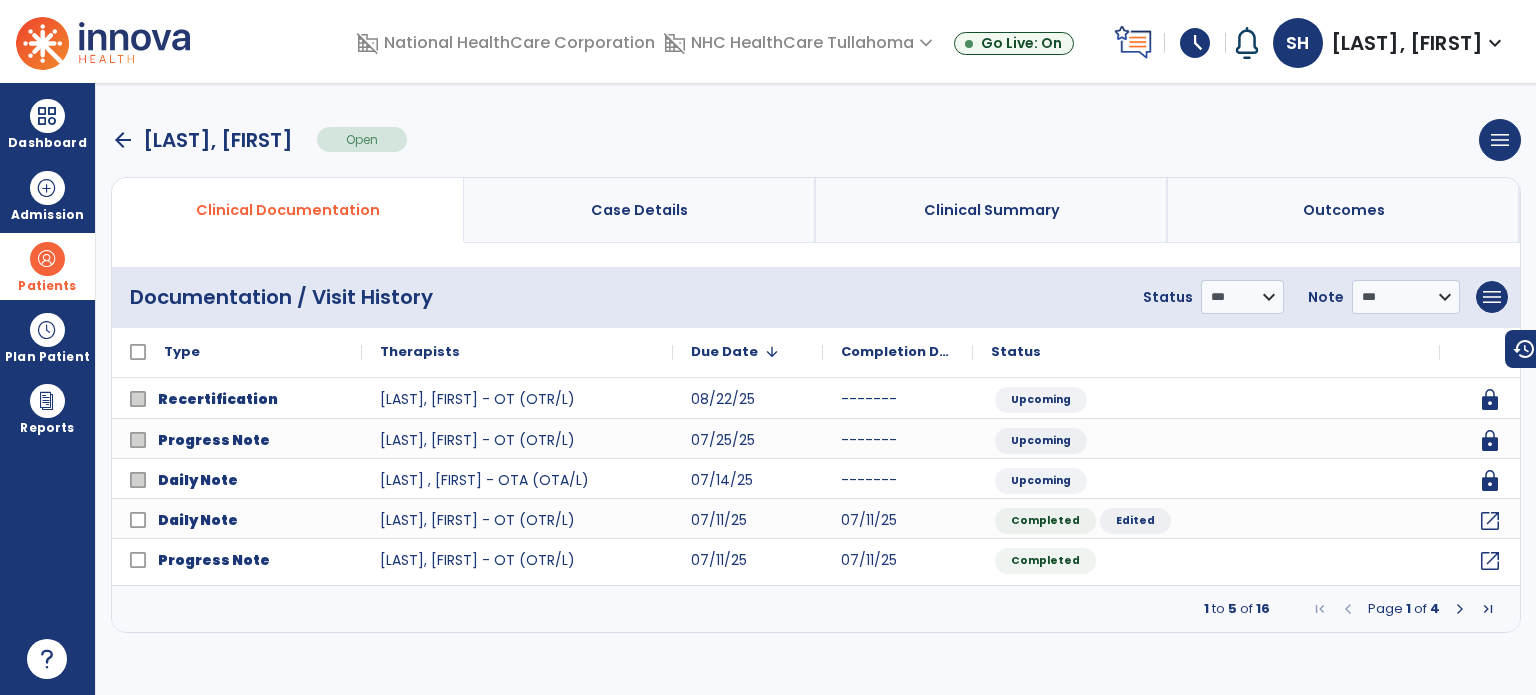 click at bounding box center (1460, 609) 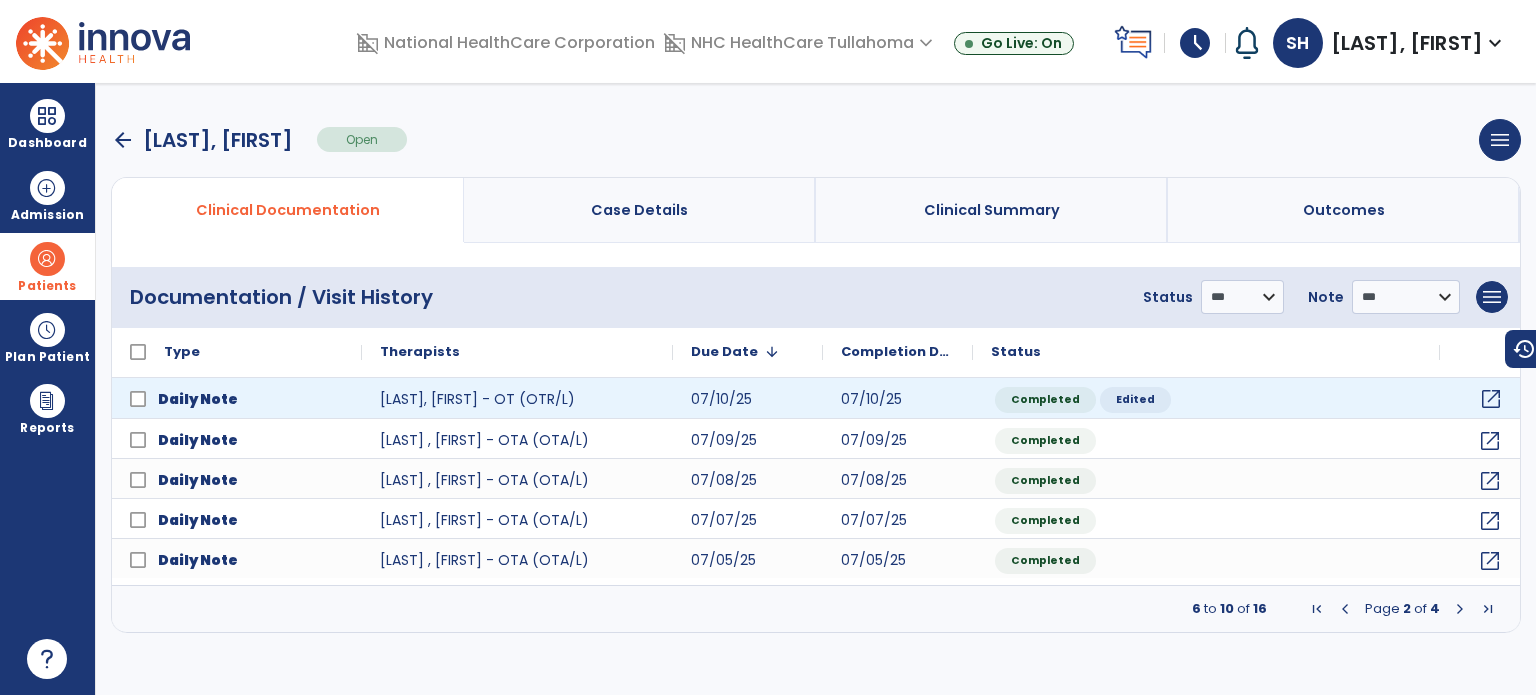 click on "open_in_new" 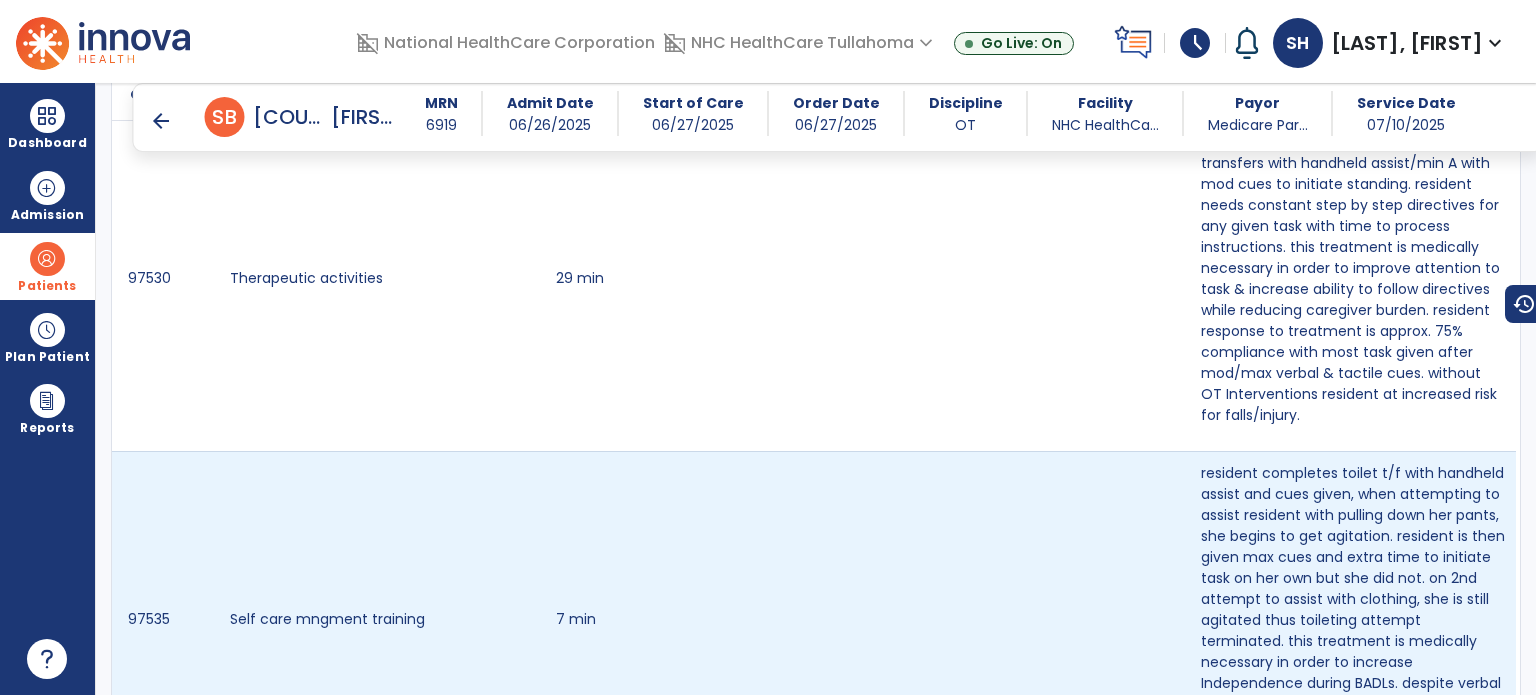 scroll, scrollTop: 1900, scrollLeft: 0, axis: vertical 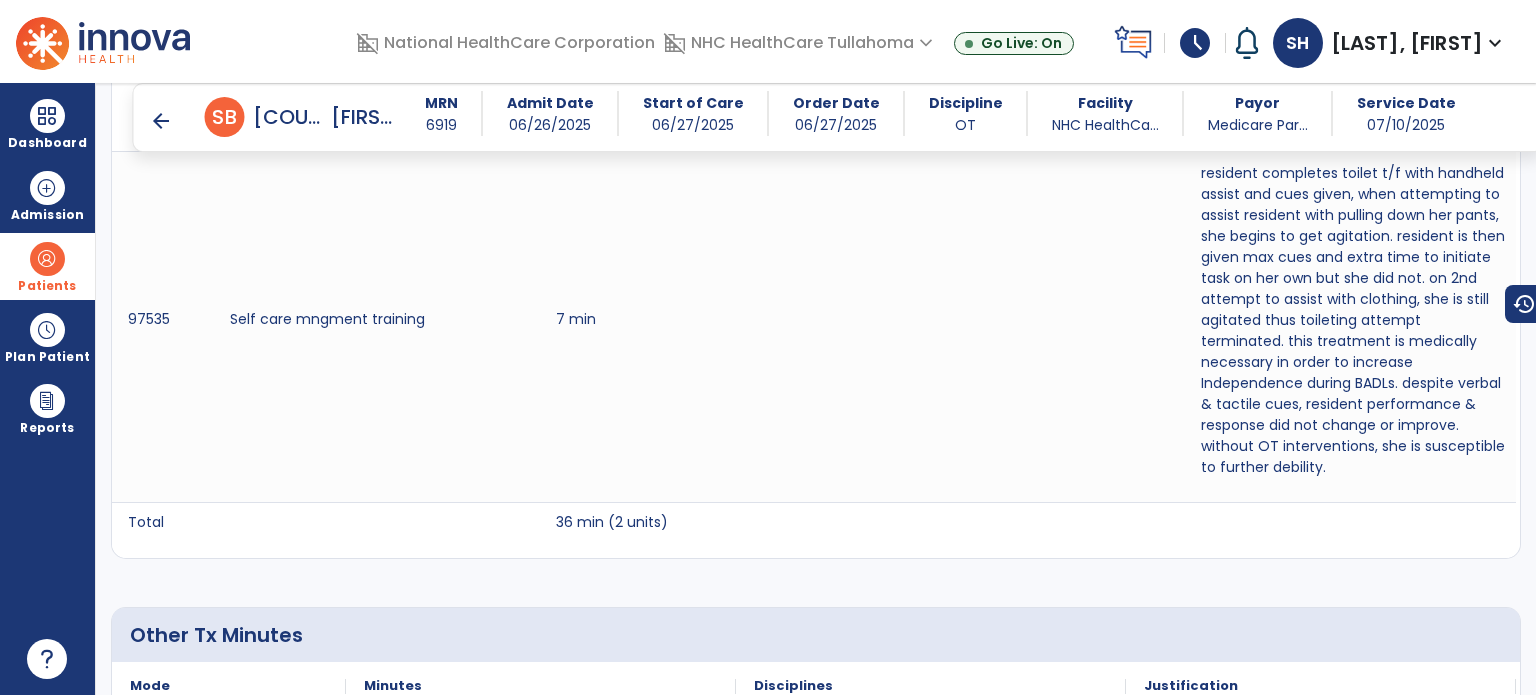 click on "arrow_back" at bounding box center [161, 121] 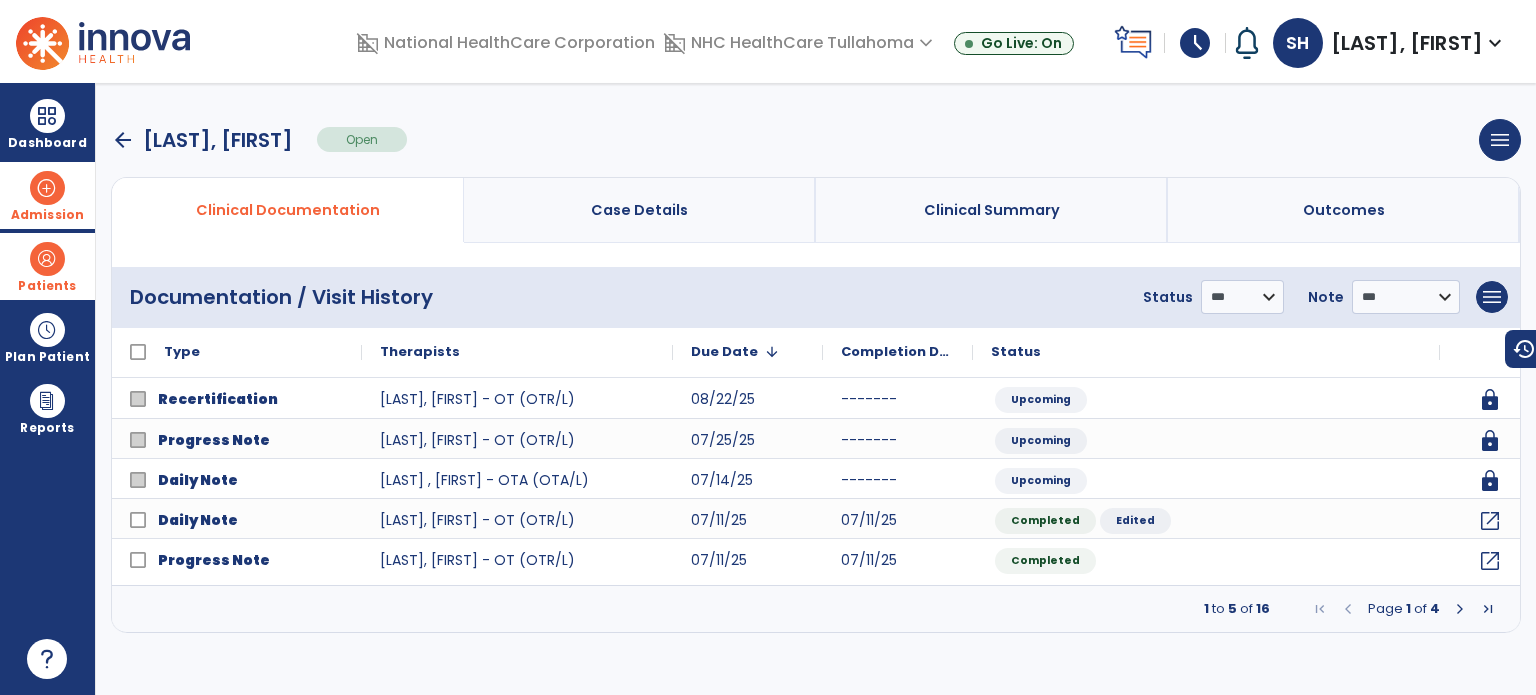 scroll, scrollTop: 0, scrollLeft: 0, axis: both 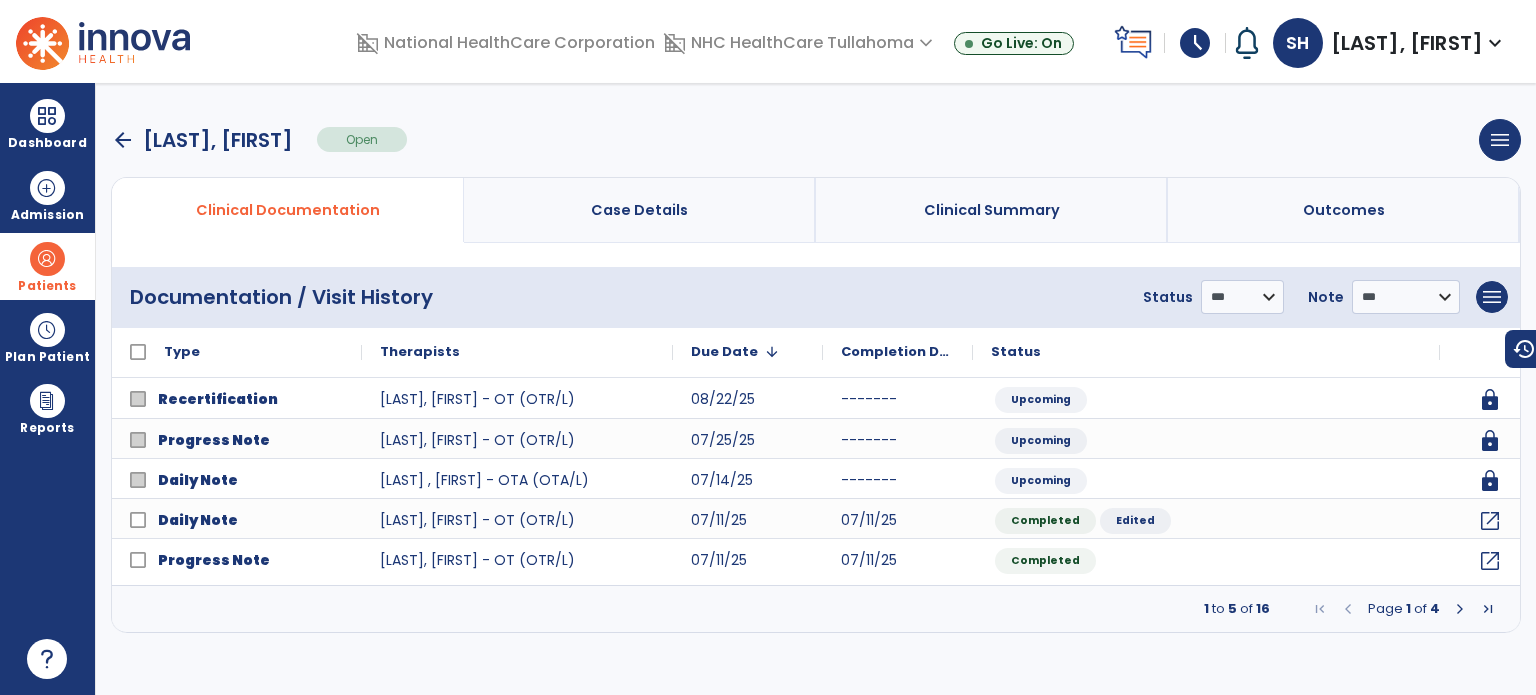 click at bounding box center (47, 259) 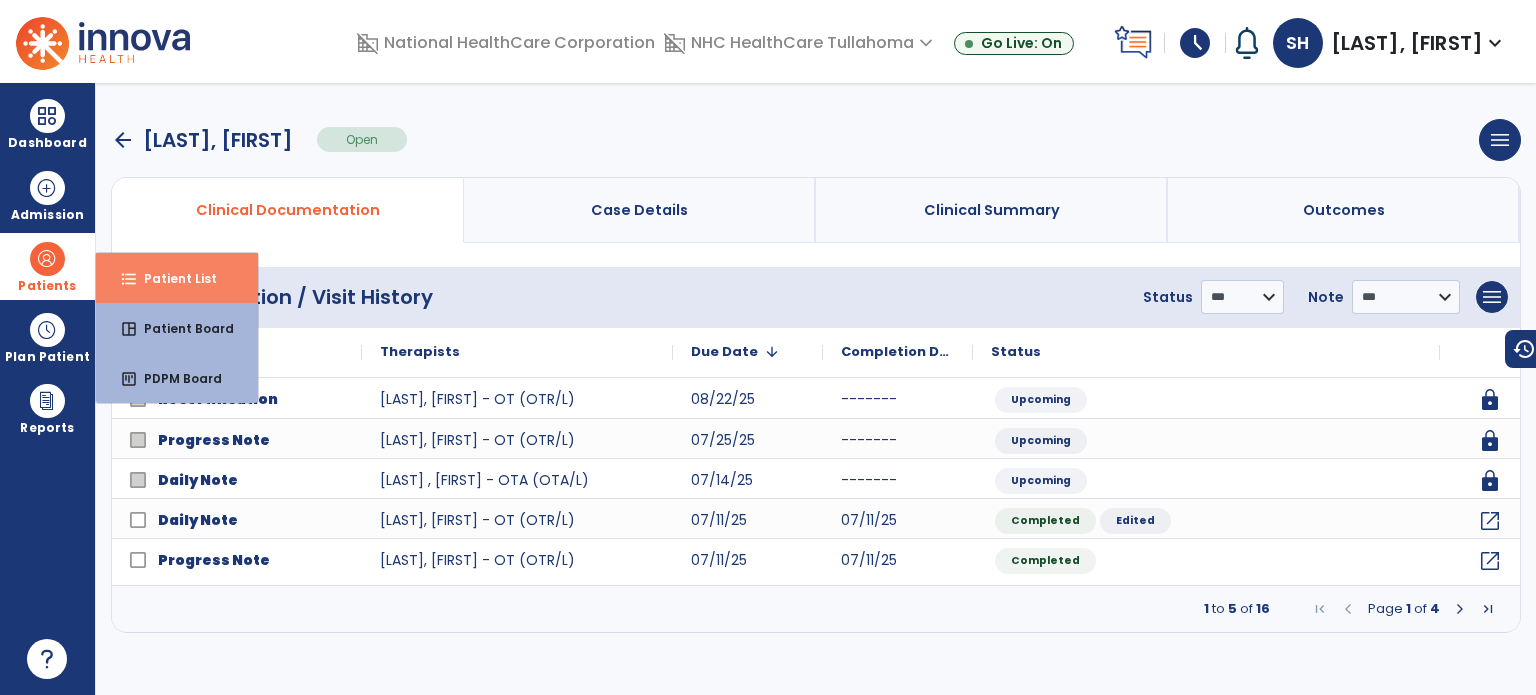 drag, startPoint x: 144, startPoint y: 275, endPoint x: 154, endPoint y: 273, distance: 10.198039 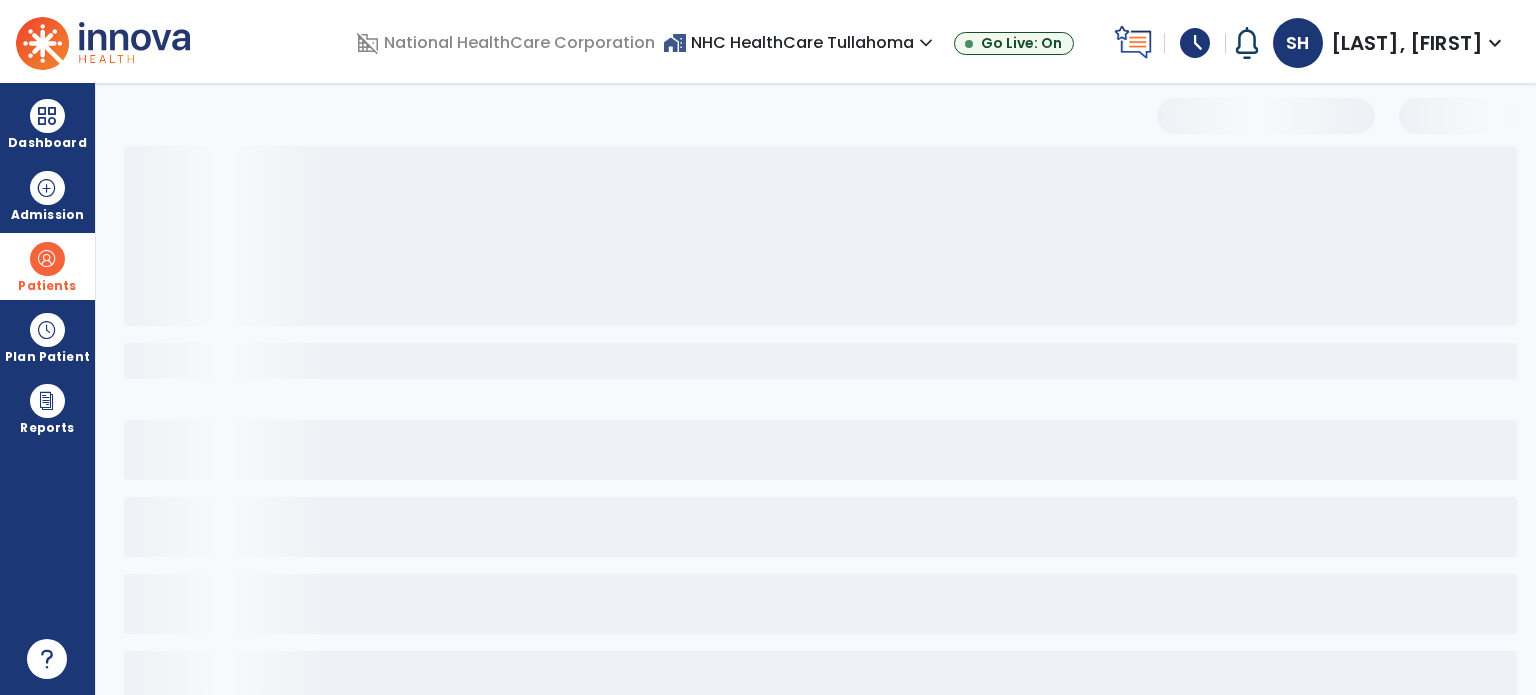 select on "***" 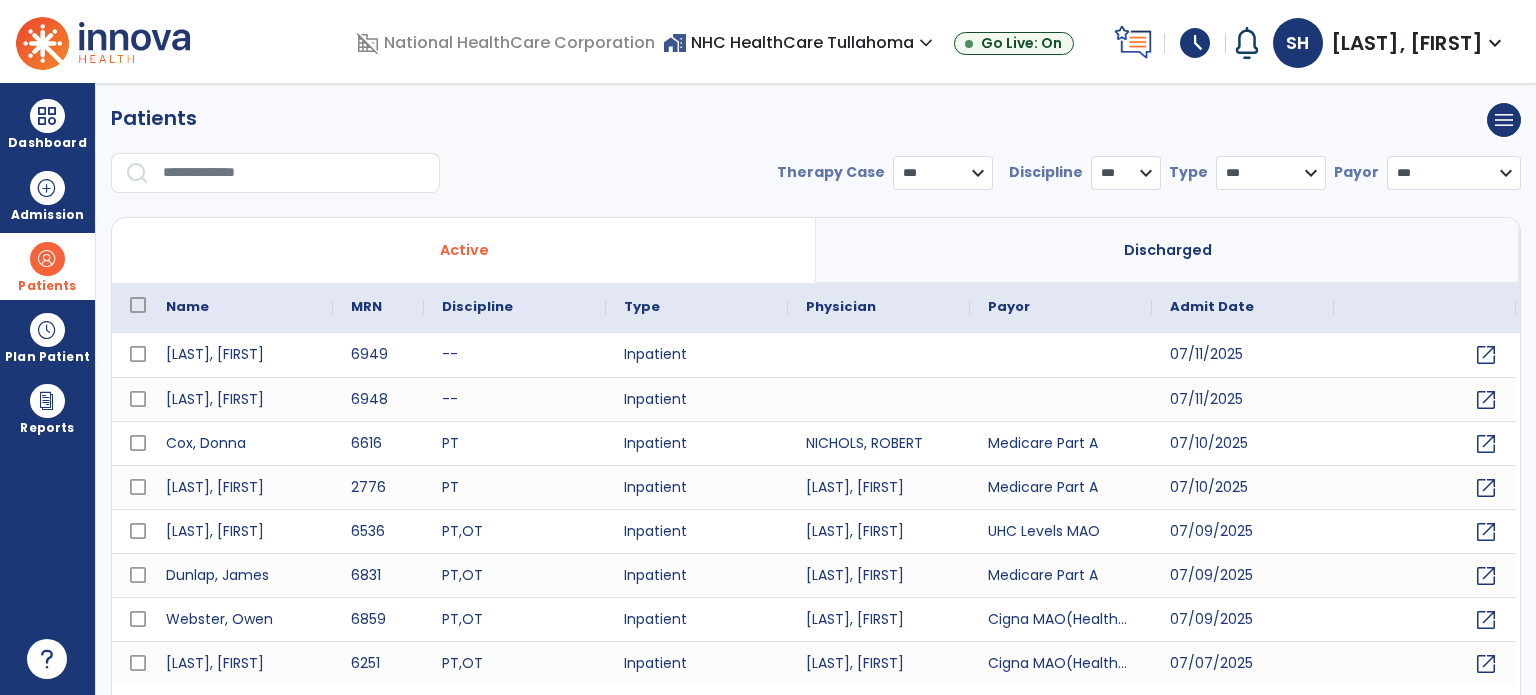 click at bounding box center (294, 173) 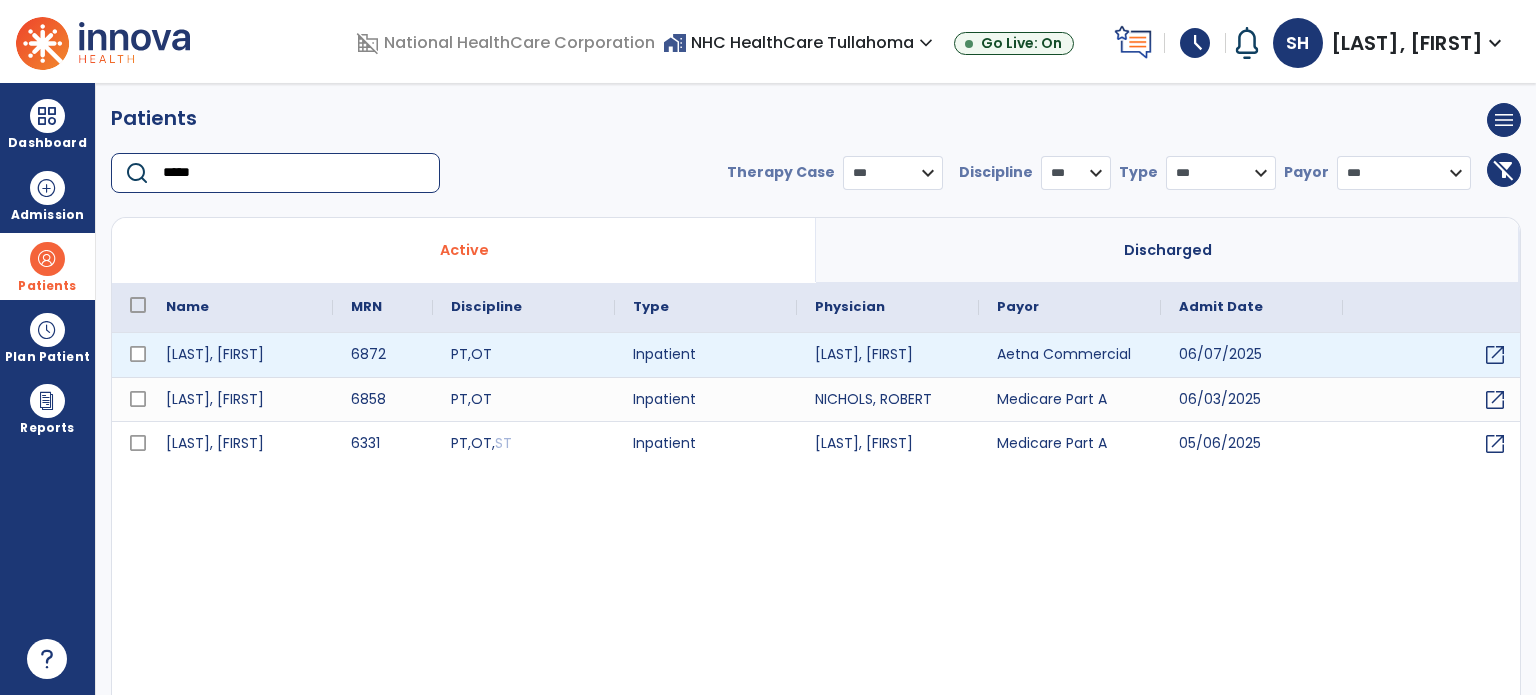 type on "*****" 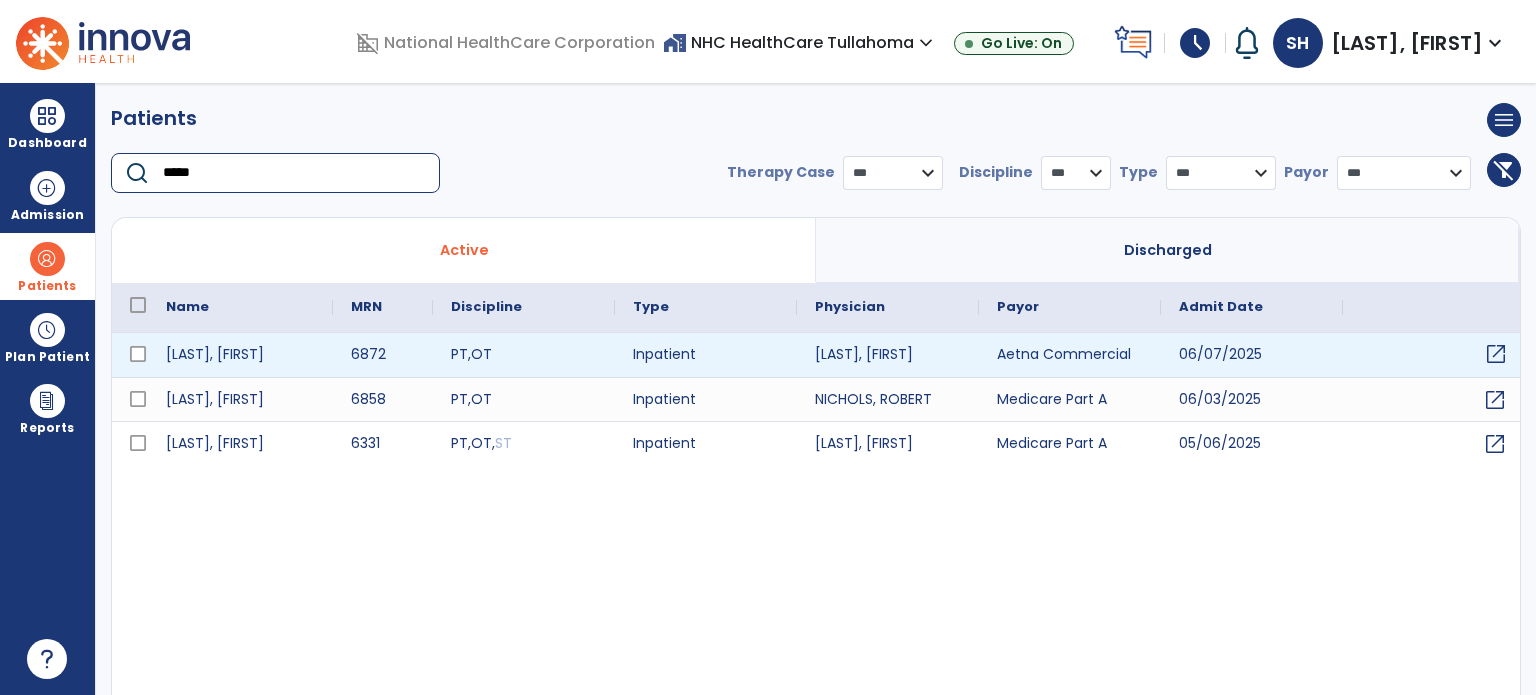 click on "open_in_new" at bounding box center [1496, 354] 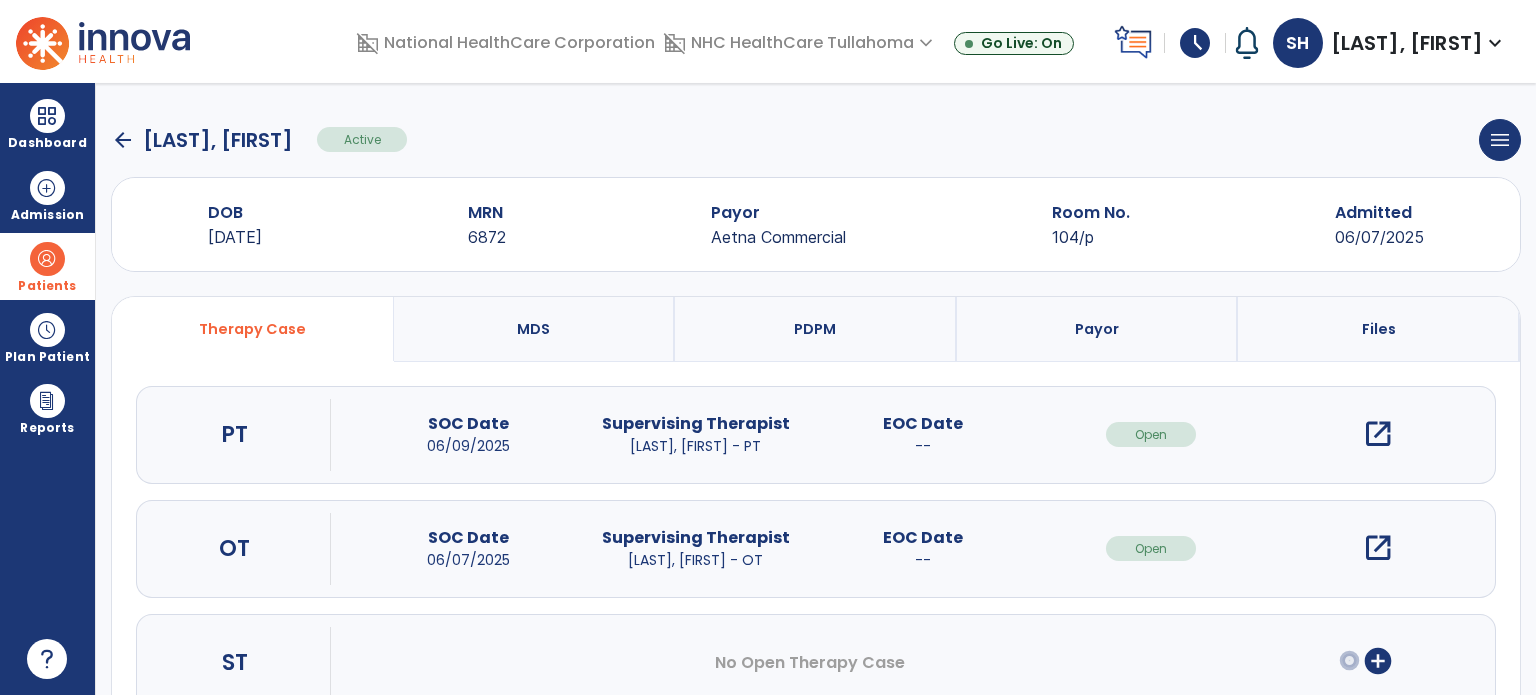 click on "open_in_new" at bounding box center (1378, 548) 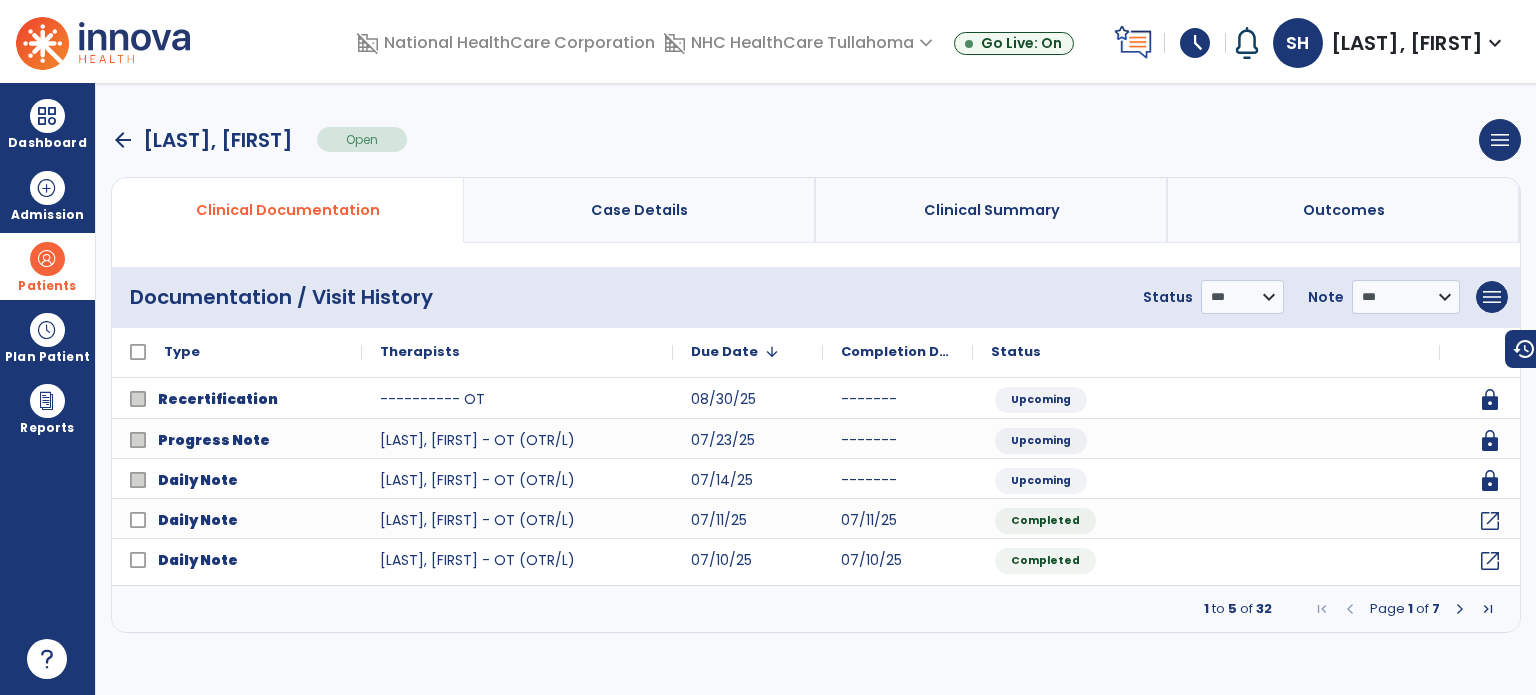 click at bounding box center (1460, 609) 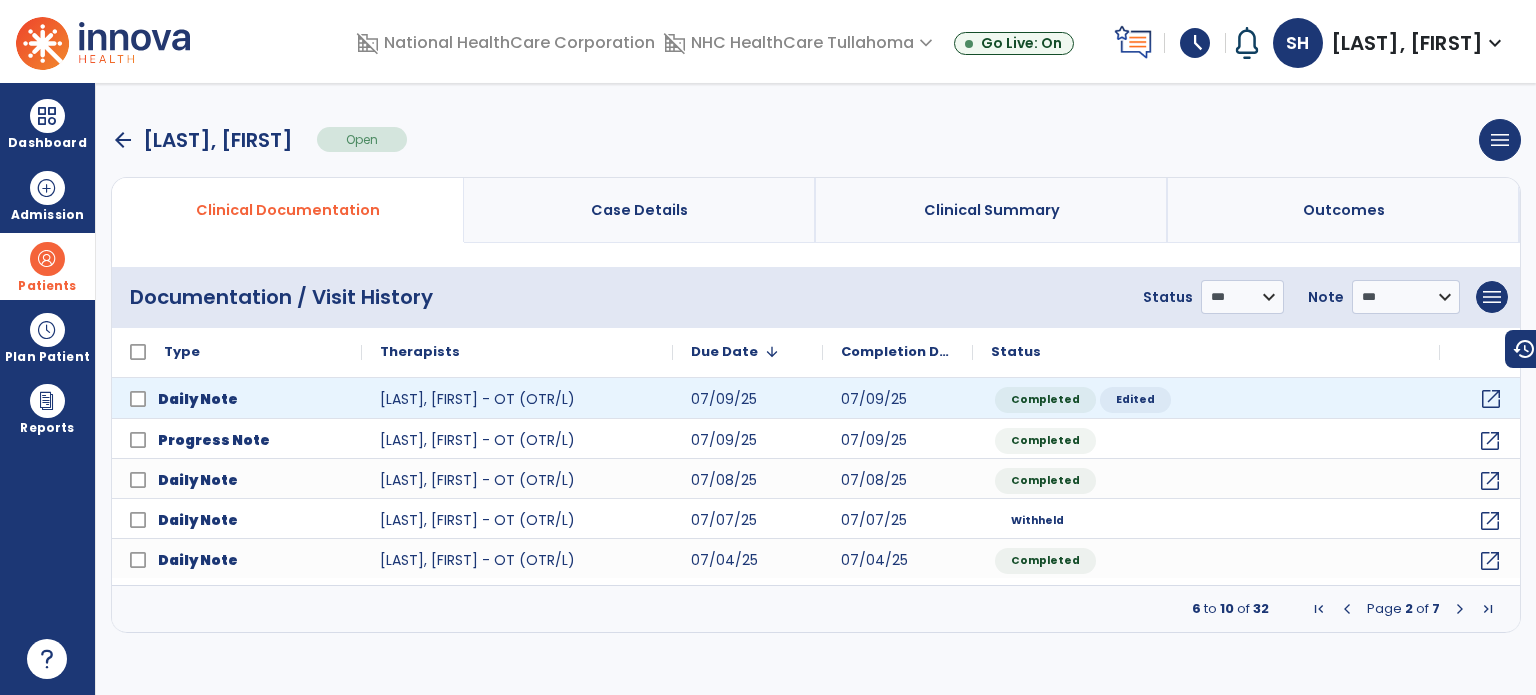 click on "open_in_new" 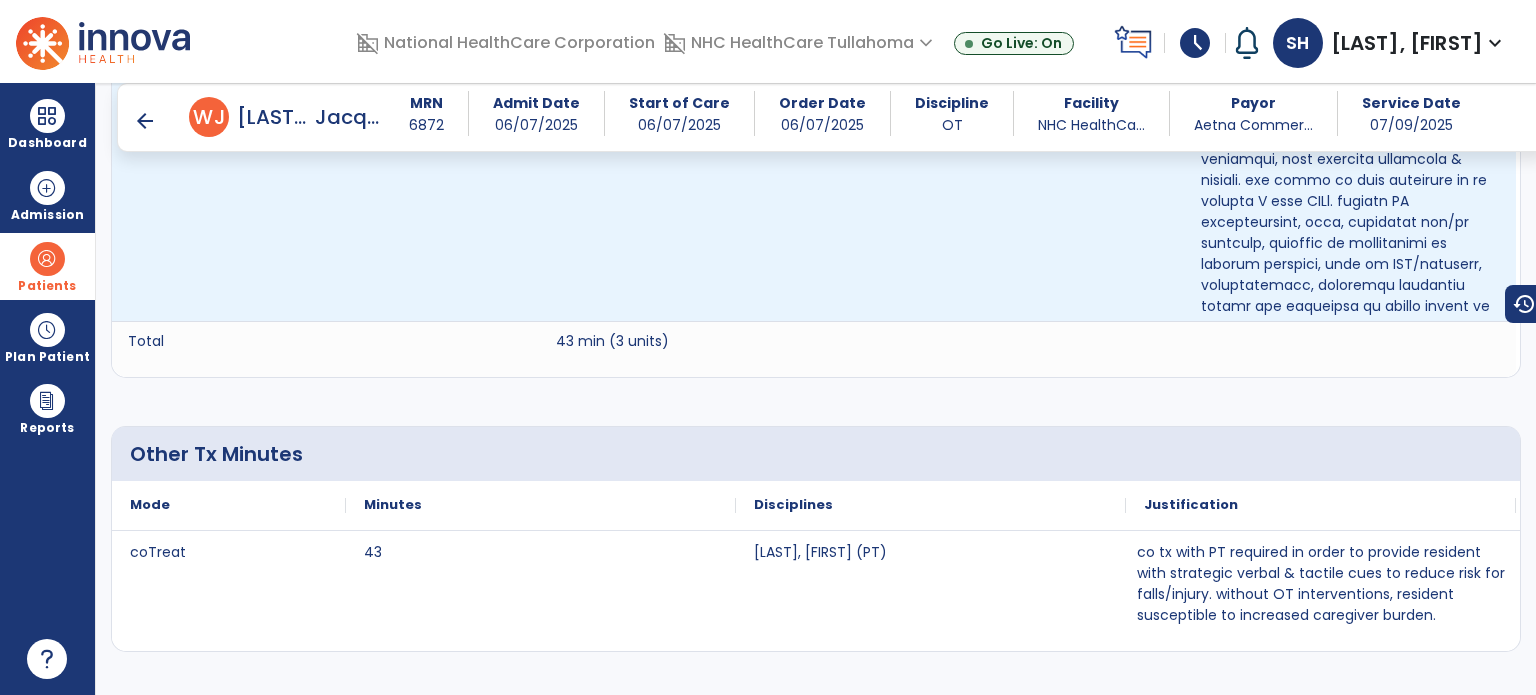 scroll, scrollTop: 2100, scrollLeft: 0, axis: vertical 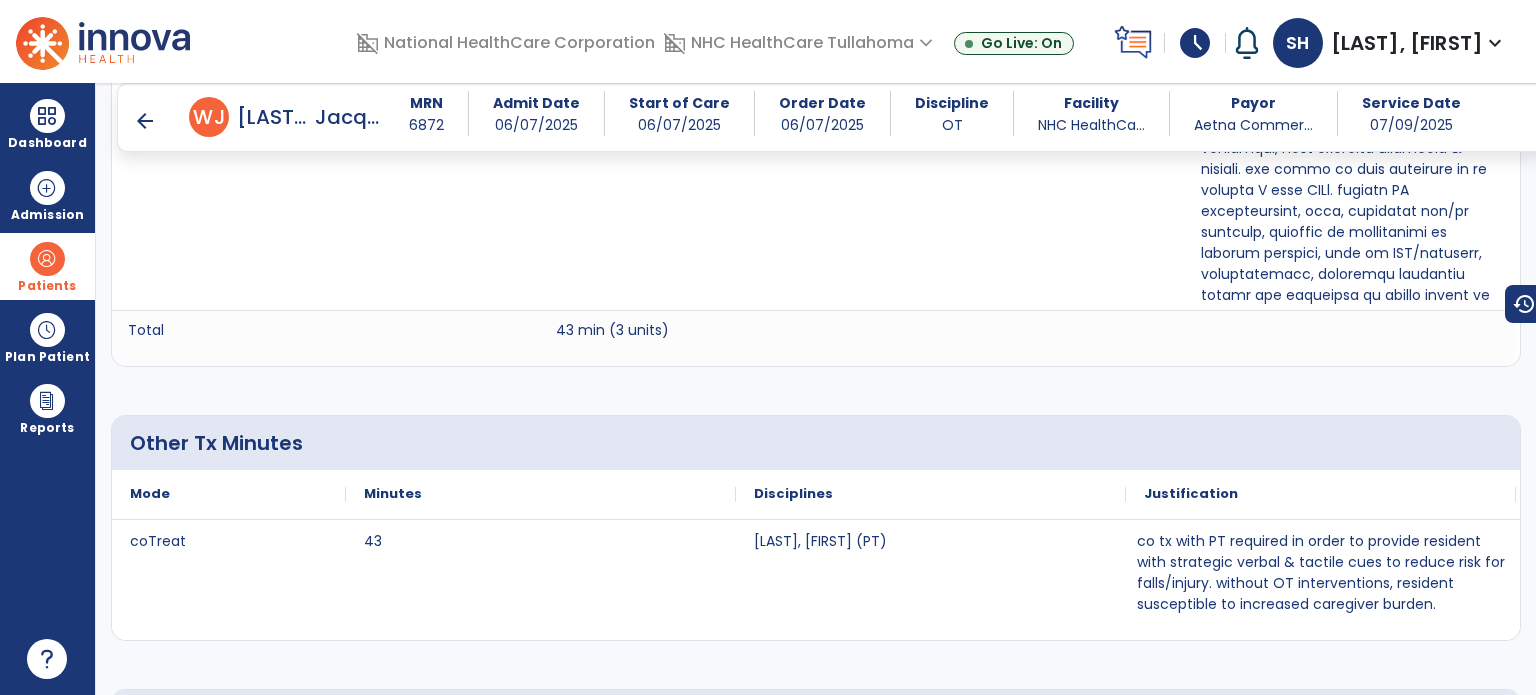 click on "arrow_back" at bounding box center (145, 121) 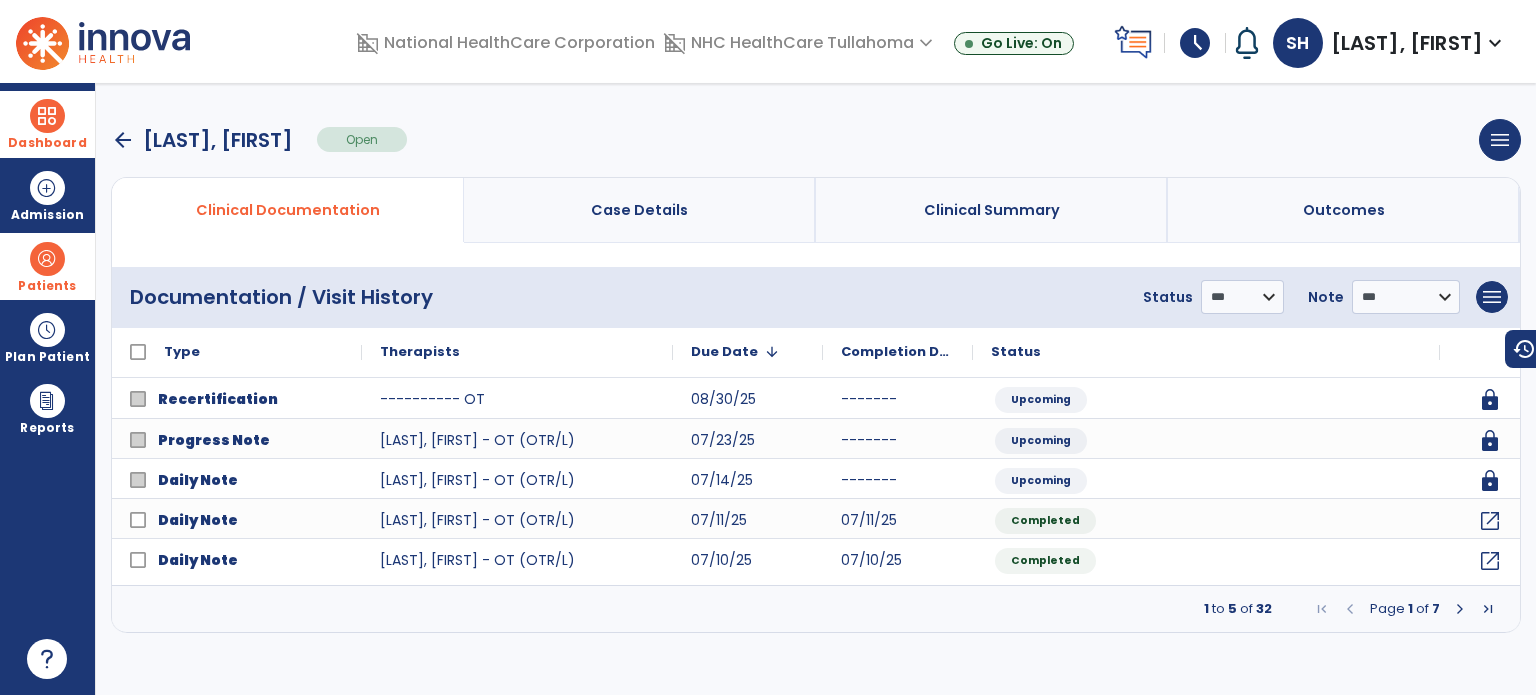 drag, startPoint x: 43, startPoint y: 105, endPoint x: 80, endPoint y: 105, distance: 37 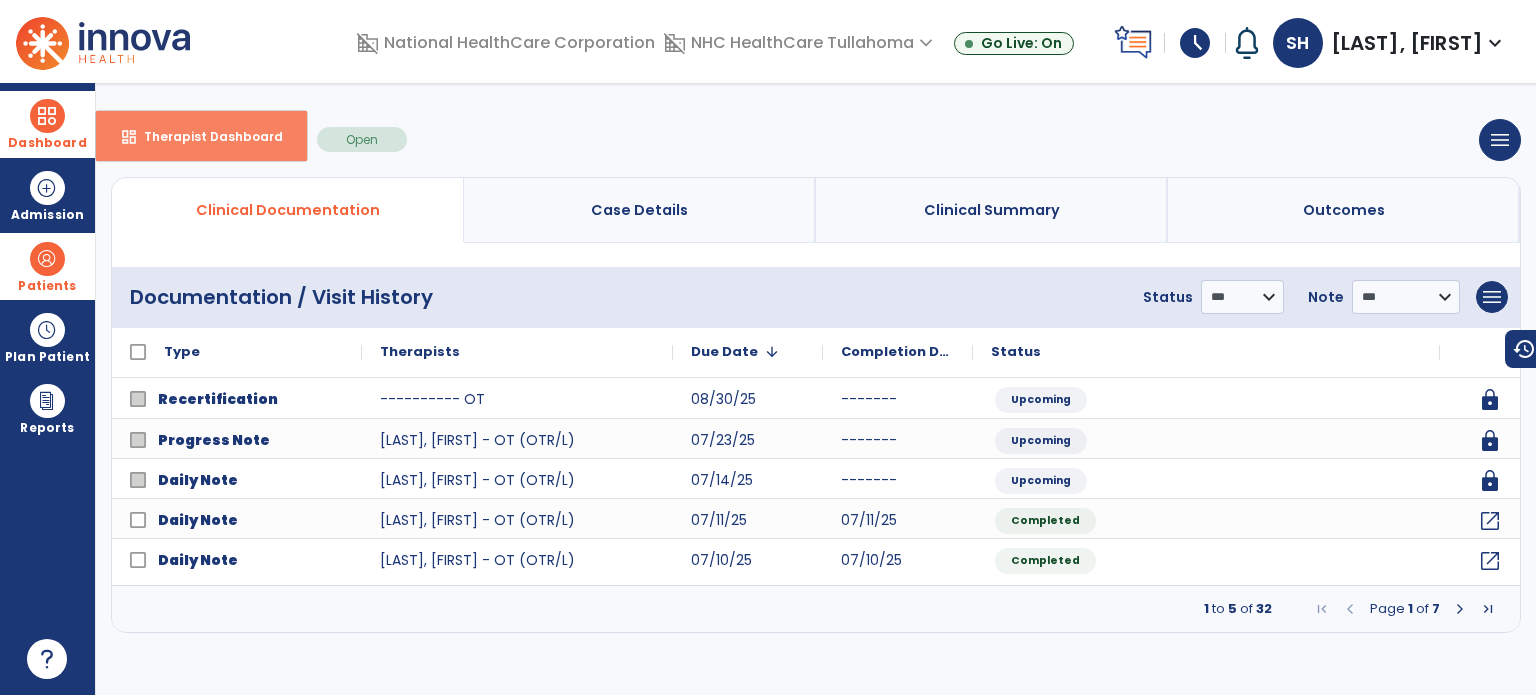 drag, startPoint x: 172, startPoint y: 137, endPoint x: 183, endPoint y: 139, distance: 11.18034 